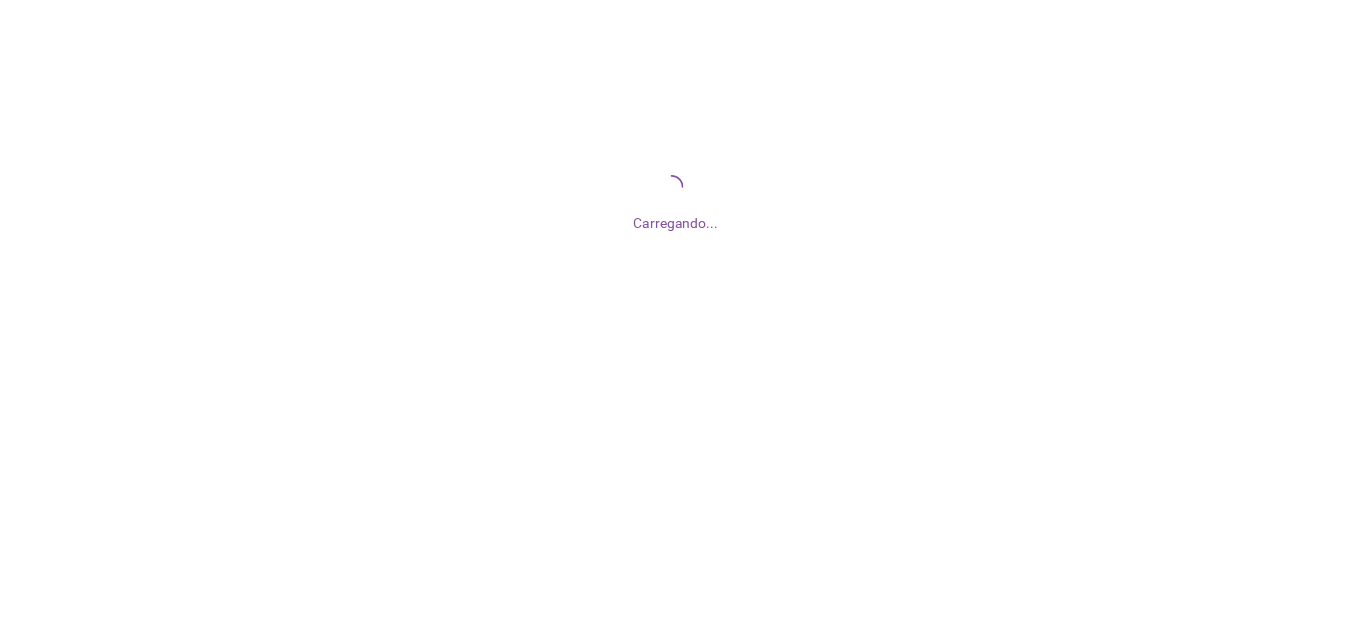 scroll, scrollTop: 0, scrollLeft: 0, axis: both 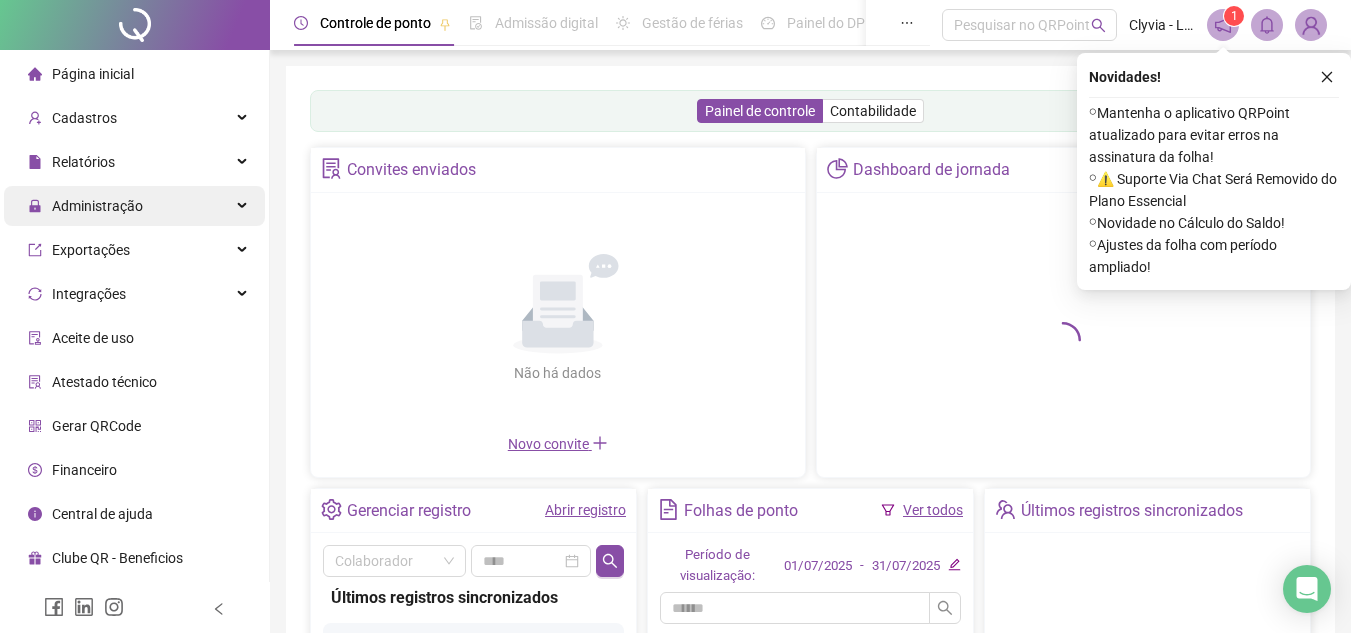 click on "Administração" at bounding box center [97, 206] 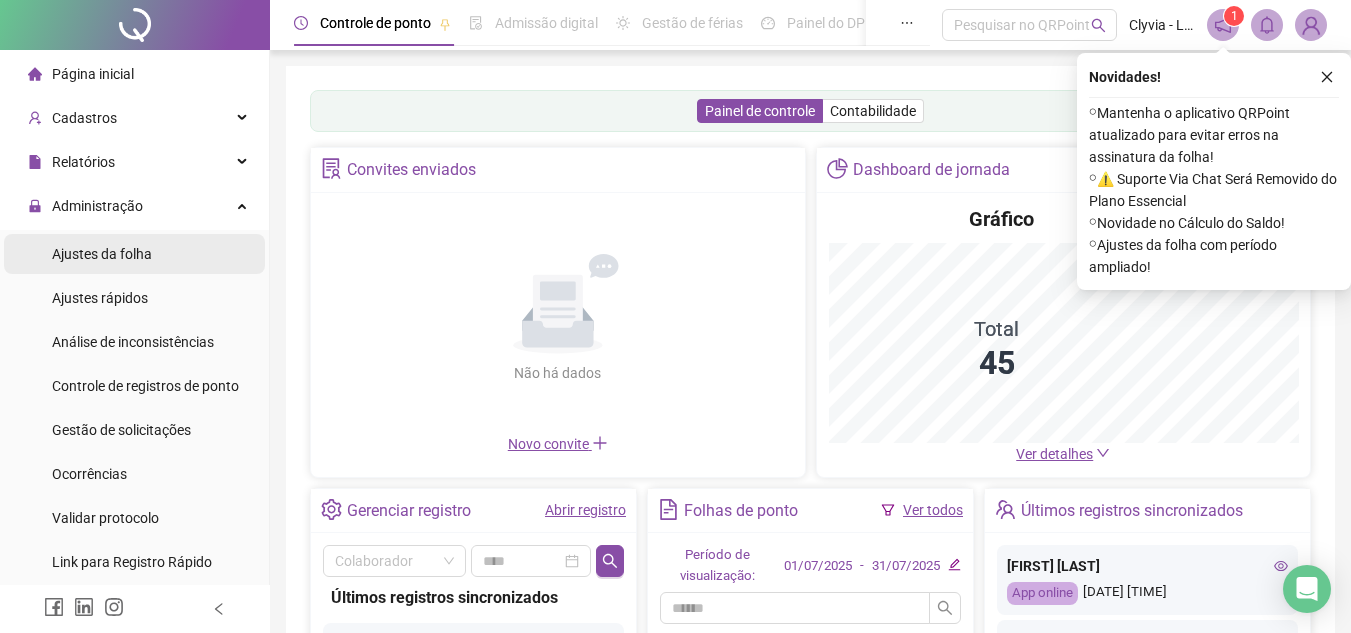 click on "Ajustes da folha" at bounding box center (102, 254) 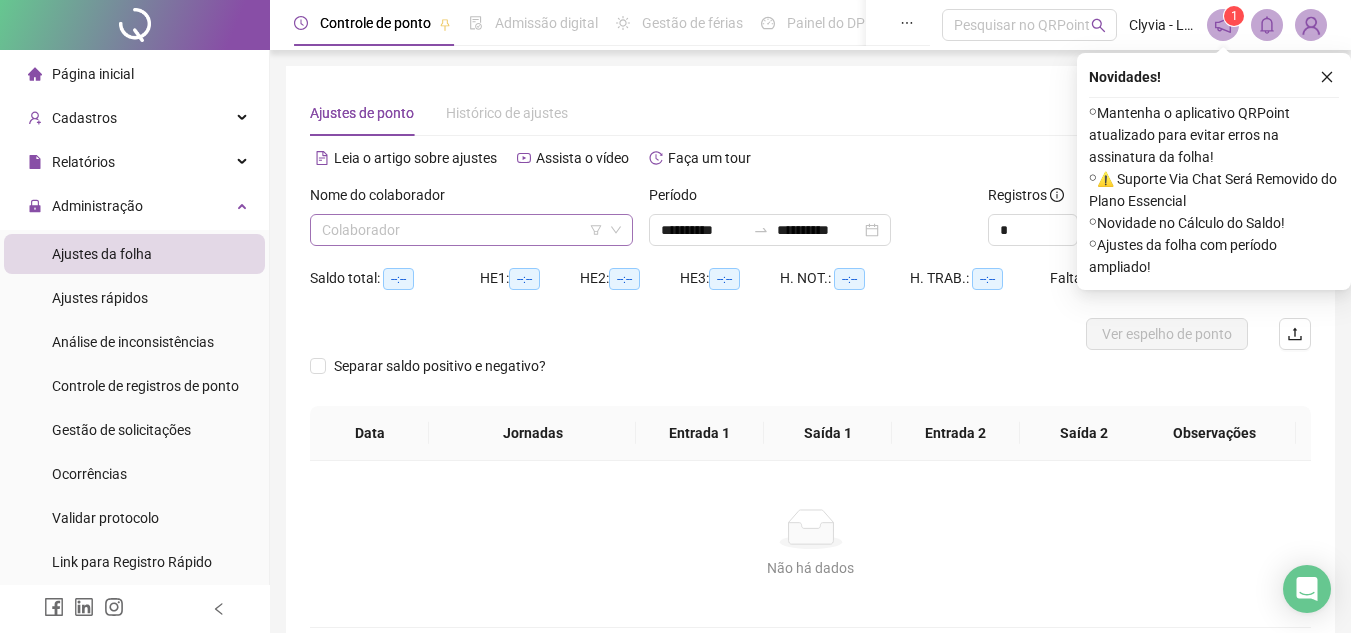 scroll, scrollTop: 100, scrollLeft: 0, axis: vertical 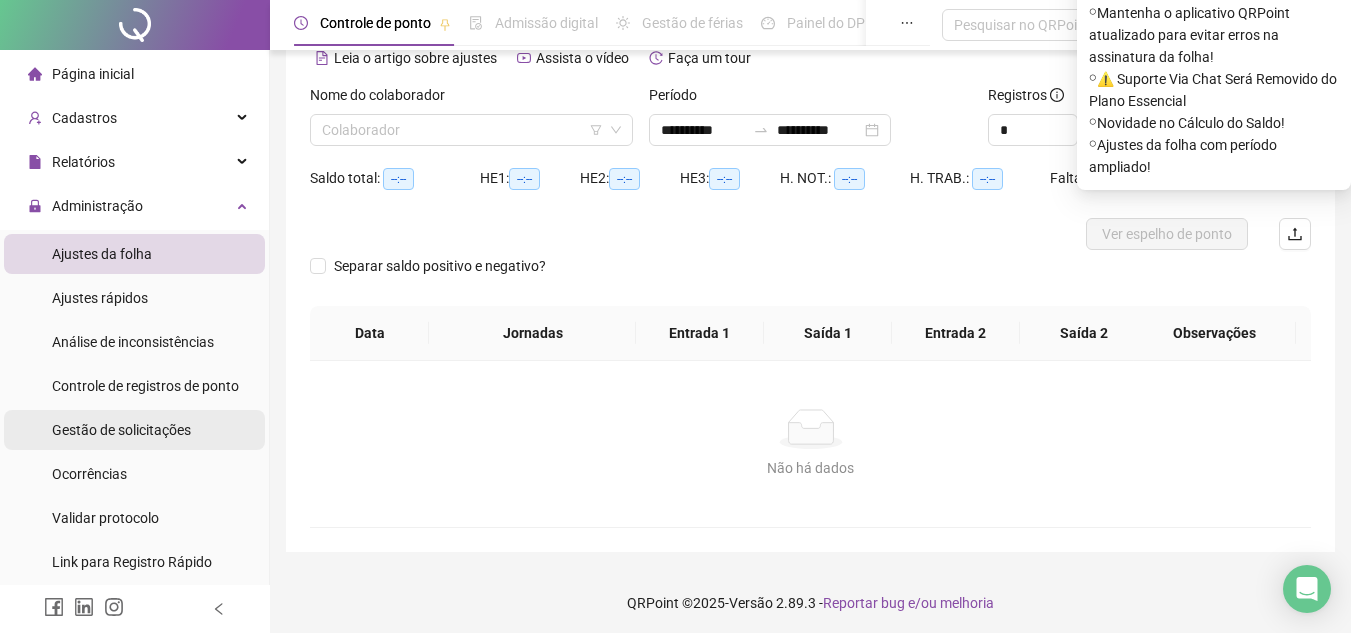 click on "Gestão de solicitações" at bounding box center (121, 430) 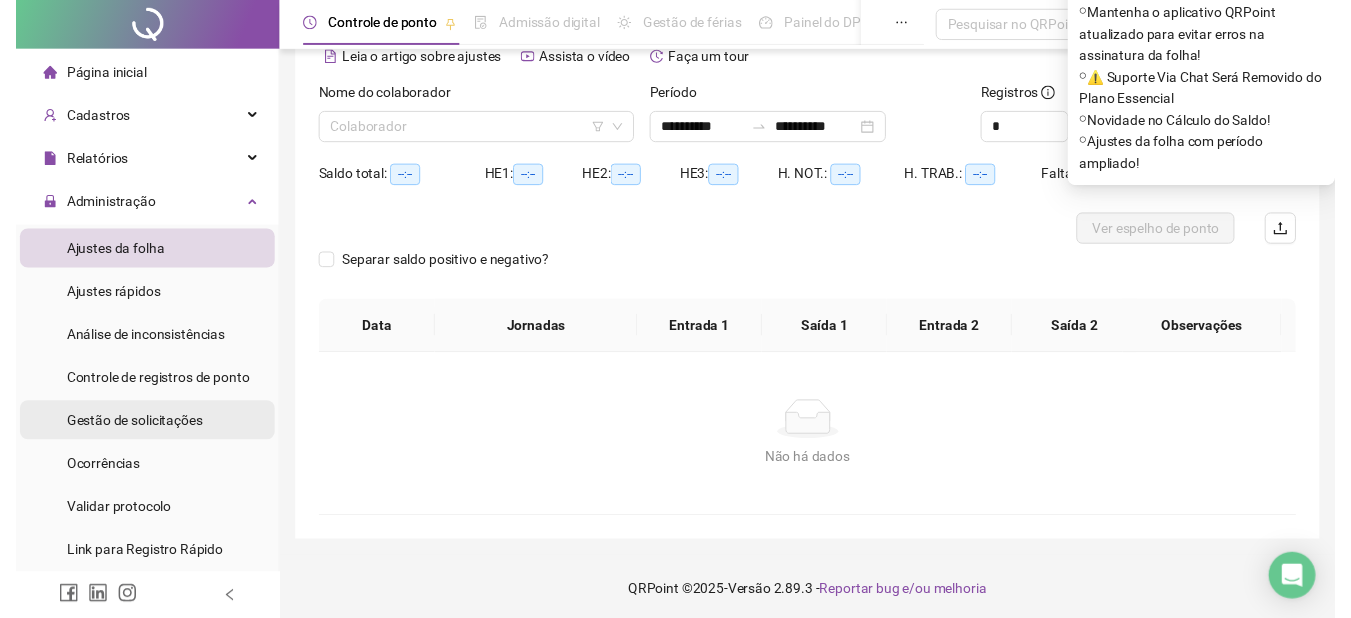 scroll, scrollTop: 0, scrollLeft: 0, axis: both 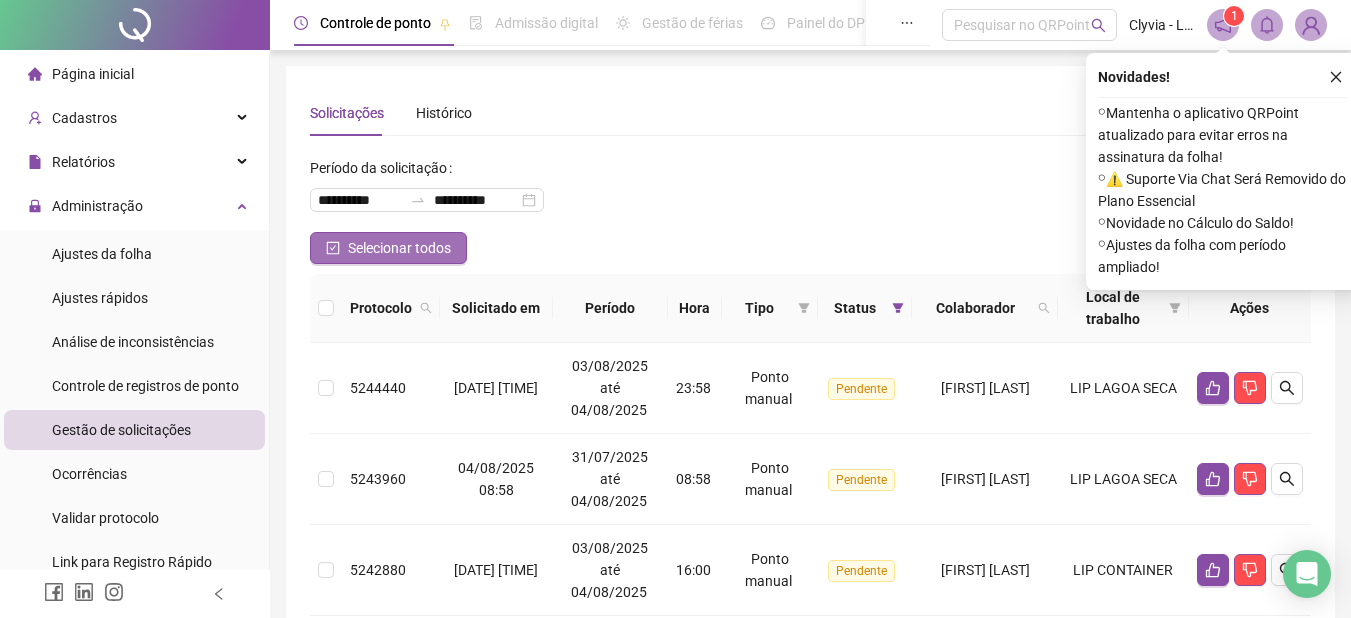 click on "Selecionar todos" at bounding box center [399, 248] 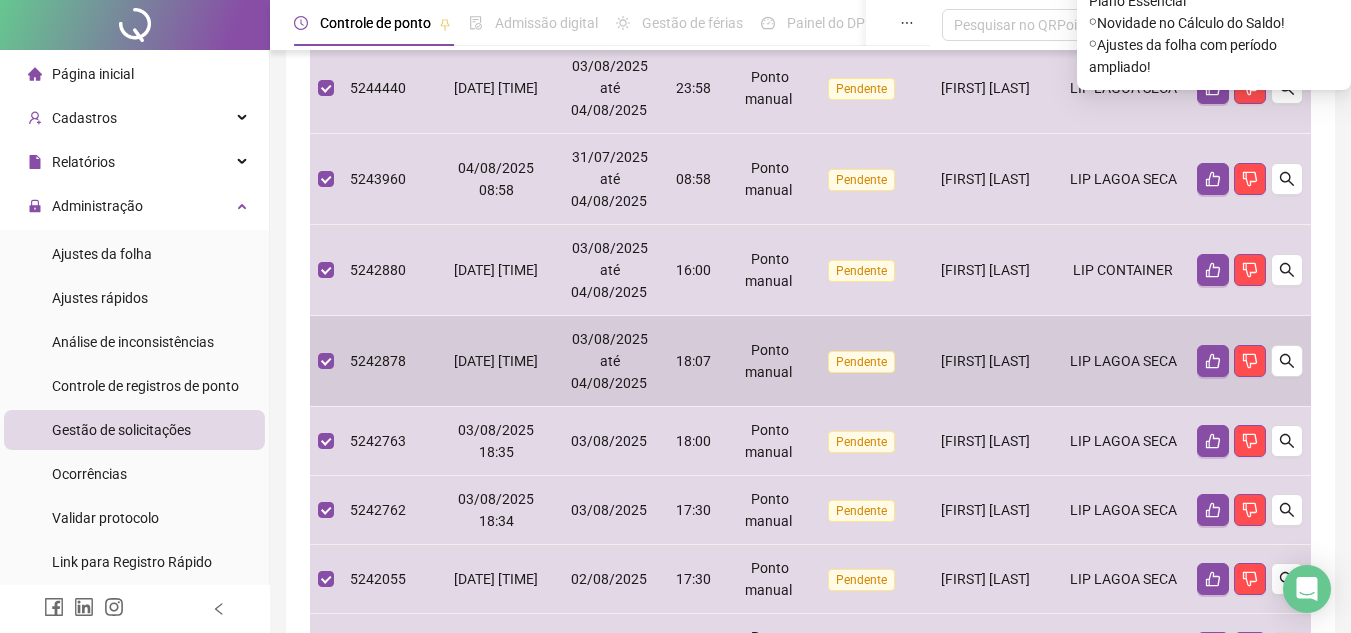scroll, scrollTop: 0, scrollLeft: 0, axis: both 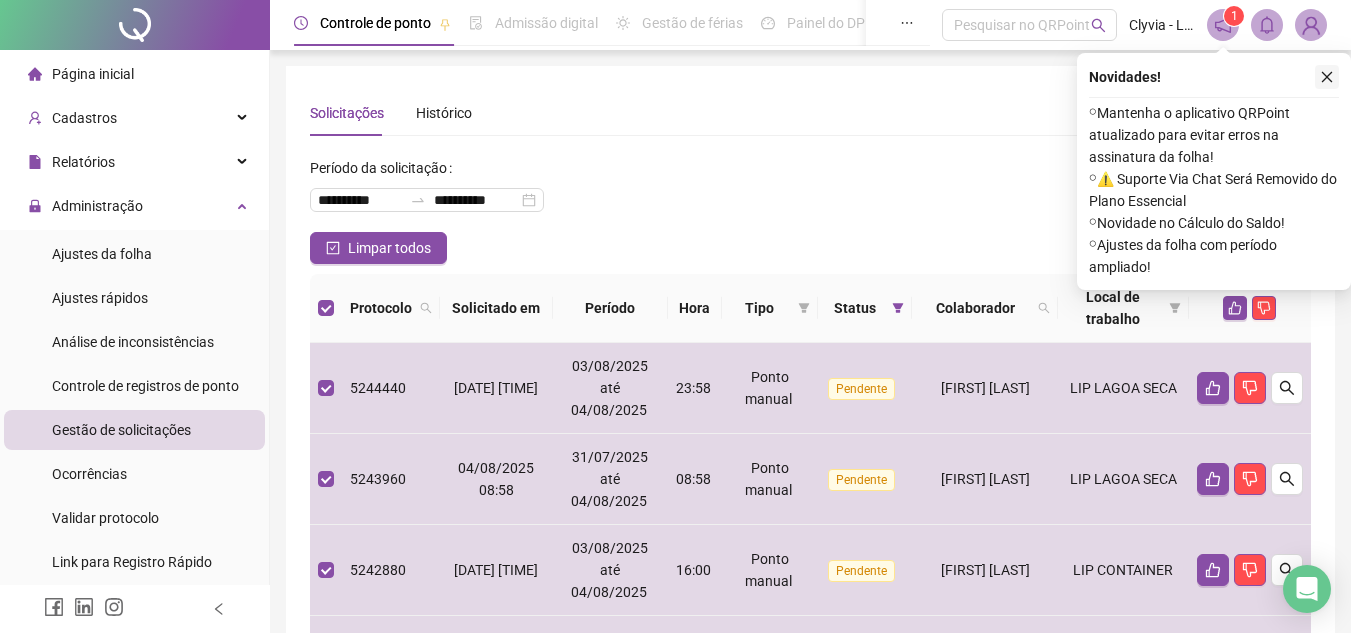 click 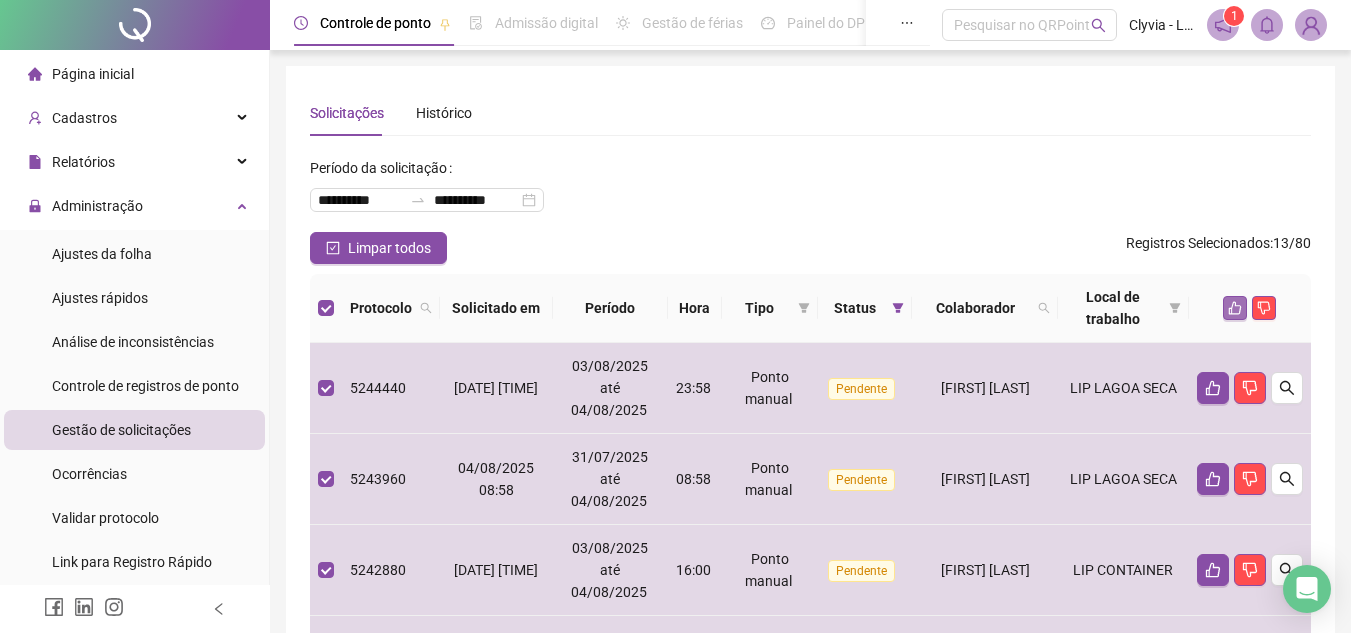 click 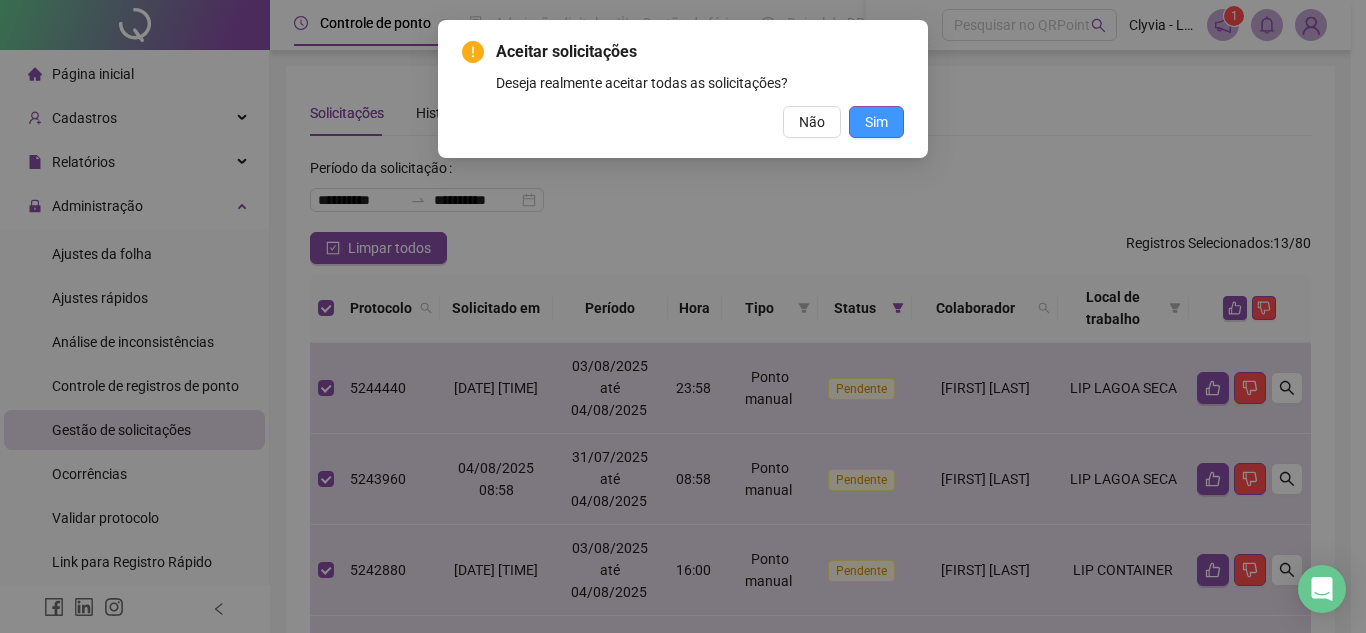 click on "Sim" at bounding box center [876, 122] 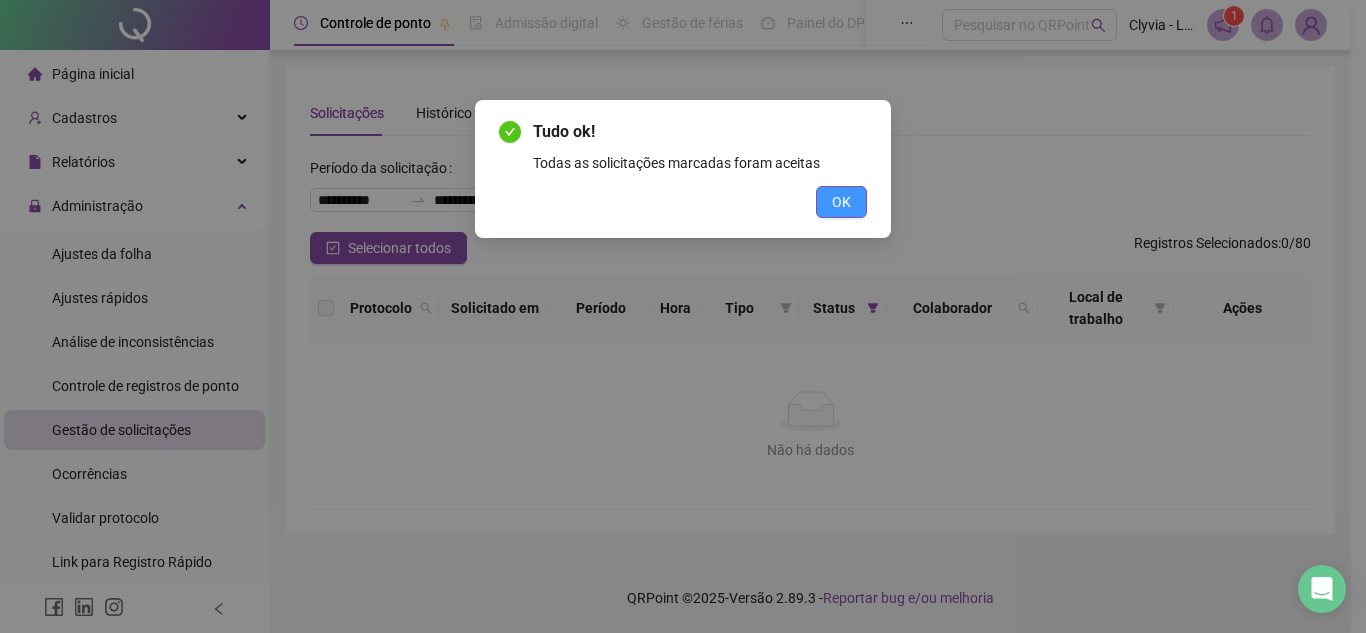 click on "OK" at bounding box center [841, 202] 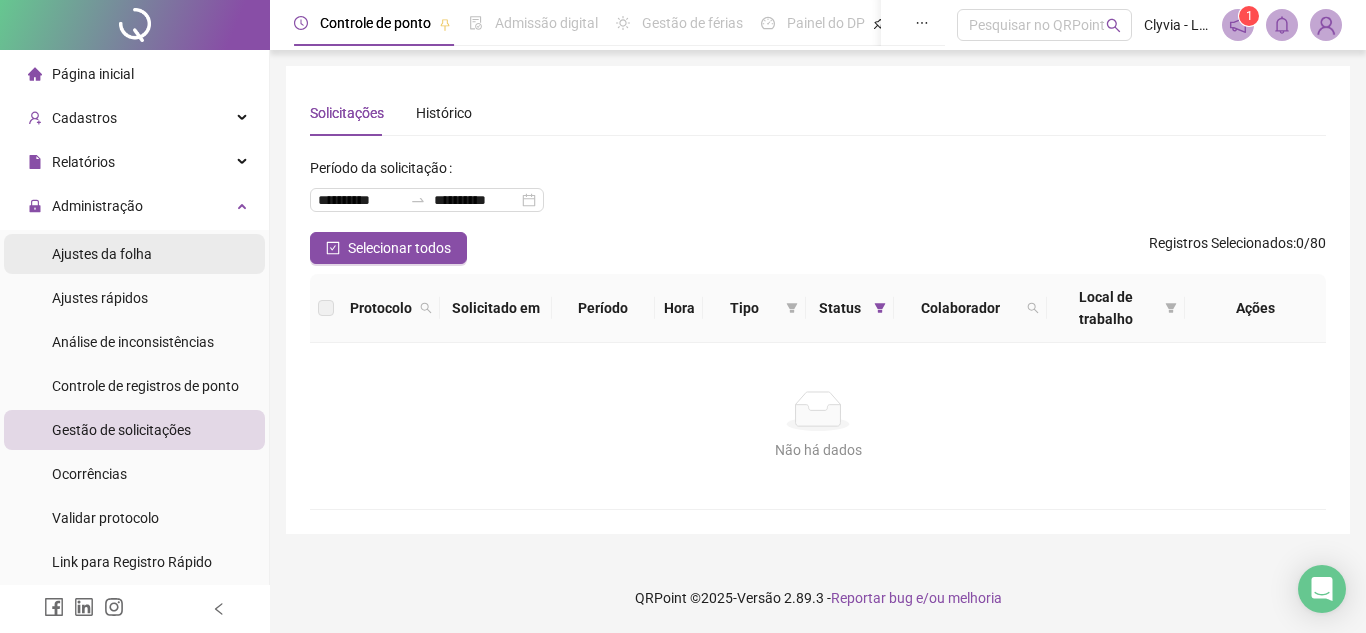 click on "Ajustes da folha" at bounding box center (102, 254) 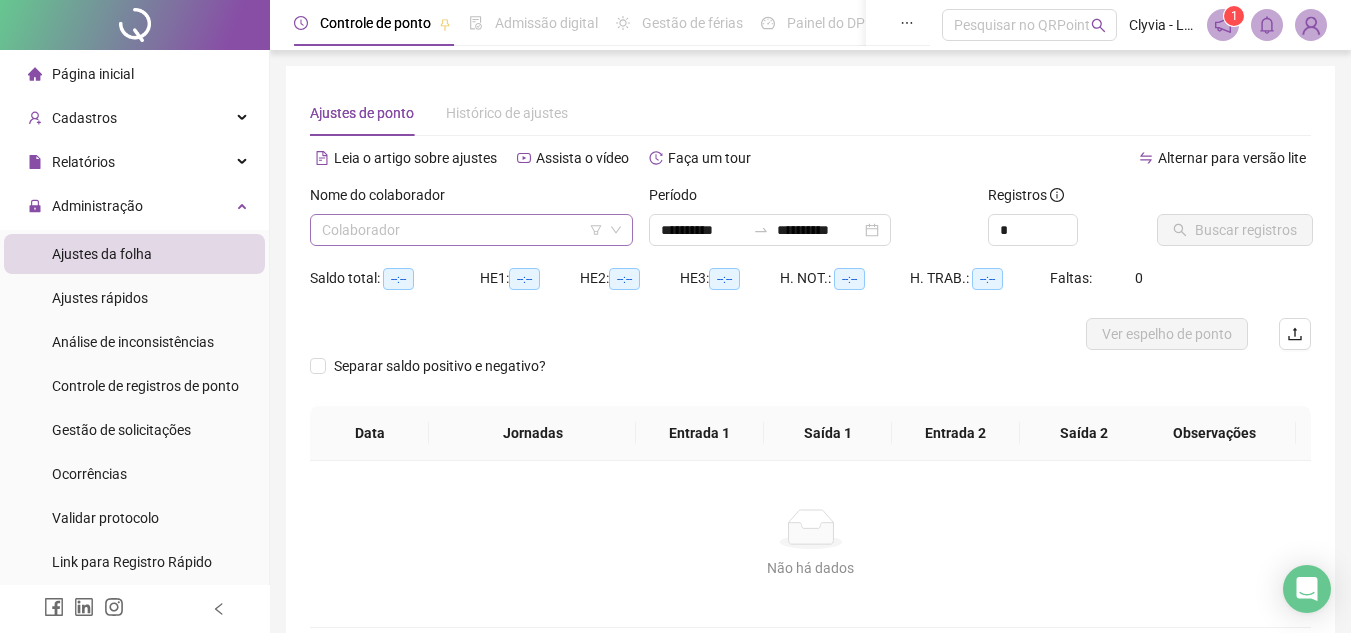 click at bounding box center (462, 230) 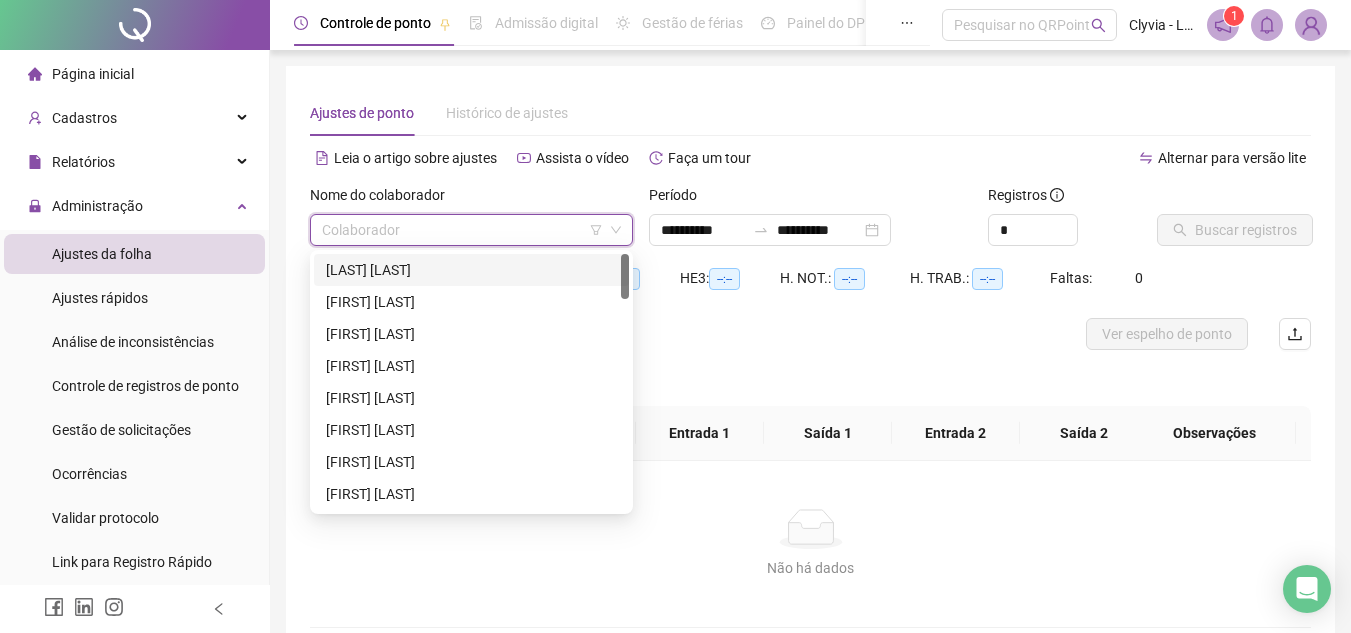 click 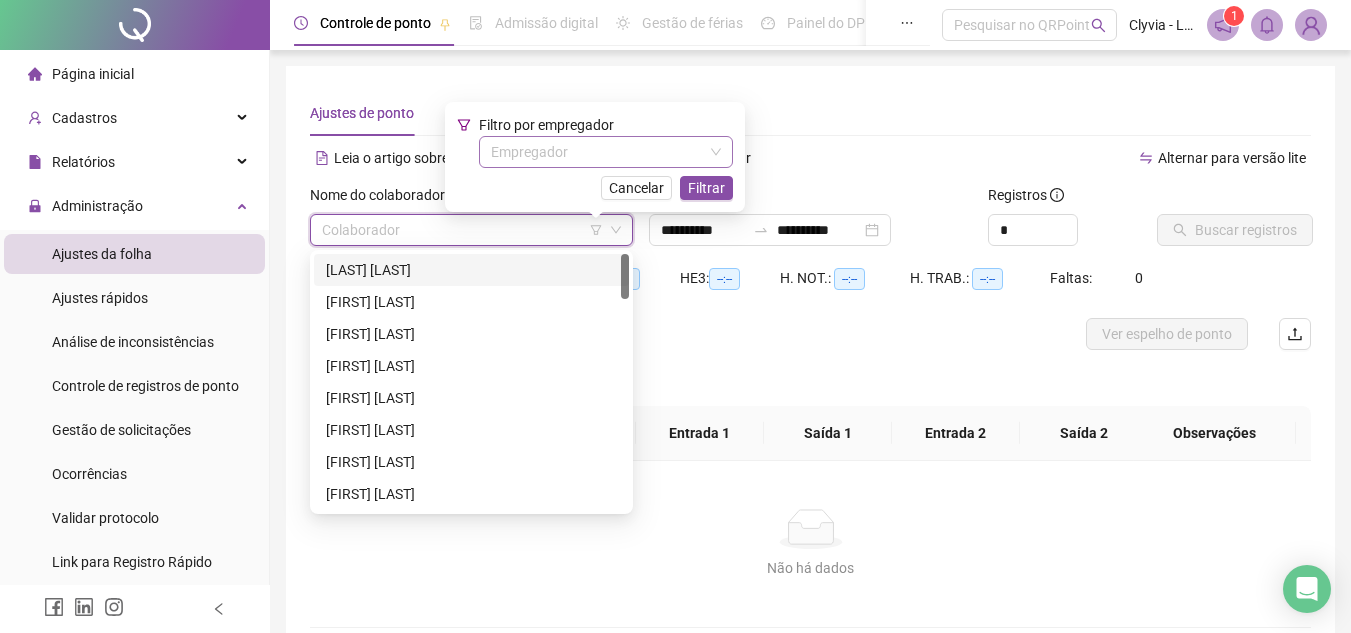 click at bounding box center [597, 152] 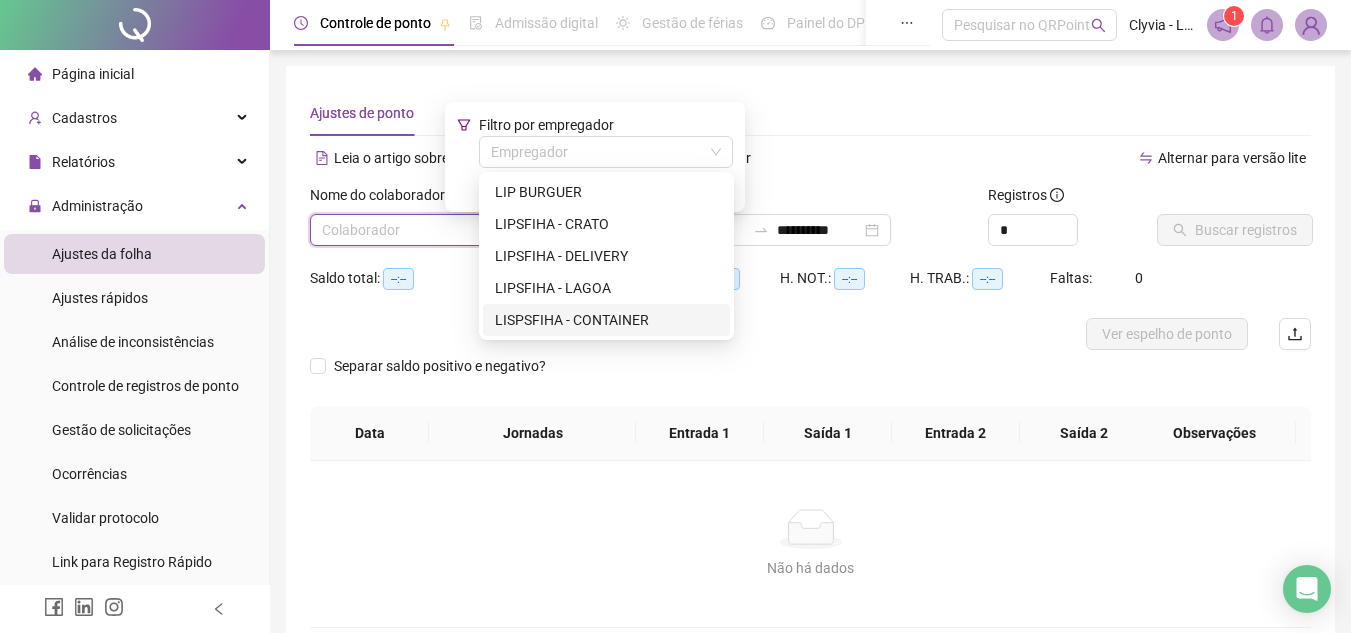 click on "LISPSFIHA - CONTAINER" at bounding box center (606, 320) 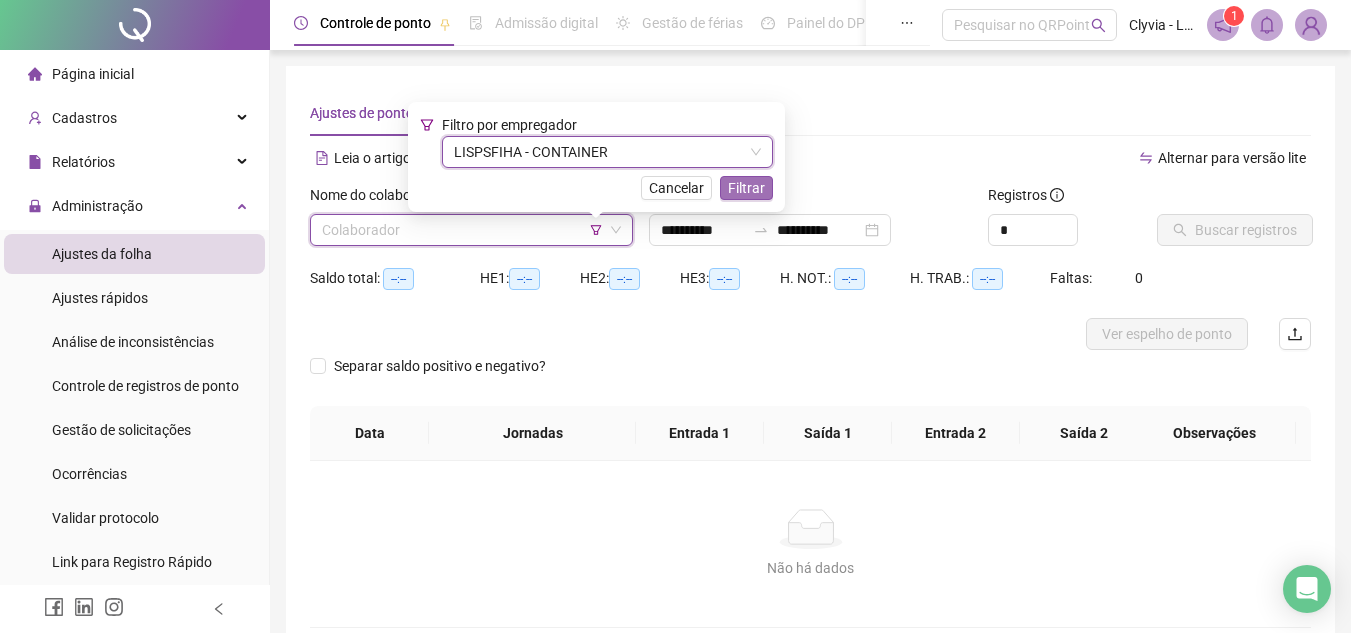 click on "Filtrar" at bounding box center [746, 188] 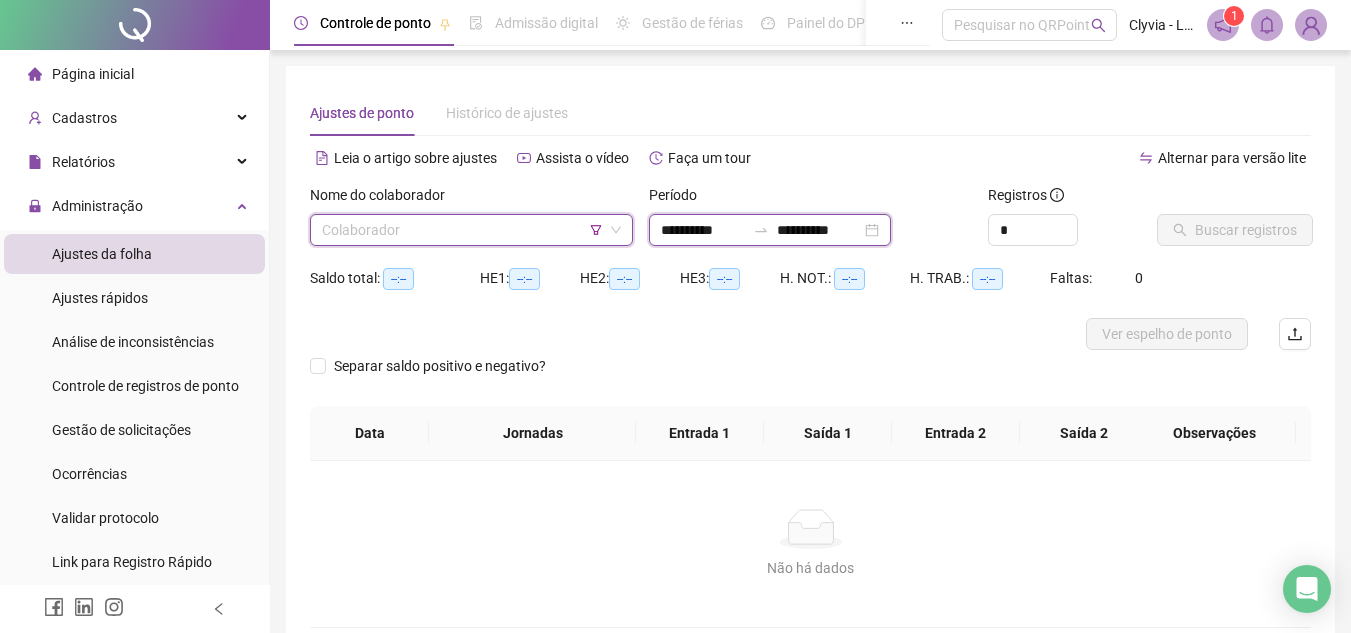 click on "**********" at bounding box center [703, 230] 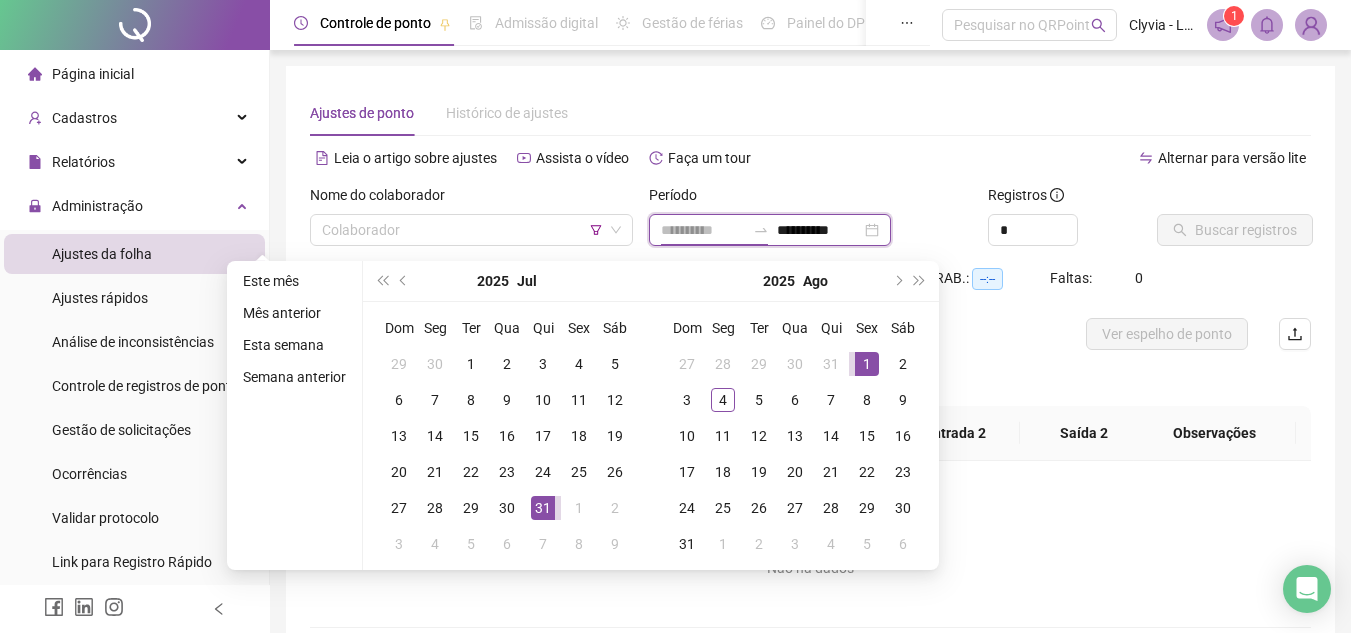 type on "**********" 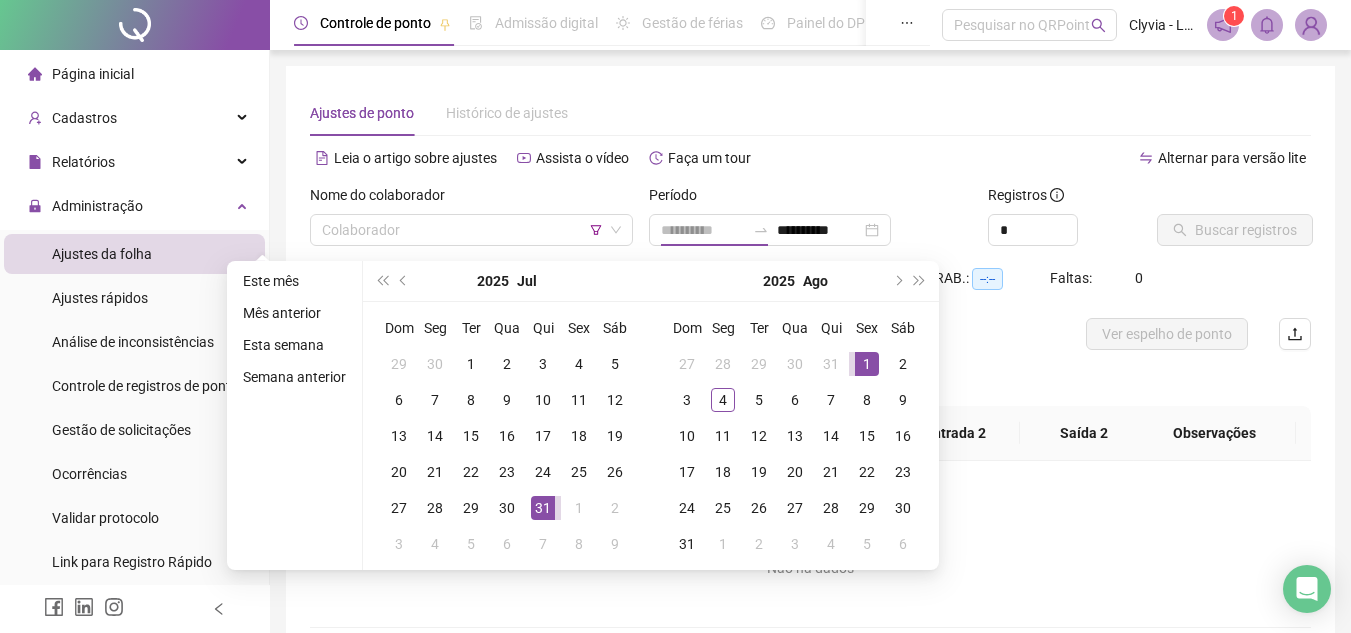 click on "1" at bounding box center [867, 364] 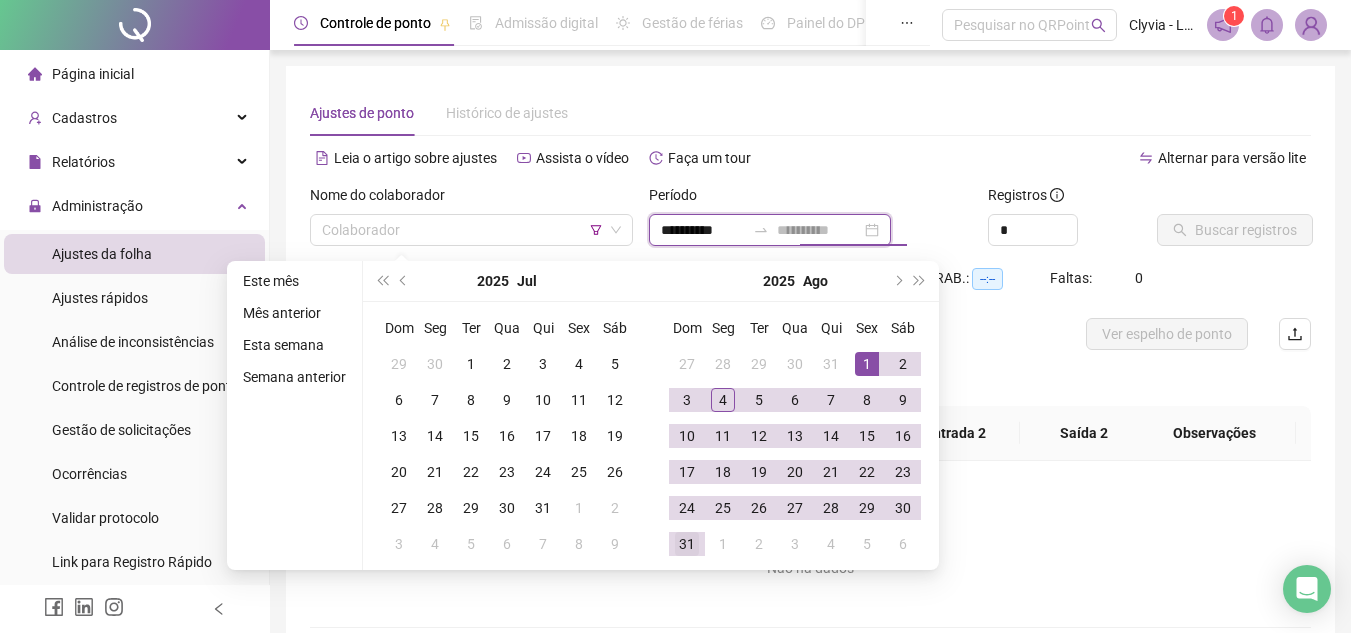 type on "**********" 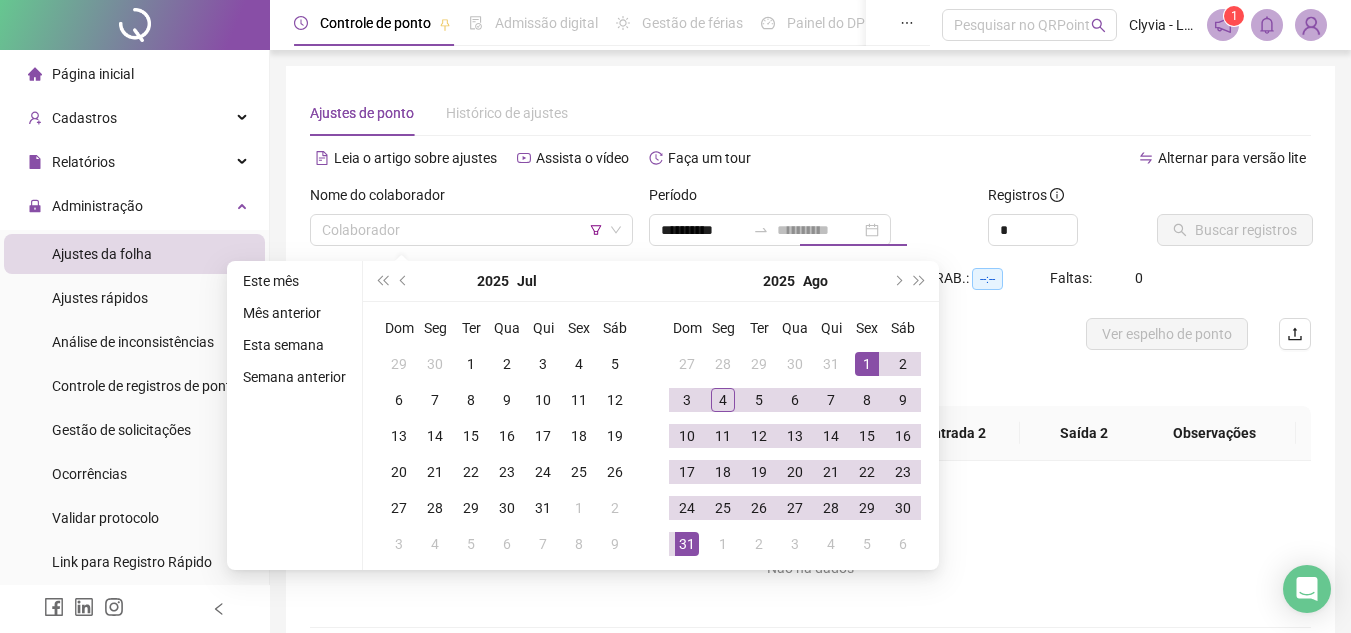 click on "31" at bounding box center (687, 544) 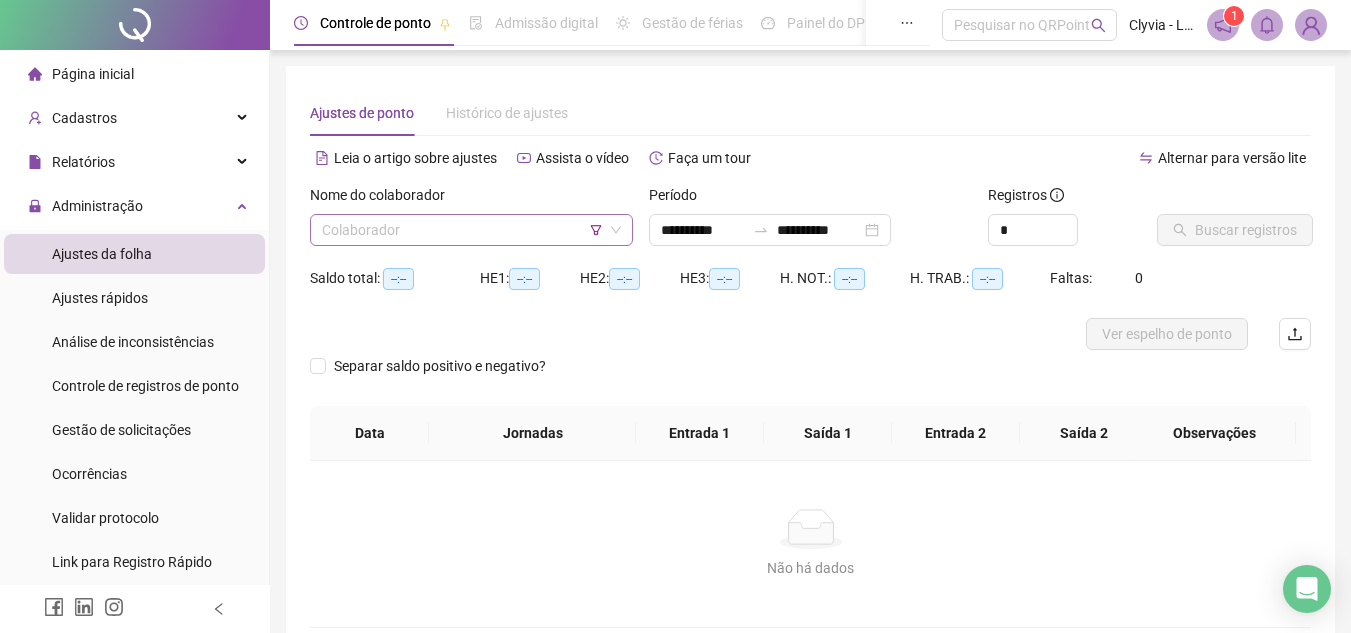 click at bounding box center [462, 230] 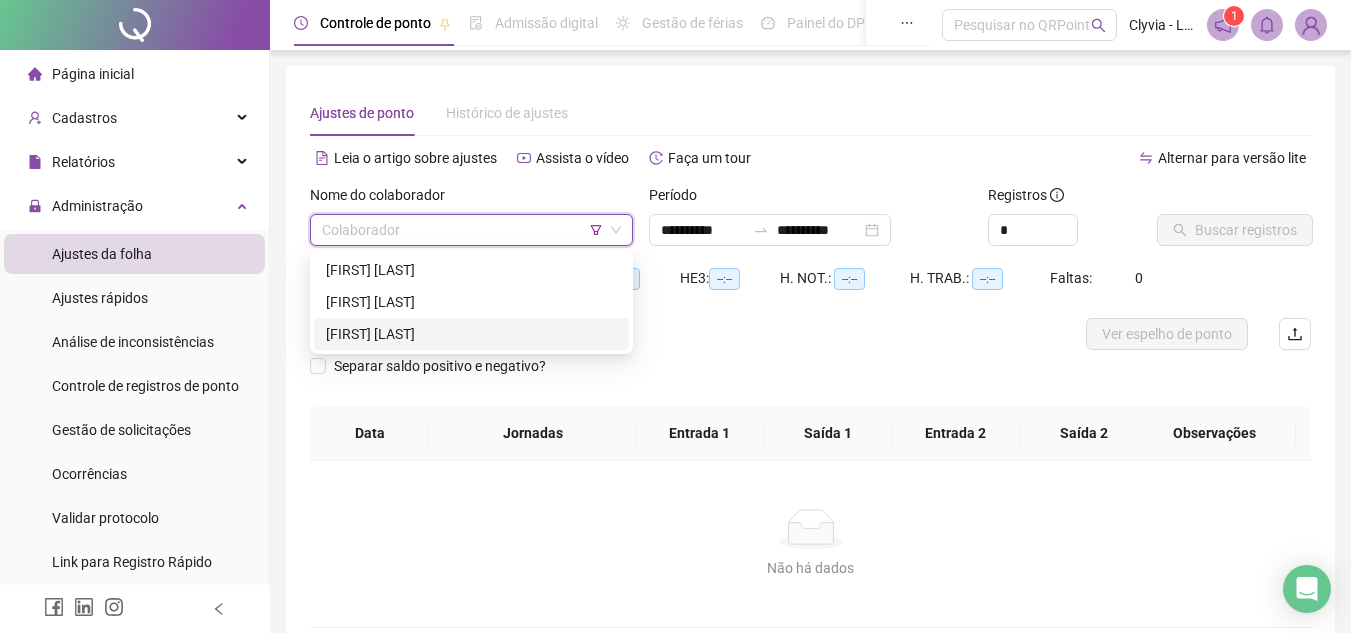 click on "[FIRST] [LAST]" at bounding box center (471, 334) 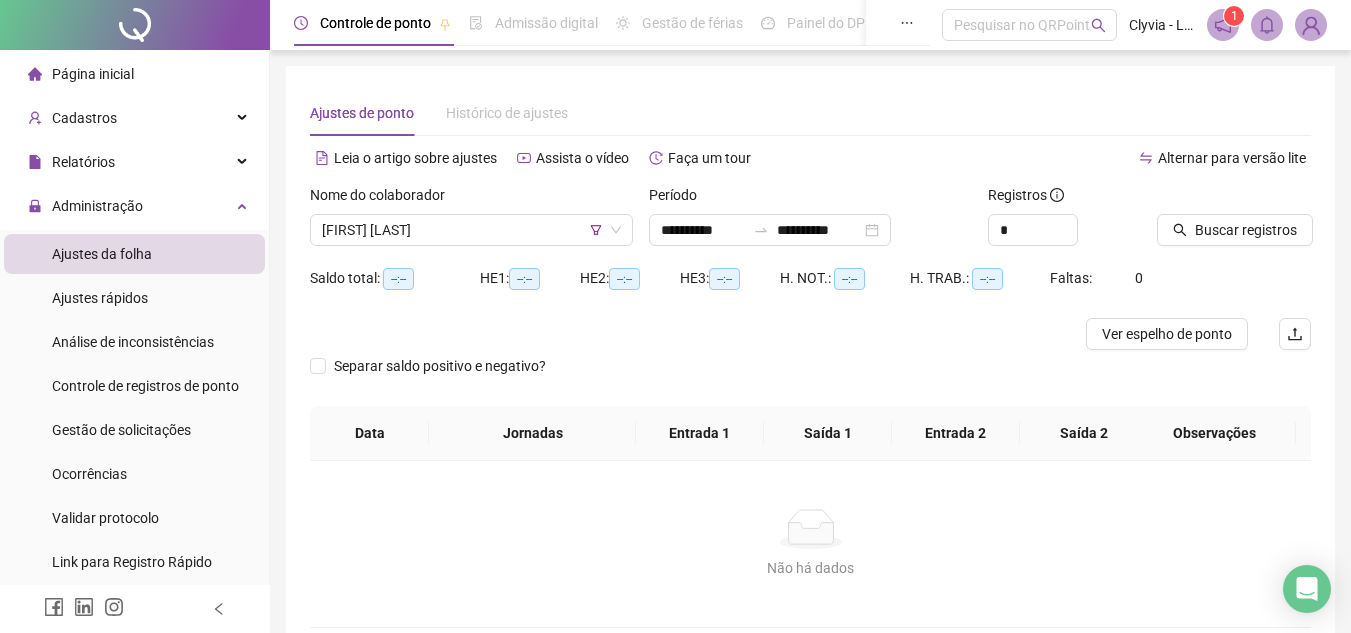 click on "Buscar registros" at bounding box center [1234, 223] 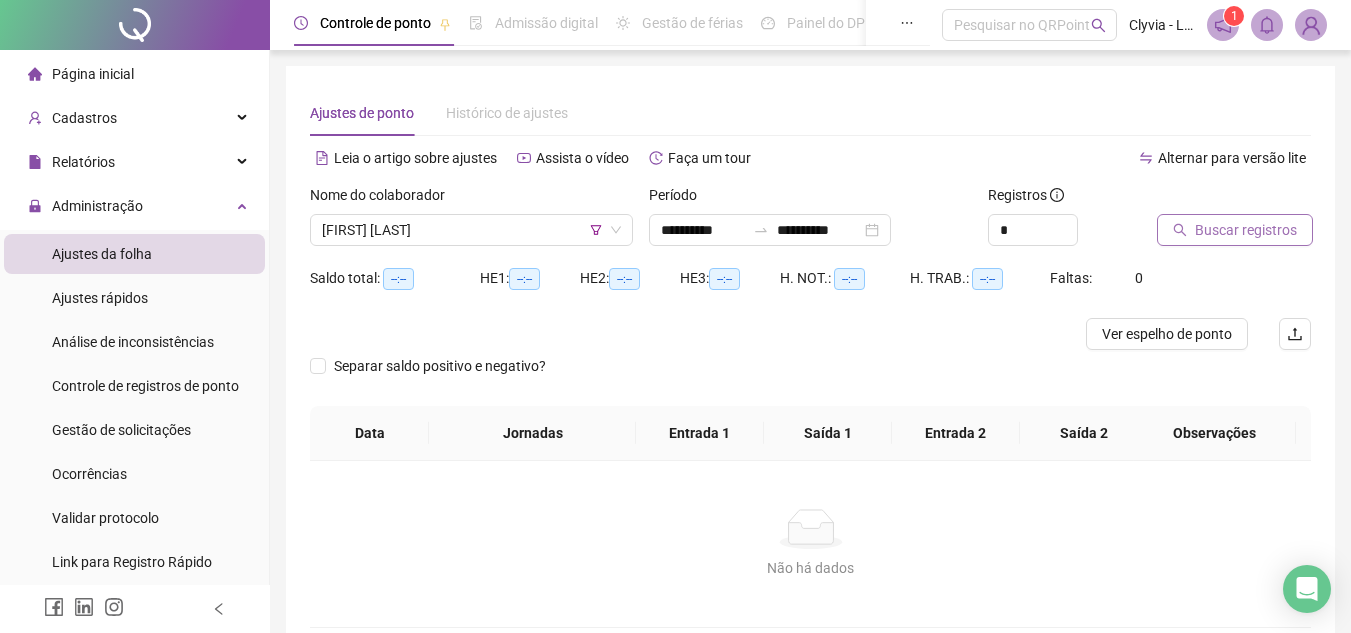click on "Buscar registros" at bounding box center [1246, 230] 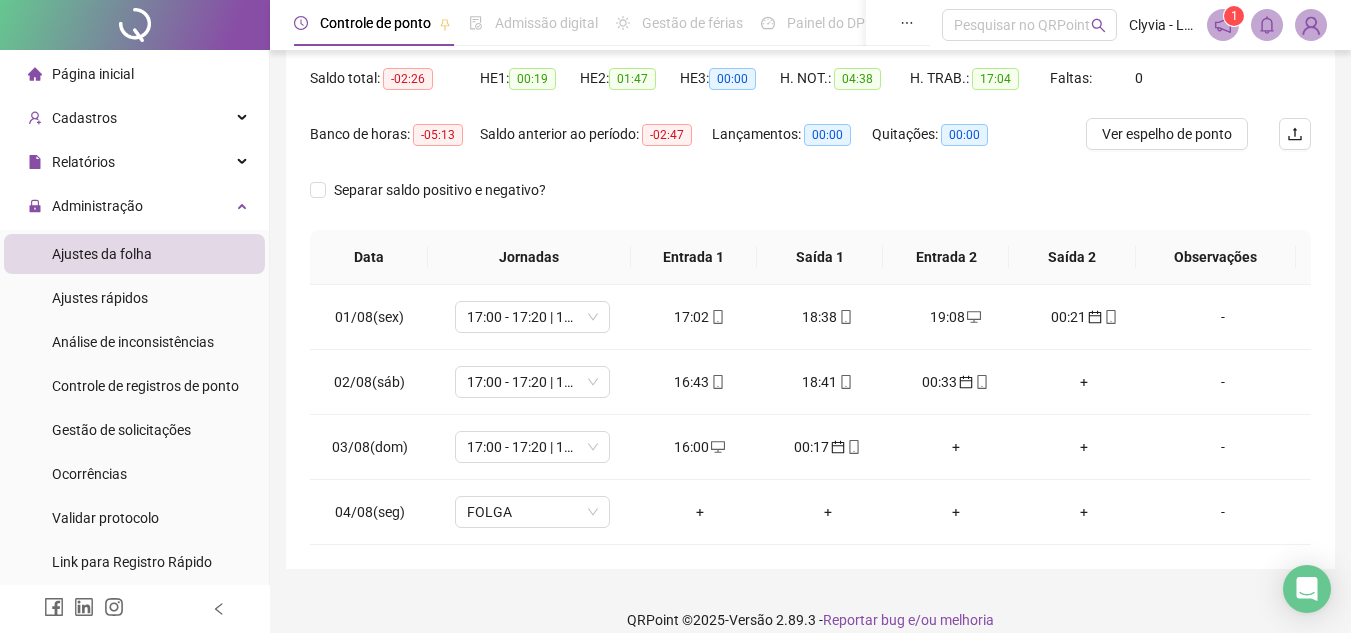 scroll, scrollTop: 222, scrollLeft: 0, axis: vertical 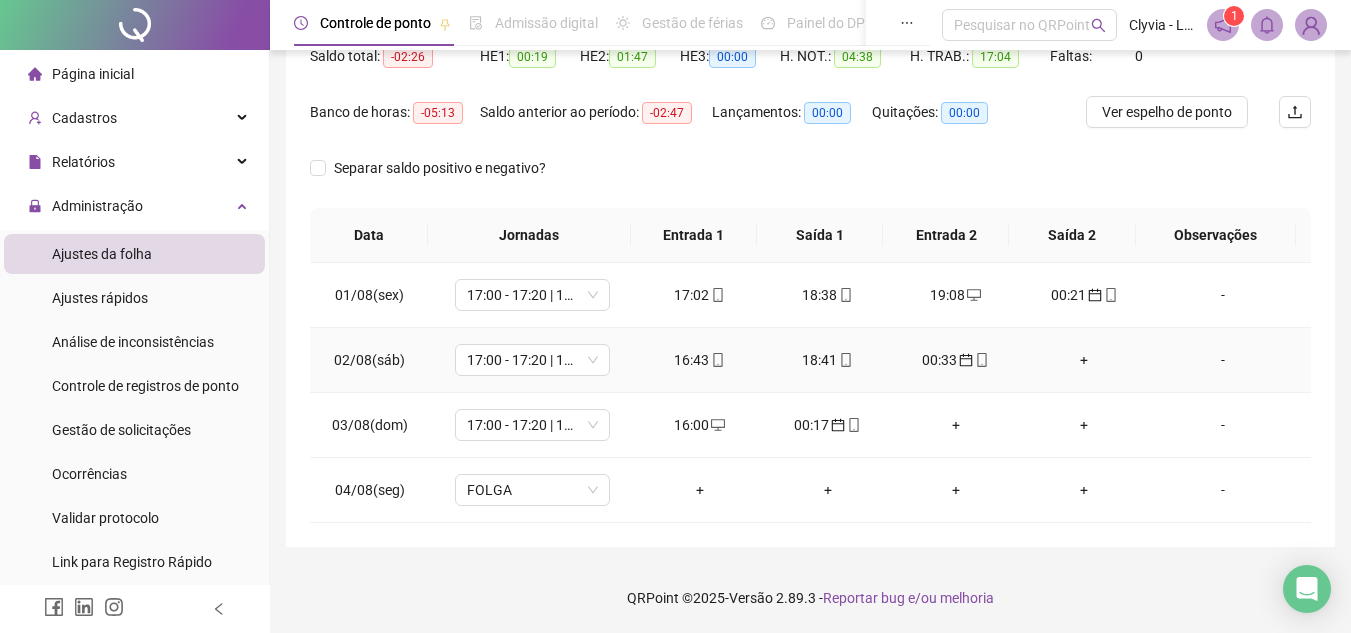 click on "+" at bounding box center (1084, 360) 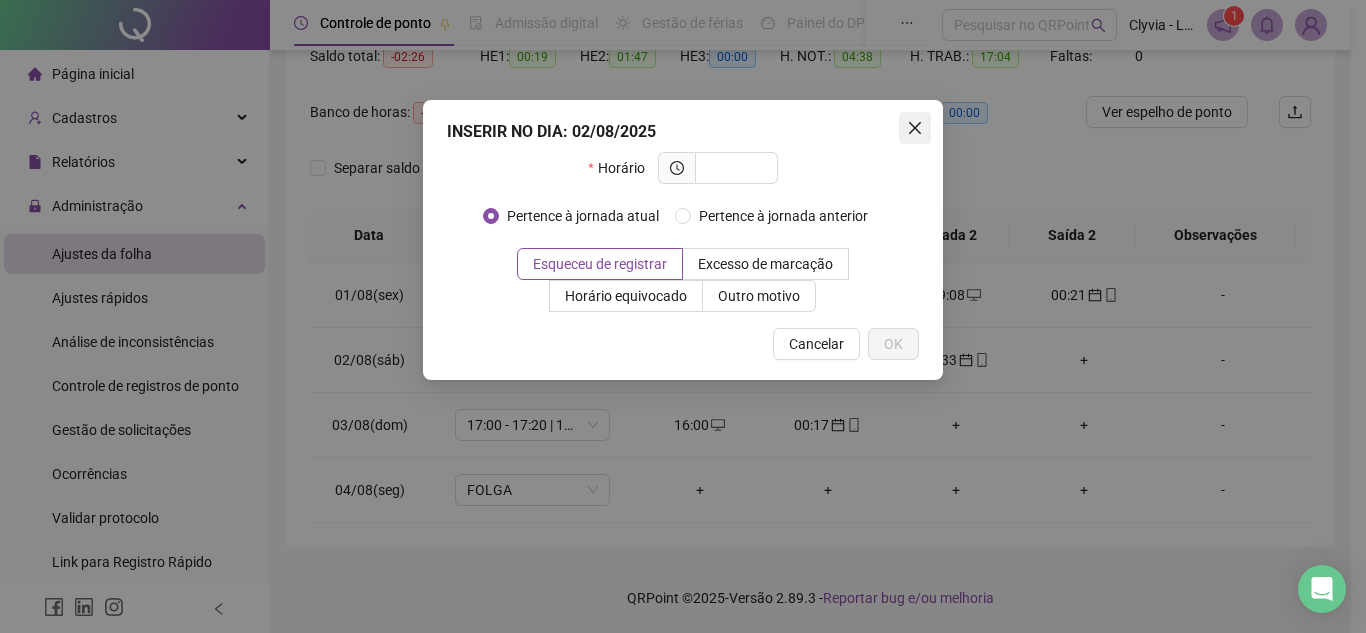 click at bounding box center (915, 128) 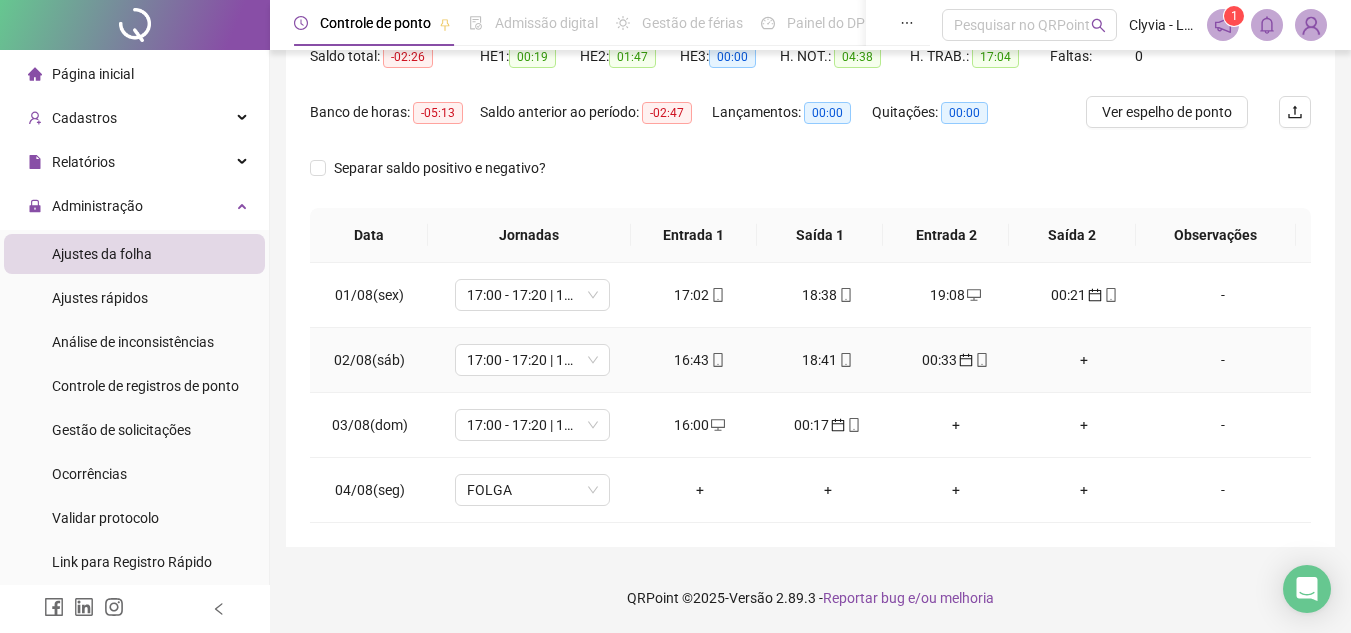 click on "+" at bounding box center (1084, 360) 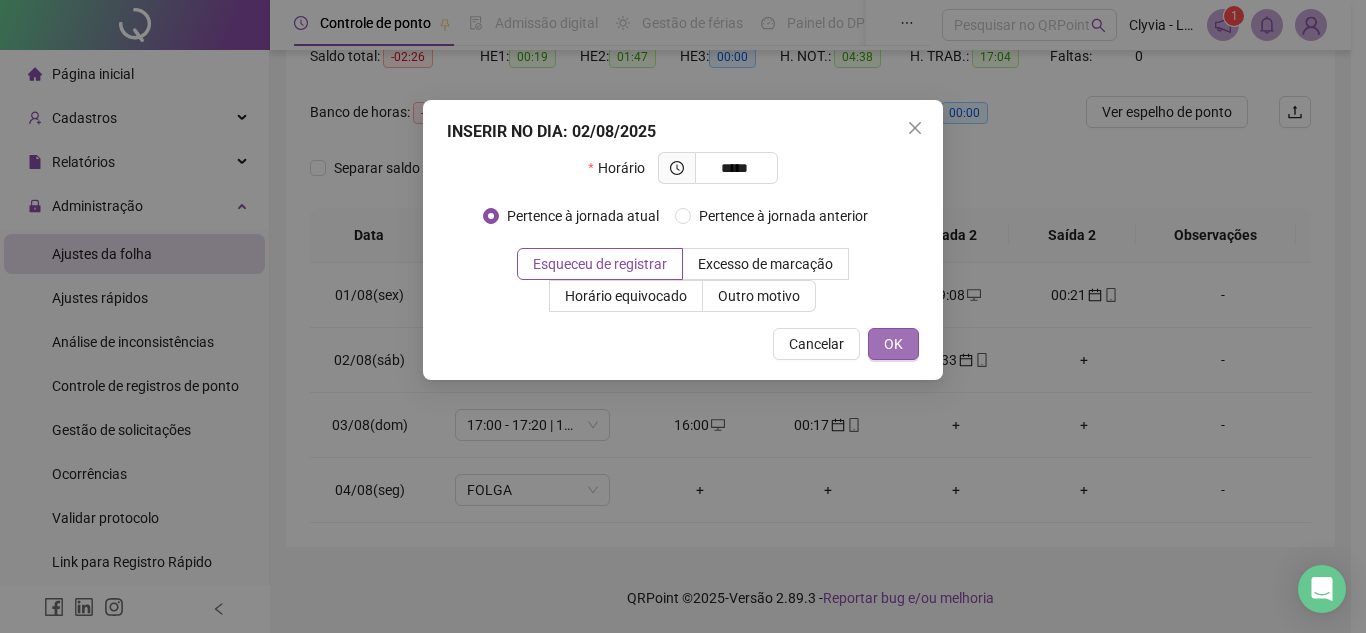 type on "*****" 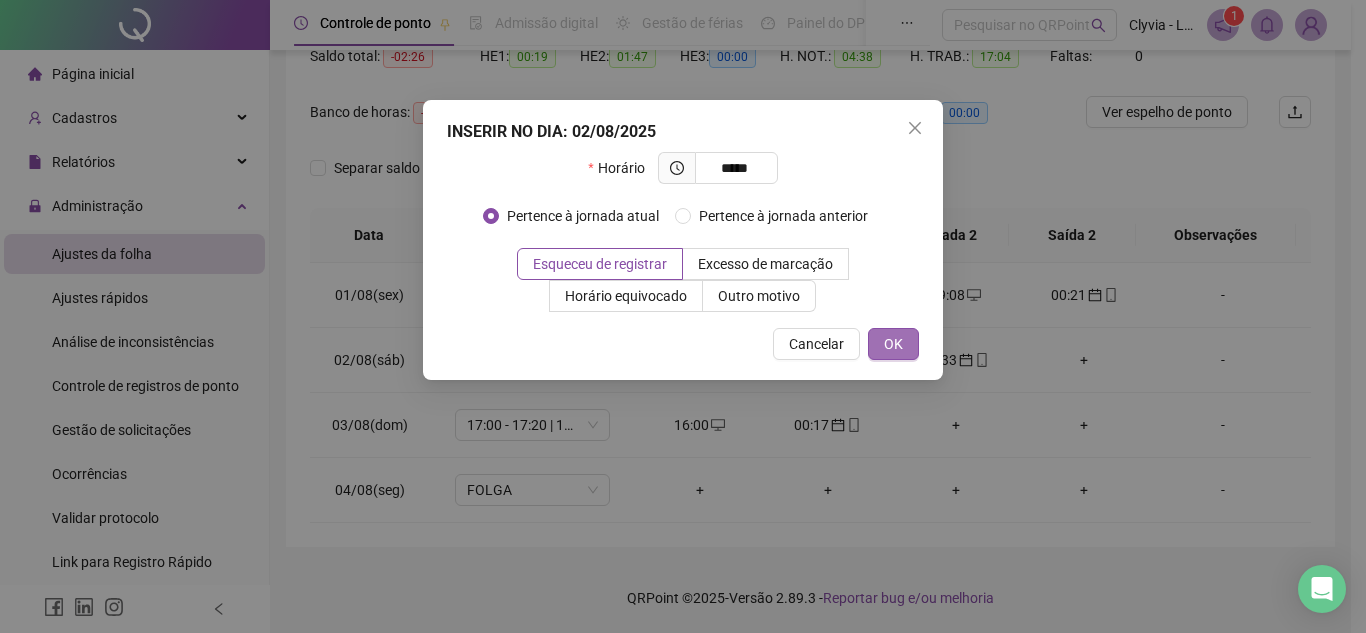 click on "OK" at bounding box center (893, 344) 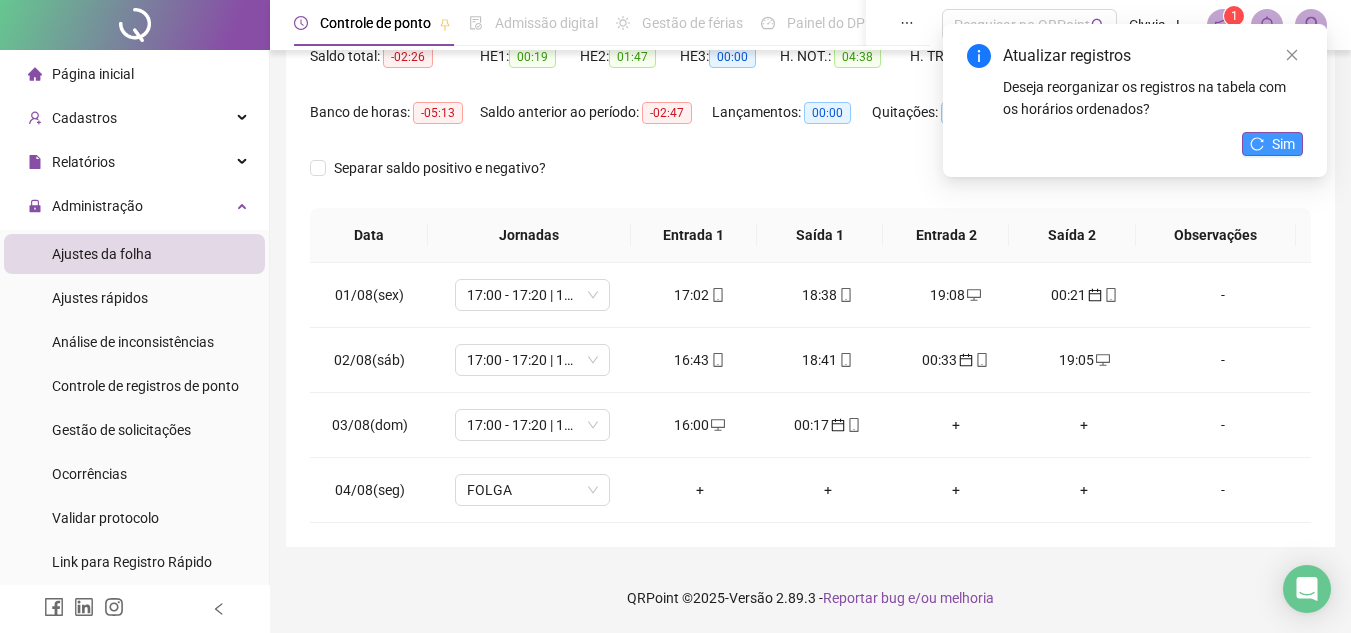 scroll, scrollTop: 122, scrollLeft: 0, axis: vertical 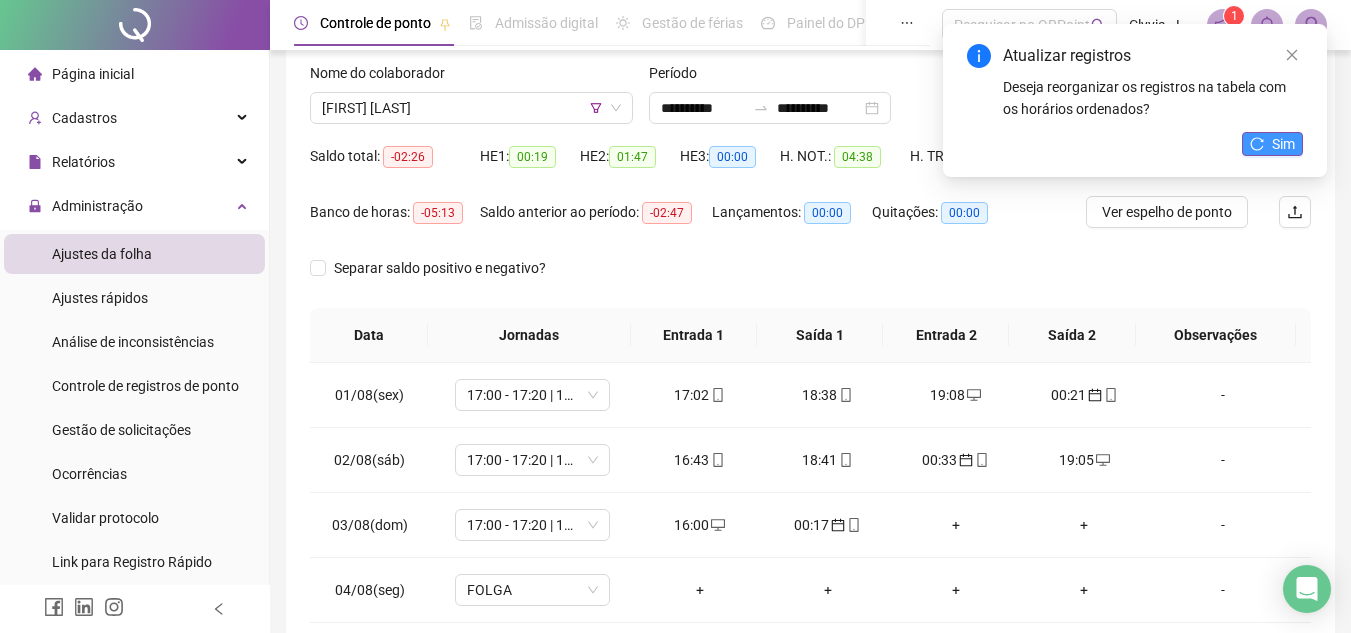click on "Sim" at bounding box center [1272, 144] 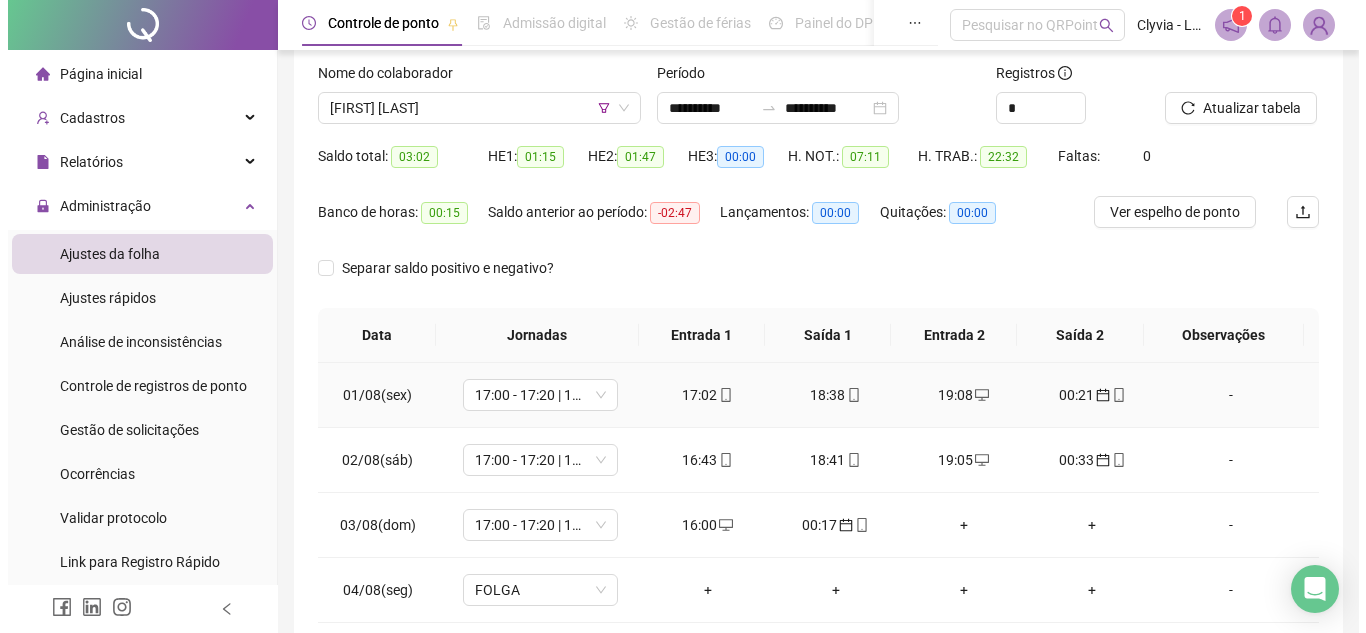 scroll, scrollTop: 222, scrollLeft: 0, axis: vertical 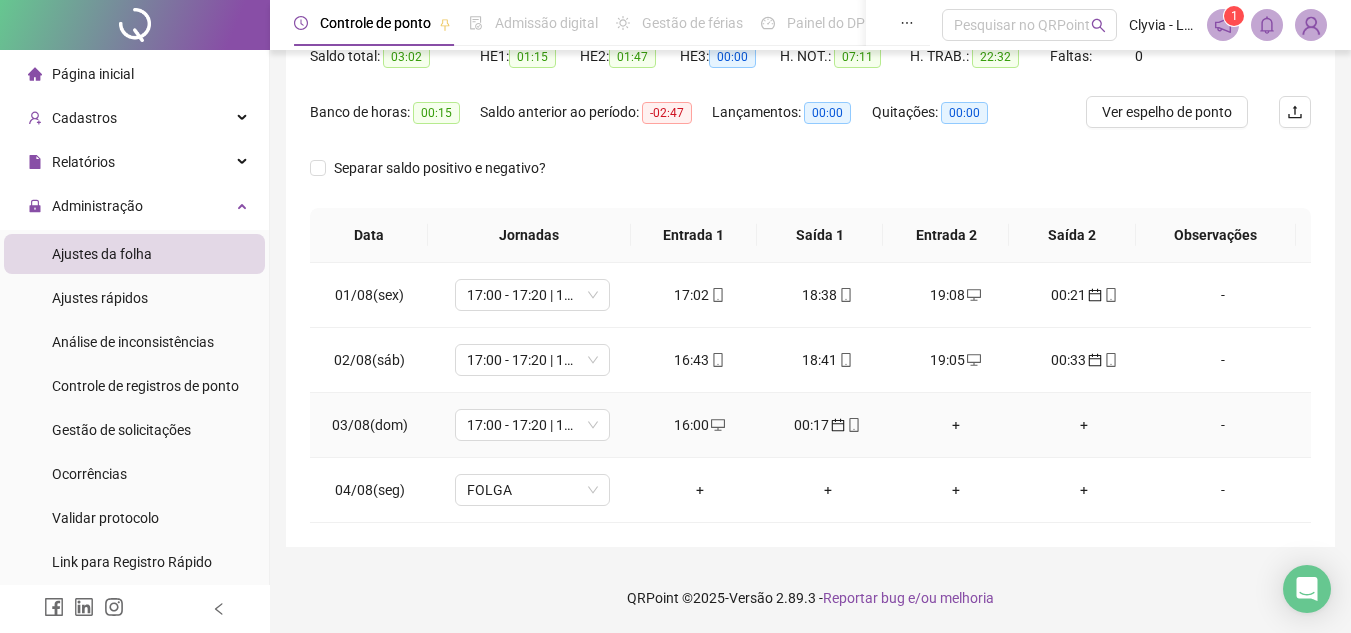 click on "+" at bounding box center (956, 425) 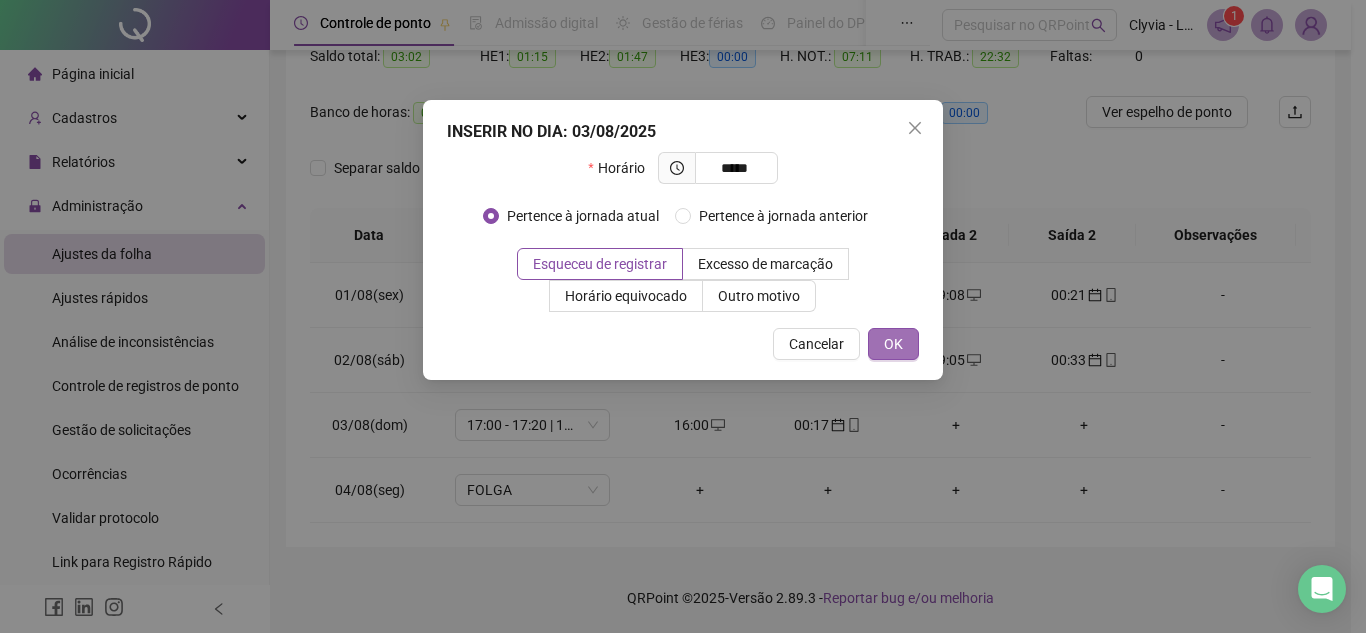 type on "*****" 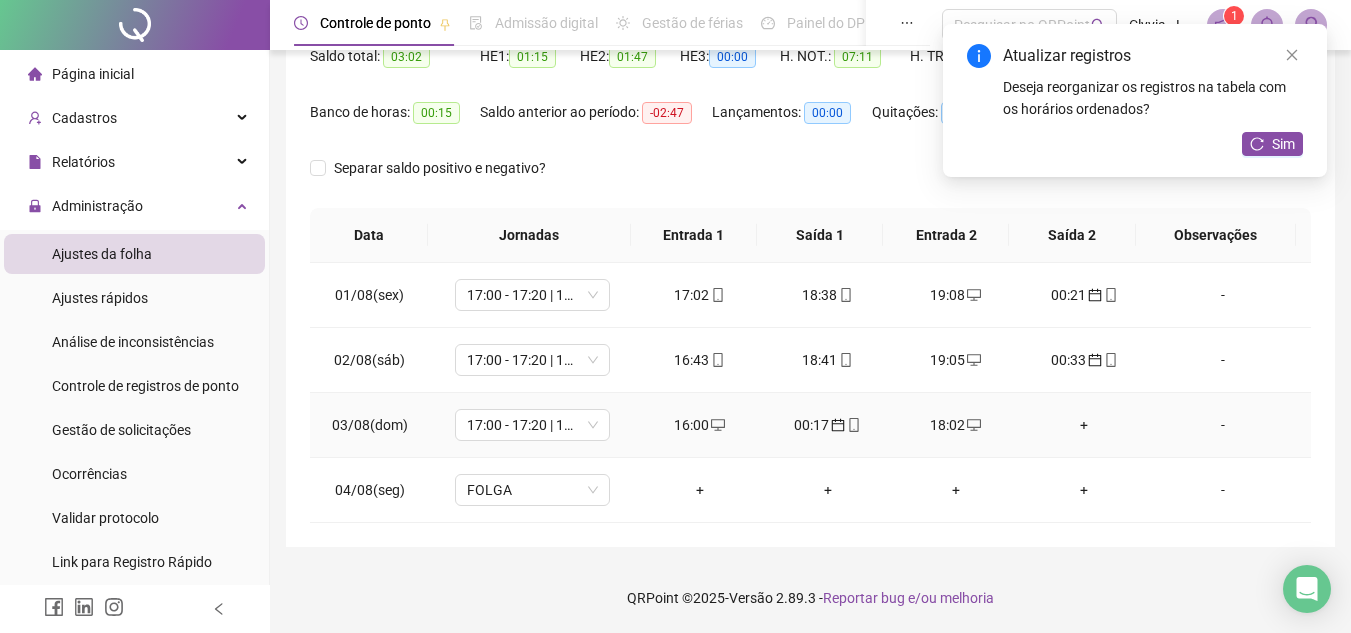 click on "+" at bounding box center (1084, 425) 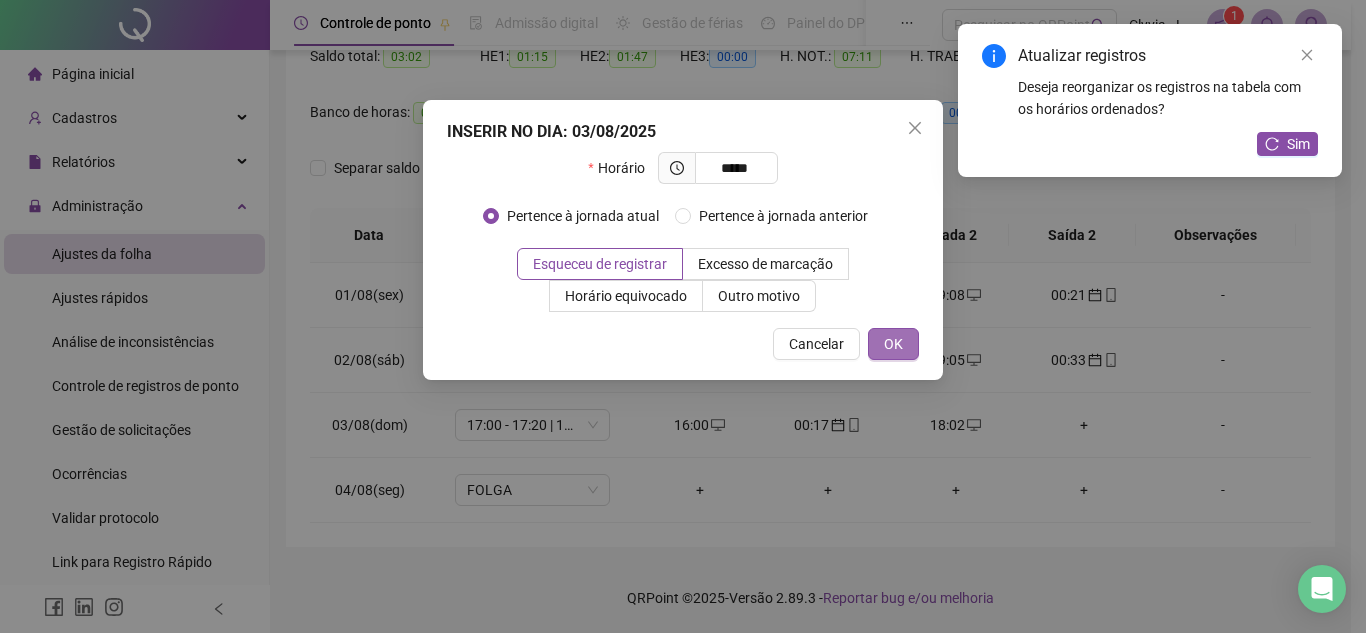 type on "*****" 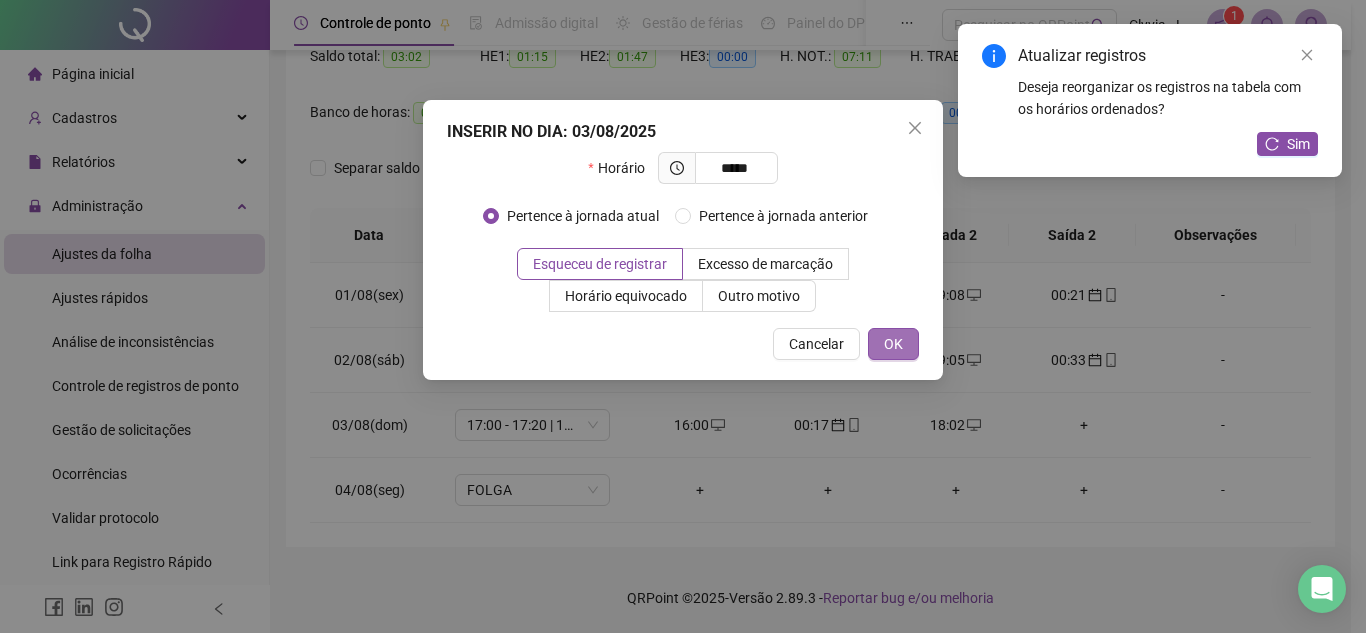 click on "OK" at bounding box center (893, 344) 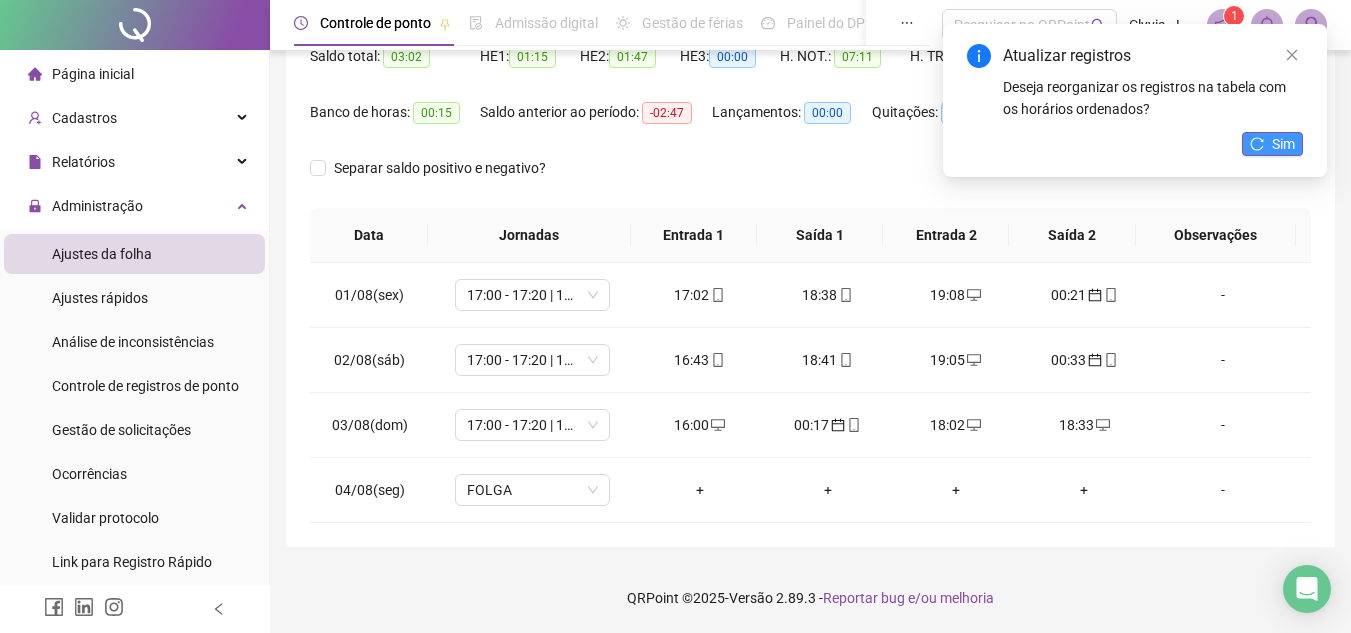 click on "Sim" at bounding box center (1272, 144) 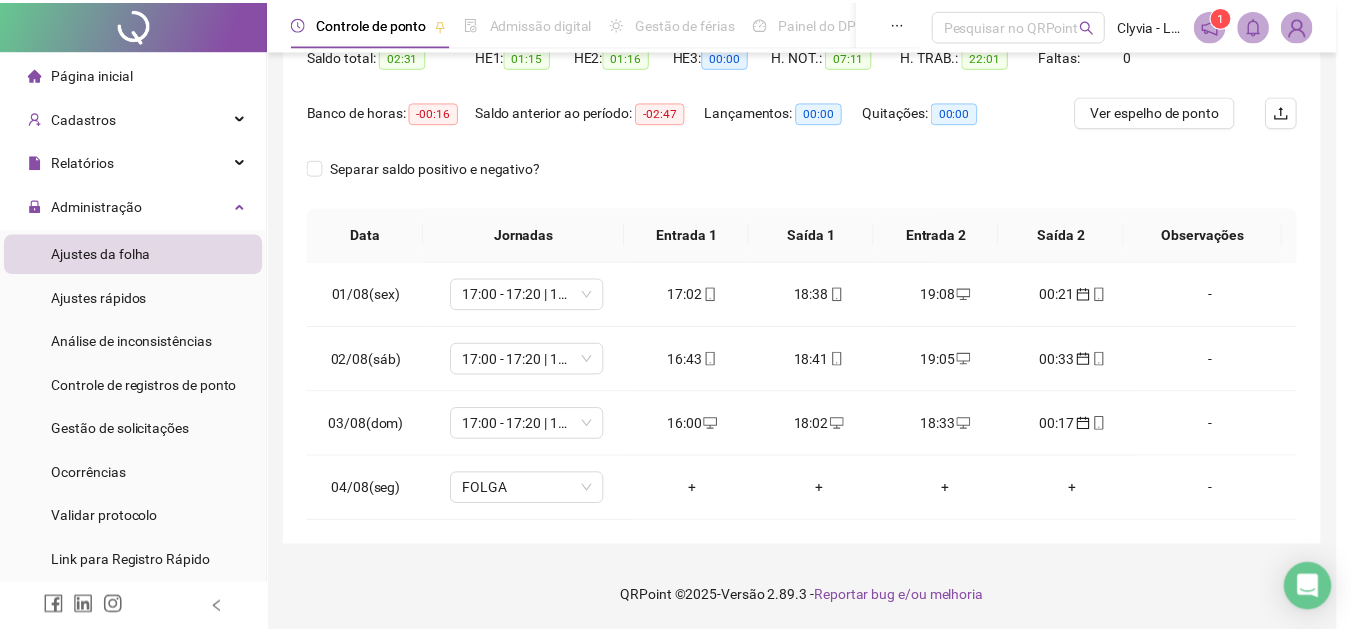 scroll, scrollTop: 122, scrollLeft: 0, axis: vertical 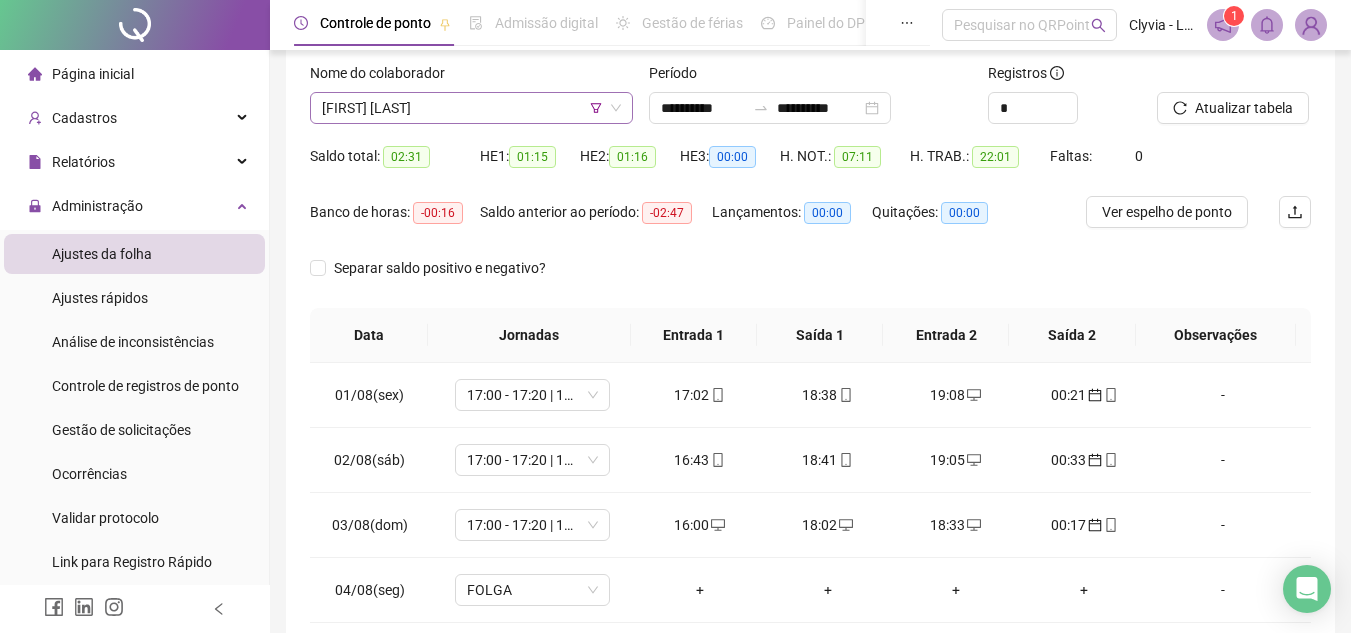 click on "[FIRST] [LAST]" at bounding box center [471, 108] 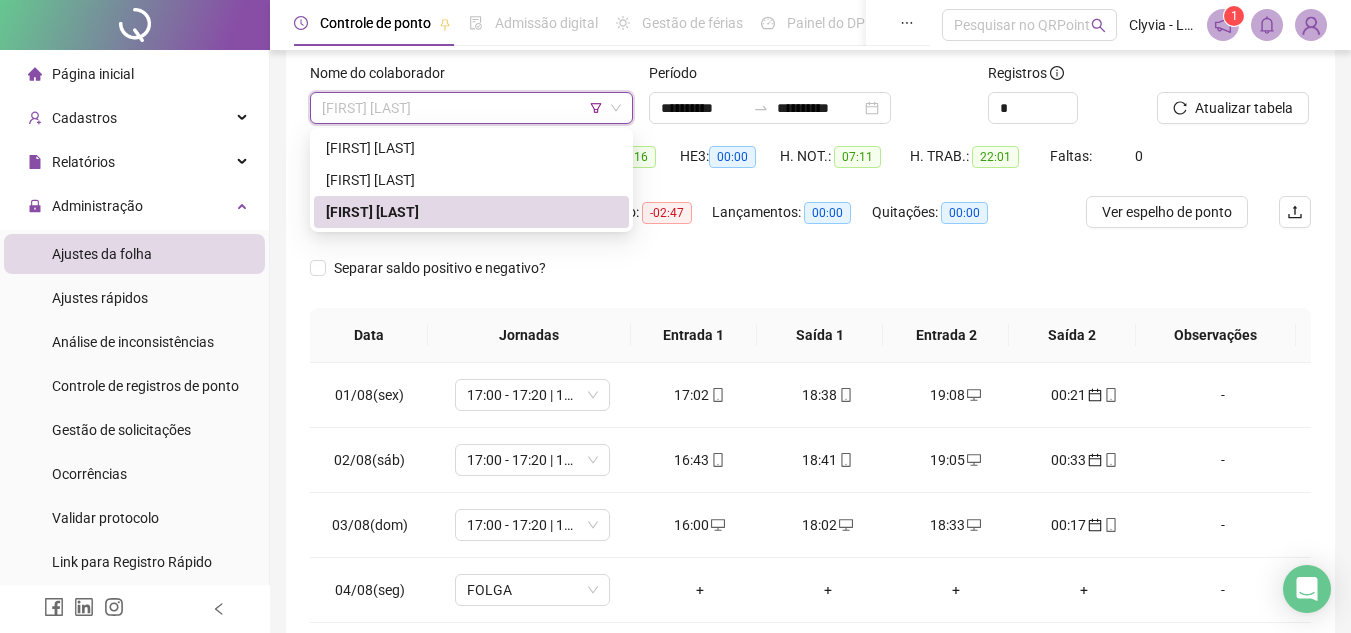 click on "[FIRST] [LAST]" at bounding box center (471, 180) 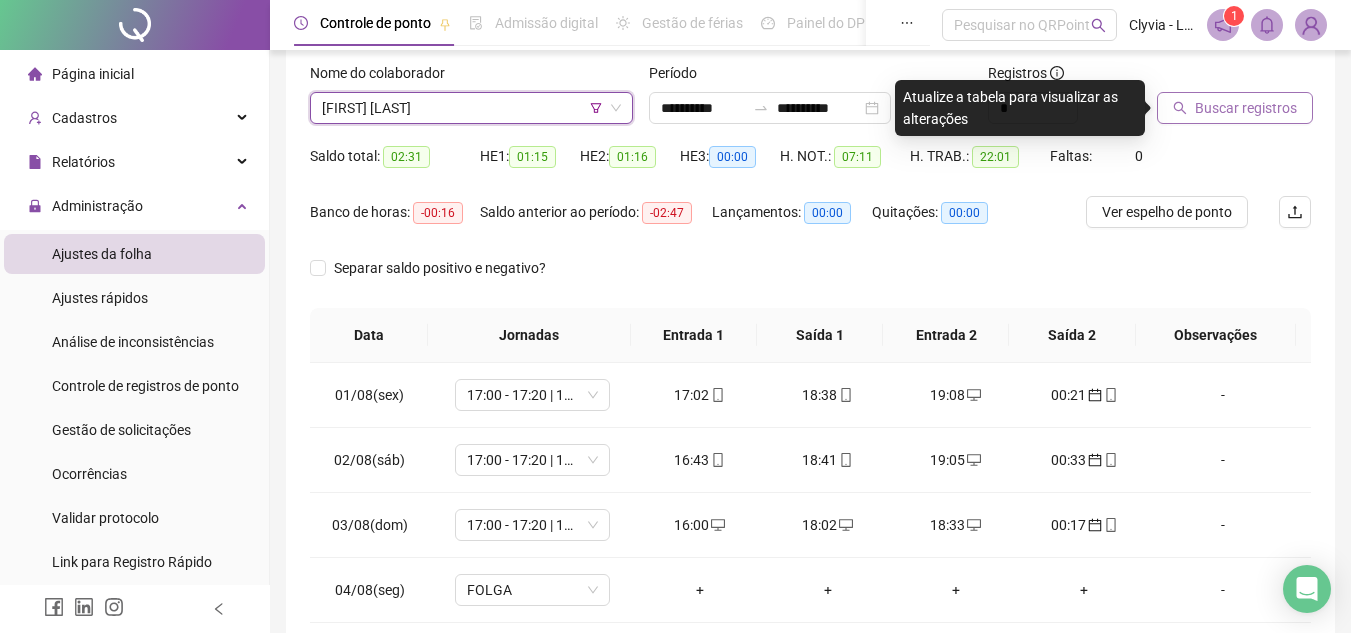 click on "Buscar registros" at bounding box center (1246, 108) 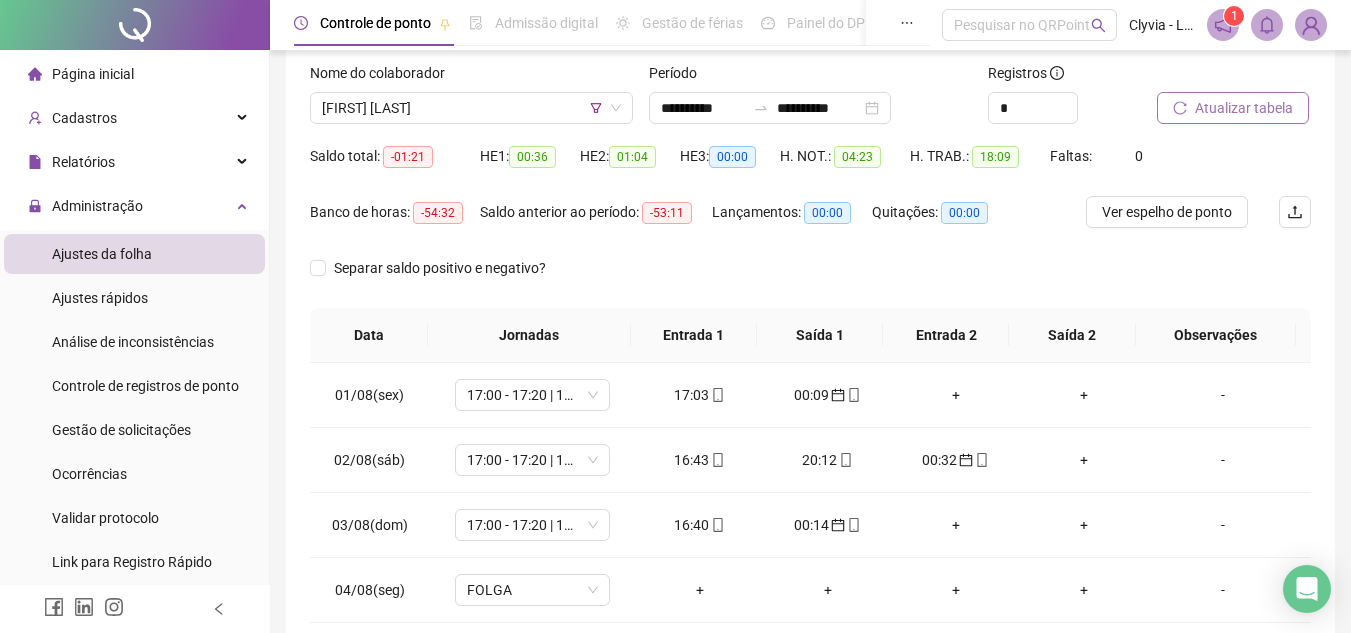 scroll, scrollTop: 222, scrollLeft: 0, axis: vertical 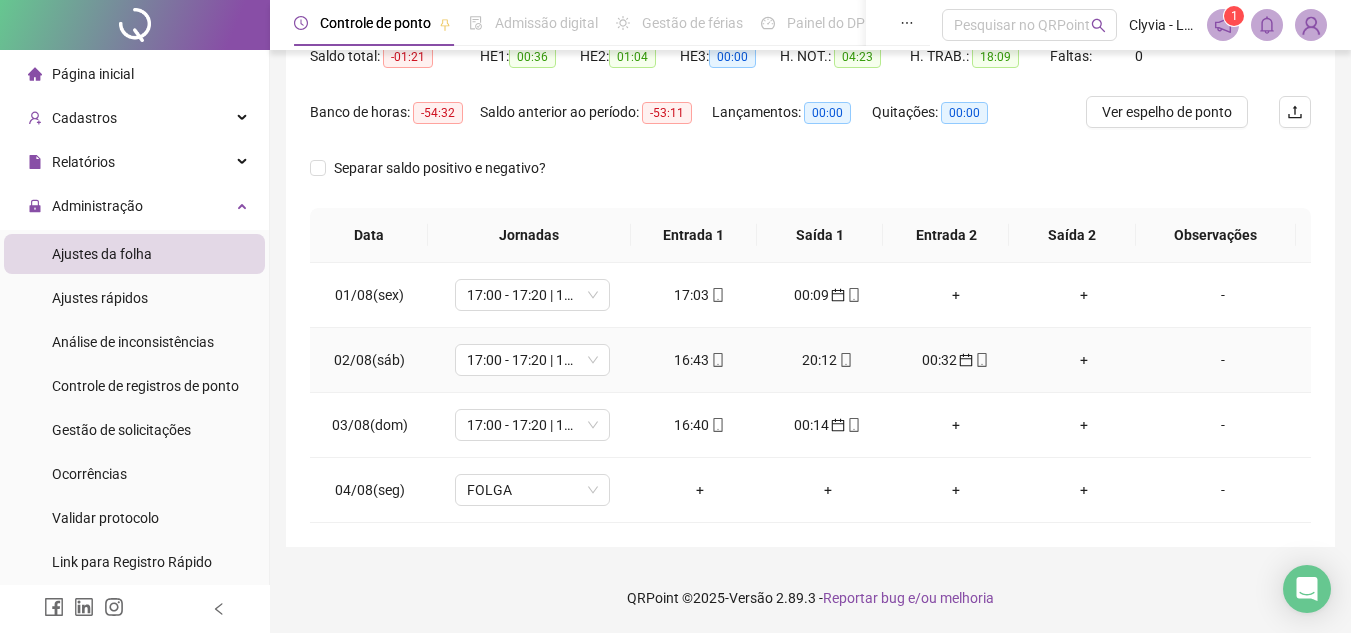 click on "+" at bounding box center (1084, 360) 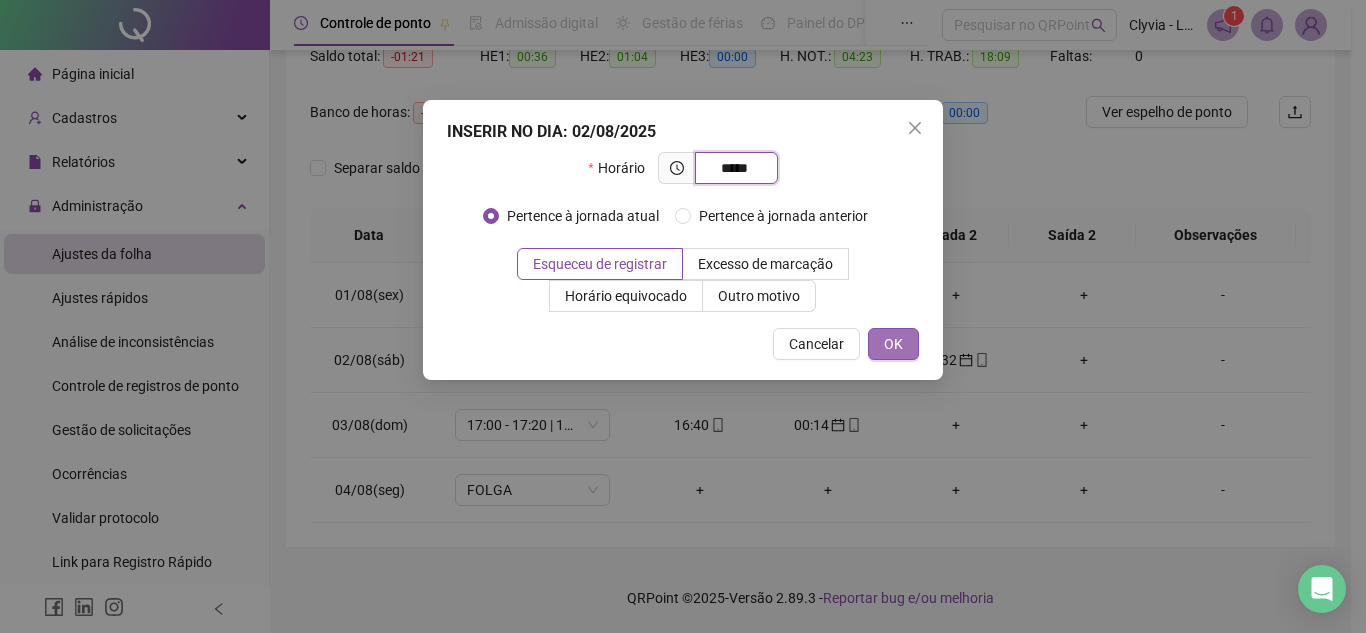 type on "*****" 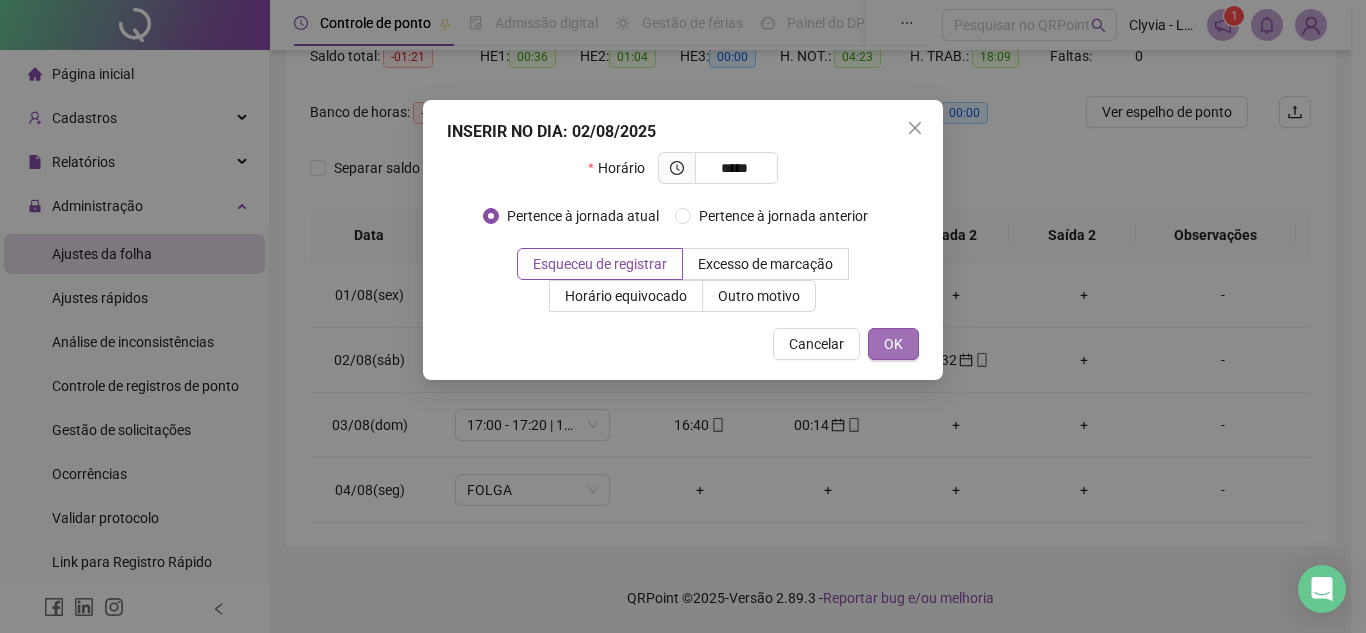 click on "OK" at bounding box center [893, 344] 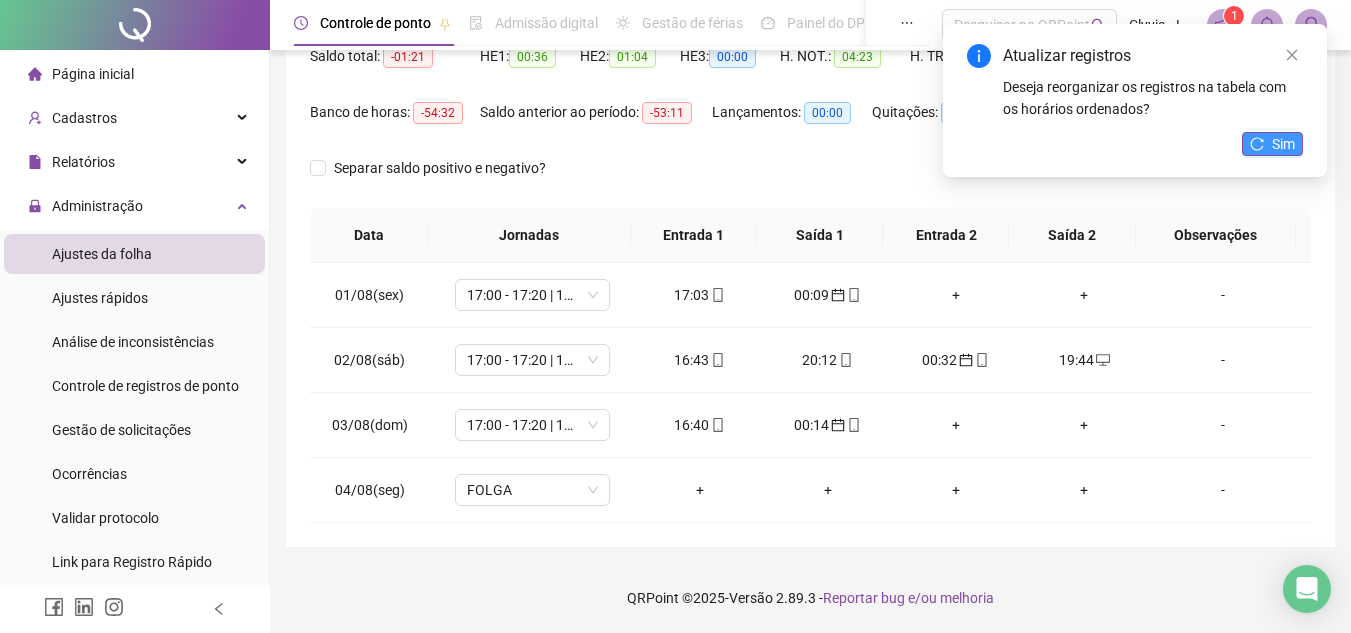 click on "Sim" at bounding box center [1283, 144] 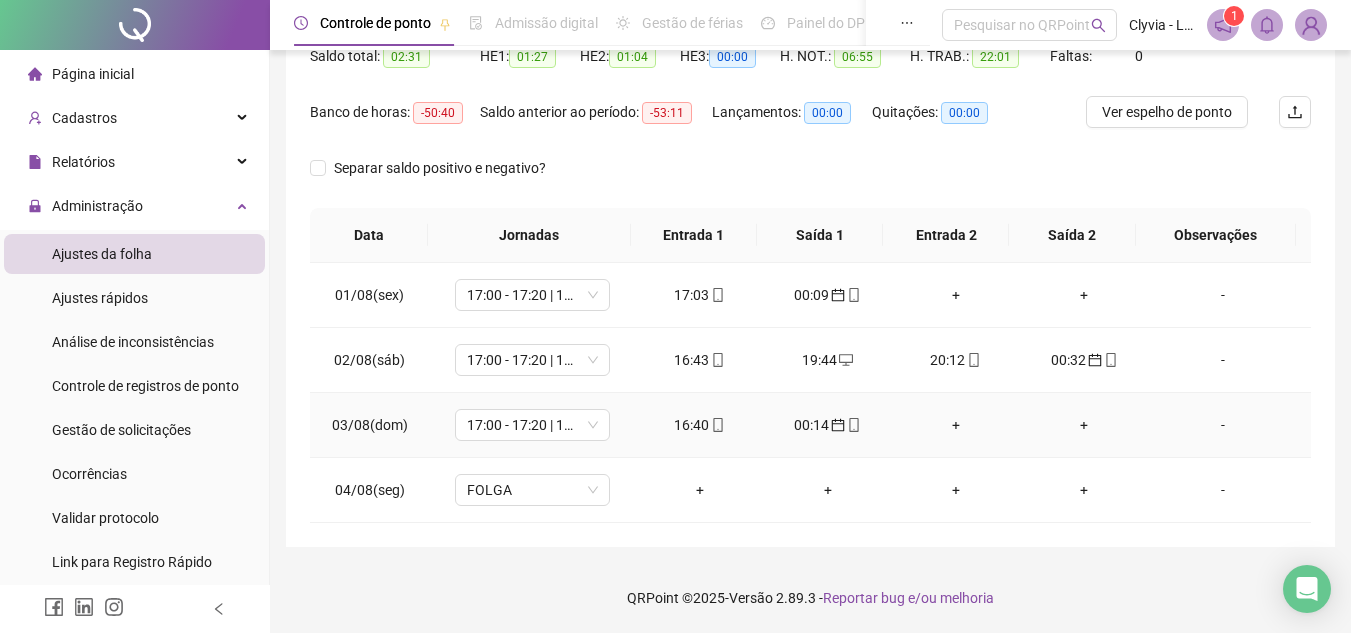 click on "+" at bounding box center (956, 425) 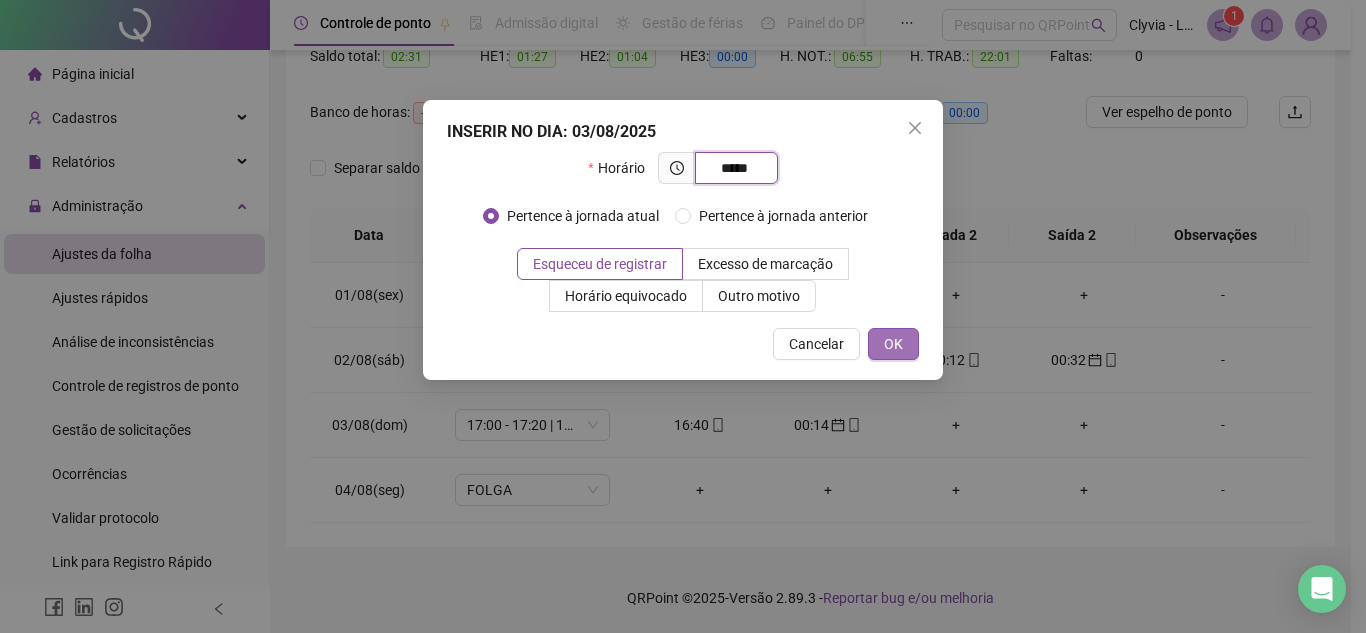 type on "*****" 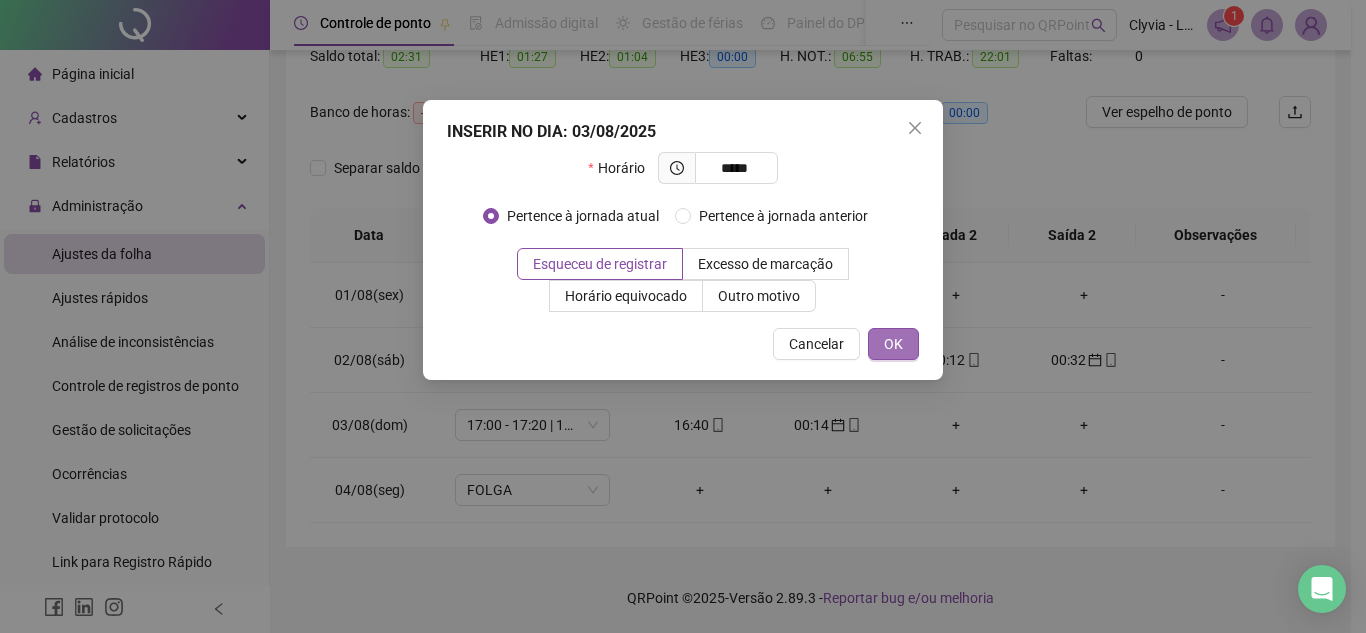 click on "OK" at bounding box center (893, 344) 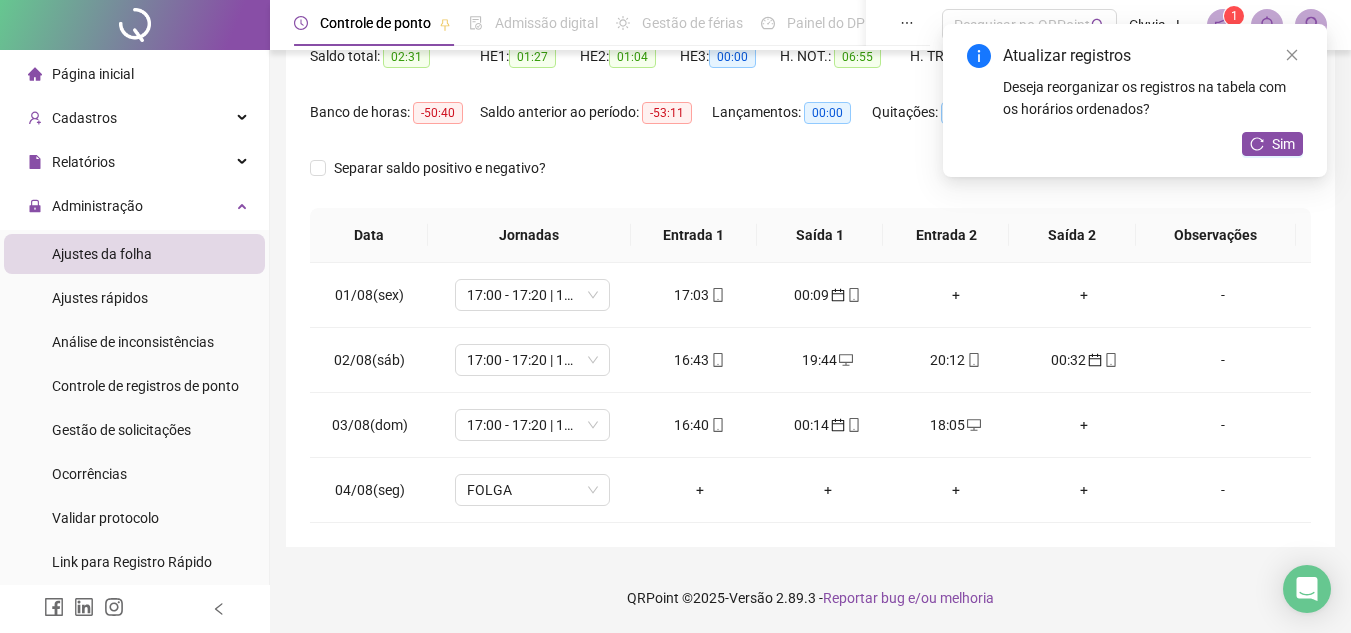 click on "+" at bounding box center (1084, 425) 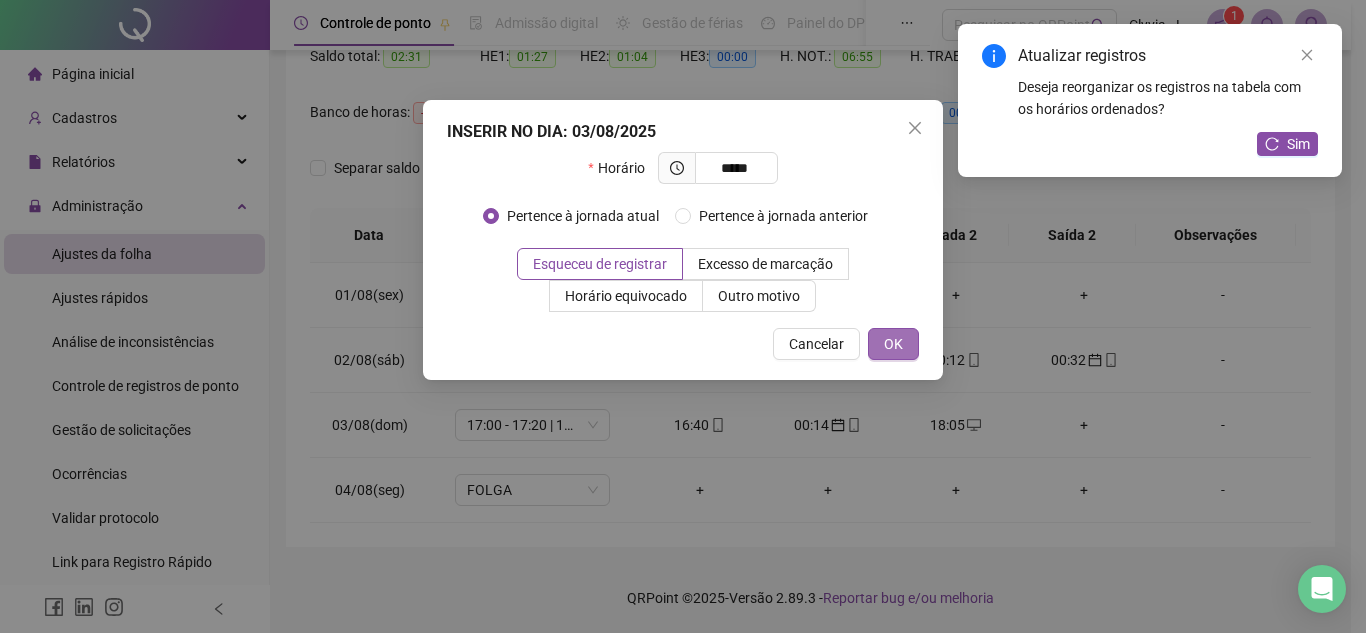 type on "*****" 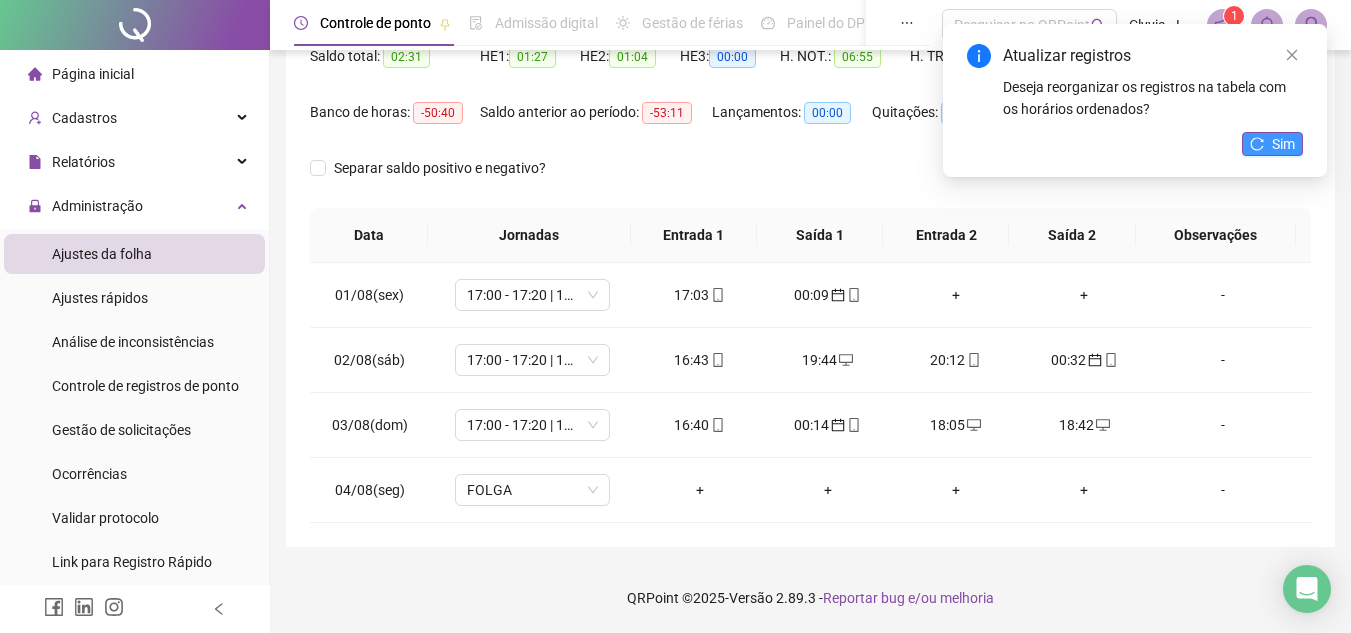 click on "Sim" at bounding box center (1272, 144) 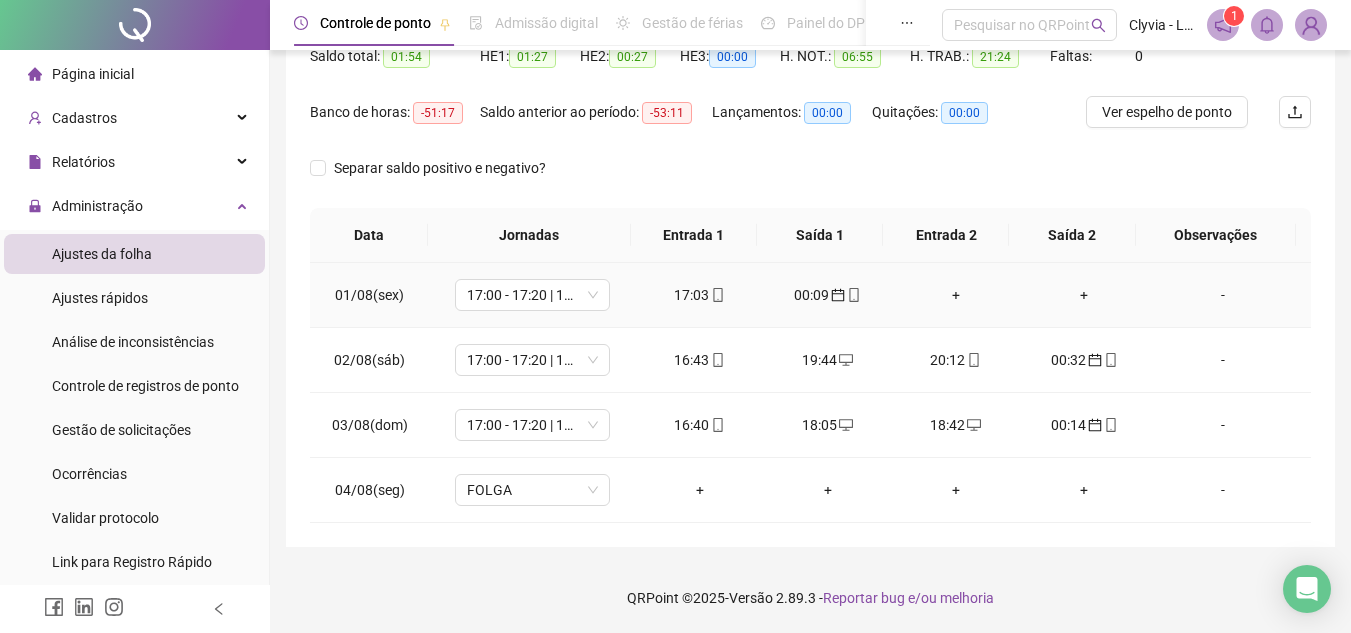 click on "+" at bounding box center [1084, 295] 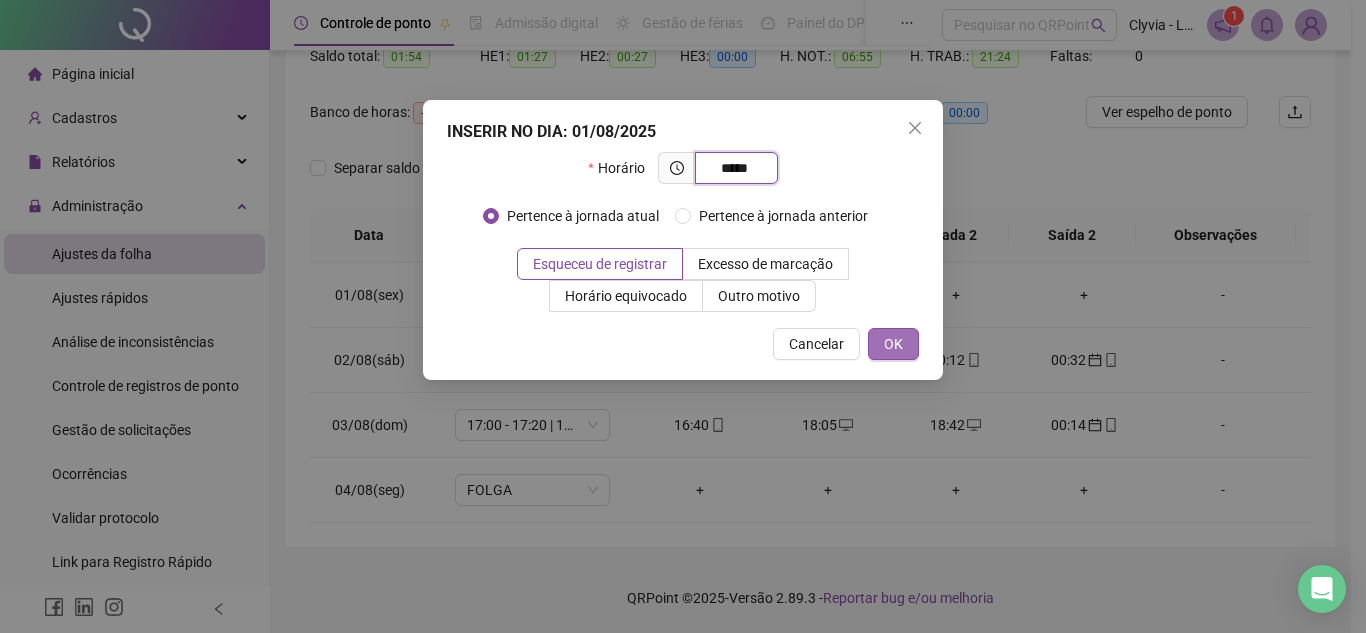 type on "*****" 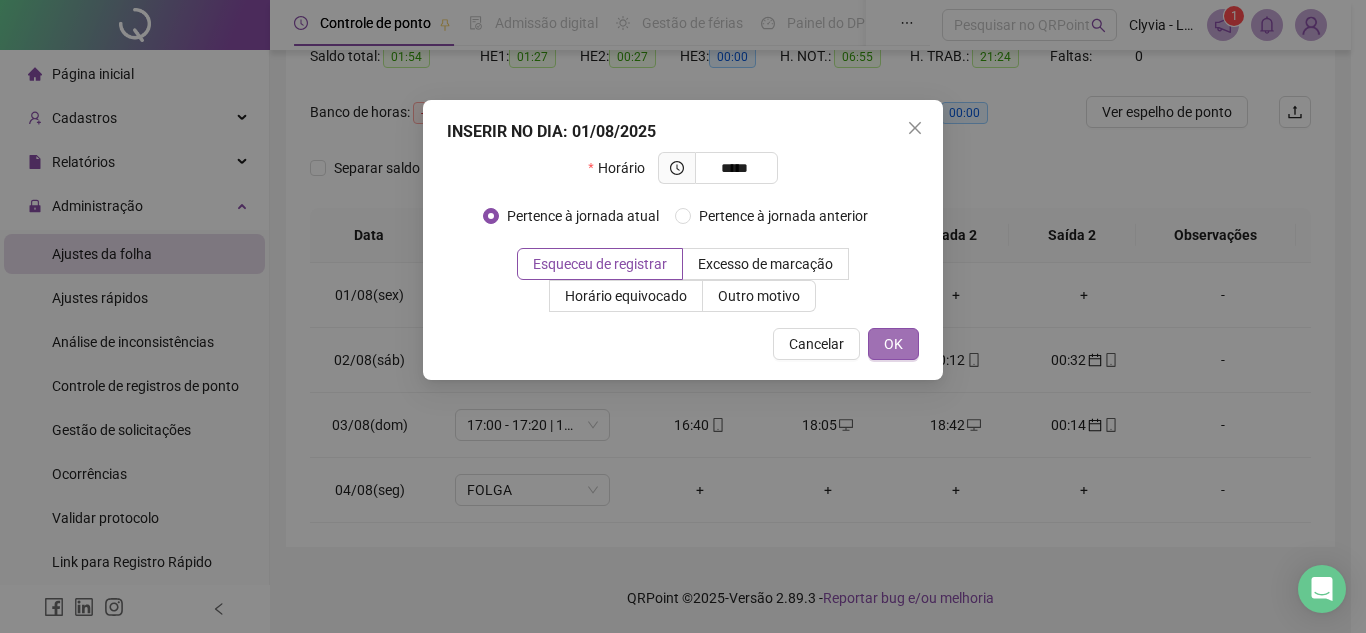 click on "OK" at bounding box center (893, 344) 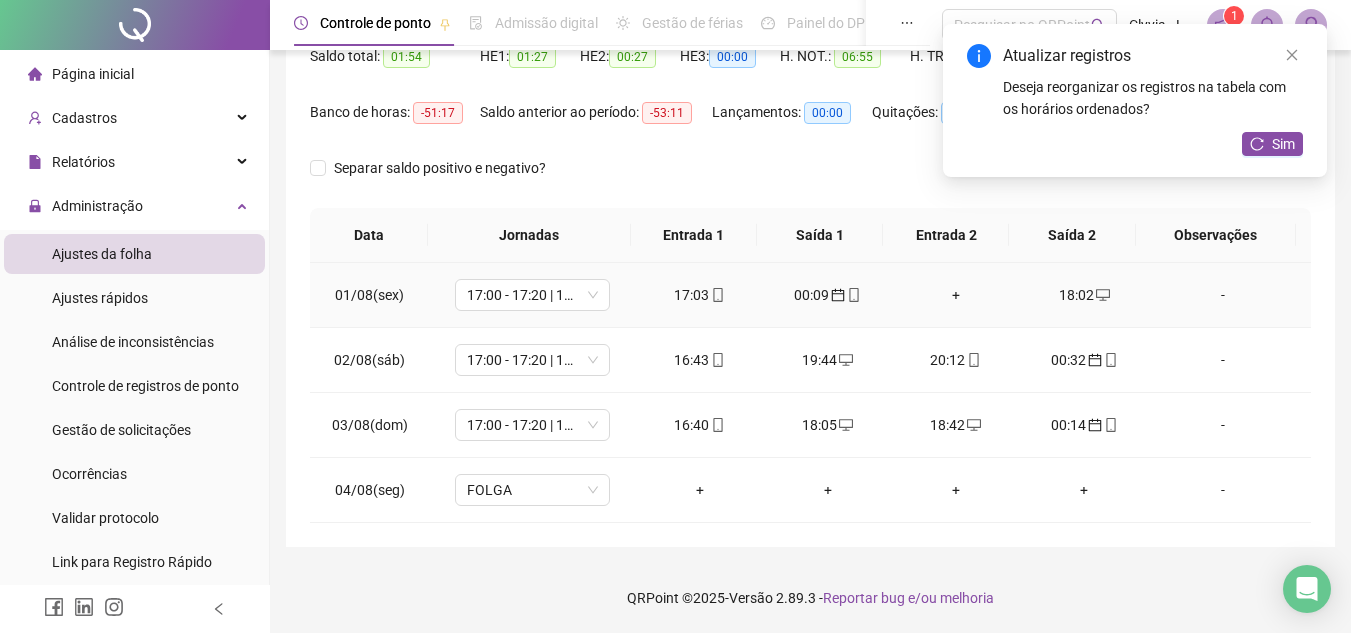 click on "+" at bounding box center [956, 295] 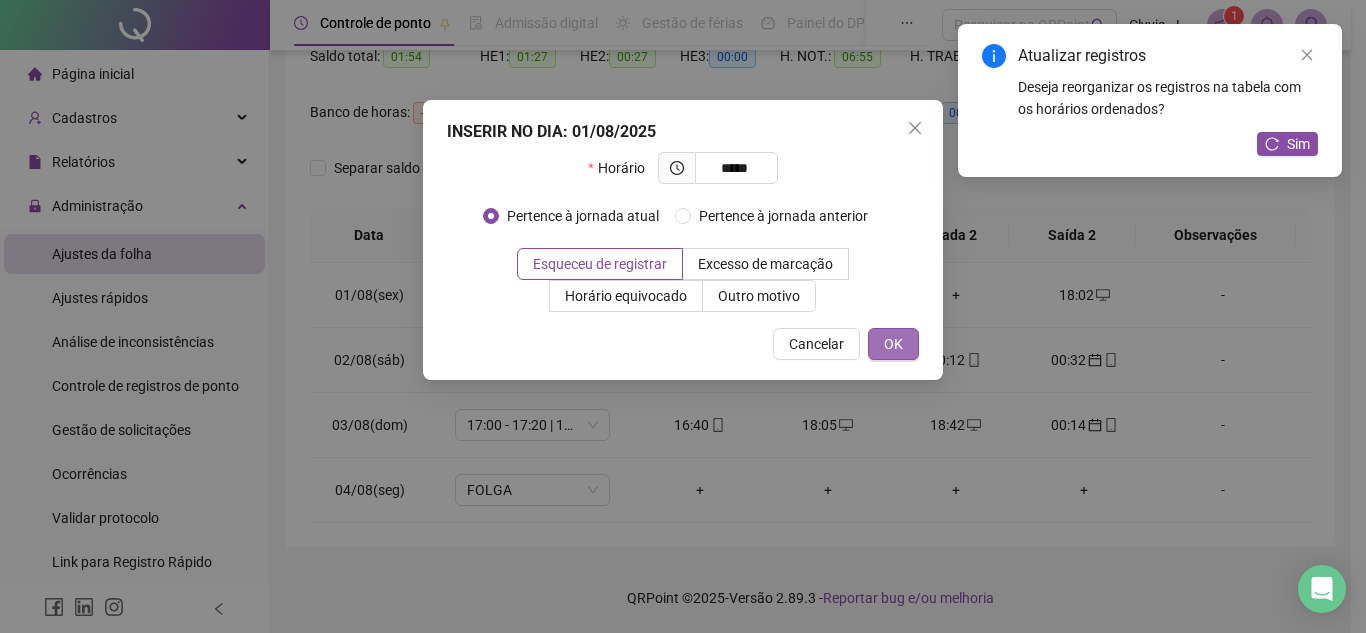 type on "*****" 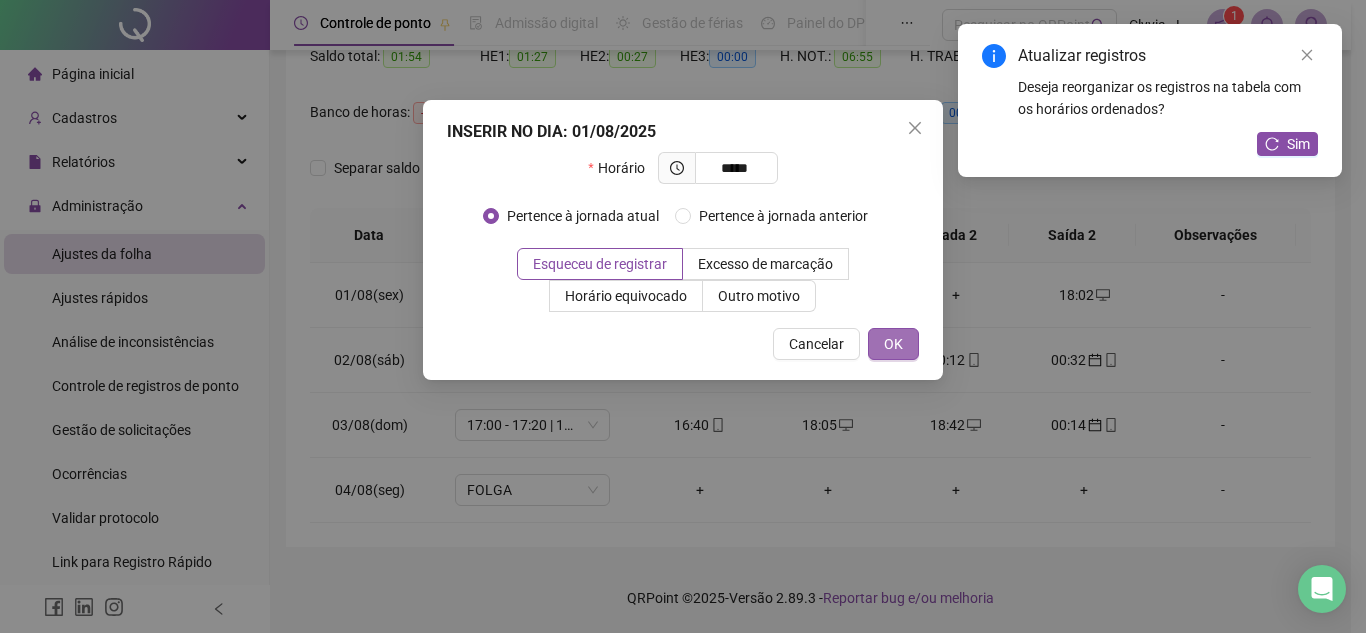click on "OK" at bounding box center [893, 344] 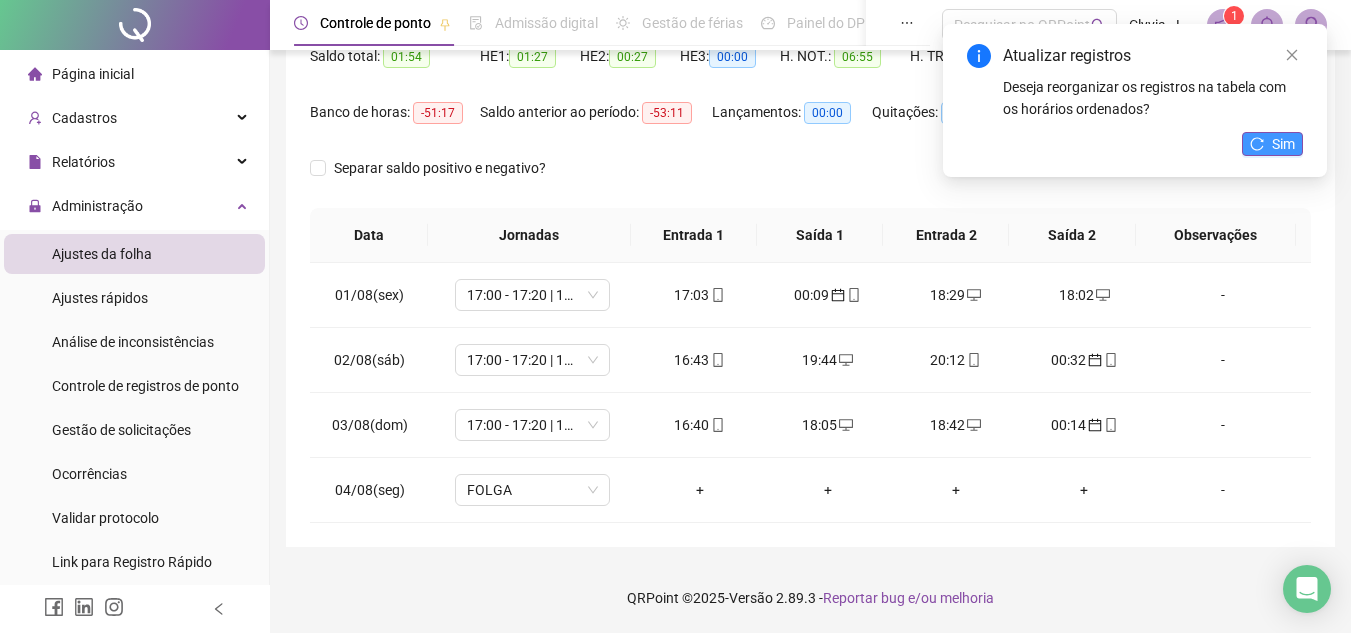 click on "Sim" at bounding box center (1283, 144) 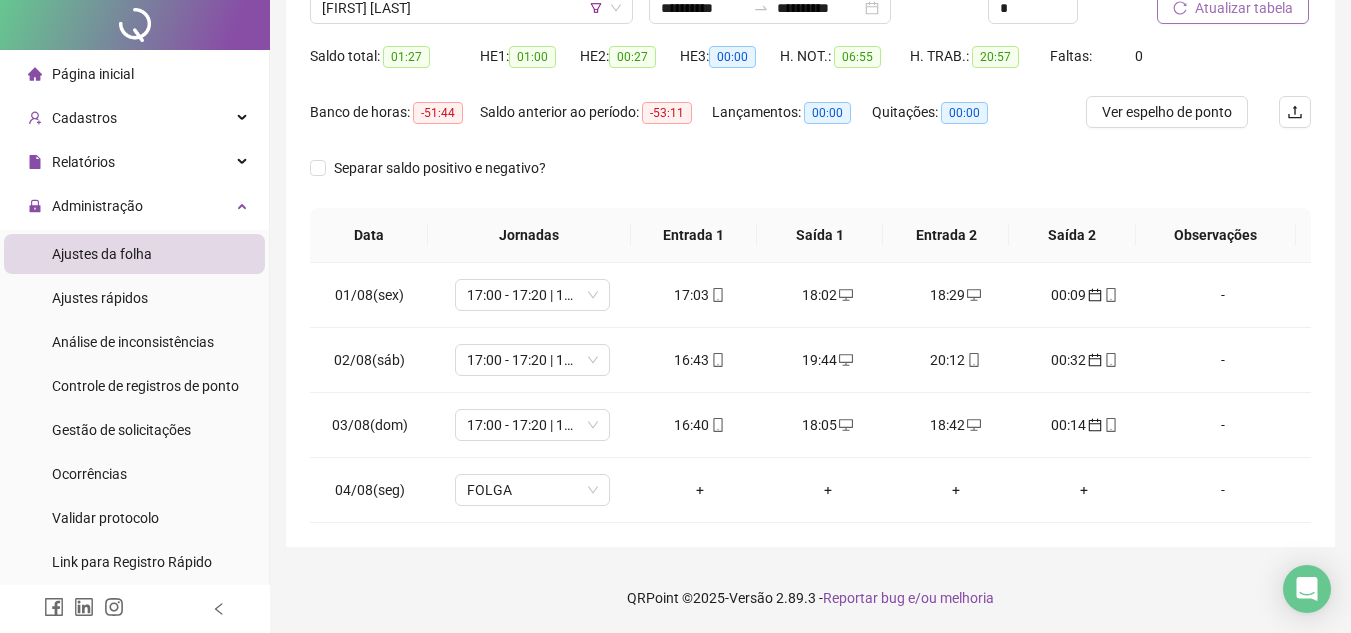 scroll, scrollTop: 0, scrollLeft: 0, axis: both 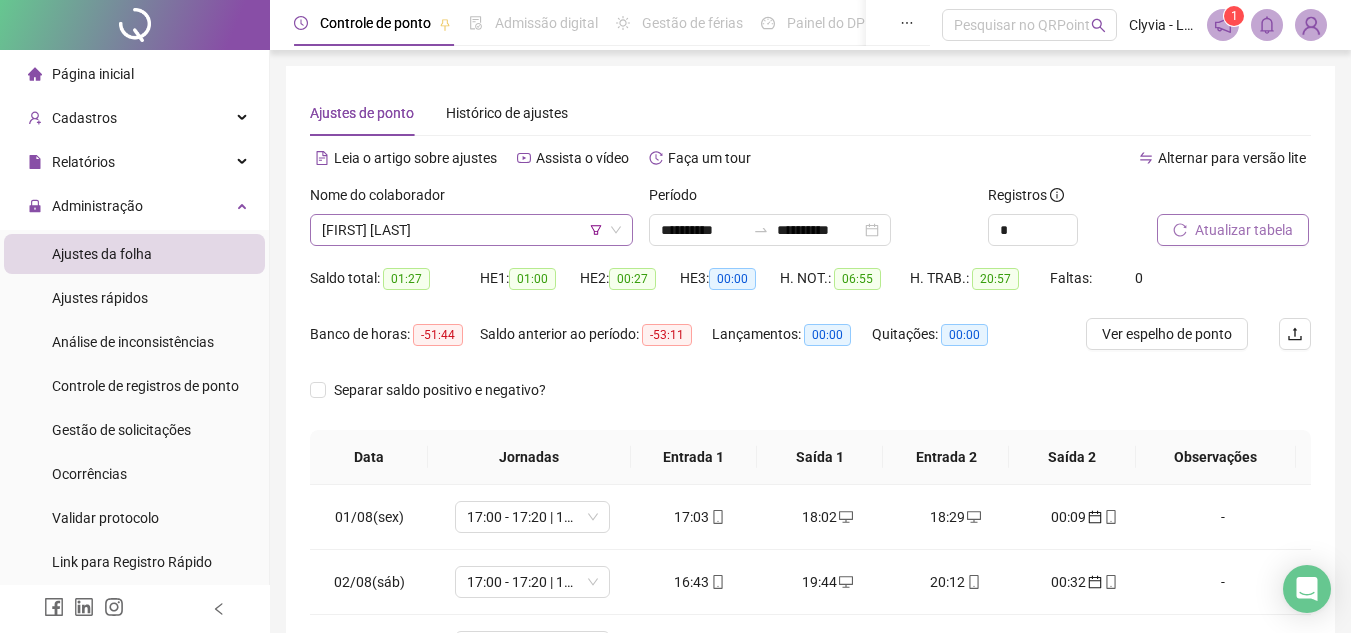 click on "[FIRST] [LAST]" at bounding box center [471, 230] 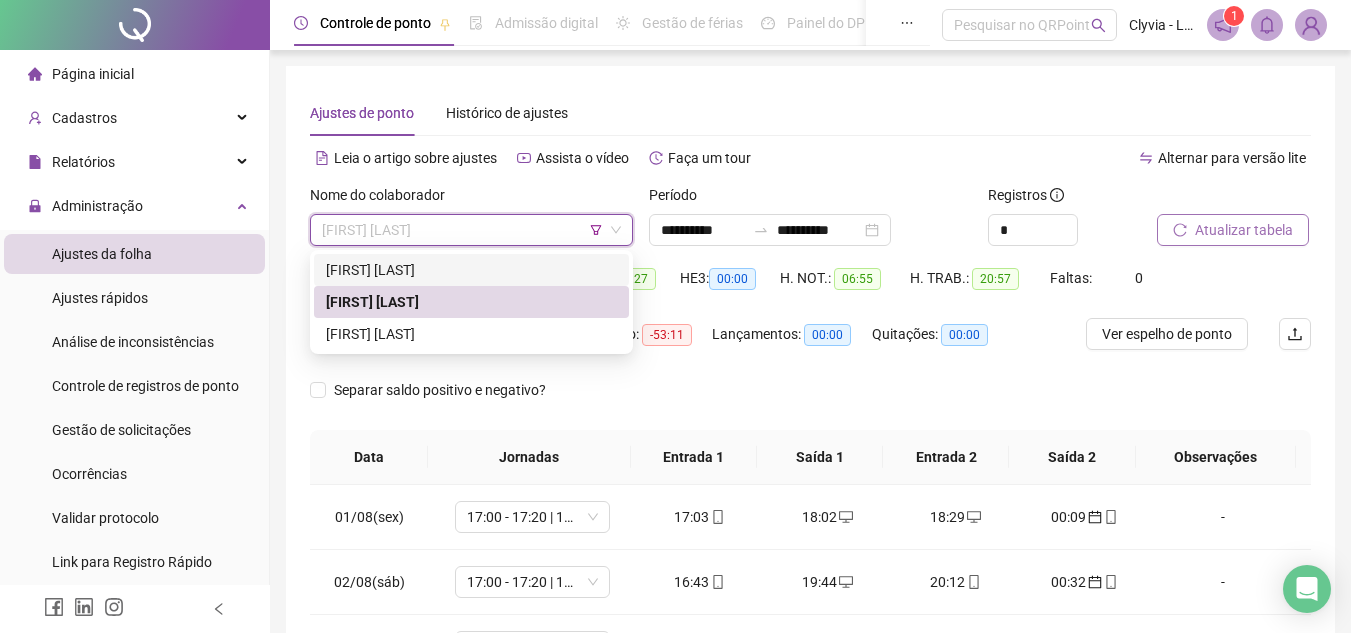click 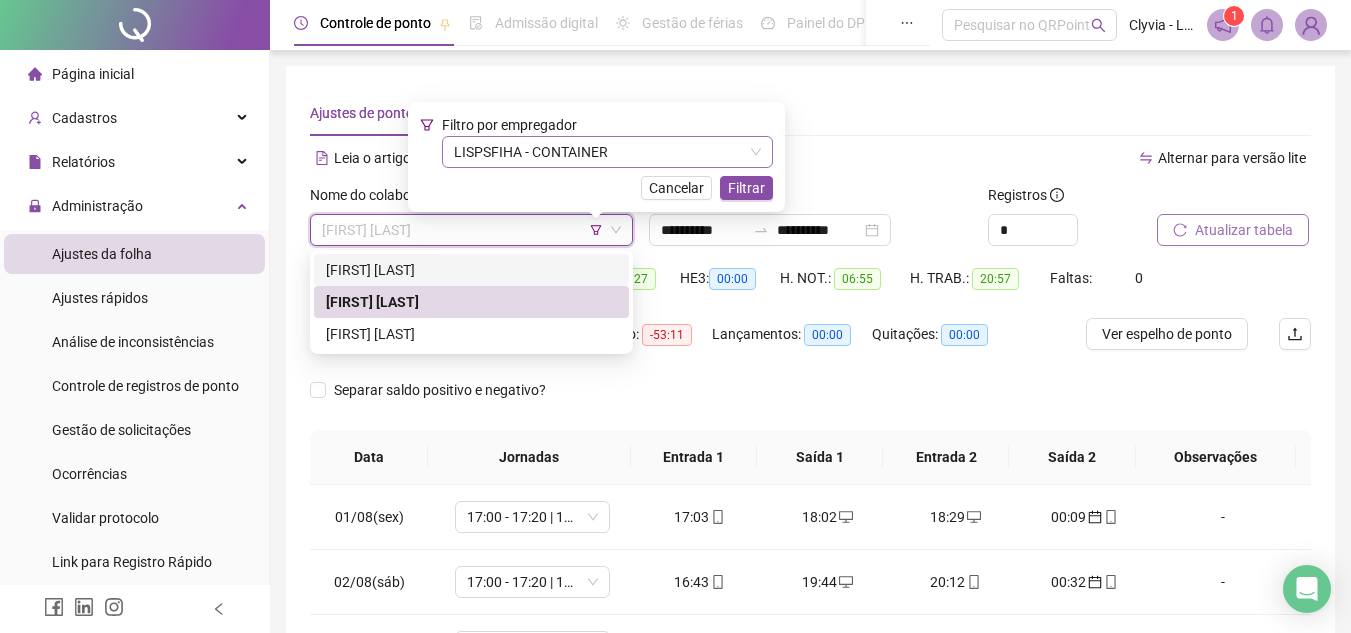 click on "LISPSFIHA - CONTAINER" at bounding box center [607, 152] 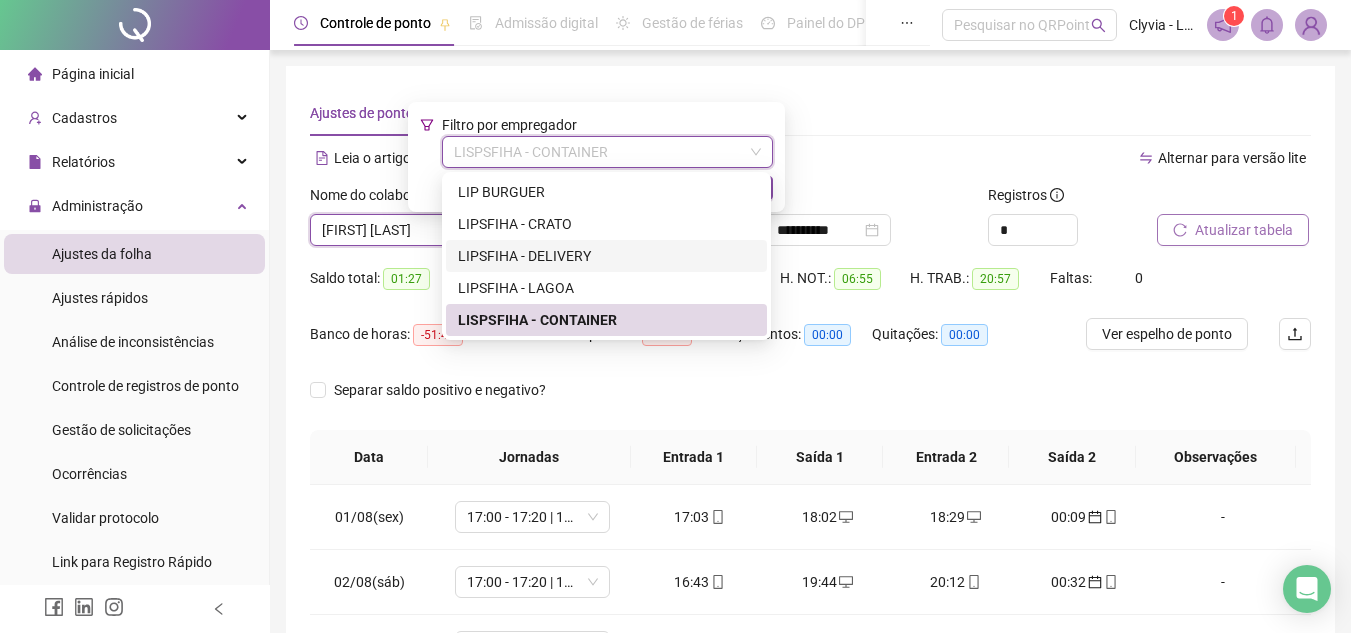 click on "LIPSFIHA - DELIVERY" at bounding box center (606, 256) 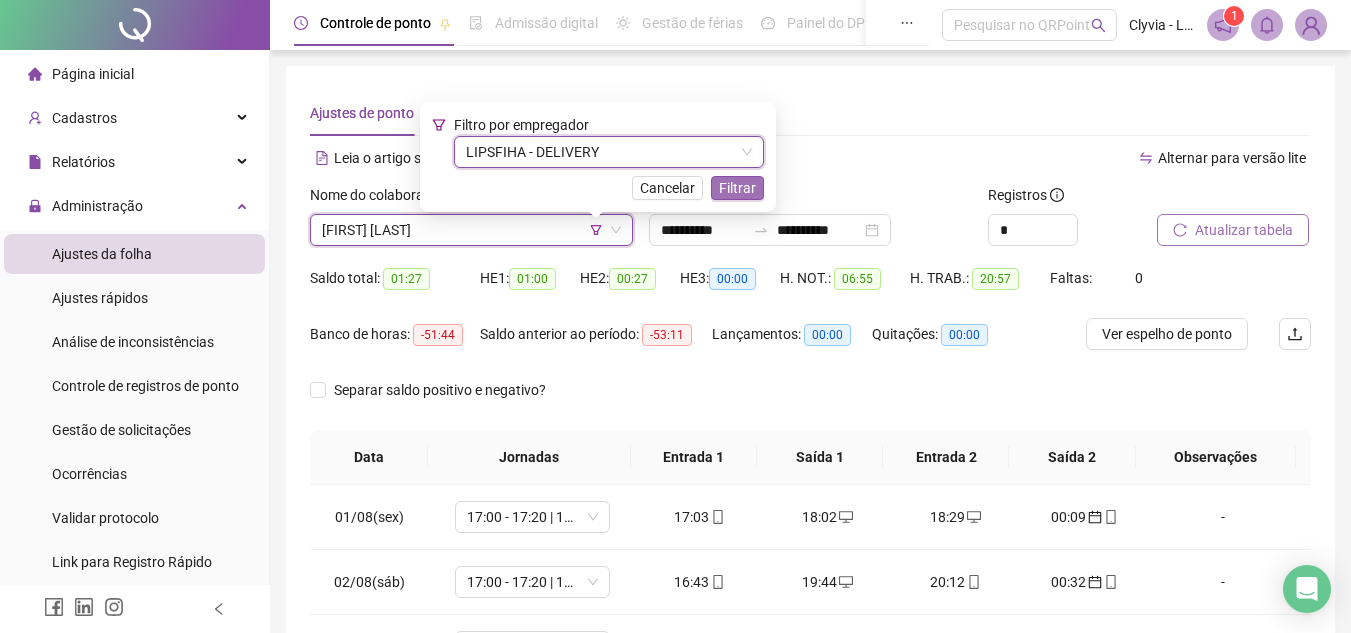 click on "Filtrar" at bounding box center [737, 188] 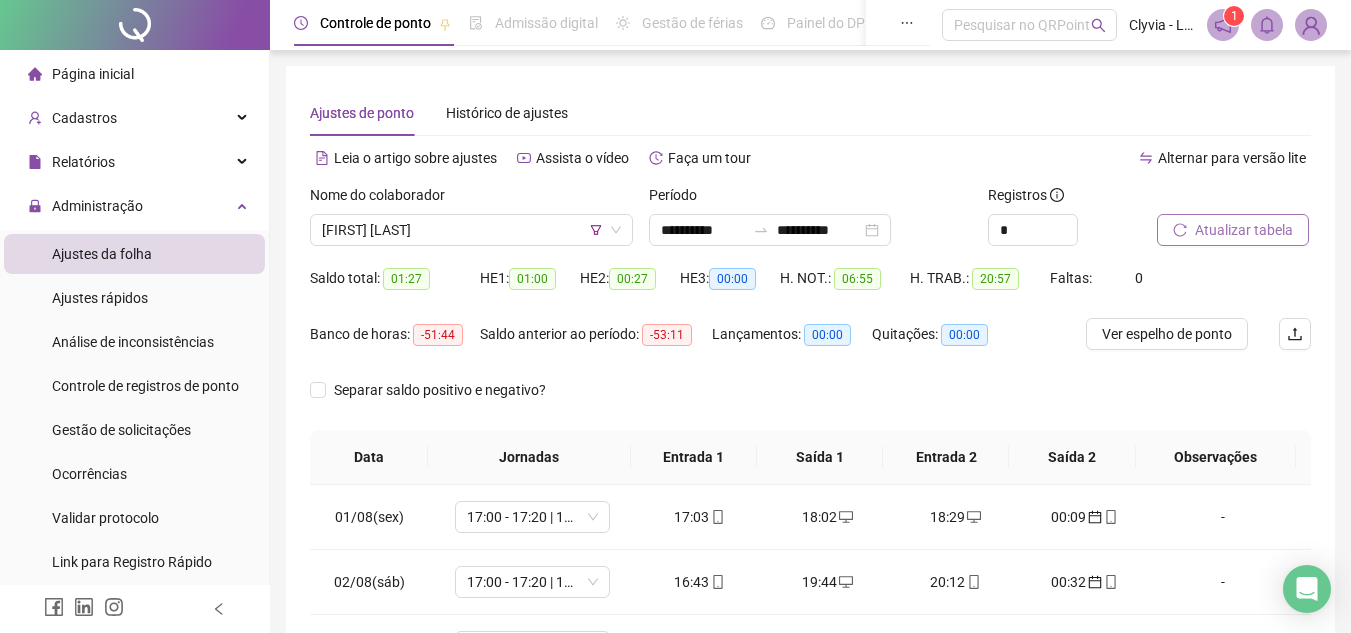 click on "Atualizar tabela" at bounding box center (1233, 230) 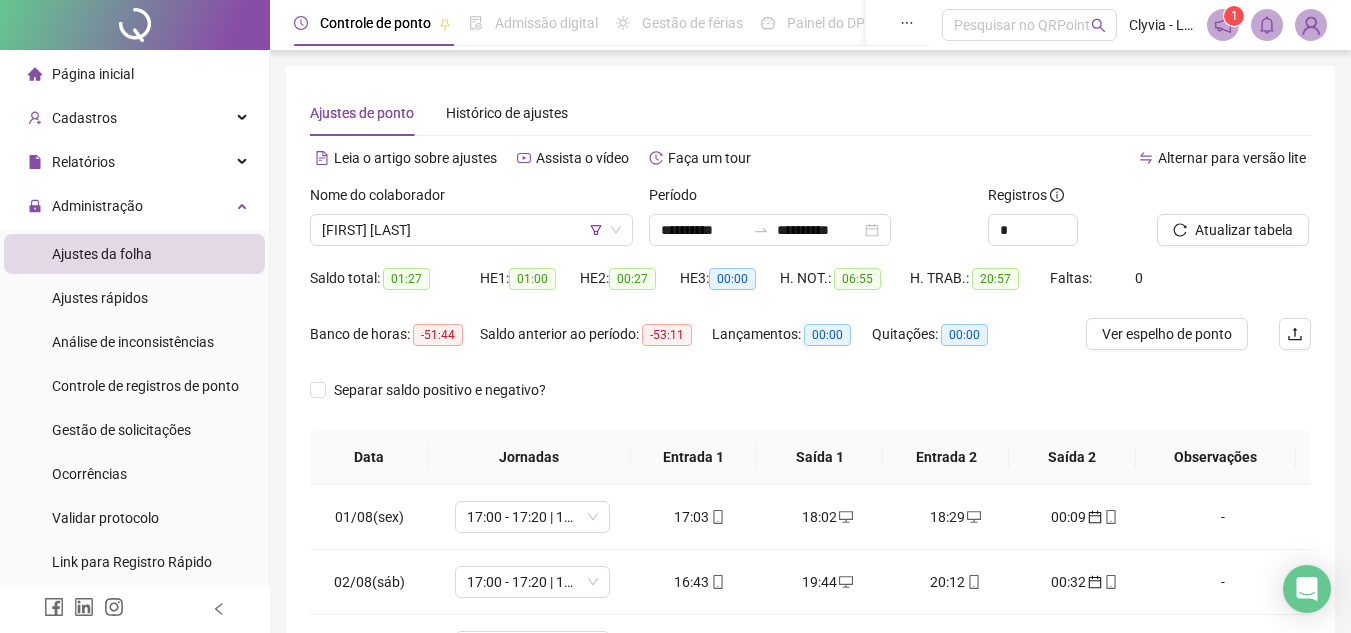click on "[FIRST] [LAST]" at bounding box center [471, 230] 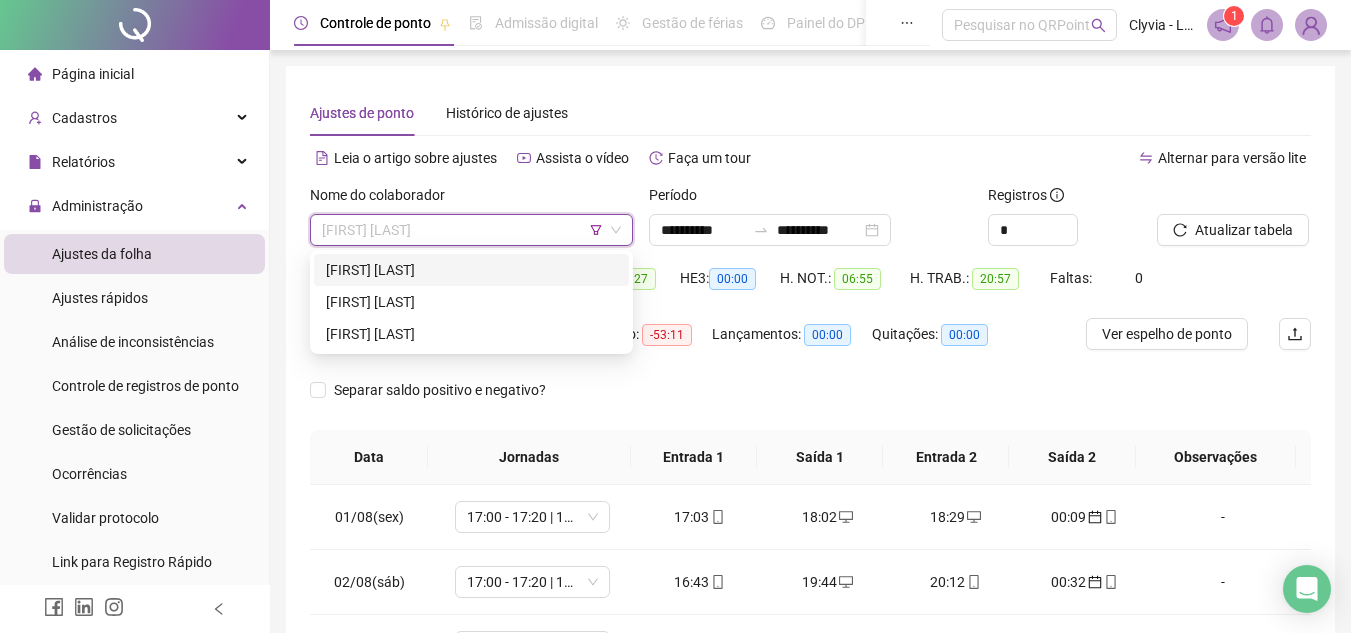 click on "[FIRST] [LAST]" at bounding box center [471, 270] 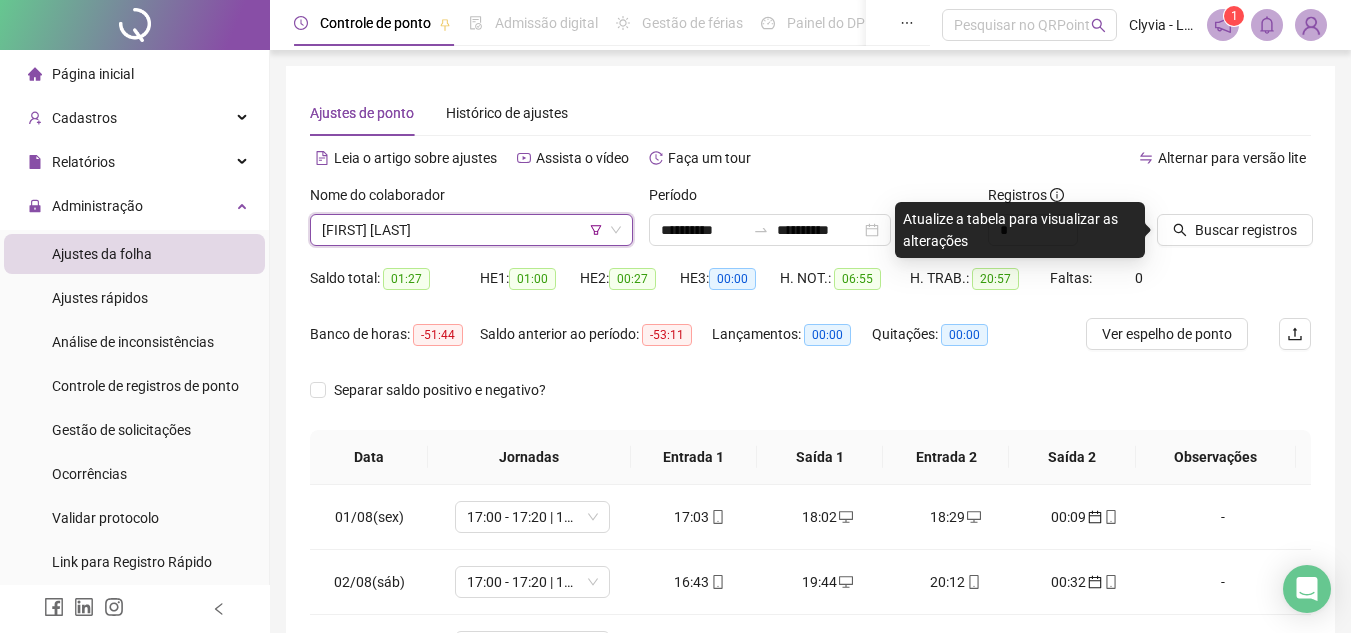 click on "Buscar registros" at bounding box center [1234, 223] 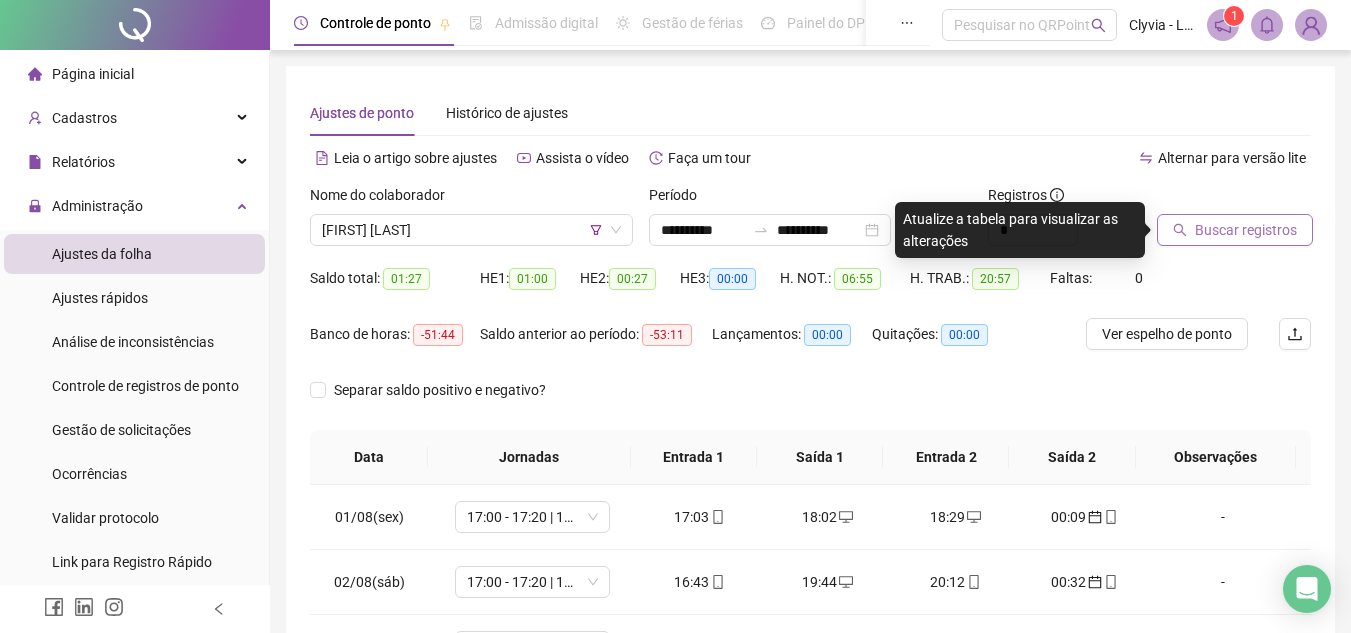 click on "Buscar registros" at bounding box center [1235, 230] 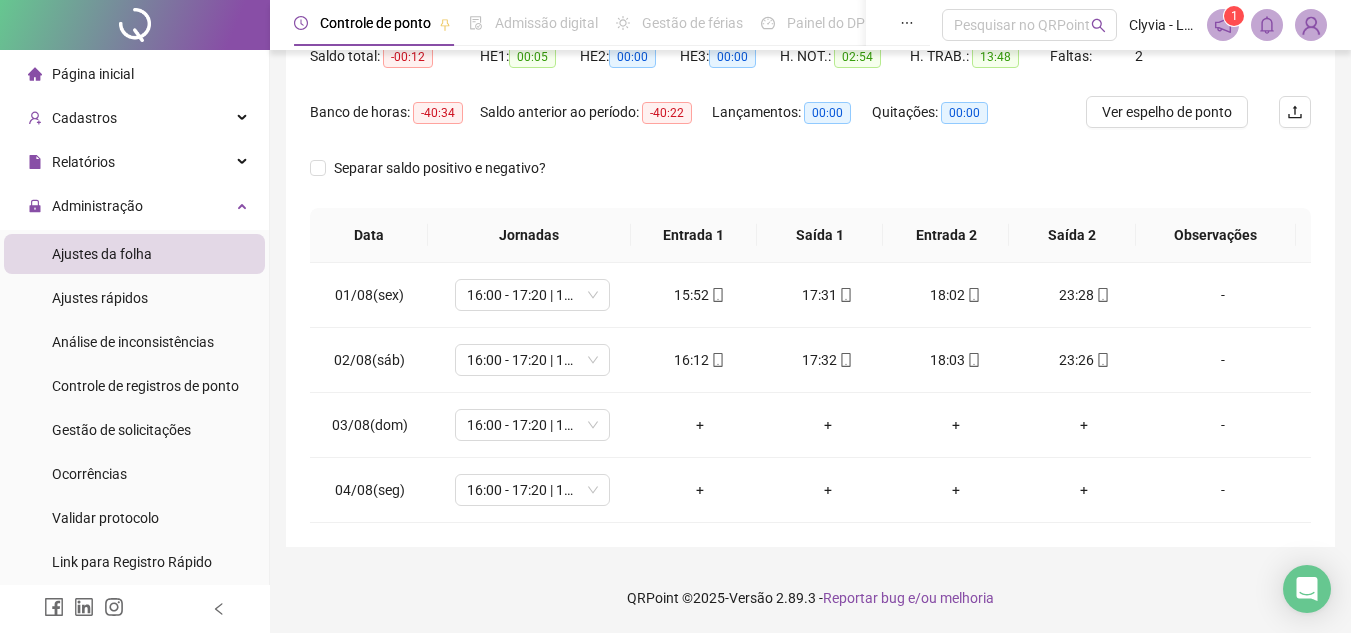 scroll, scrollTop: 22, scrollLeft: 0, axis: vertical 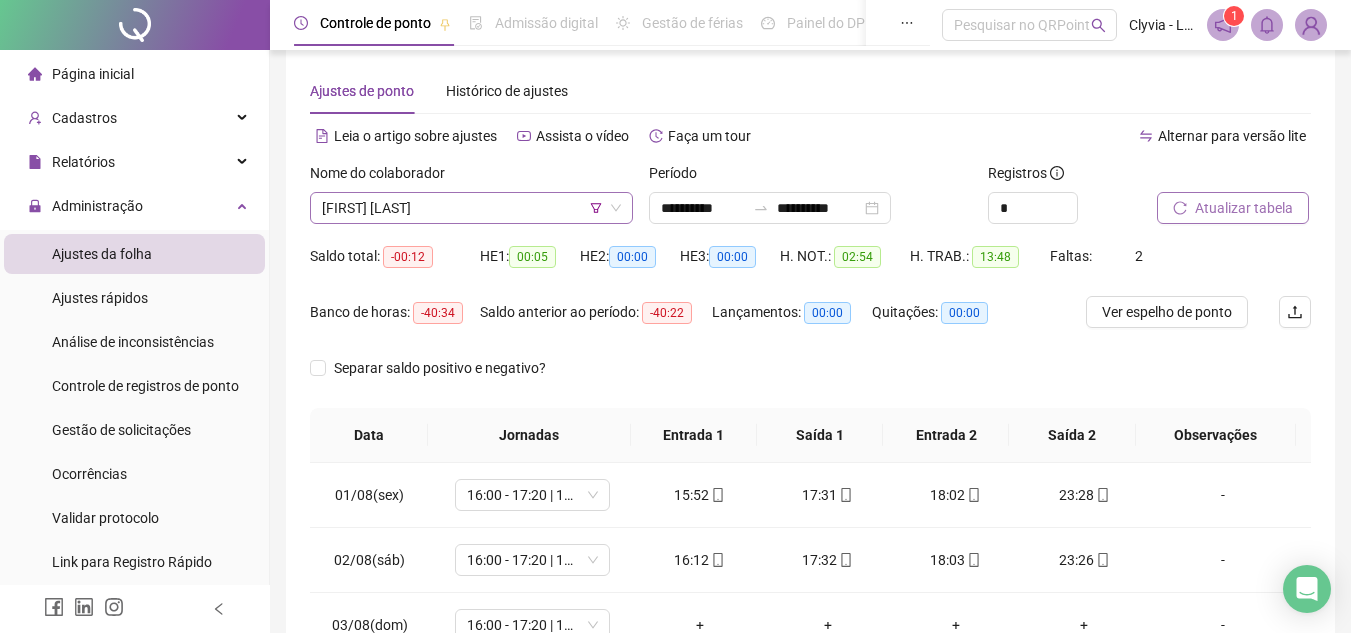 click on "[FIRST] [LAST]" at bounding box center [471, 208] 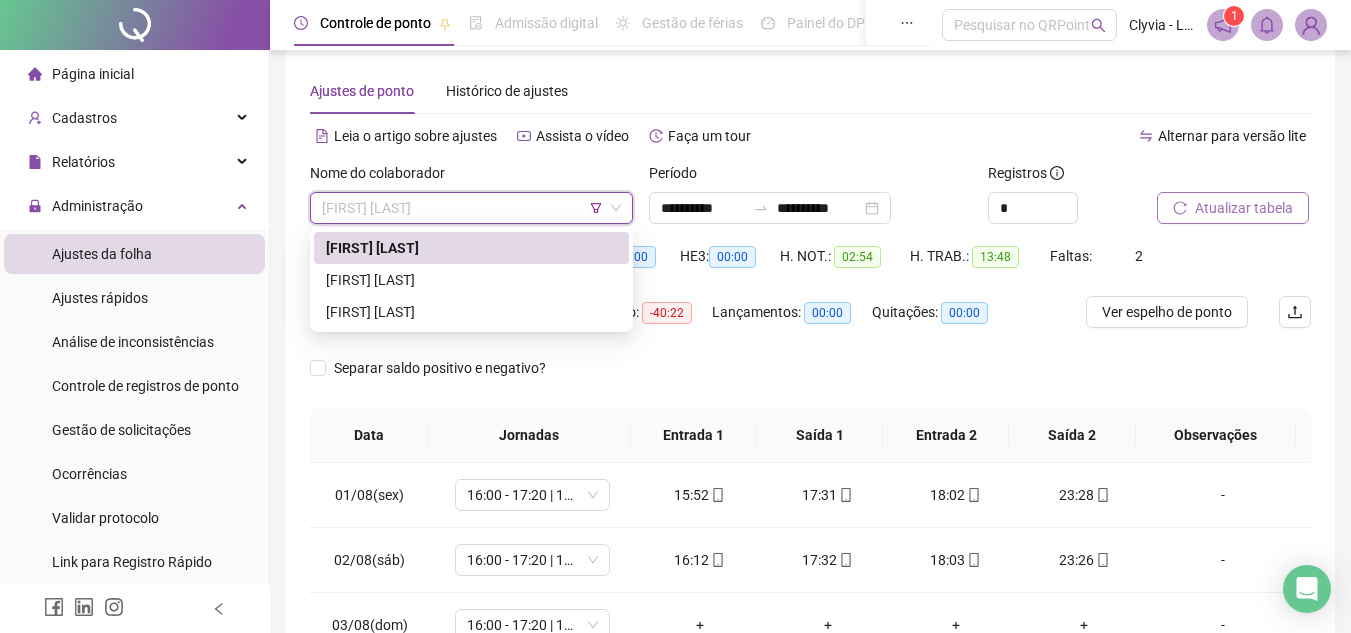 click on "[FIRST] [LAST]" at bounding box center (471, 280) 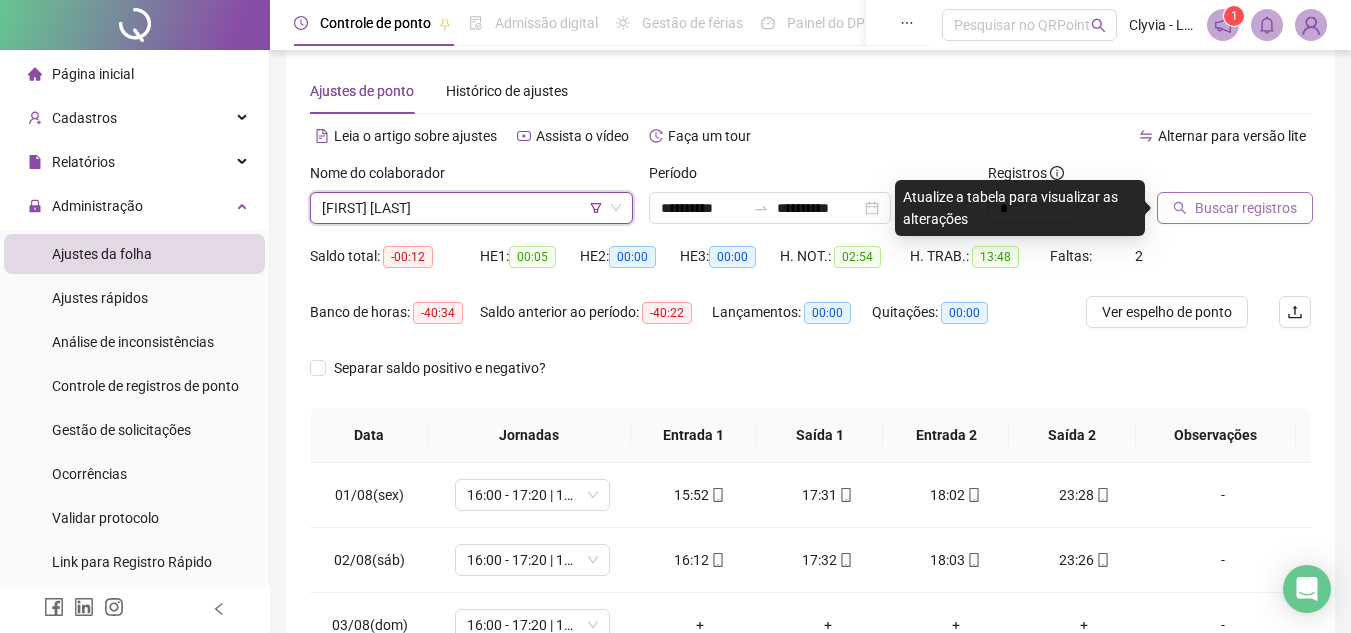 click on "Buscar registros" at bounding box center [1246, 208] 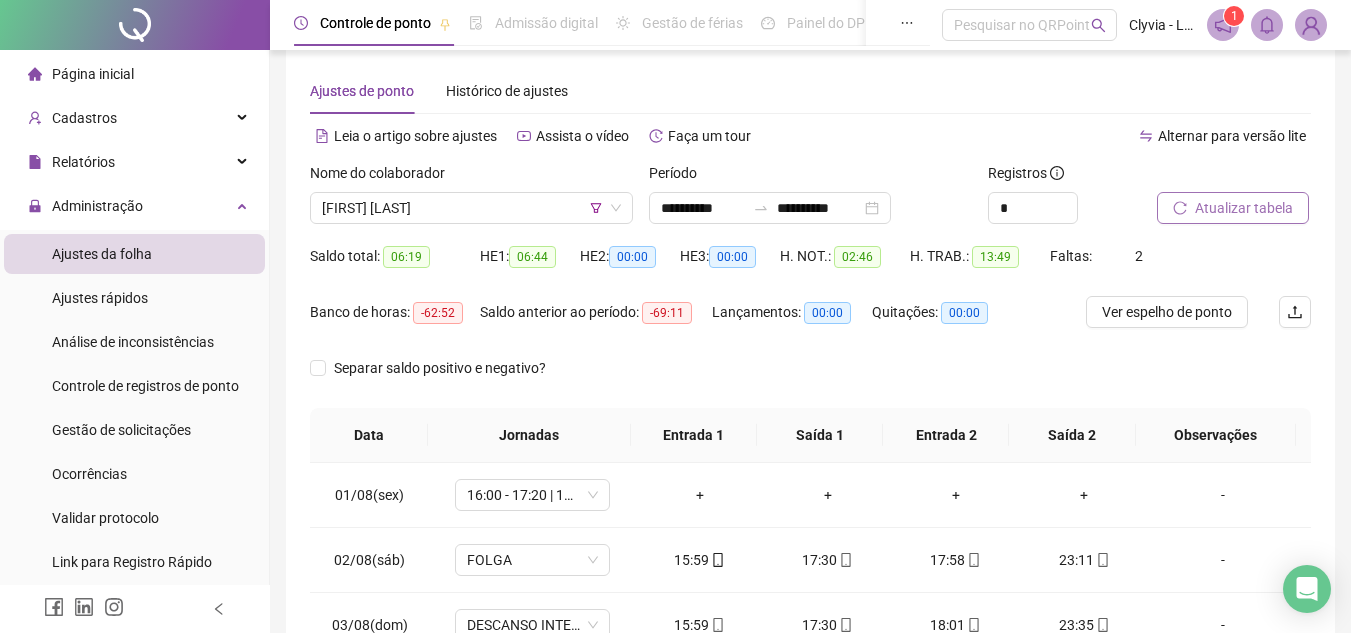 scroll, scrollTop: 222, scrollLeft: 0, axis: vertical 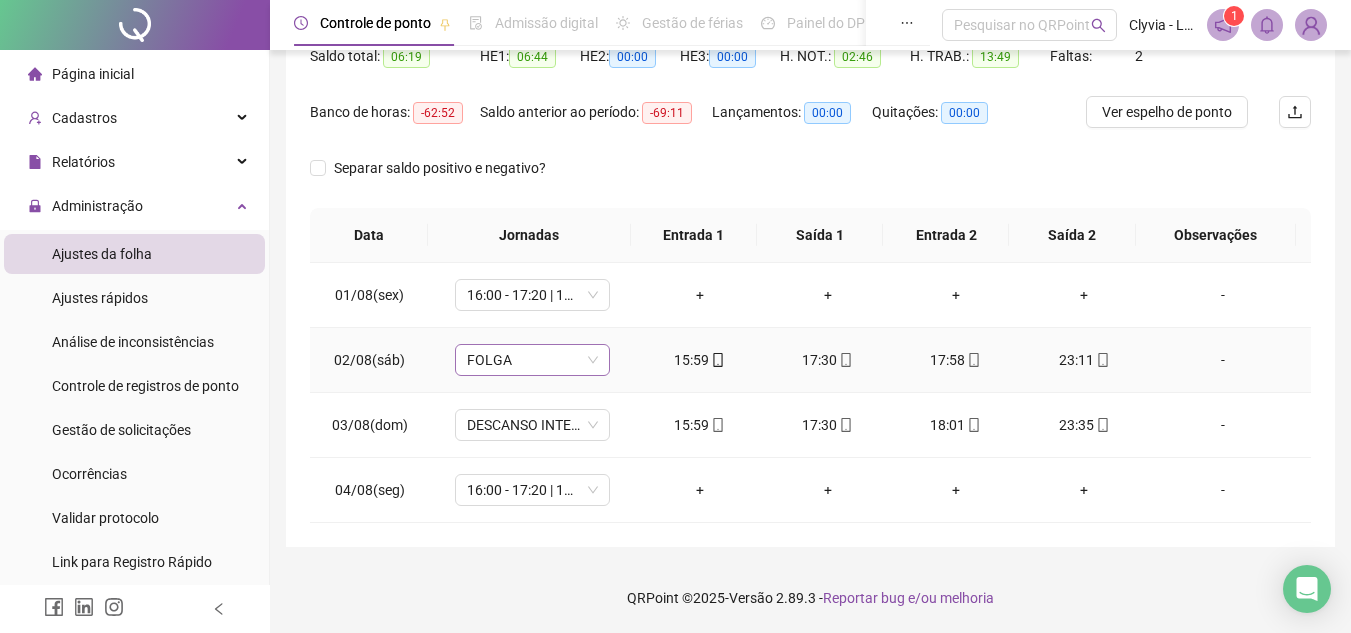 click on "FOLGA" at bounding box center [532, 360] 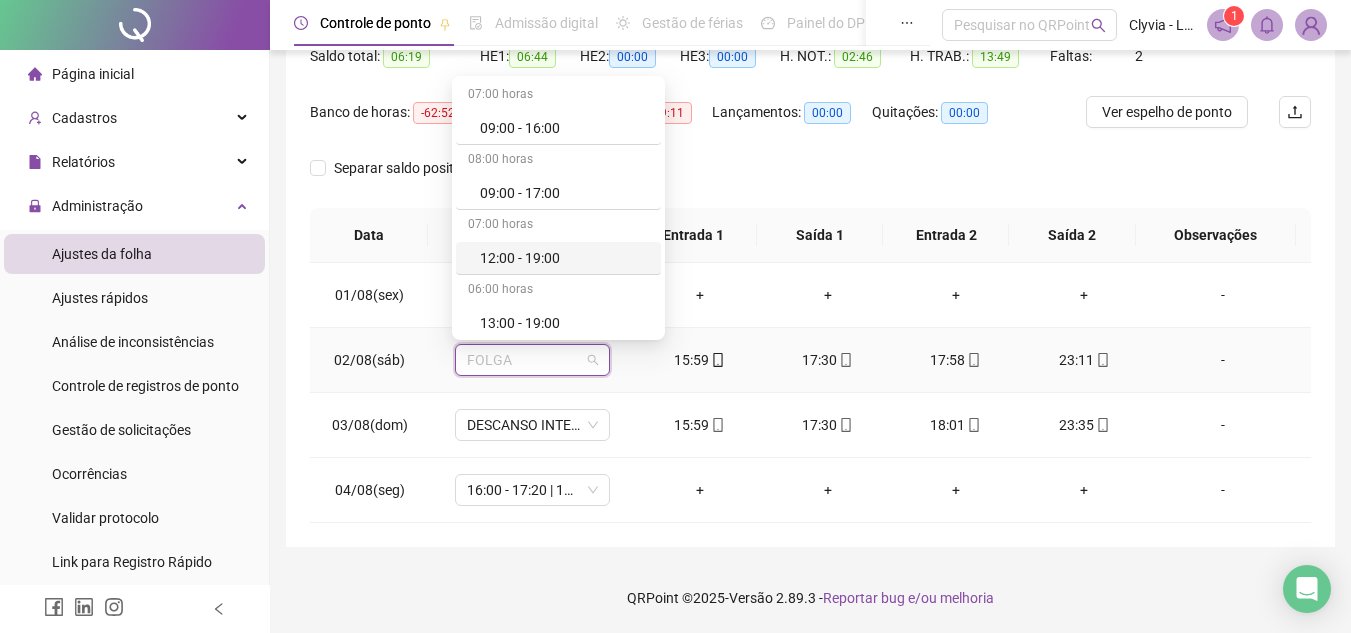 scroll, scrollTop: 500, scrollLeft: 0, axis: vertical 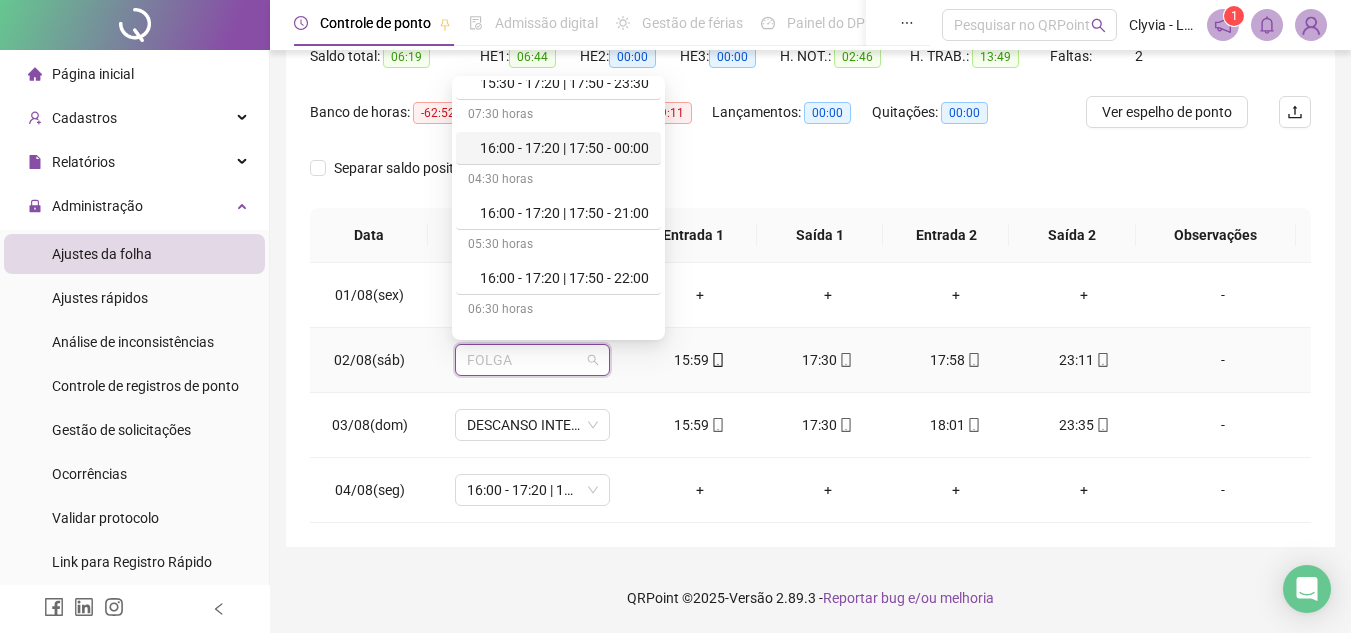 click on "16:00 - 17:20 | 17:50 - 00:00" at bounding box center [558, 148] 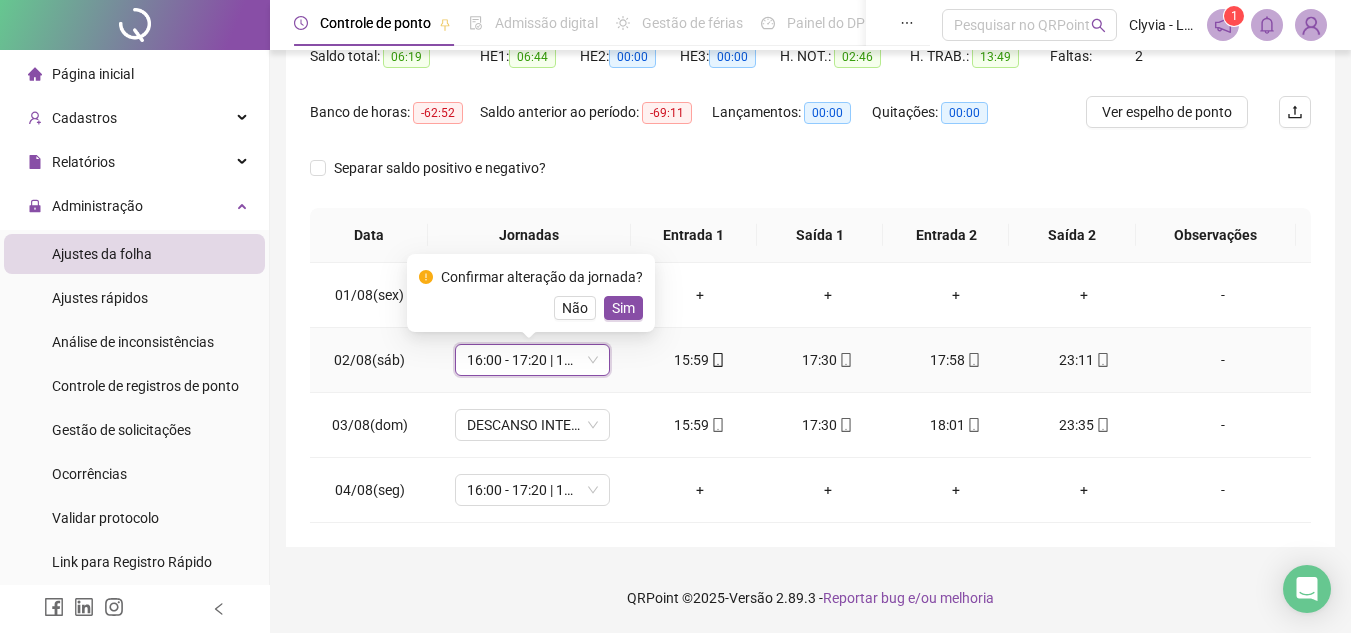 click on "Sim" at bounding box center (623, 308) 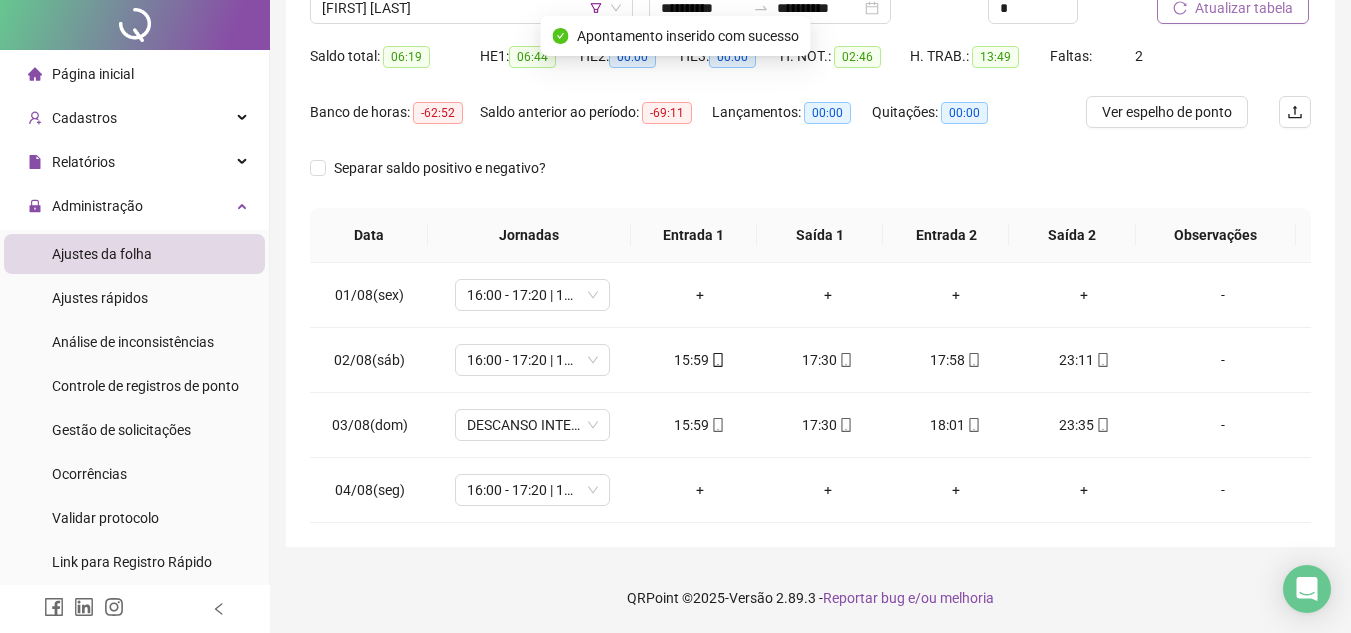 scroll, scrollTop: 0, scrollLeft: 0, axis: both 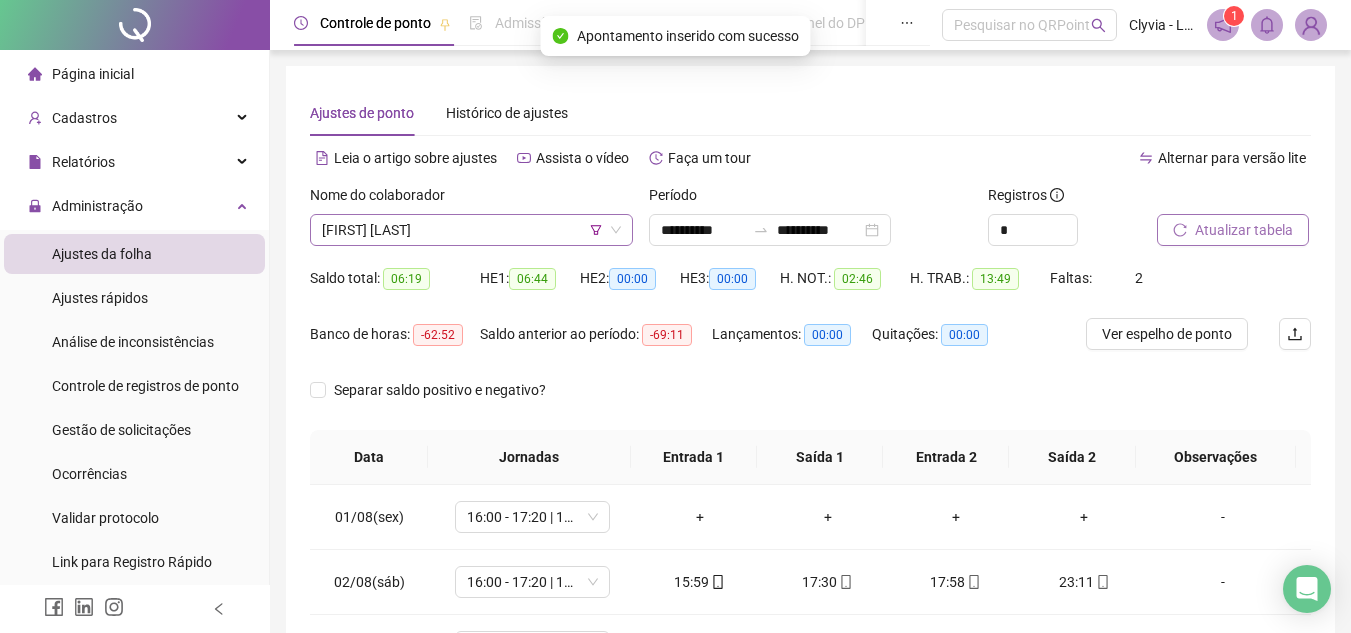 click on "[FIRST] [LAST]" at bounding box center [471, 230] 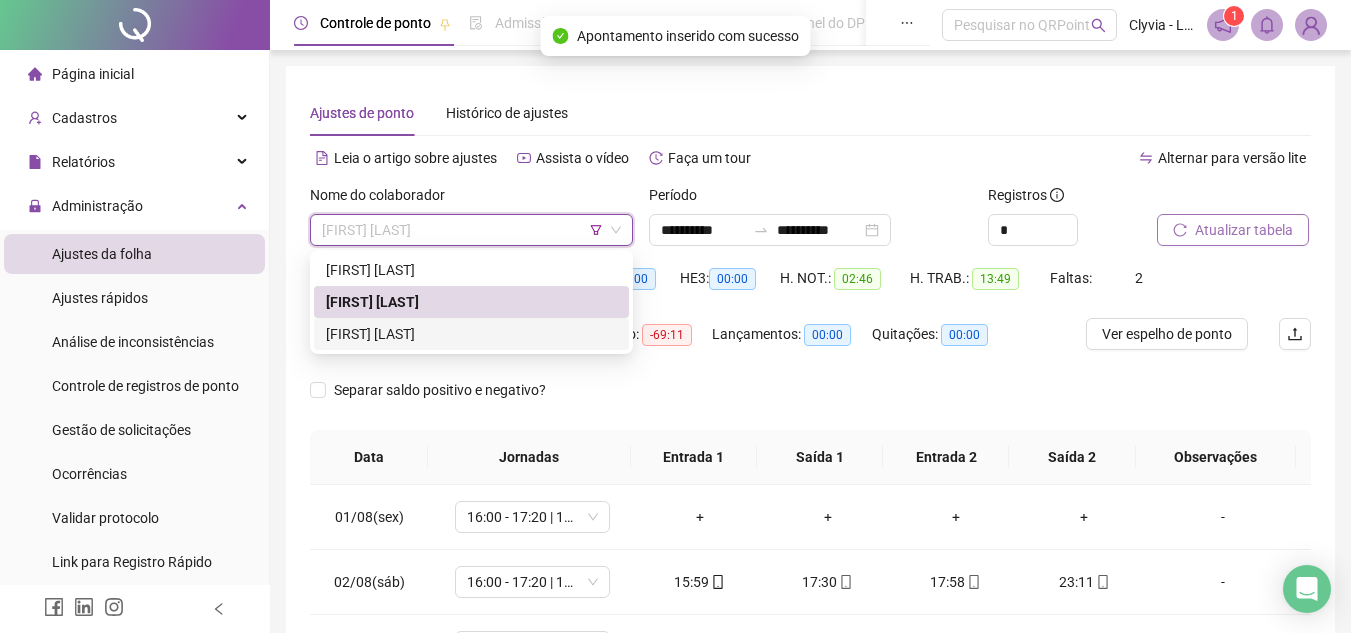 click on "[FIRST] [LAST]" at bounding box center [471, 334] 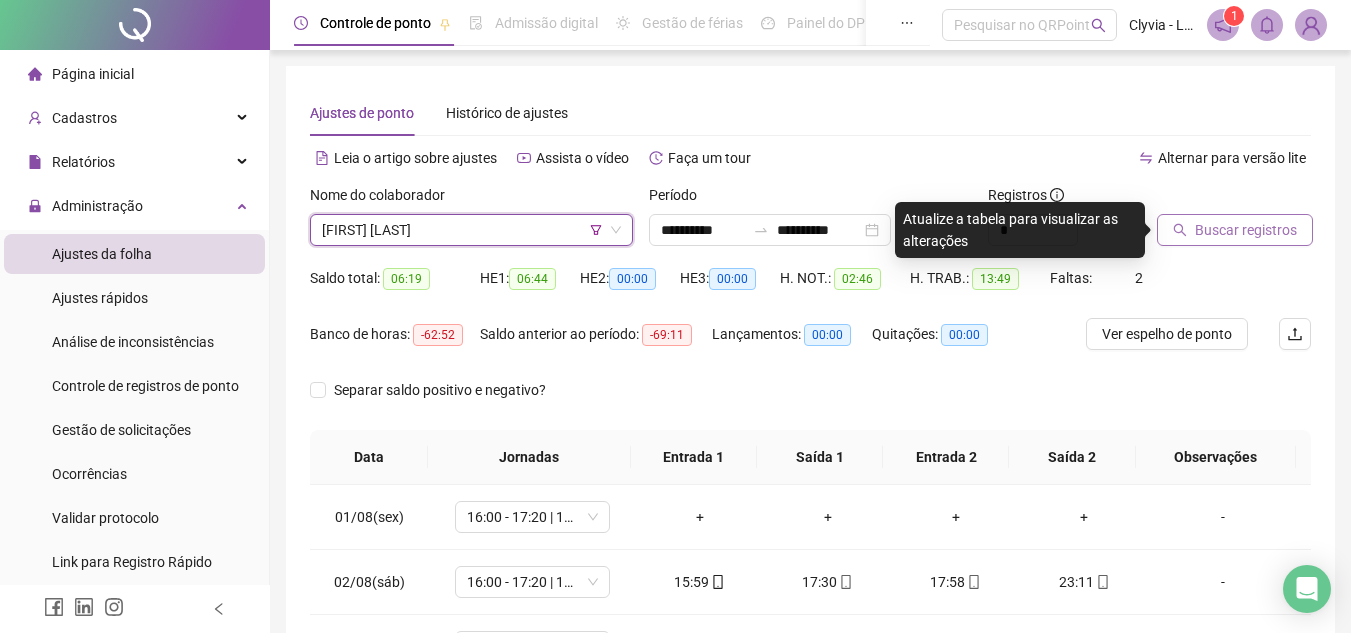 click on "Buscar registros" at bounding box center [1246, 230] 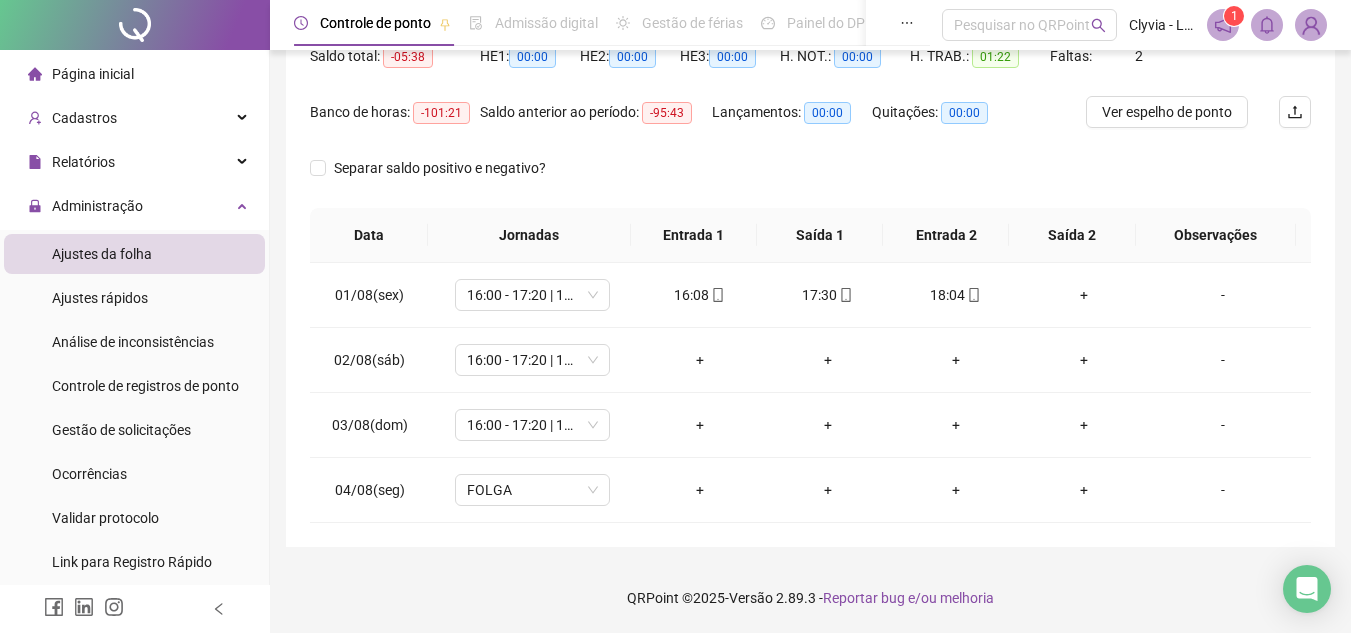 scroll, scrollTop: 0, scrollLeft: 0, axis: both 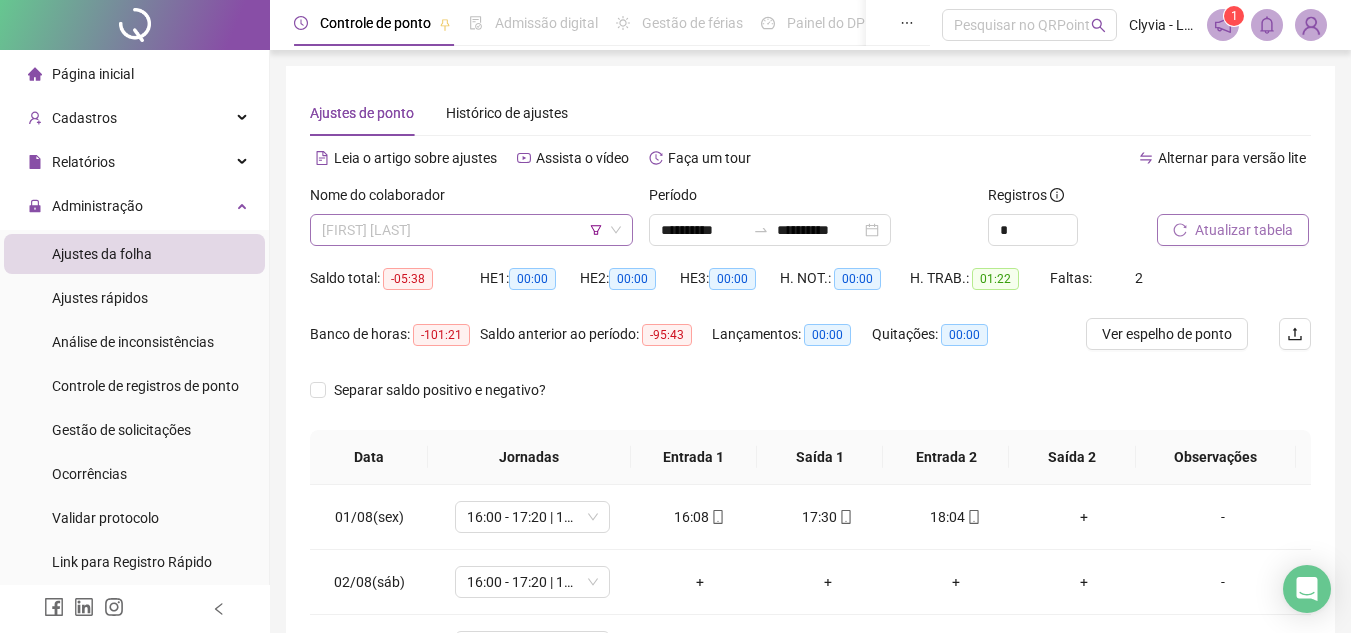 click on "[FIRST] [LAST]" at bounding box center (471, 230) 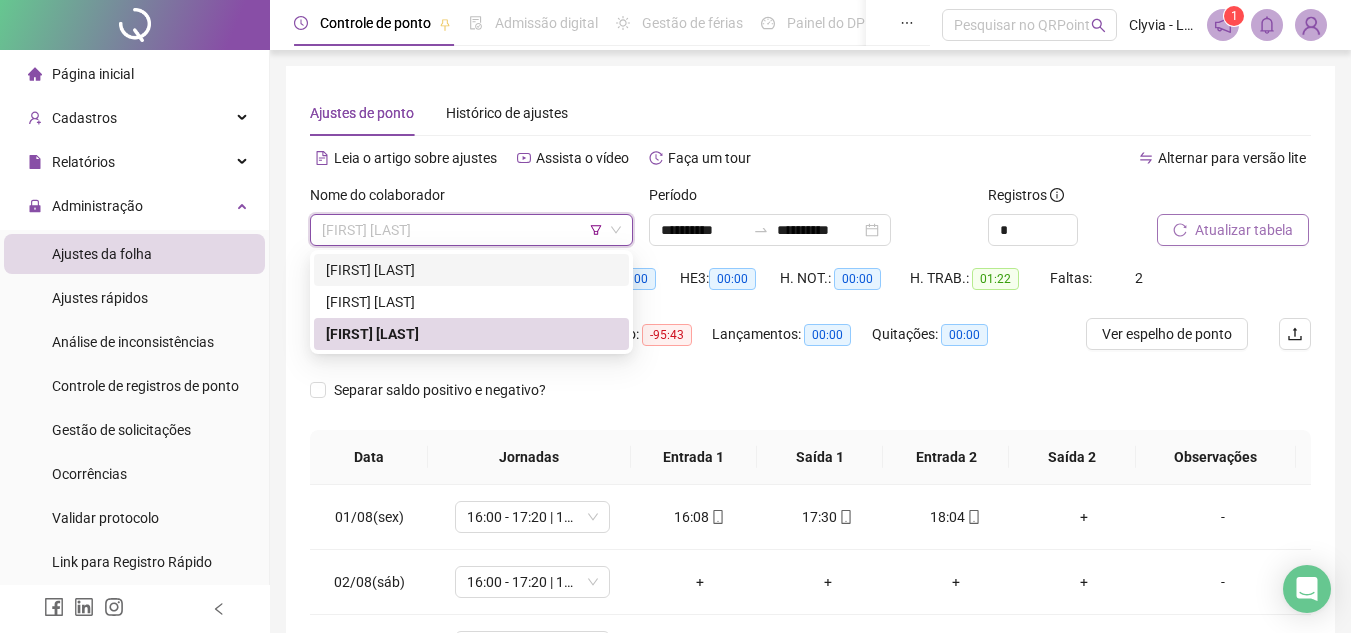click 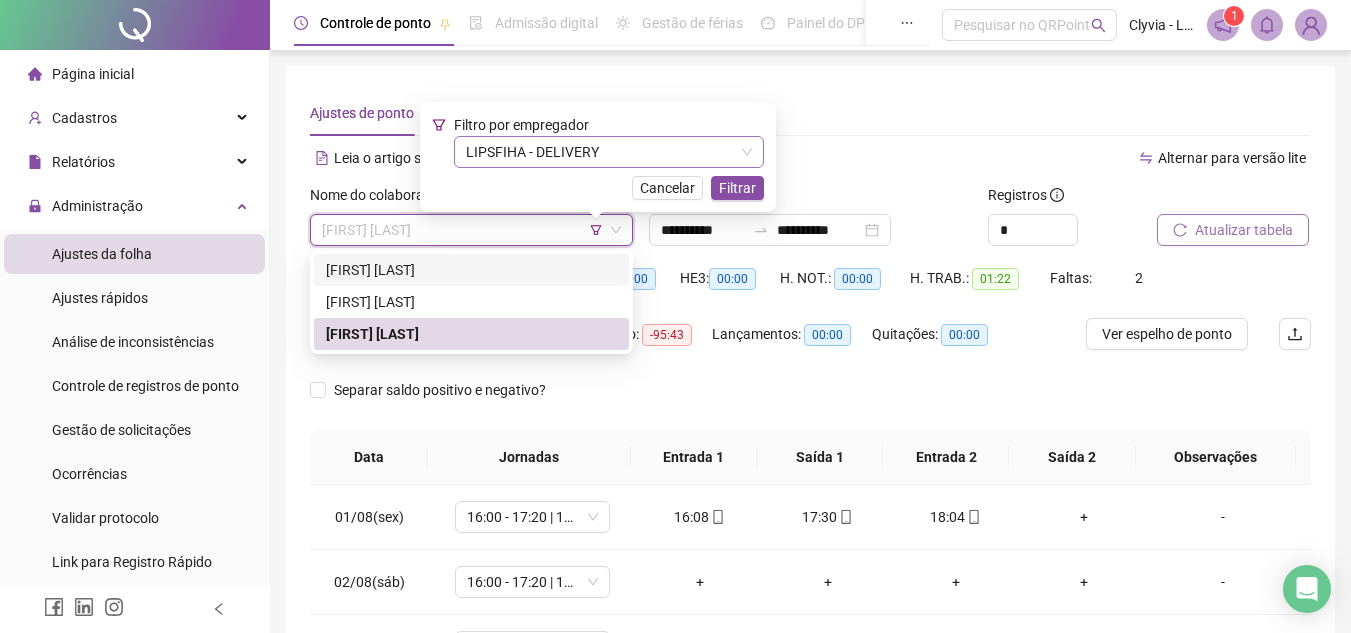 click on "LIPSFIHA - DELIVERY" at bounding box center [609, 152] 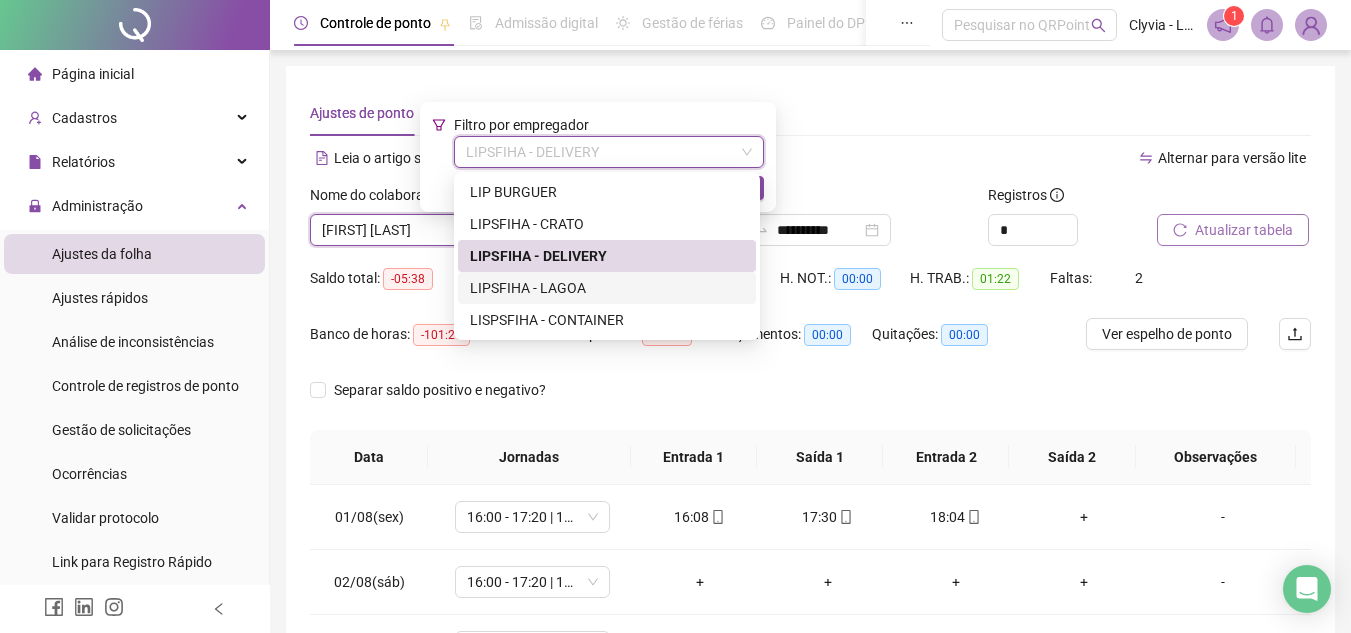 click on "LIPSFIHA - LAGOA" at bounding box center [607, 288] 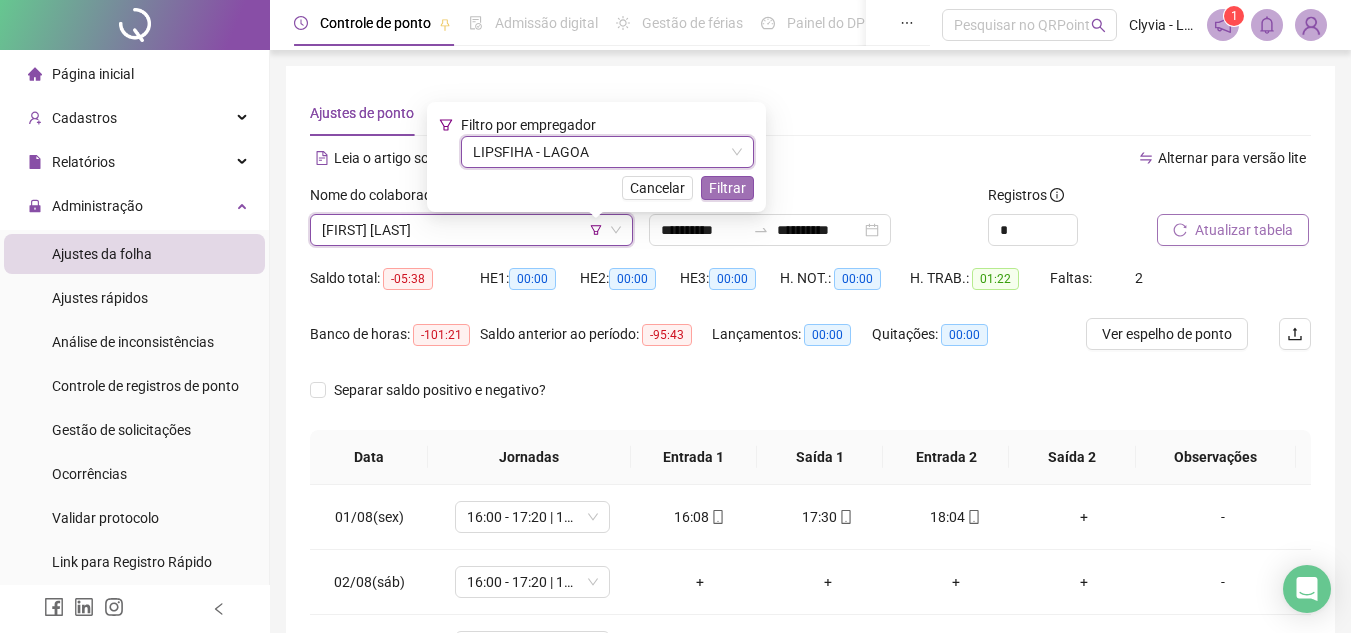 click on "Filtrar" at bounding box center [727, 188] 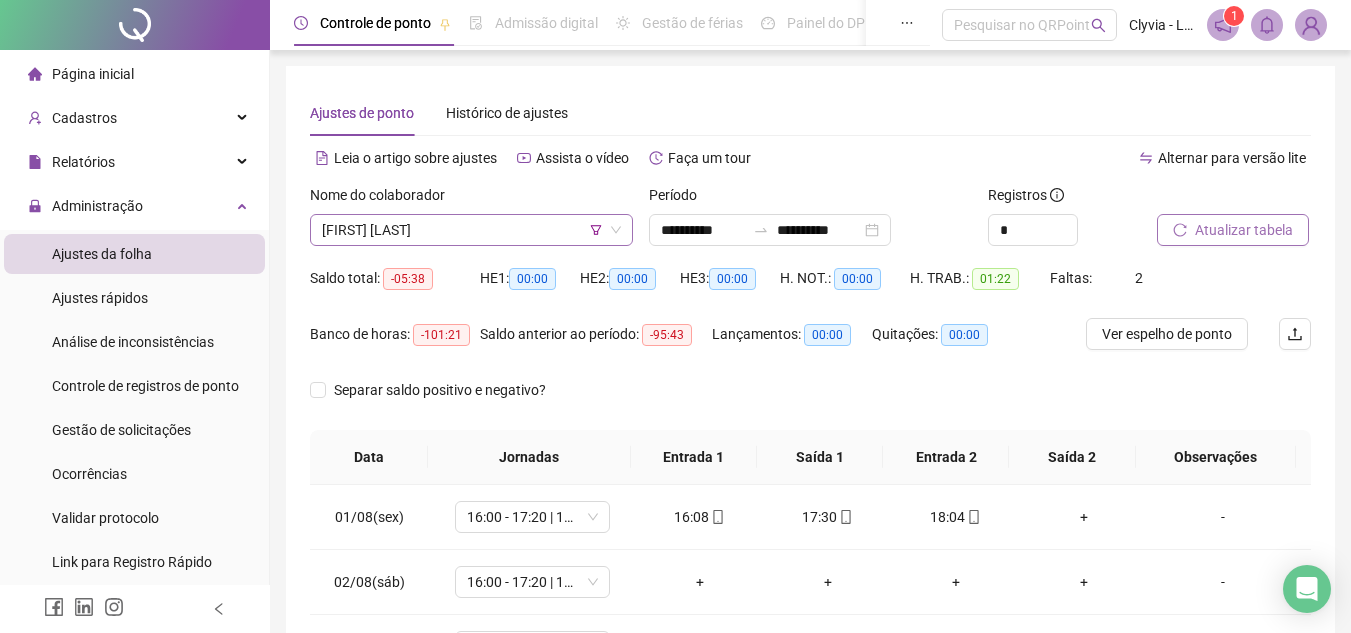 click on "[FIRST] [LAST]" at bounding box center (471, 230) 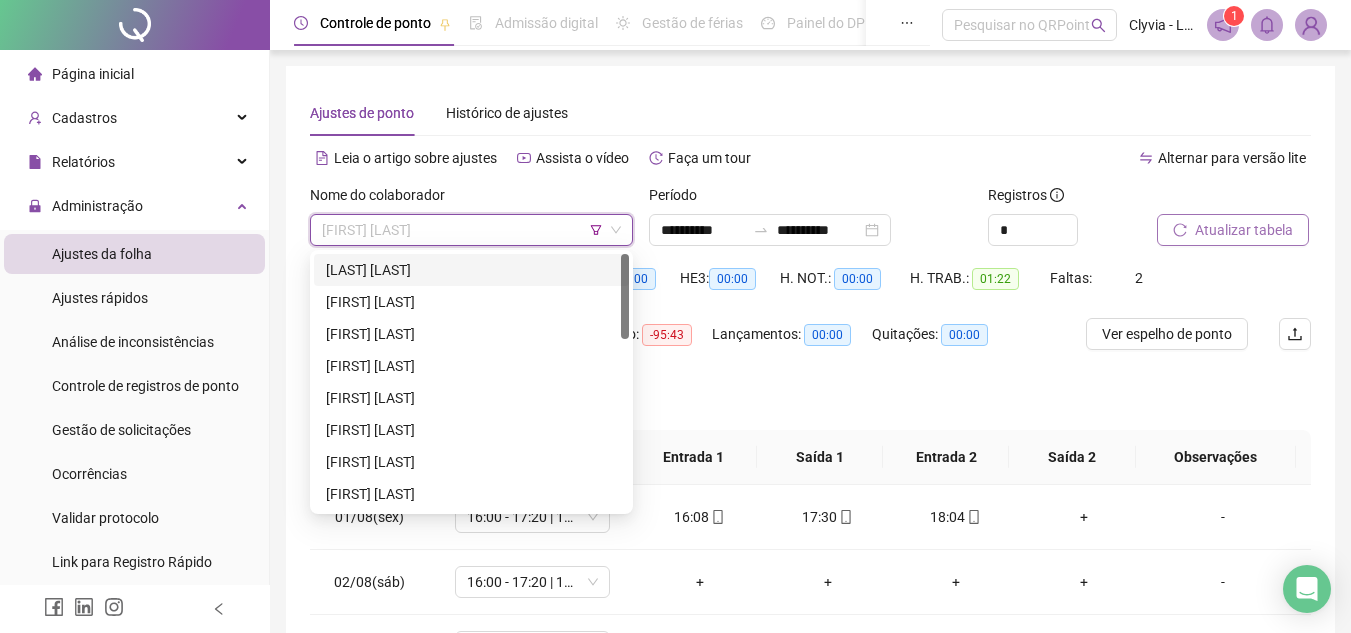 click on "[LAST] [LAST]" at bounding box center [471, 270] 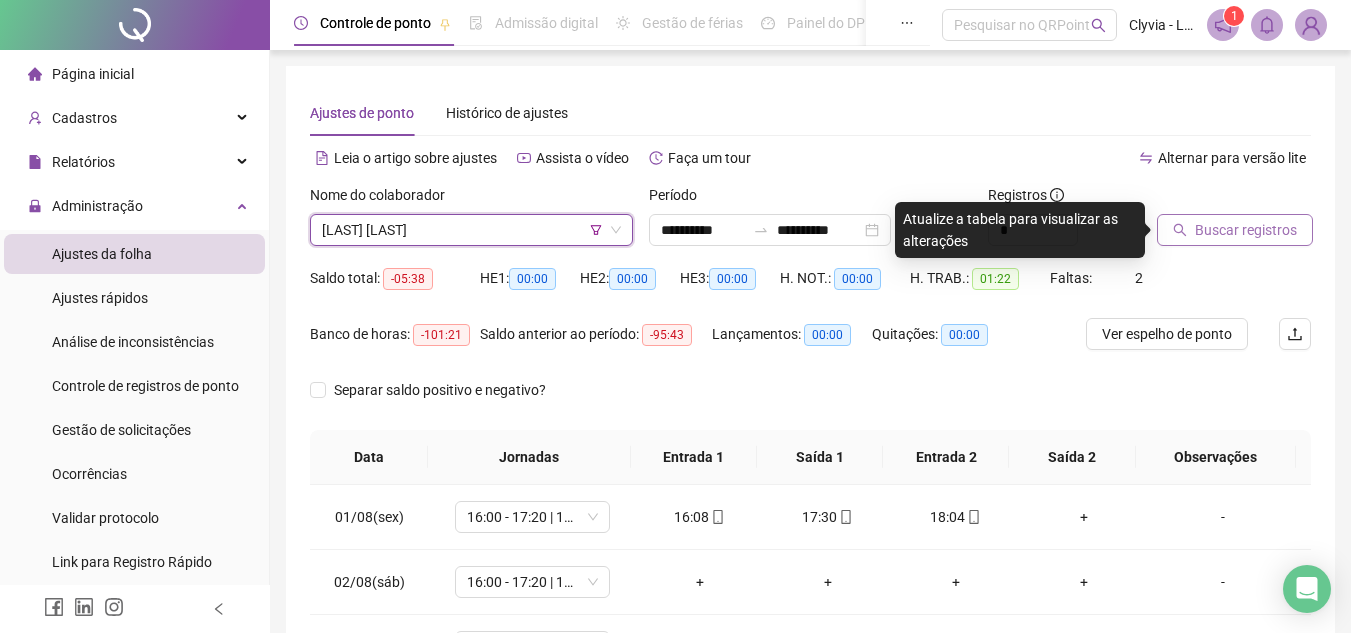 click on "Buscar registros" at bounding box center (1246, 230) 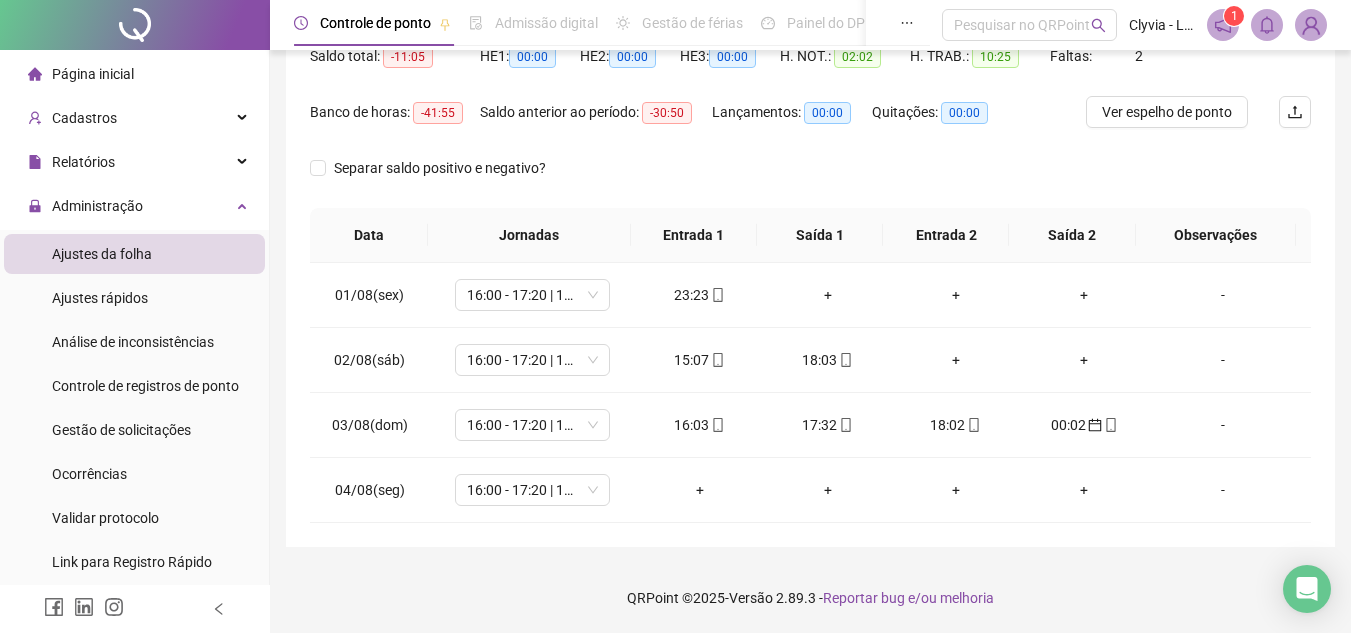 scroll, scrollTop: 0, scrollLeft: 0, axis: both 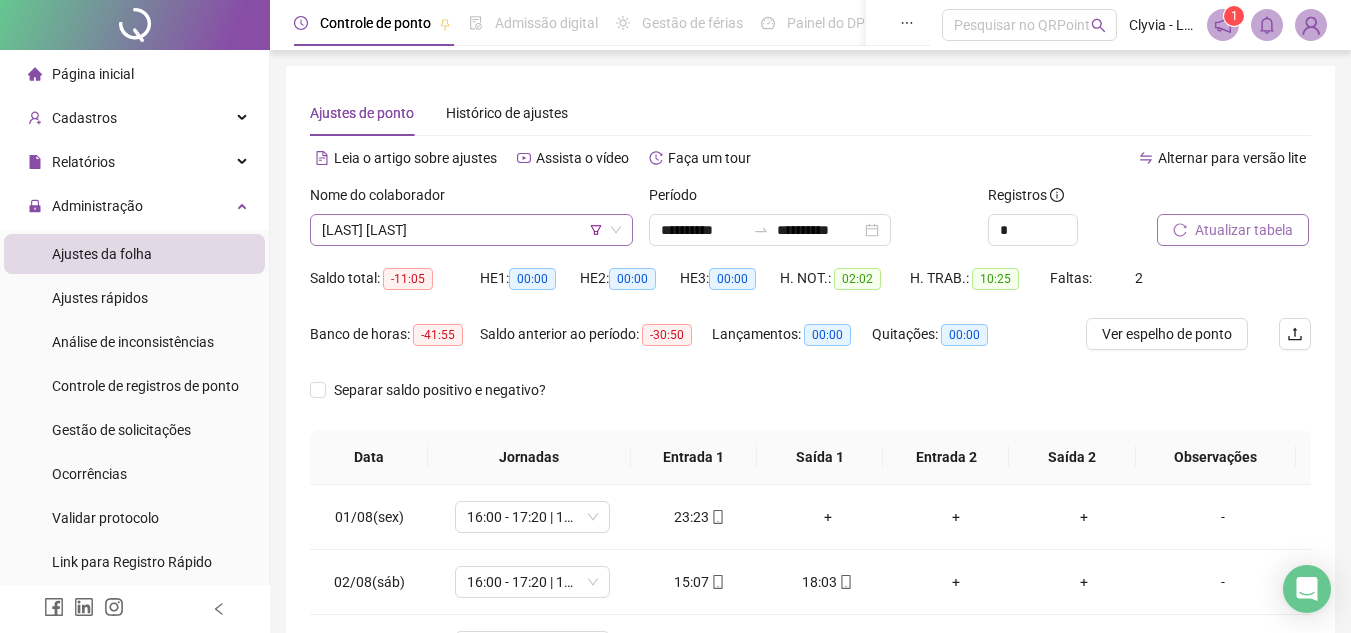 click on "[LAST] [LAST]" at bounding box center (471, 230) 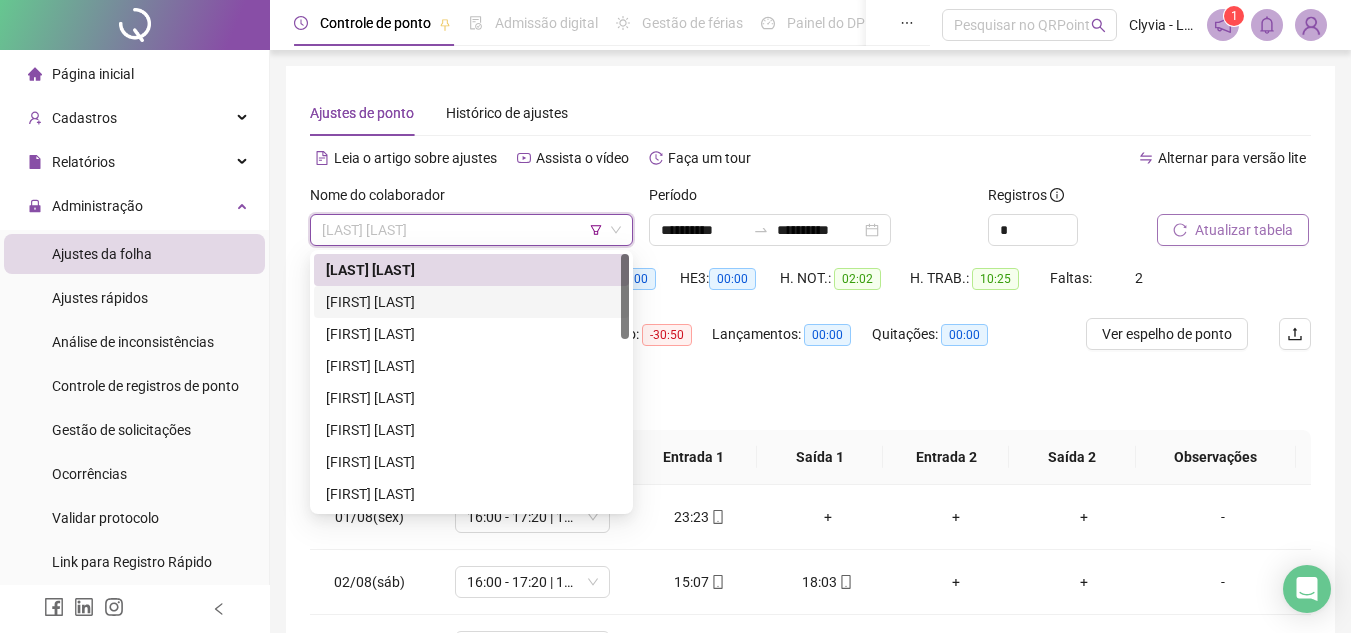 click on "[FIRST] [LAST]" at bounding box center (471, 302) 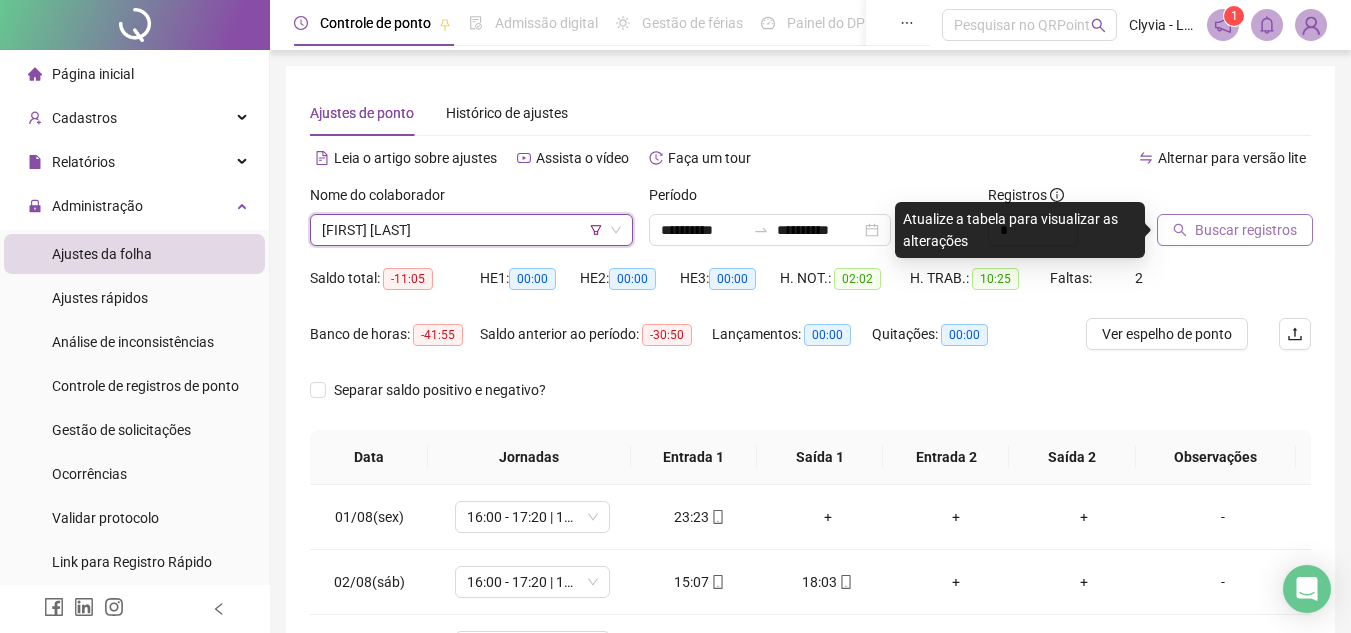 click on "Buscar registros" at bounding box center [1235, 230] 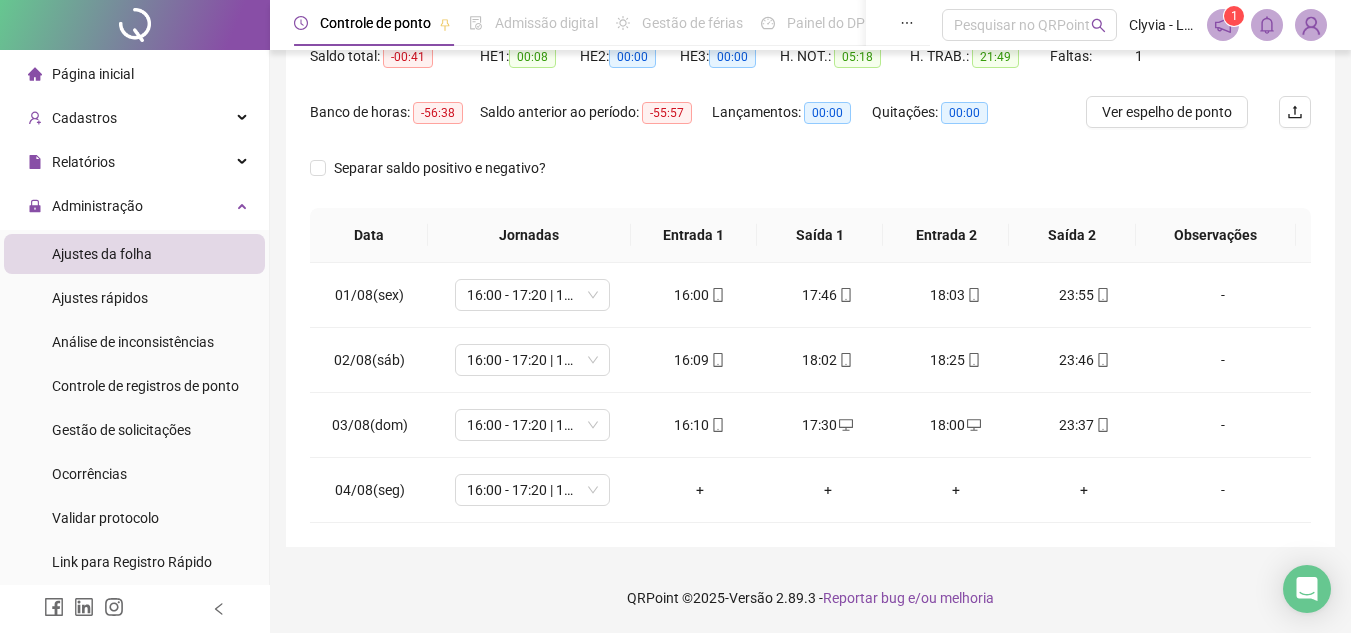 scroll, scrollTop: 0, scrollLeft: 0, axis: both 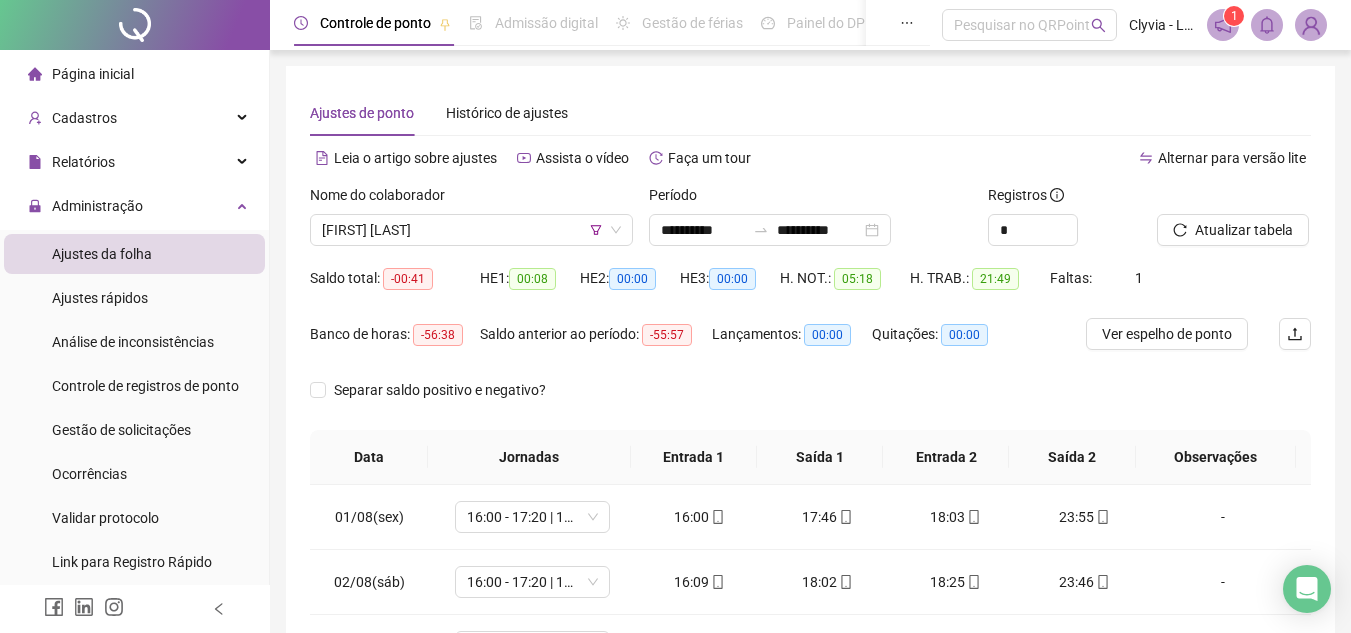 click on "Nome do colaborador" at bounding box center (384, 195) 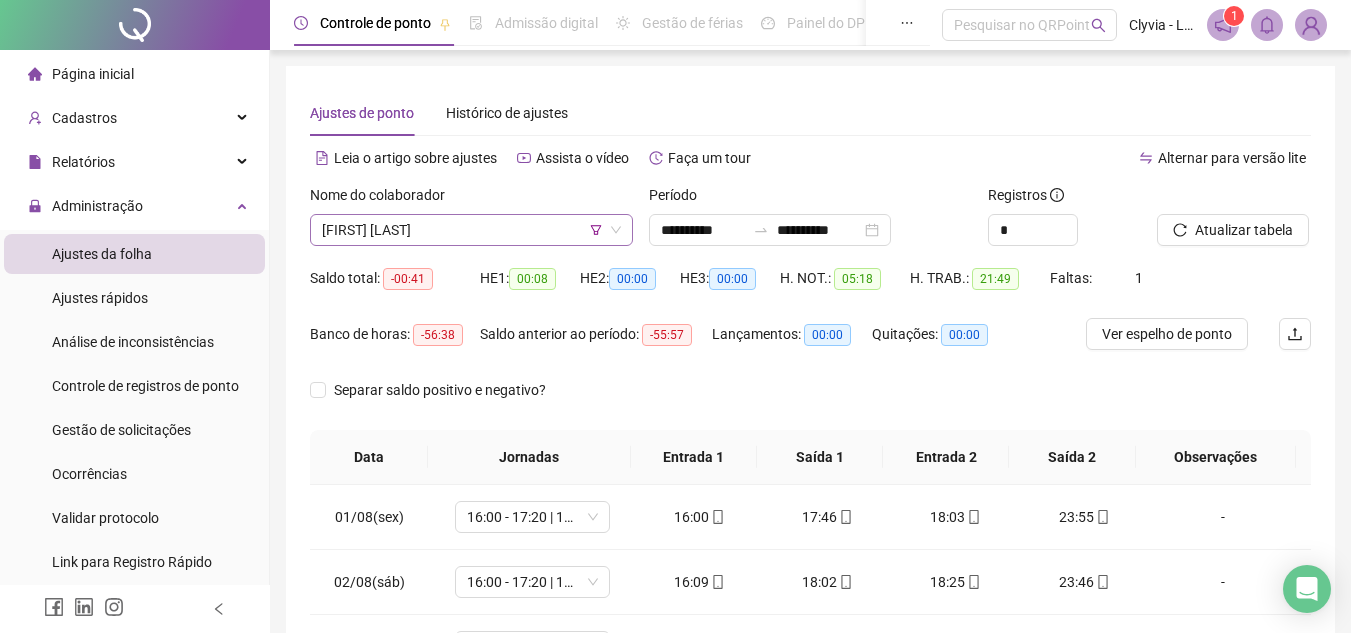 click on "[FIRST] [LAST]" at bounding box center [471, 230] 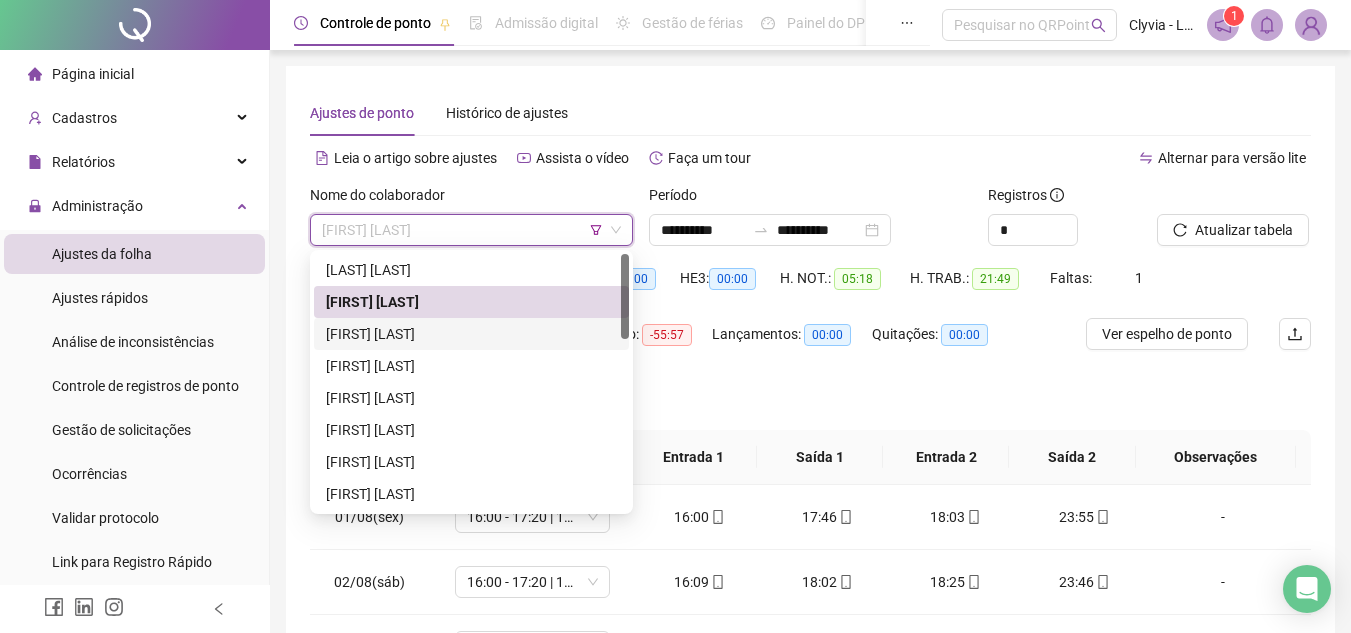 click on "[FIRST] [LAST]" at bounding box center (471, 334) 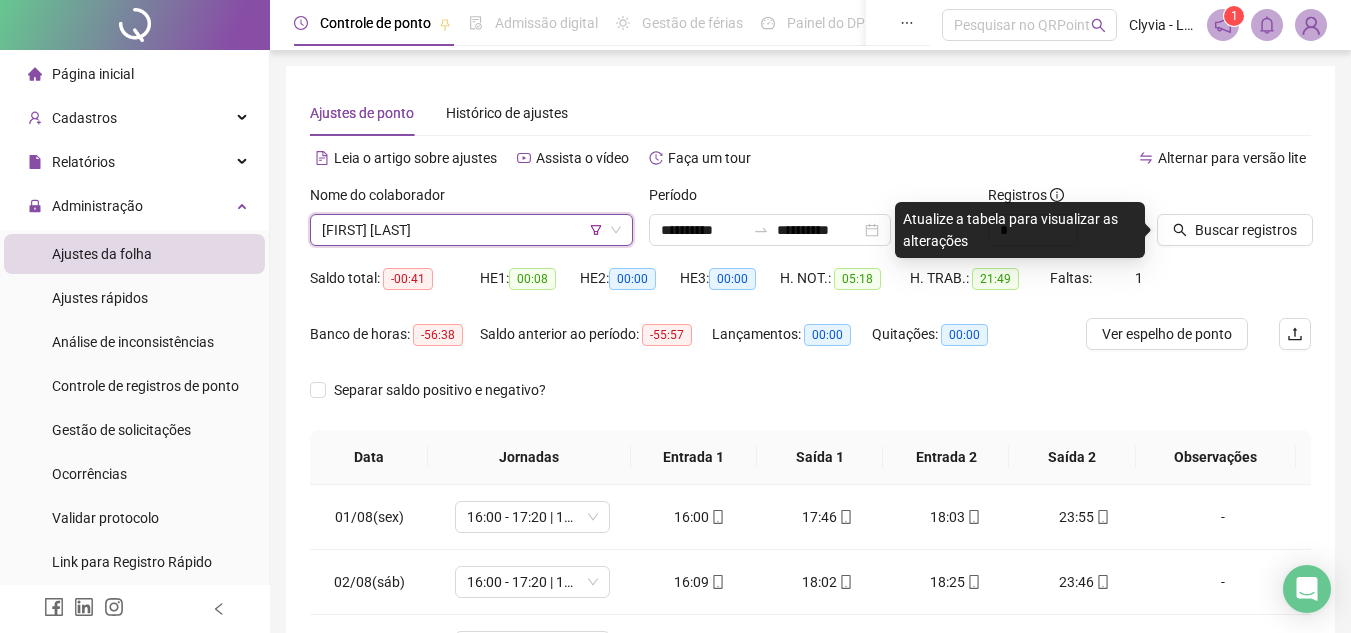 click on "Buscar registros" at bounding box center (1234, 223) 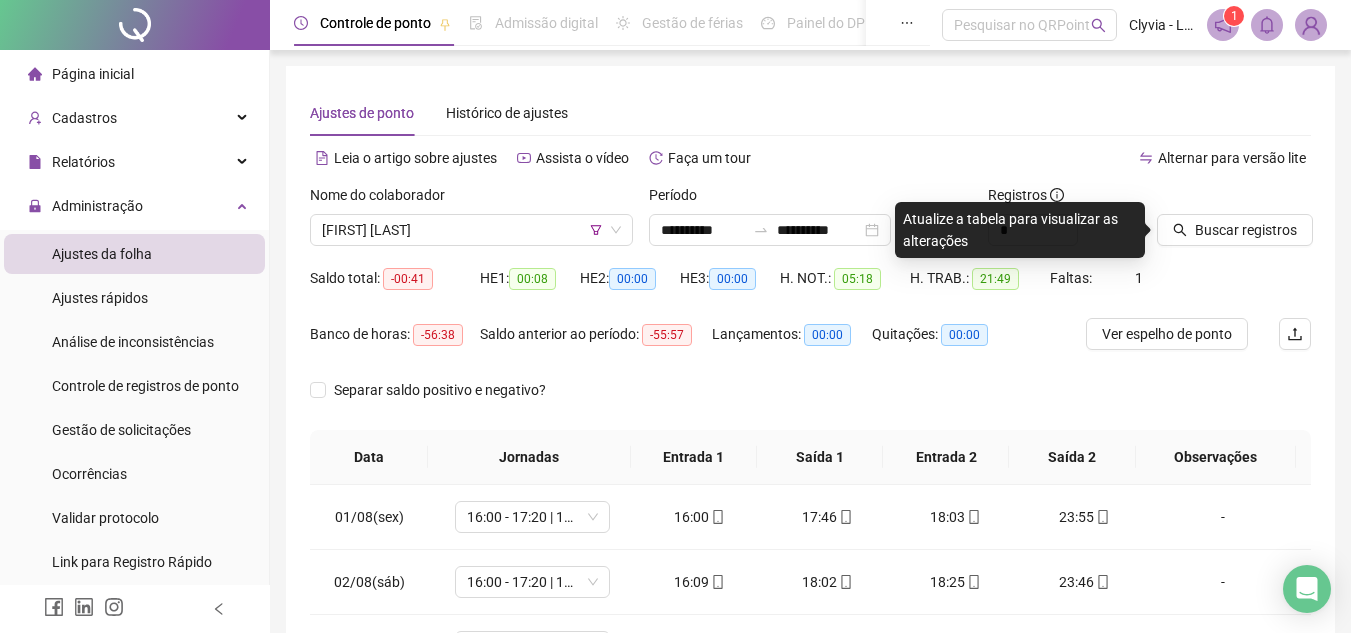 click at bounding box center (1209, 199) 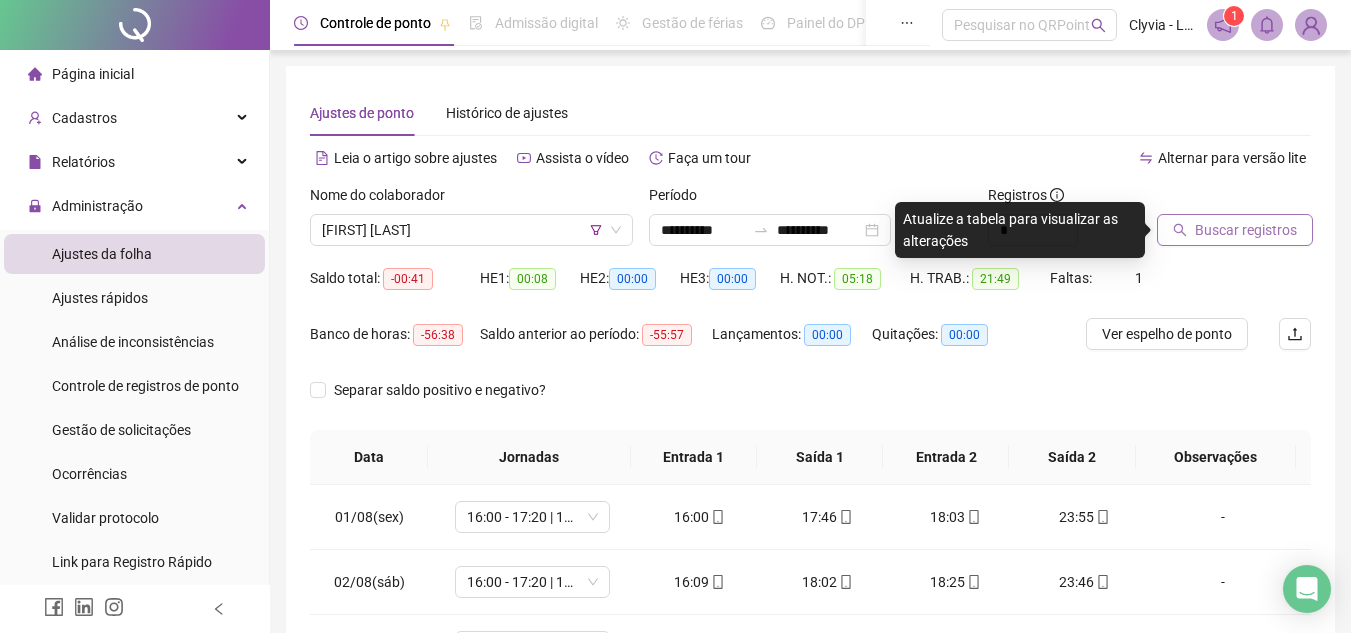 click on "Buscar registros" at bounding box center [1246, 230] 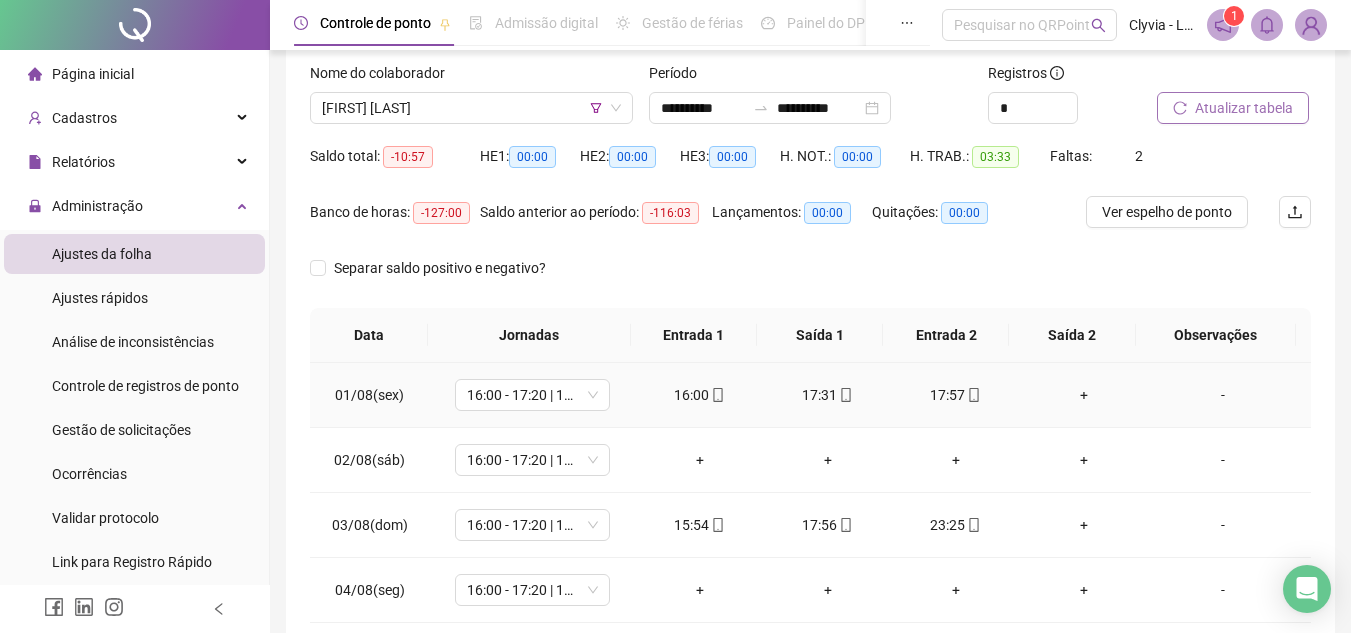 scroll, scrollTop: 22, scrollLeft: 0, axis: vertical 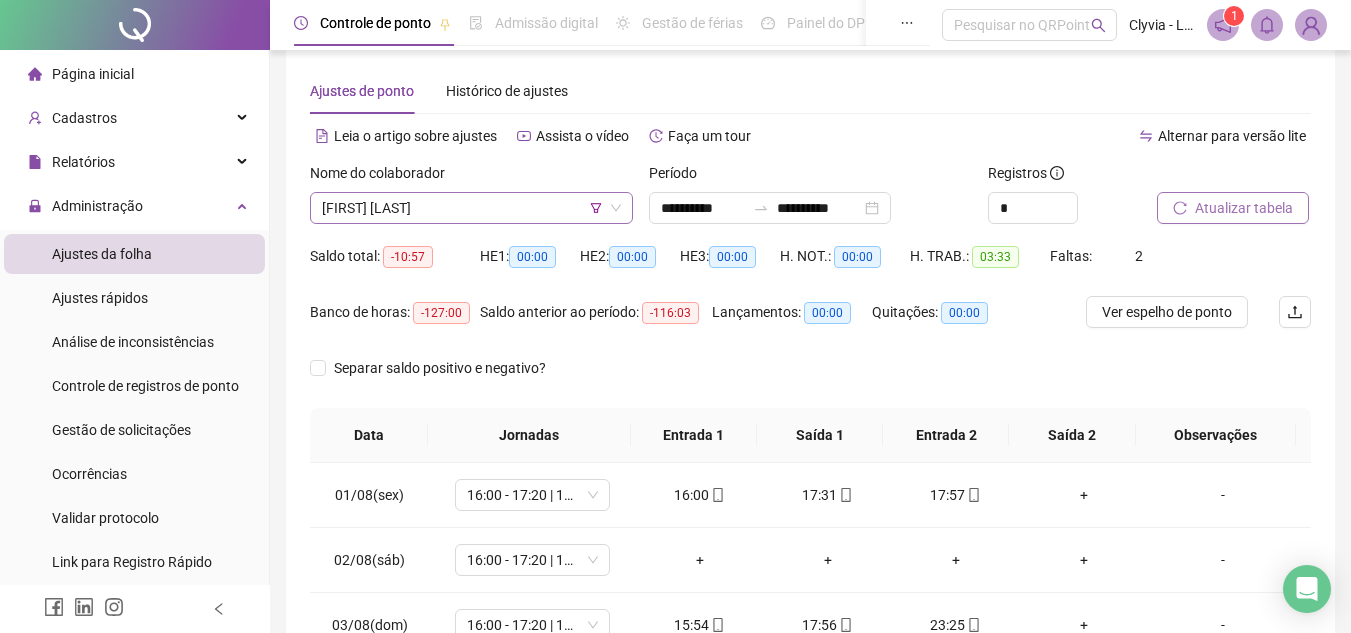 click on "[FIRST] [LAST]" at bounding box center [471, 208] 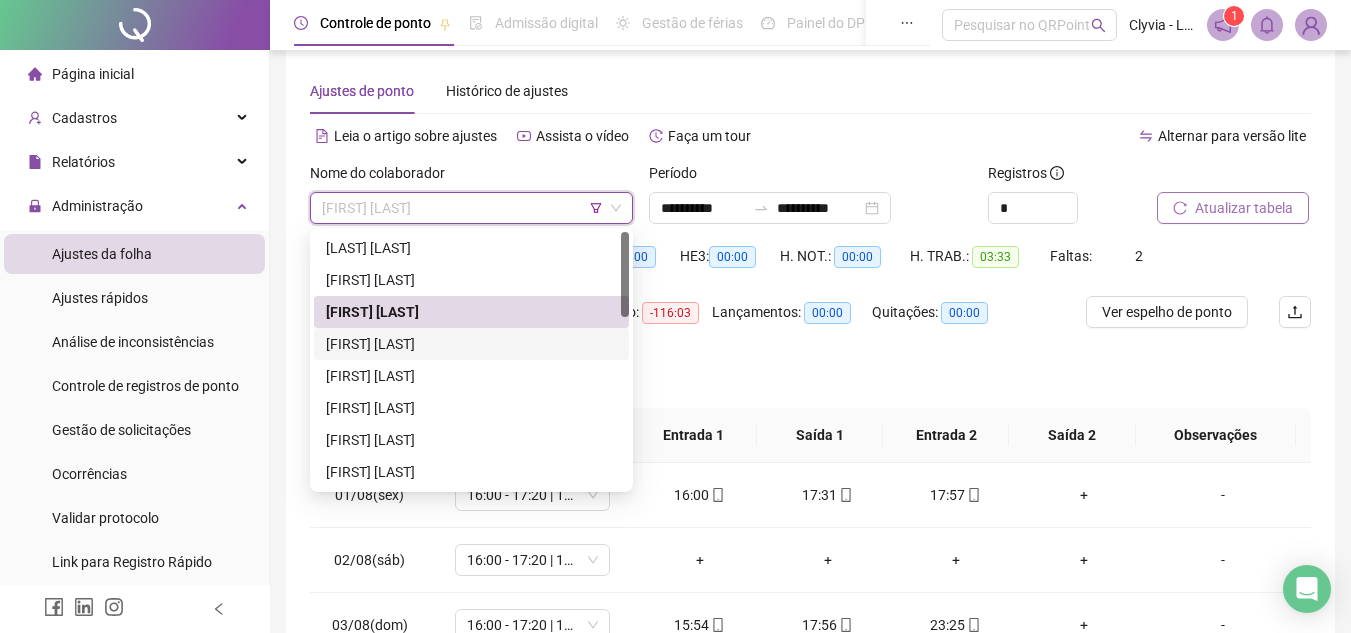 click on "[FIRST] [LAST]" at bounding box center (471, 344) 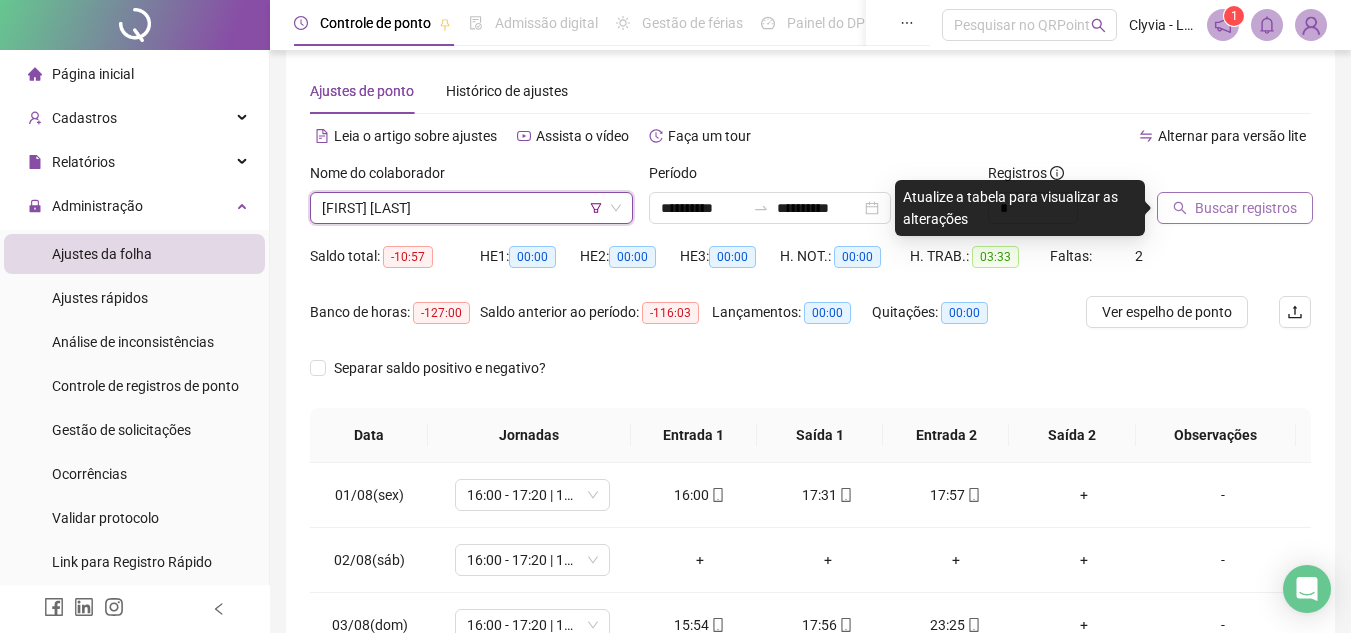 click on "Buscar registros" at bounding box center [1235, 208] 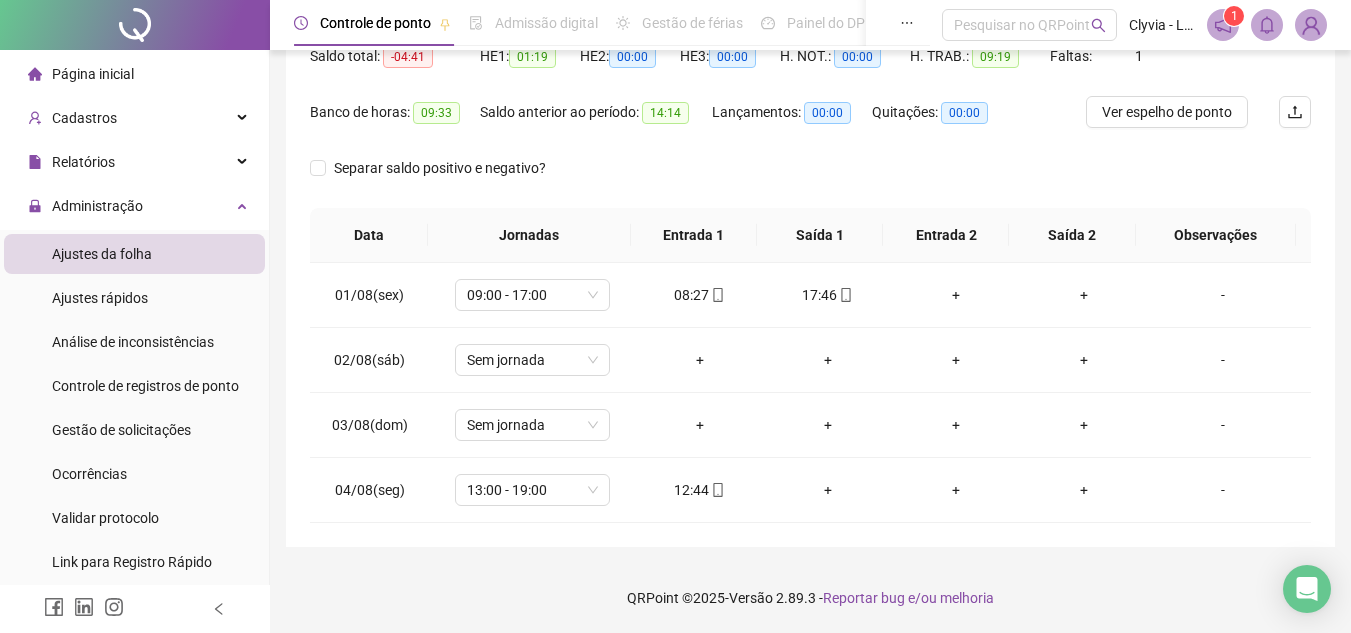 scroll, scrollTop: 0, scrollLeft: 0, axis: both 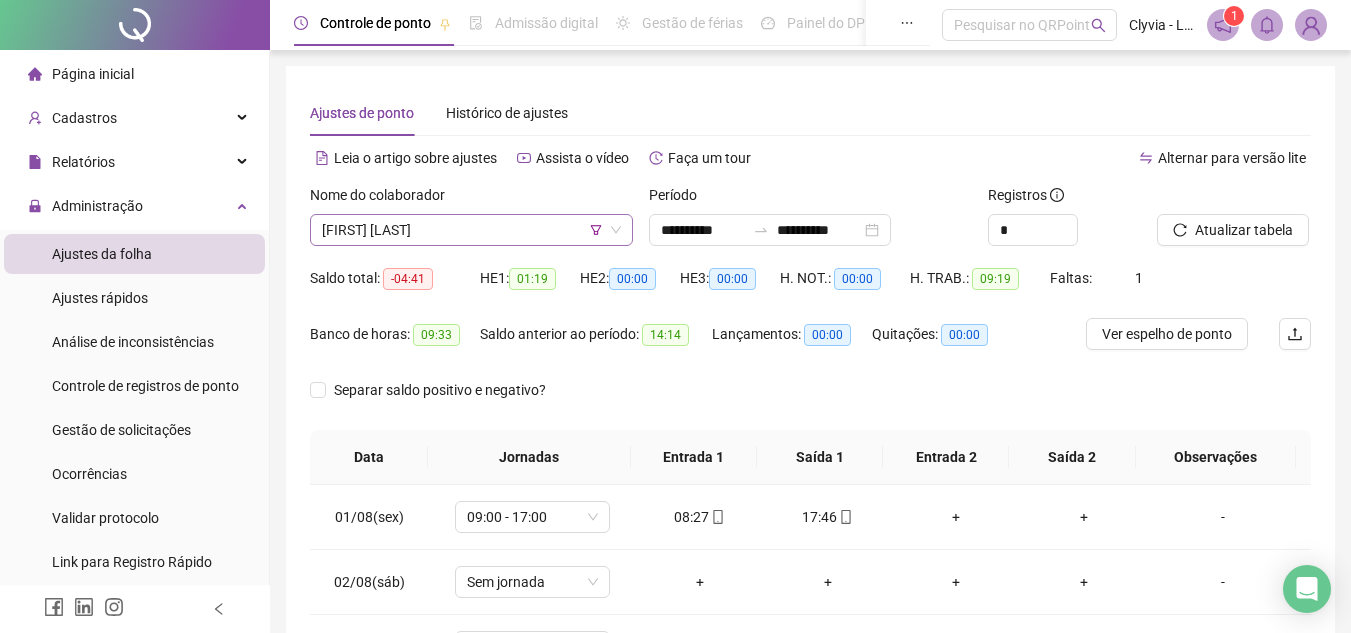 click on "[FIRST] [LAST]" at bounding box center (471, 230) 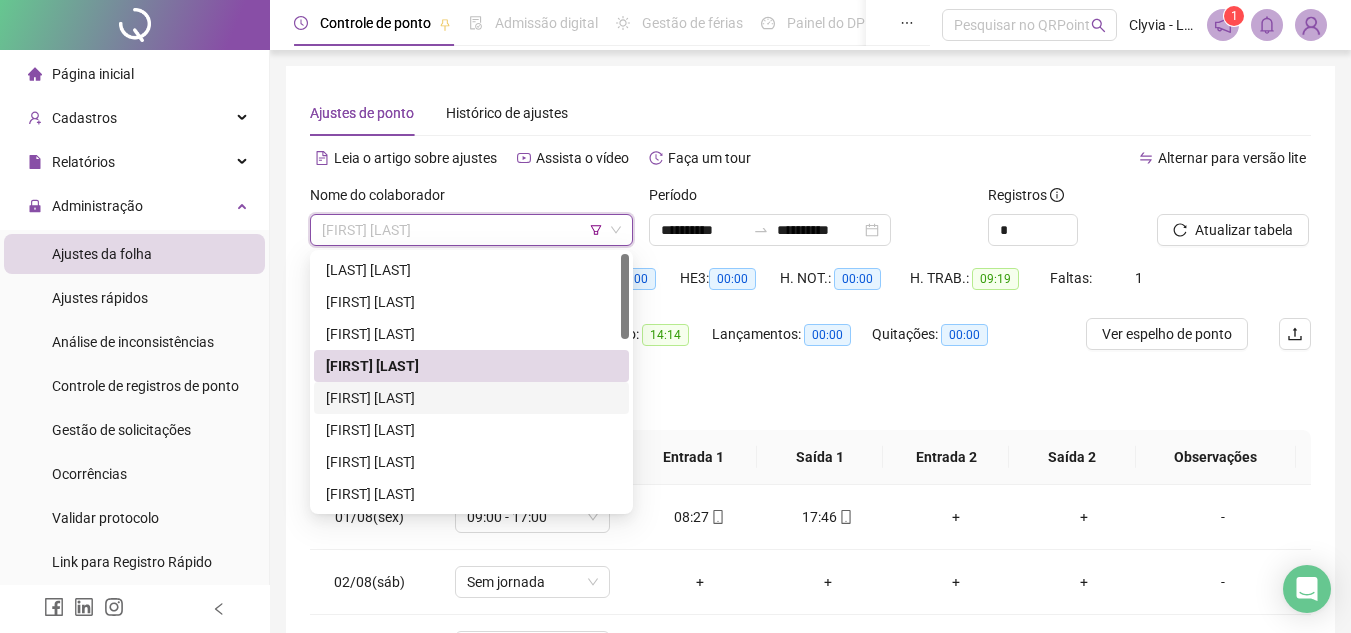 click on "[FIRST] [LAST]" at bounding box center [471, 398] 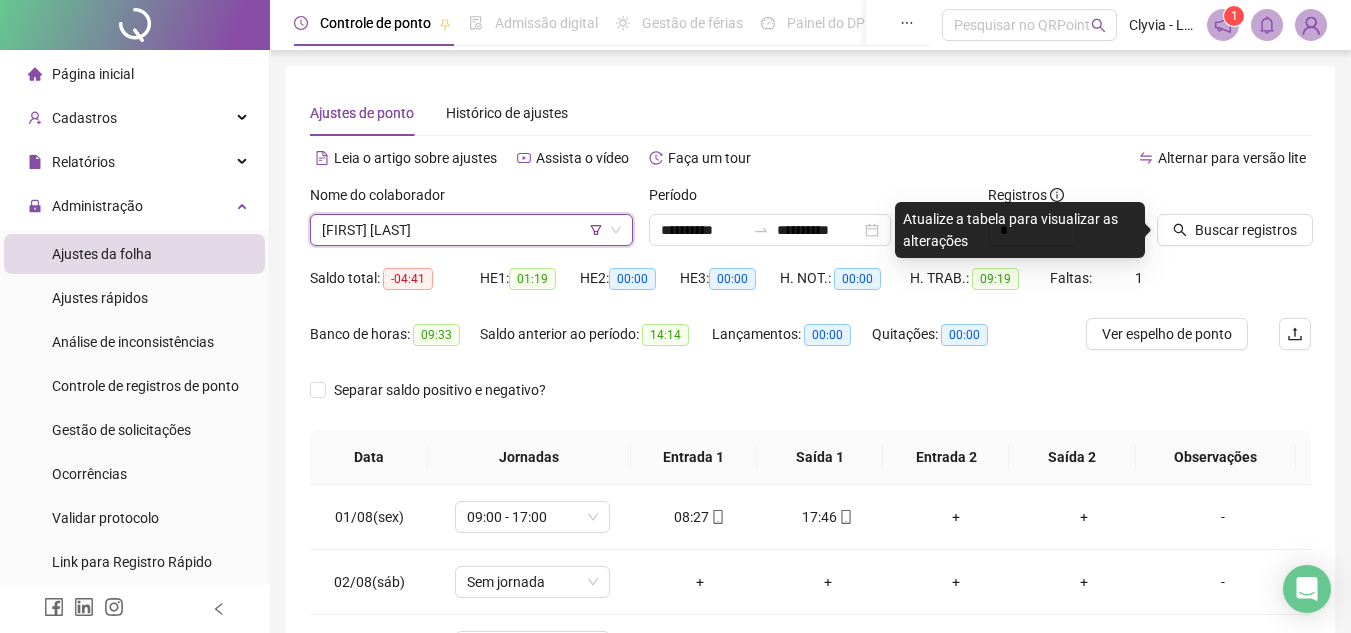 click on "Buscar registros" at bounding box center (1234, 223) 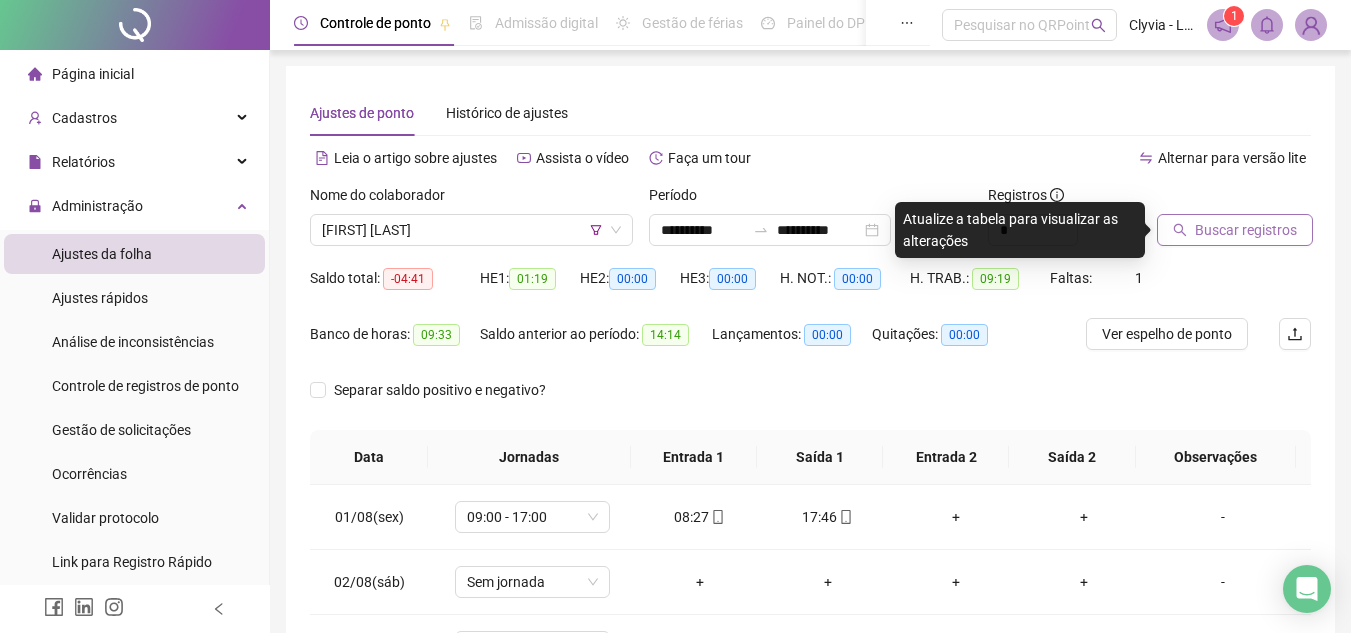 click on "Buscar registros" at bounding box center (1246, 230) 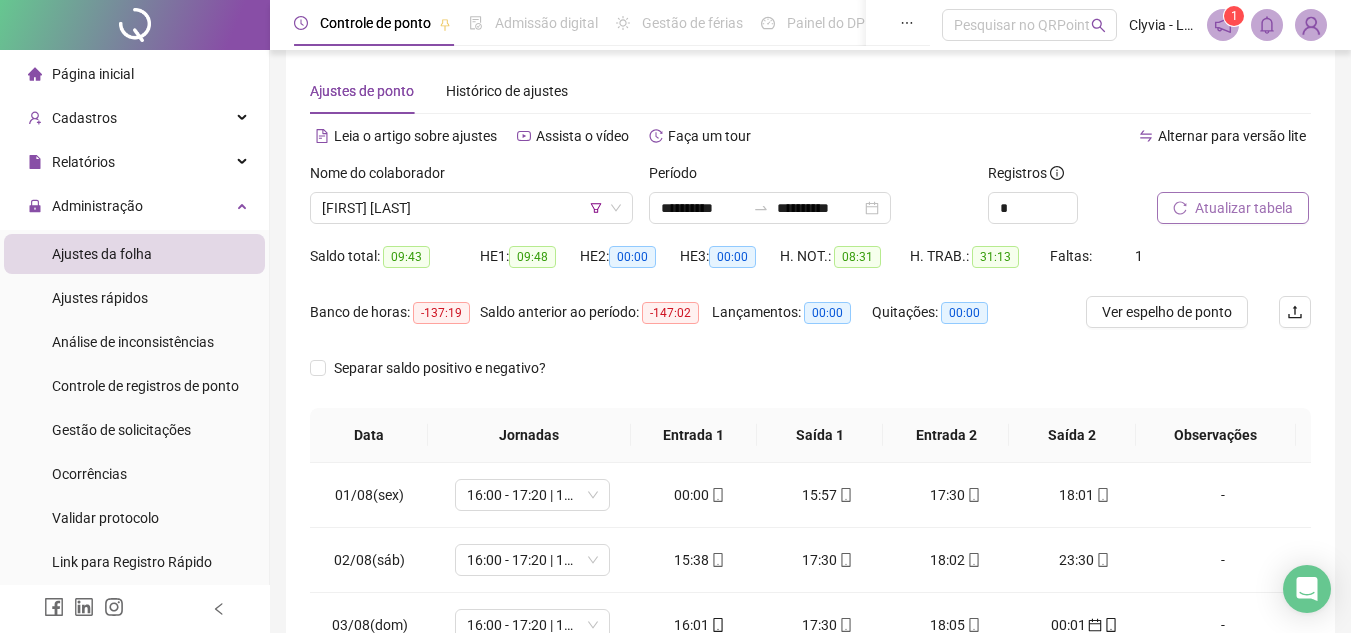 scroll, scrollTop: 222, scrollLeft: 0, axis: vertical 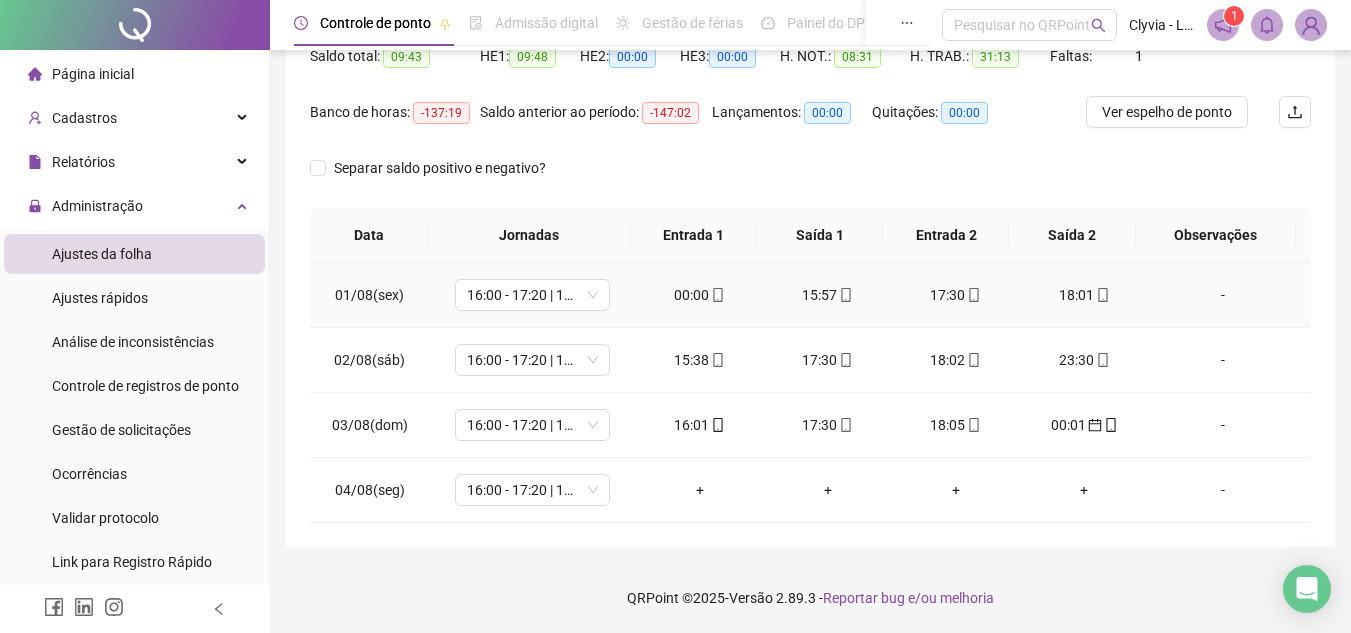 click on "00:00" at bounding box center (700, 295) 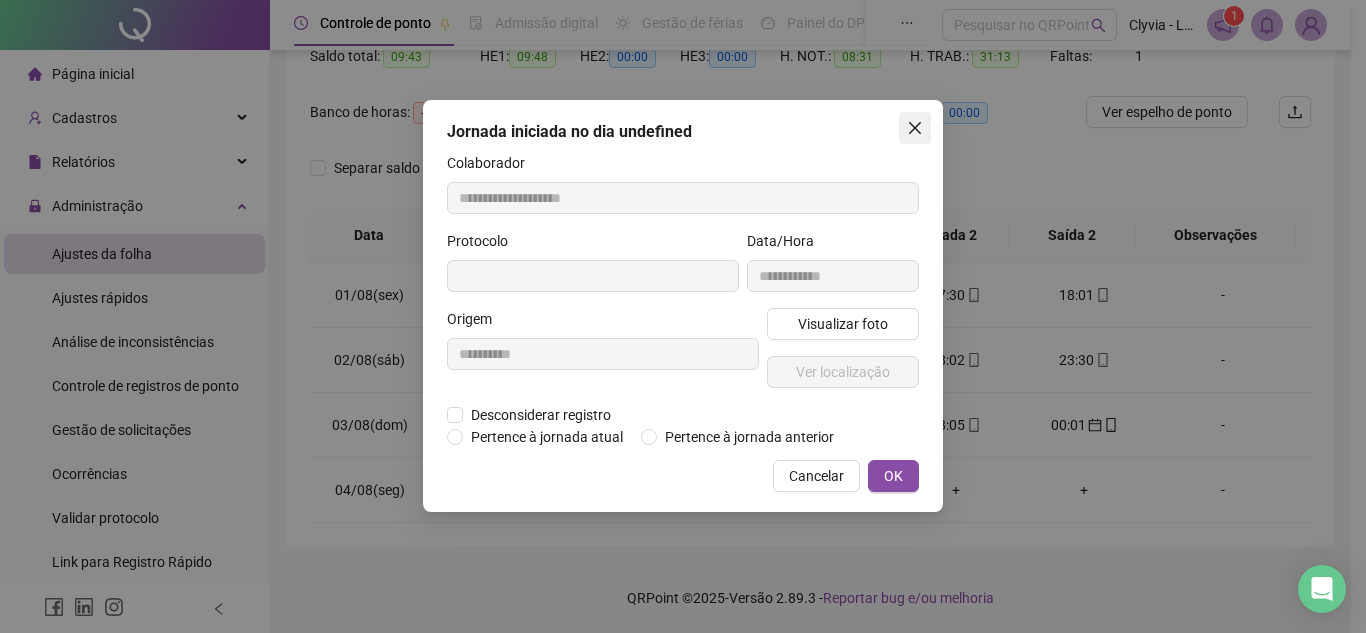 type on "**********" 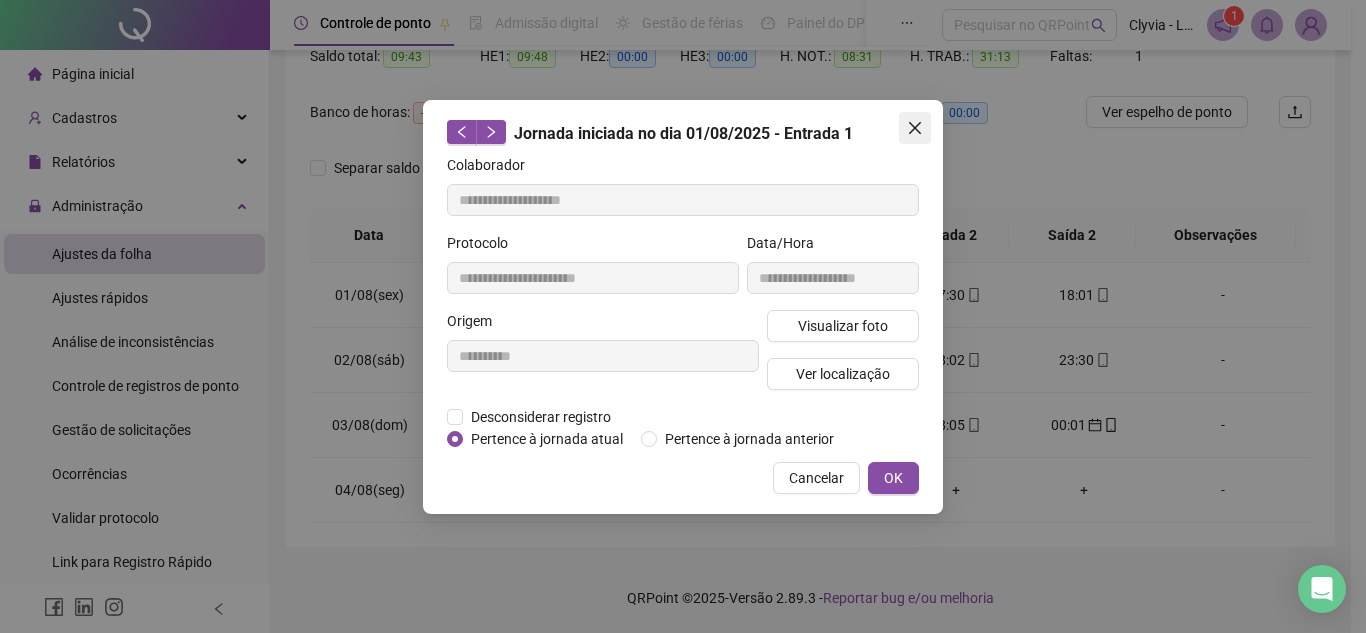 click at bounding box center [915, 128] 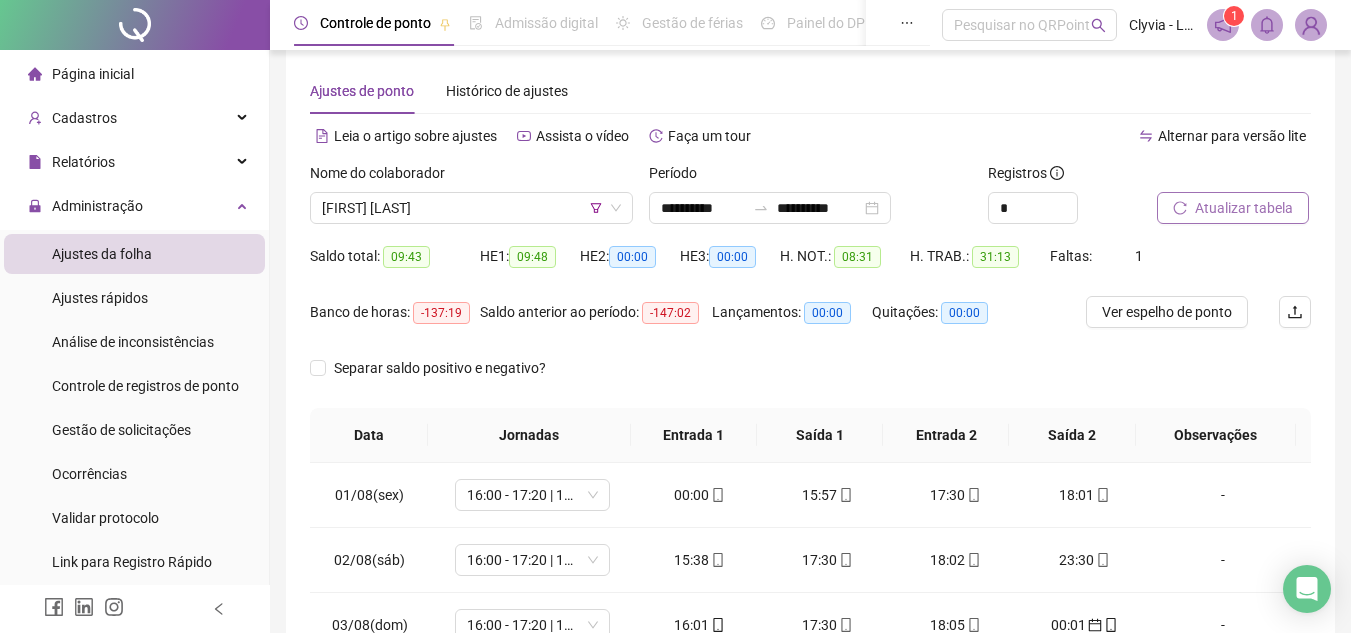 scroll, scrollTop: 222, scrollLeft: 0, axis: vertical 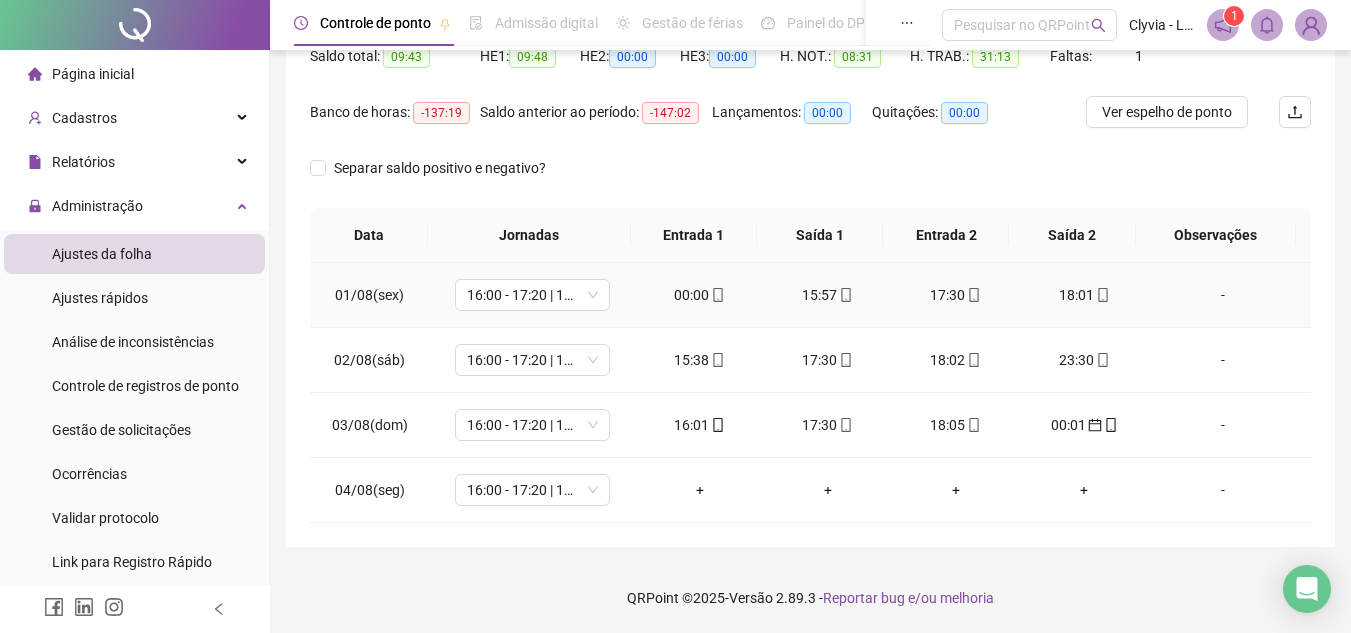 click 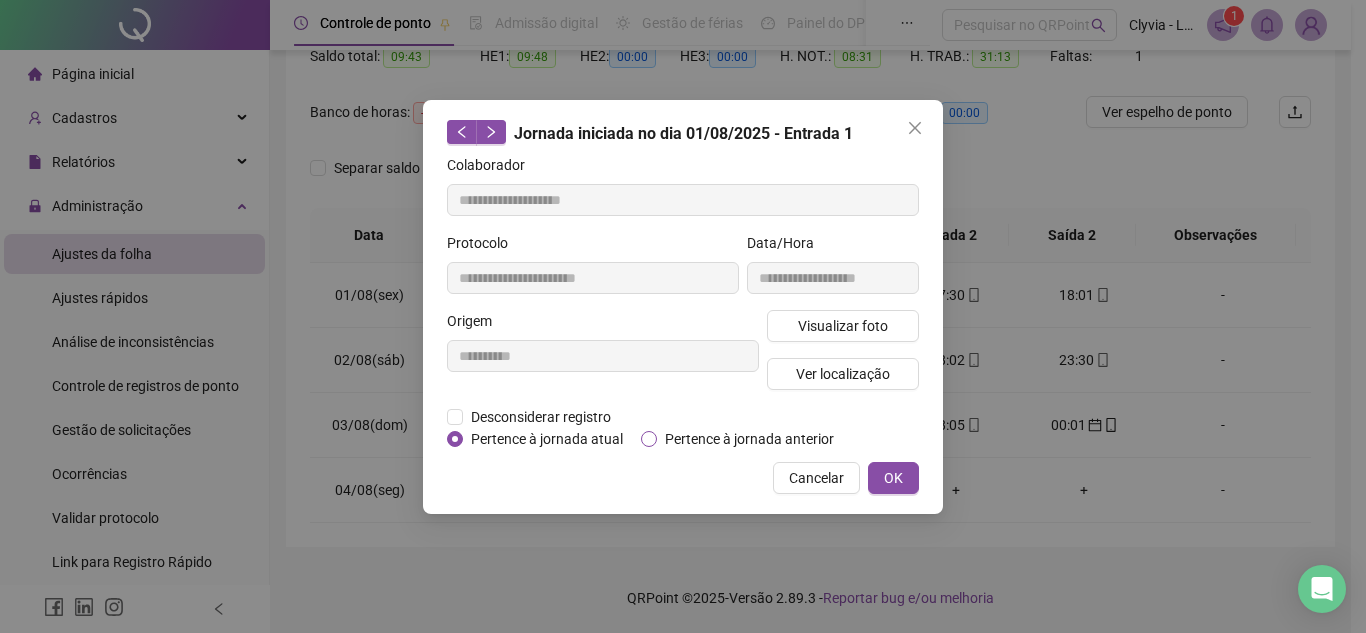 click on "Pertence à jornada anterior" at bounding box center [741, 439] 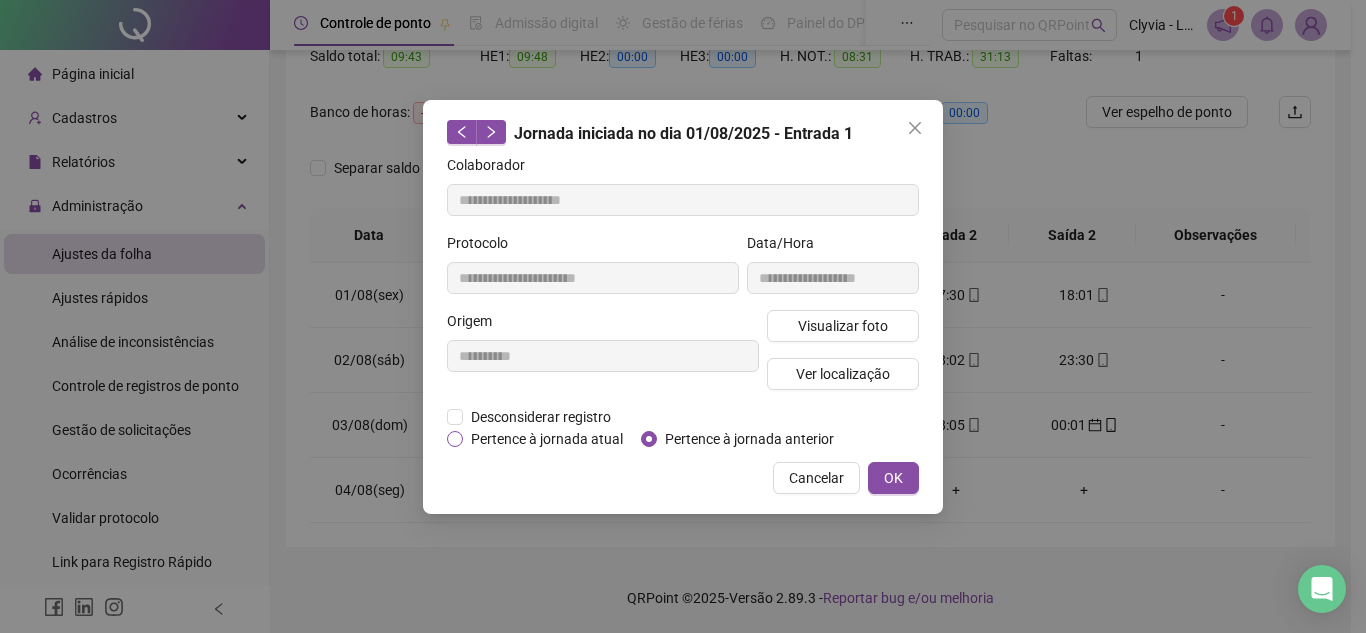 click on "Pertence à jornada atual" at bounding box center (547, 439) 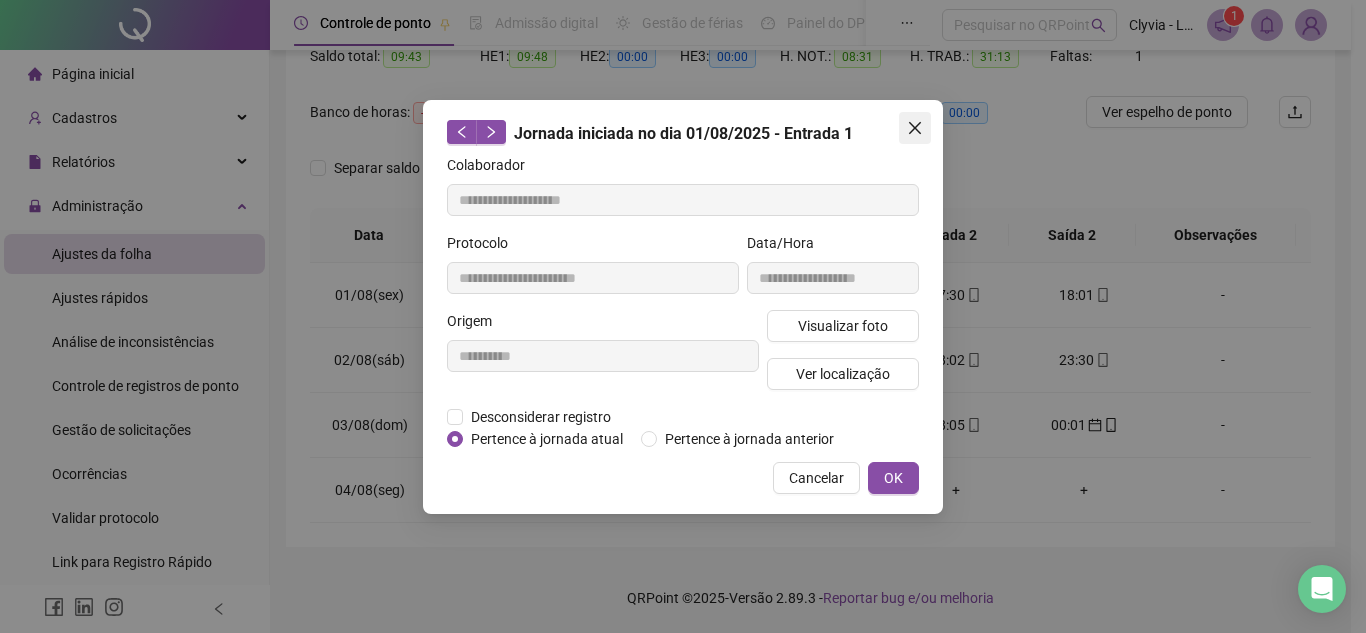 click 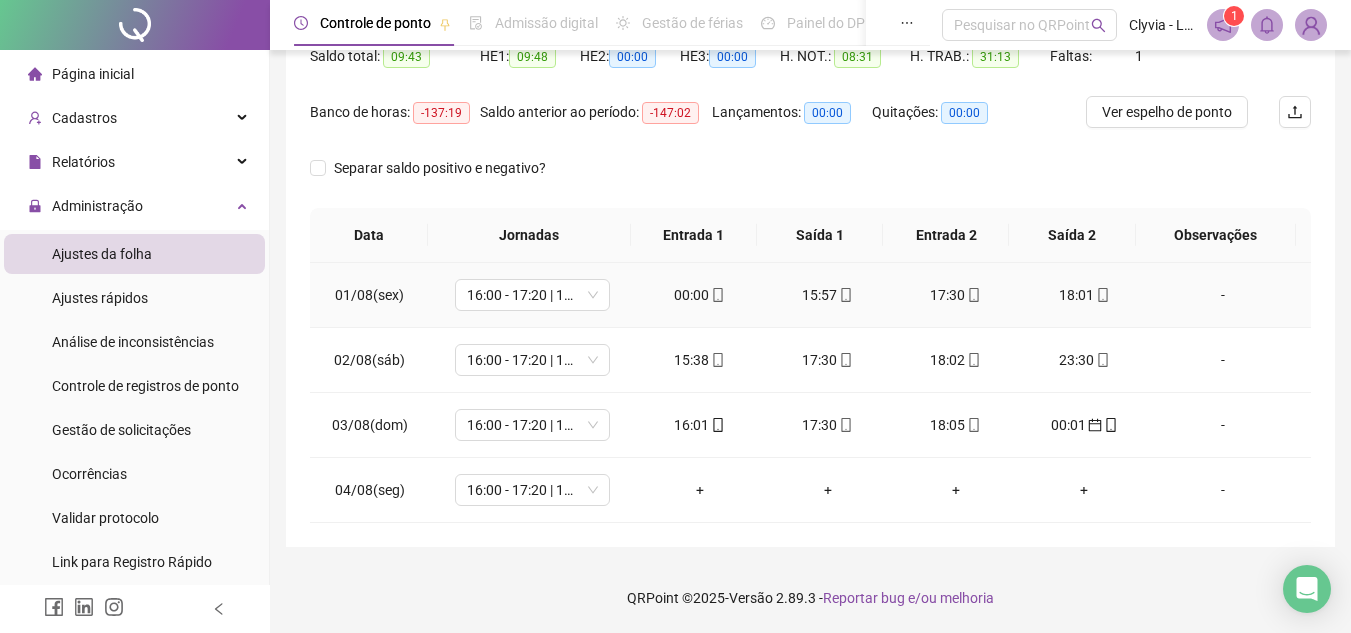click on "00:00" at bounding box center (700, 295) 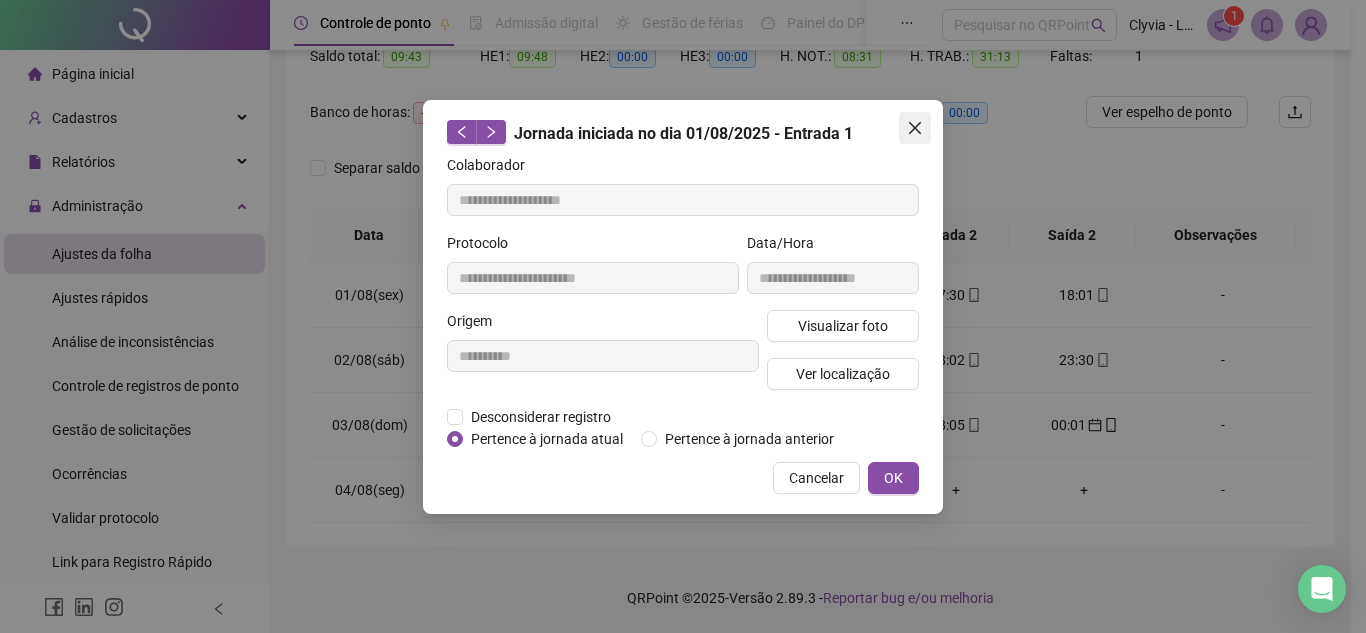 click 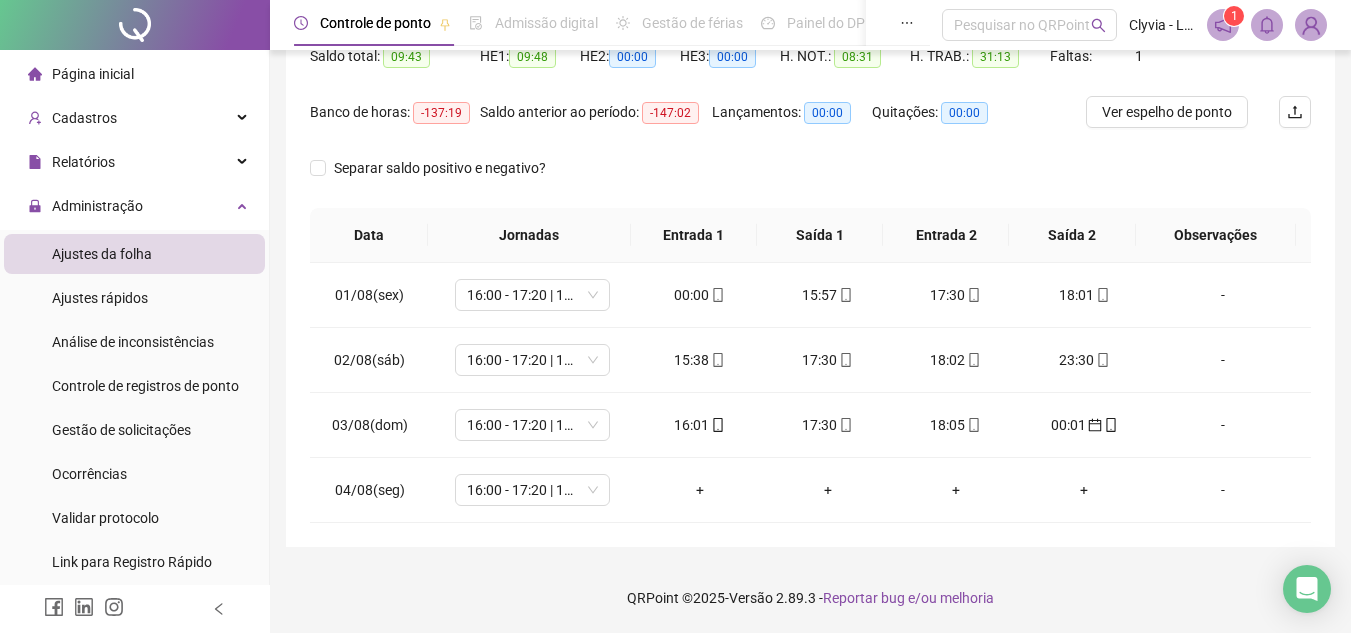 scroll, scrollTop: 22, scrollLeft: 0, axis: vertical 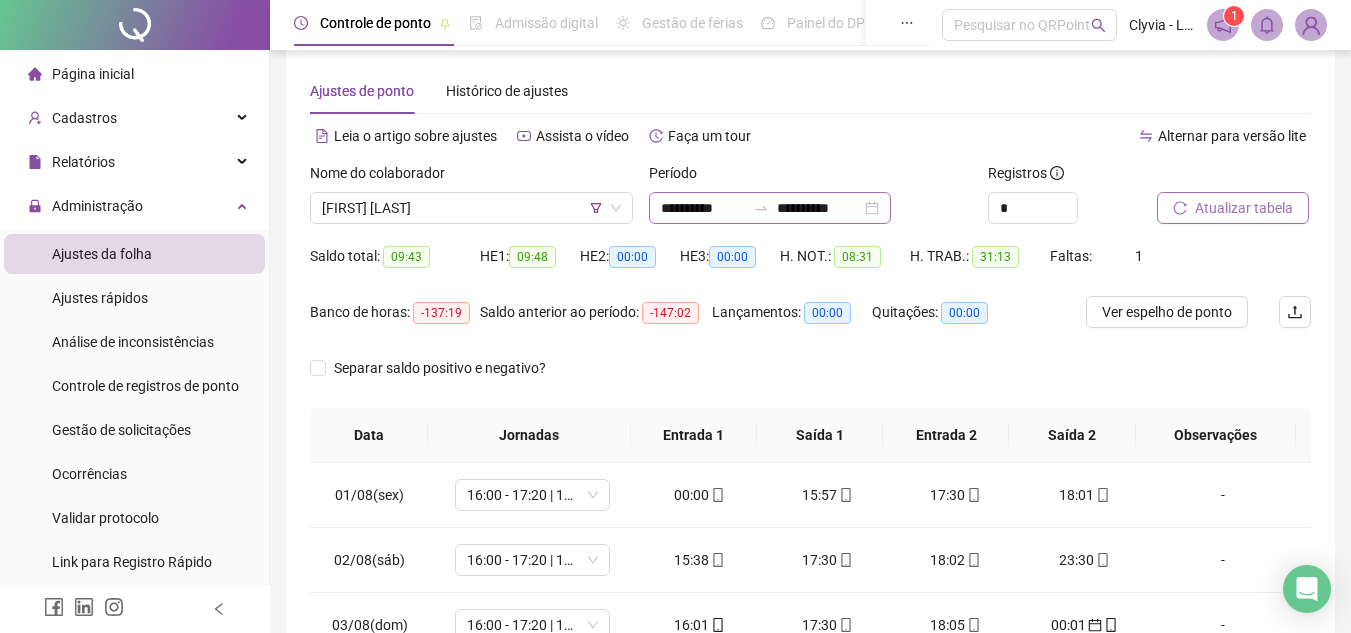 click on "**********" at bounding box center [770, 208] 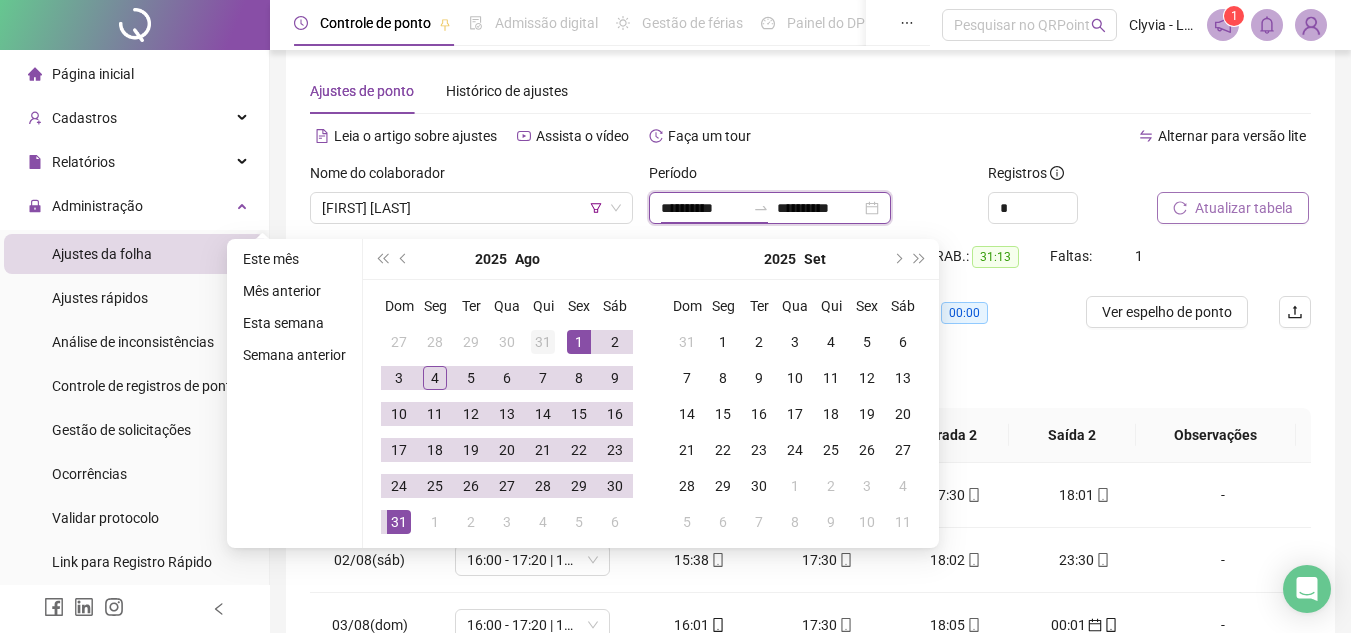 type on "**********" 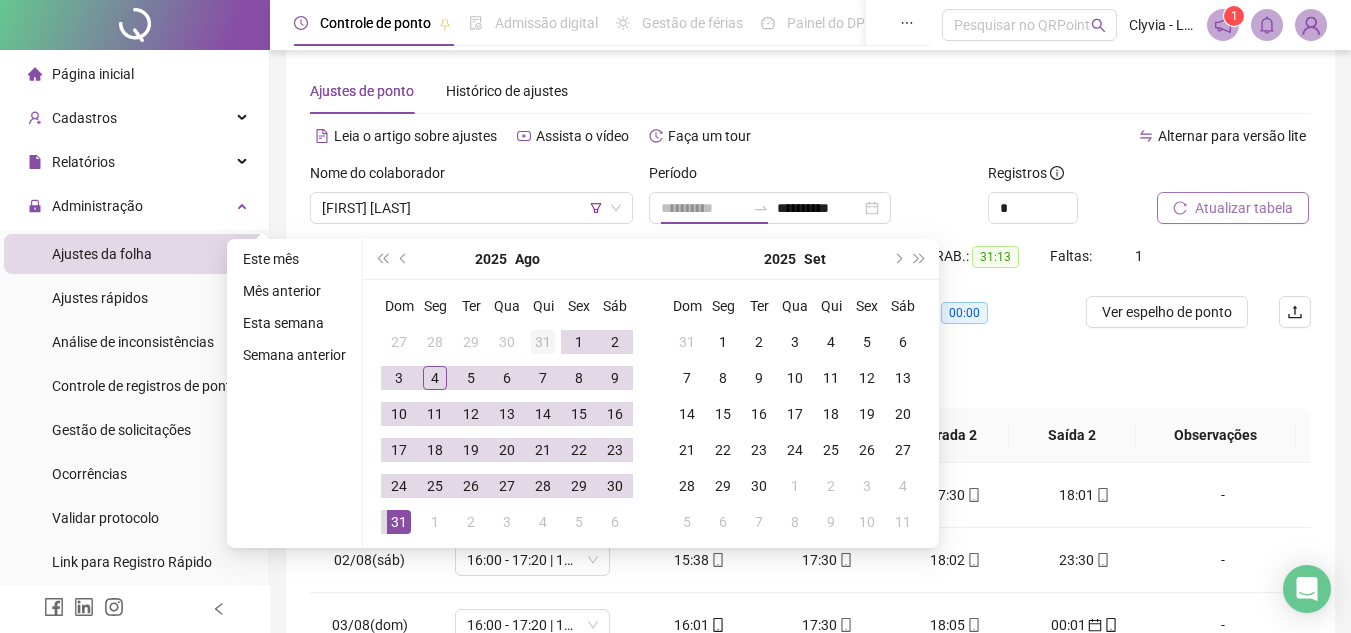 click on "31" at bounding box center (543, 342) 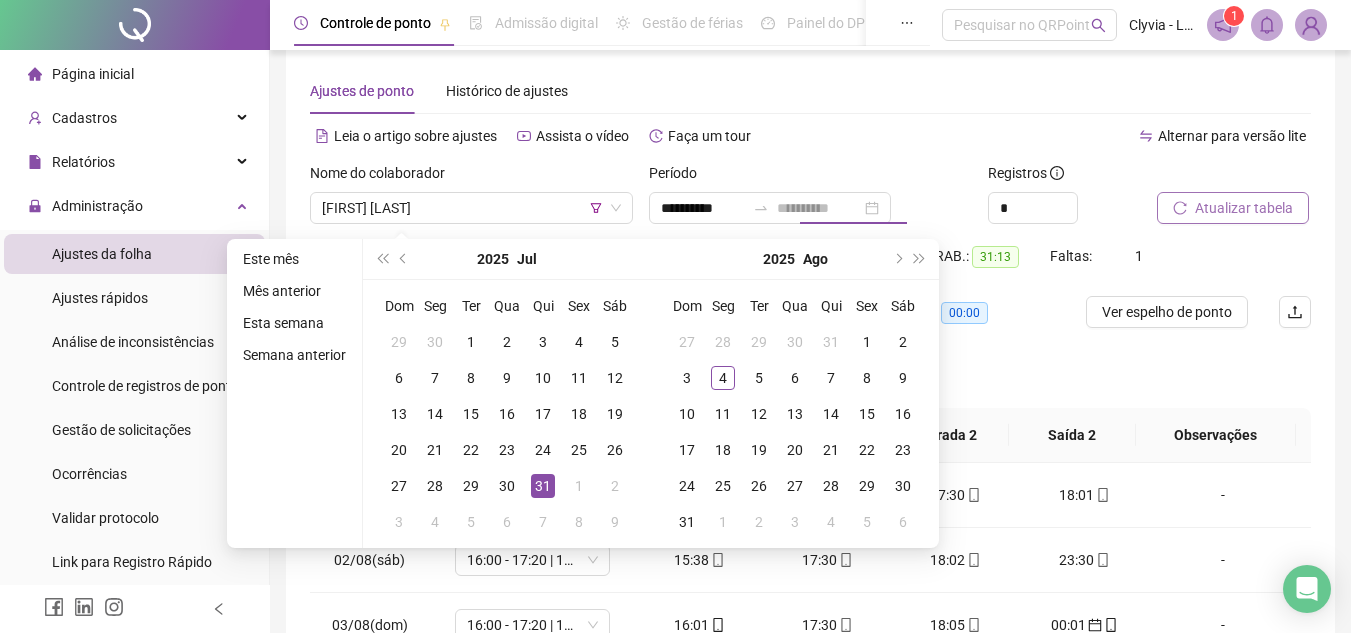 click on "31" at bounding box center (543, 486) 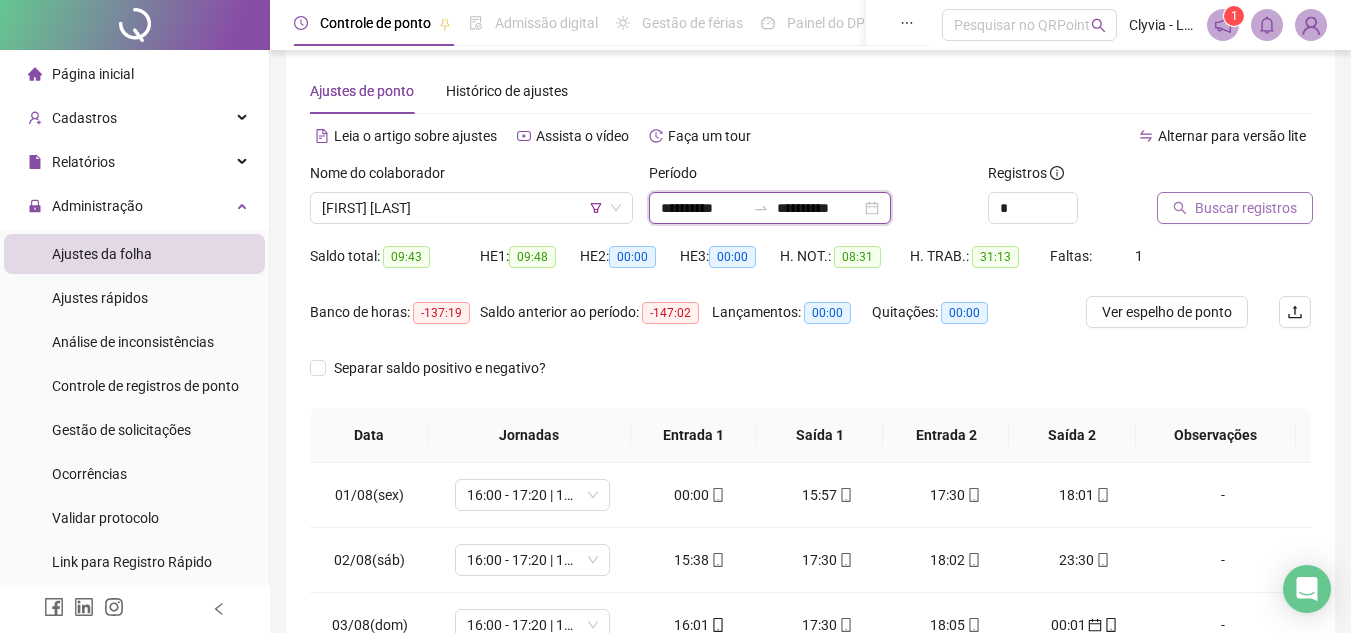 click on "**********" at bounding box center [819, 208] 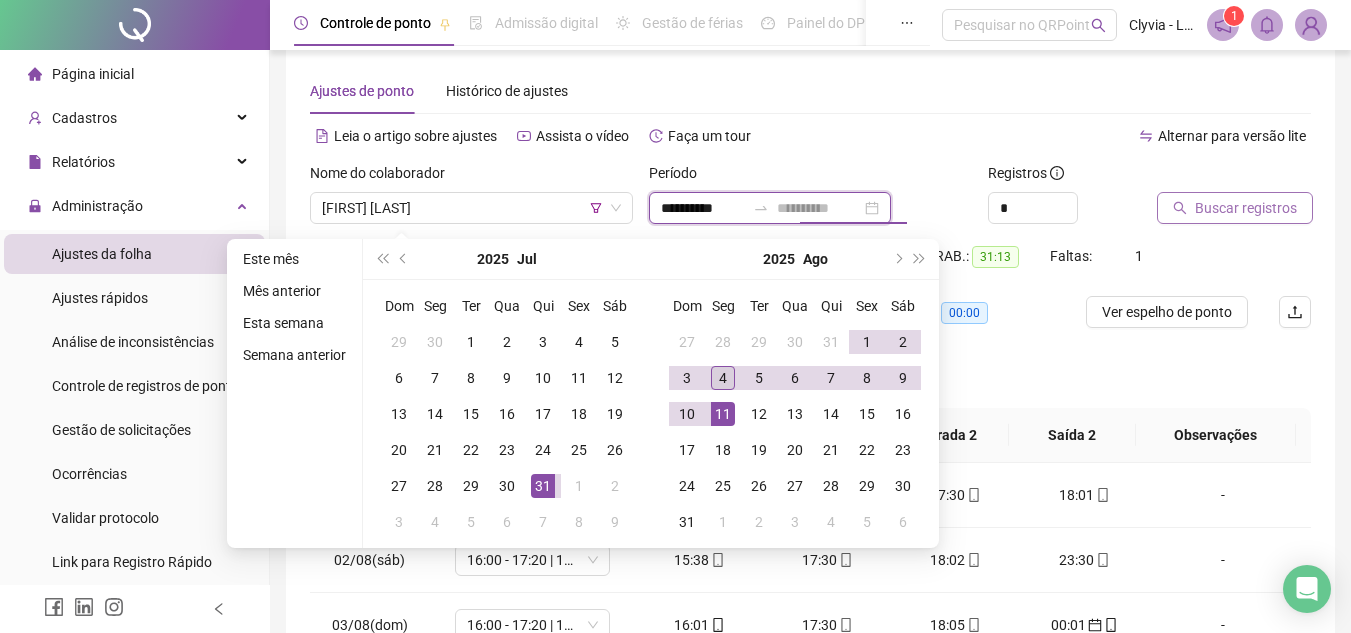 type on "**********" 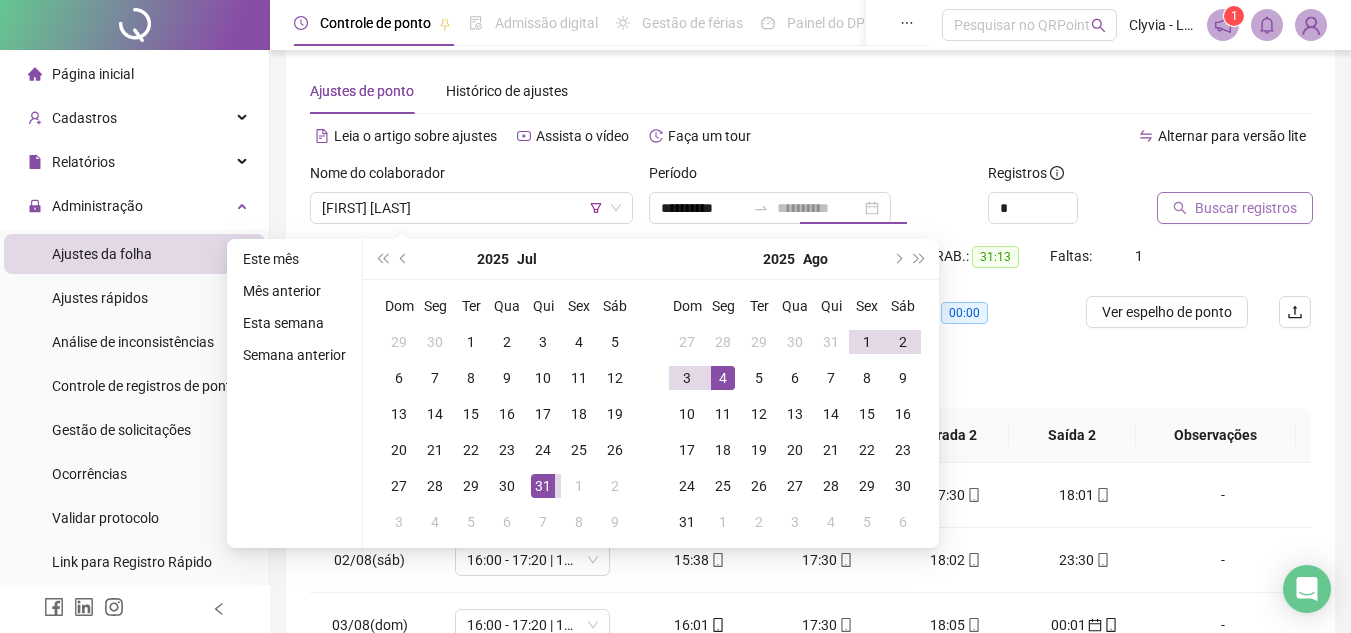 click on "4" at bounding box center (723, 378) 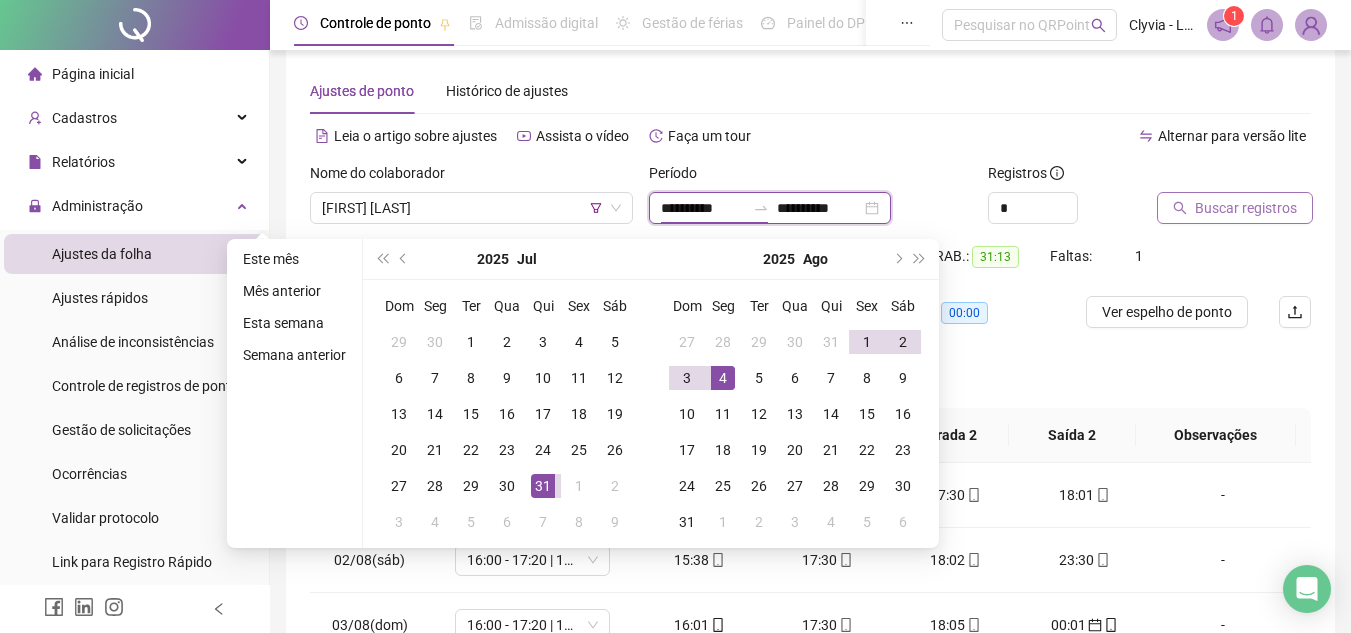 type on "**********" 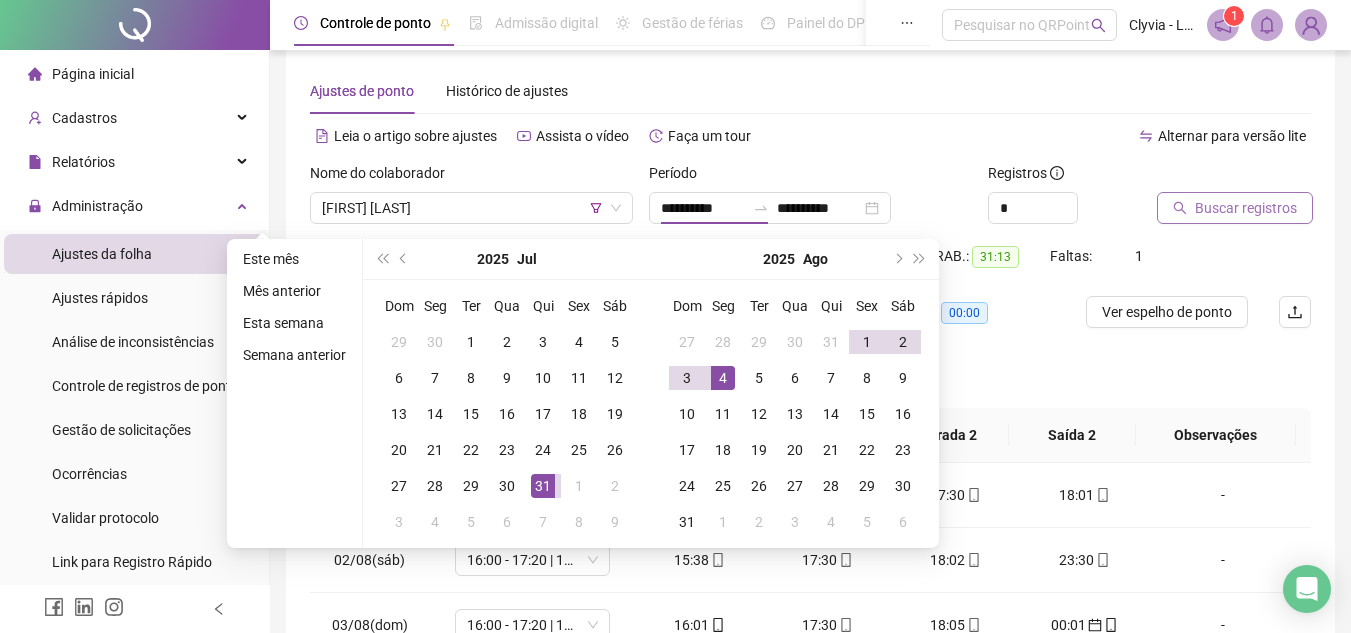 click on "Buscar registros" at bounding box center [1246, 208] 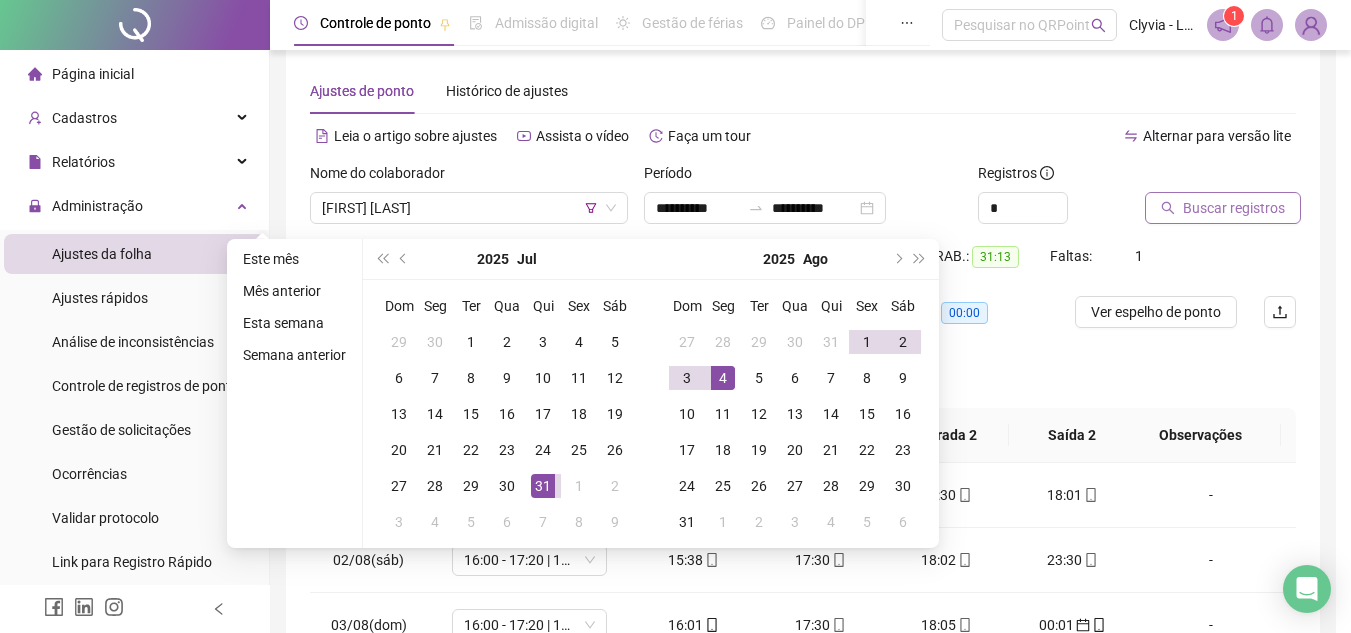 click on "Buscando registros Os registros de ponto estão sendo buscados... OK" at bounding box center (675, 316) 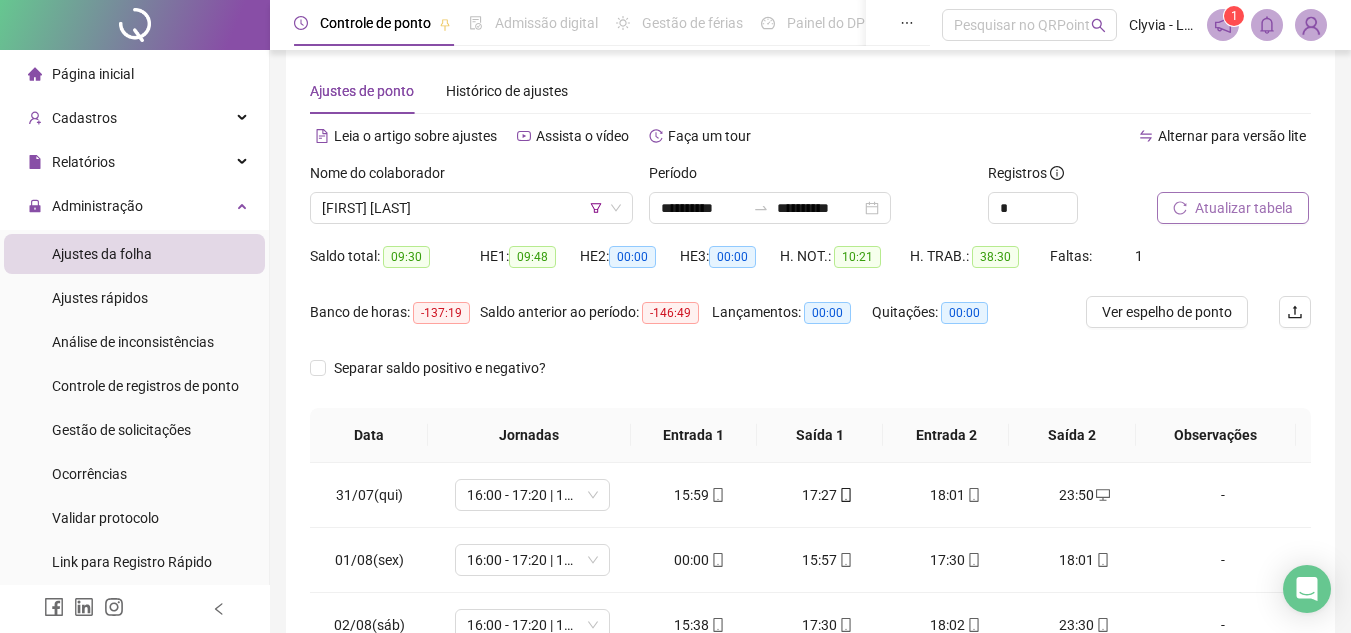 scroll, scrollTop: 287, scrollLeft: 0, axis: vertical 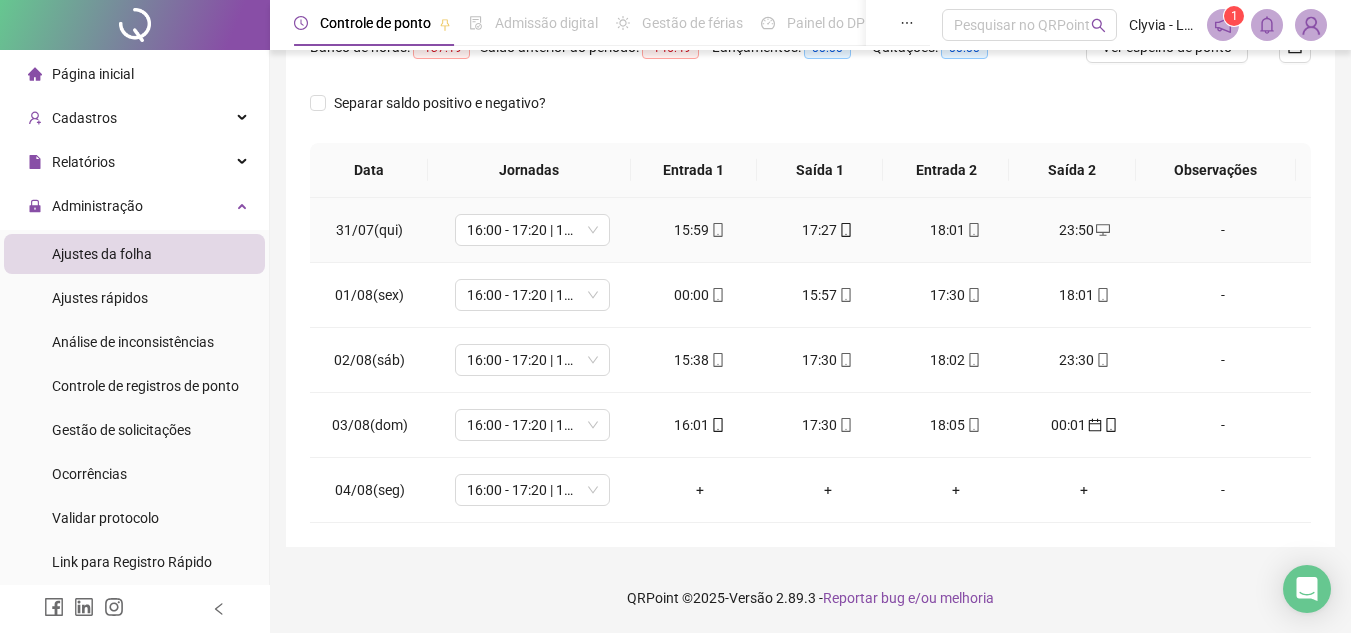 click on "23:50" at bounding box center [1084, 230] 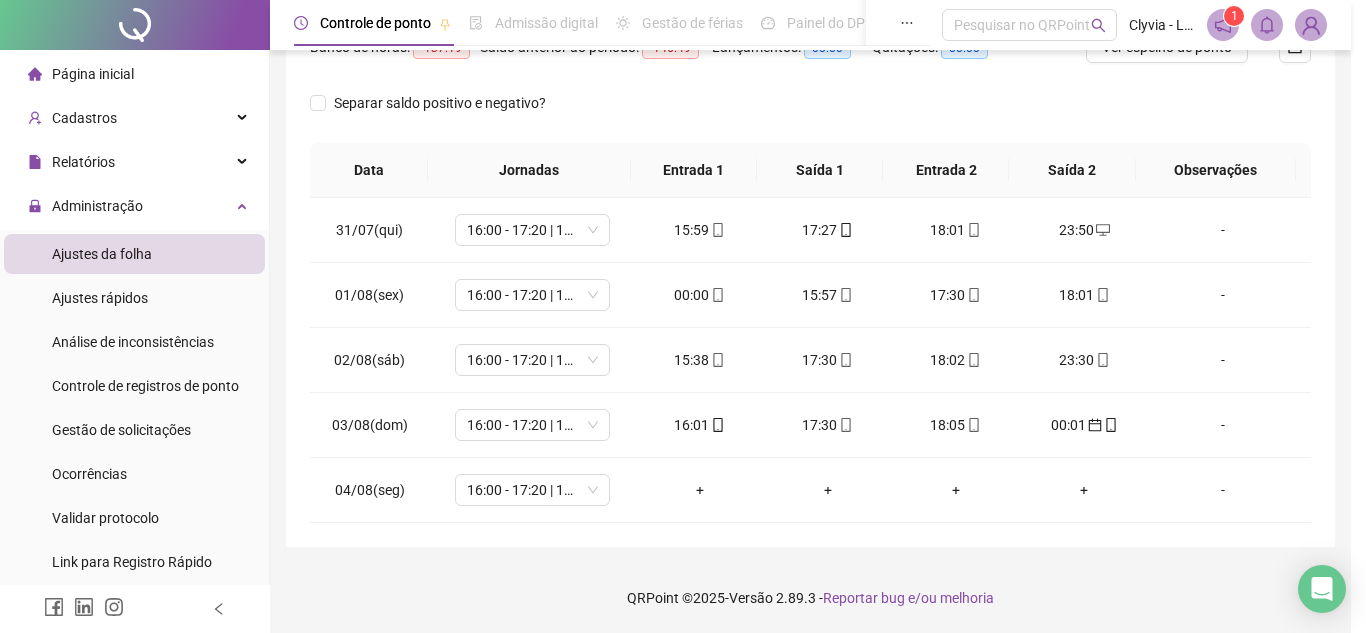 type on "**********" 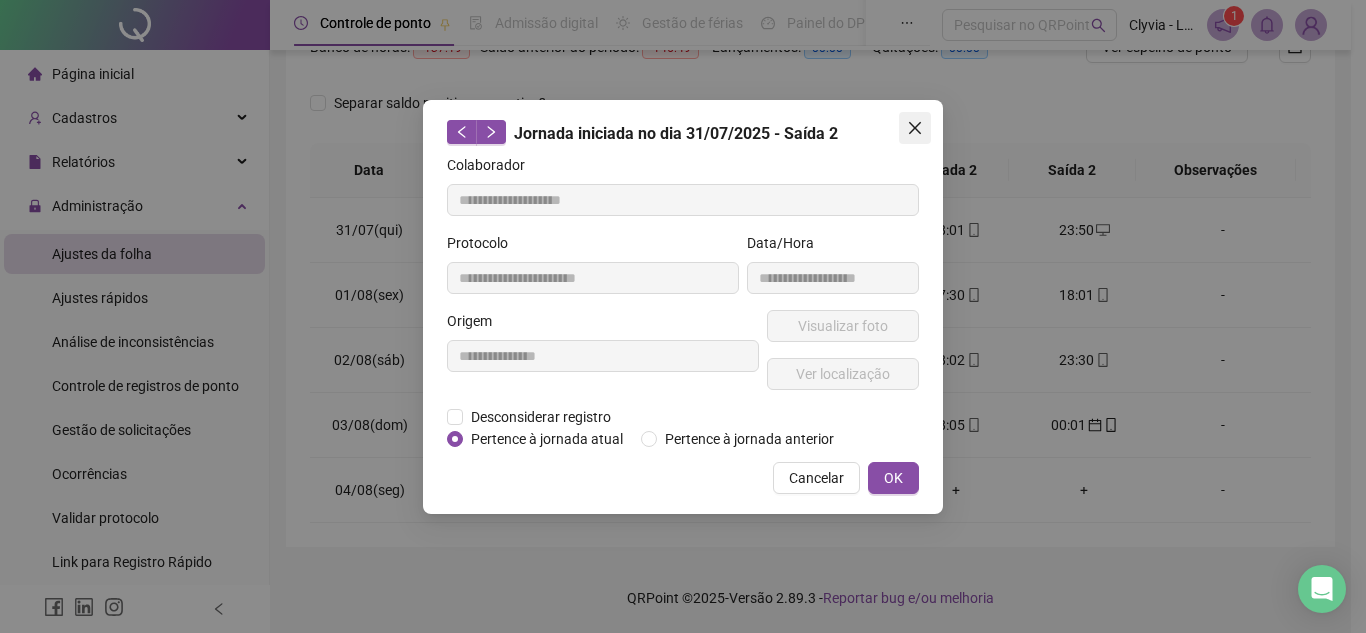 click 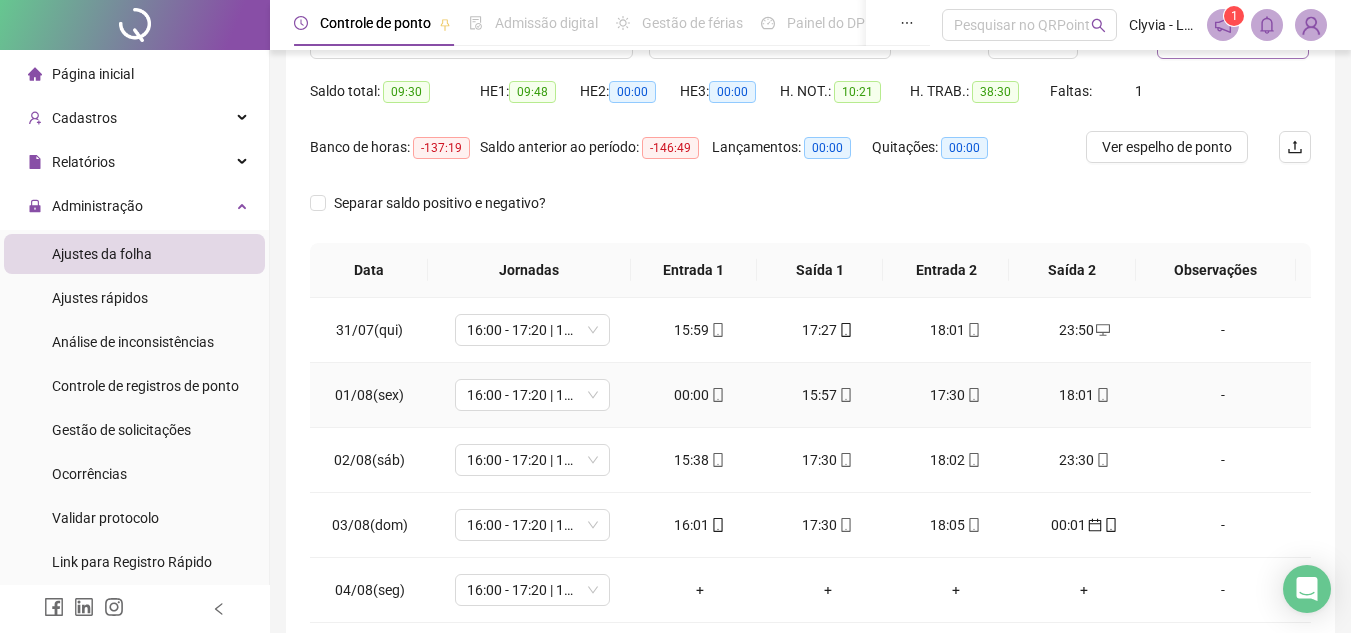 scroll, scrollTop: 287, scrollLeft: 0, axis: vertical 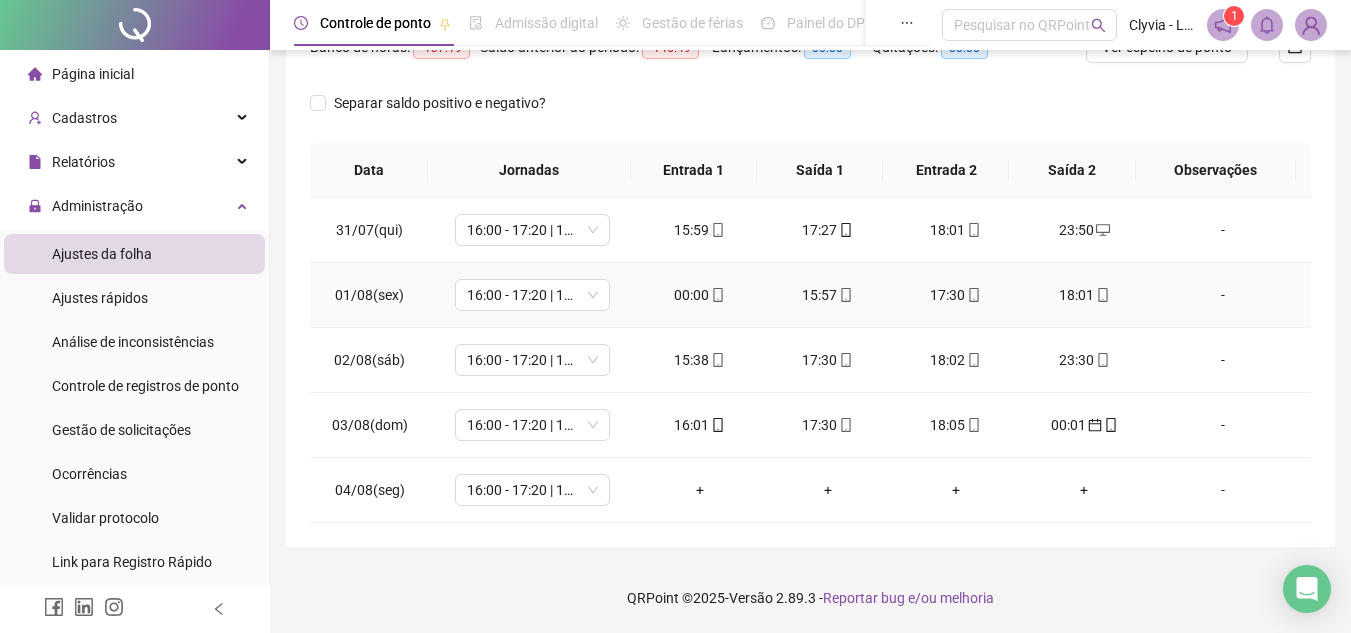 click on "00:00" at bounding box center (700, 295) 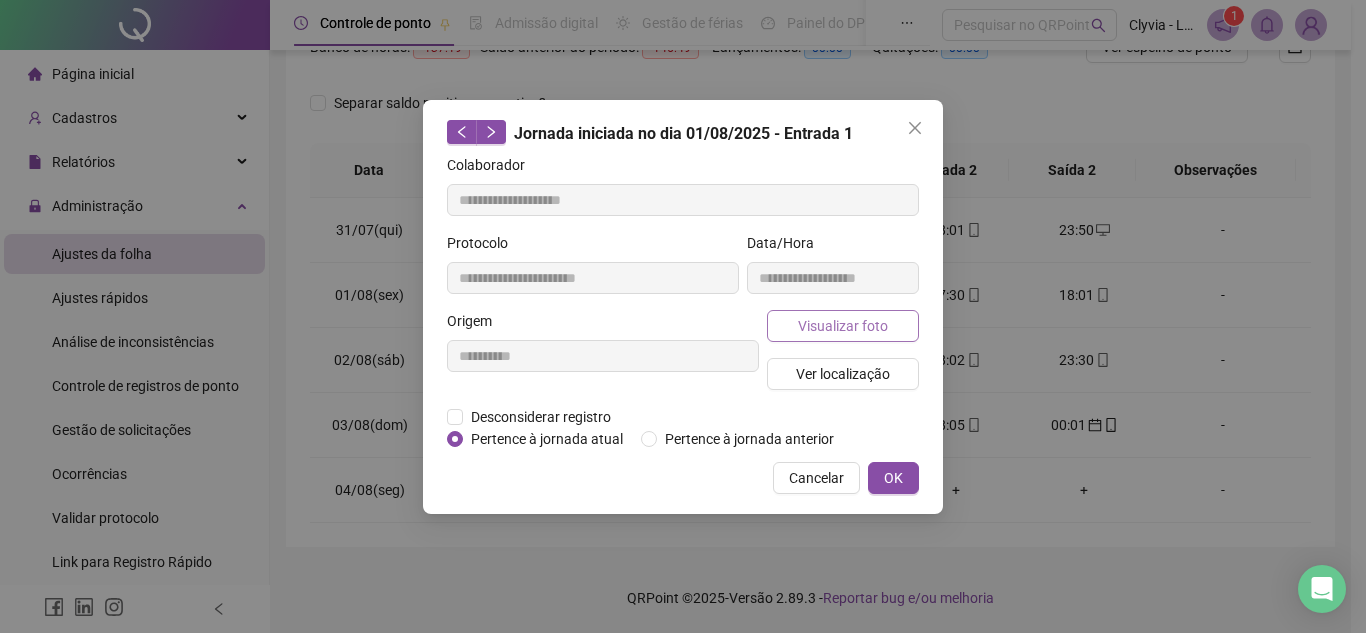 click on "Visualizar foto" at bounding box center [843, 326] 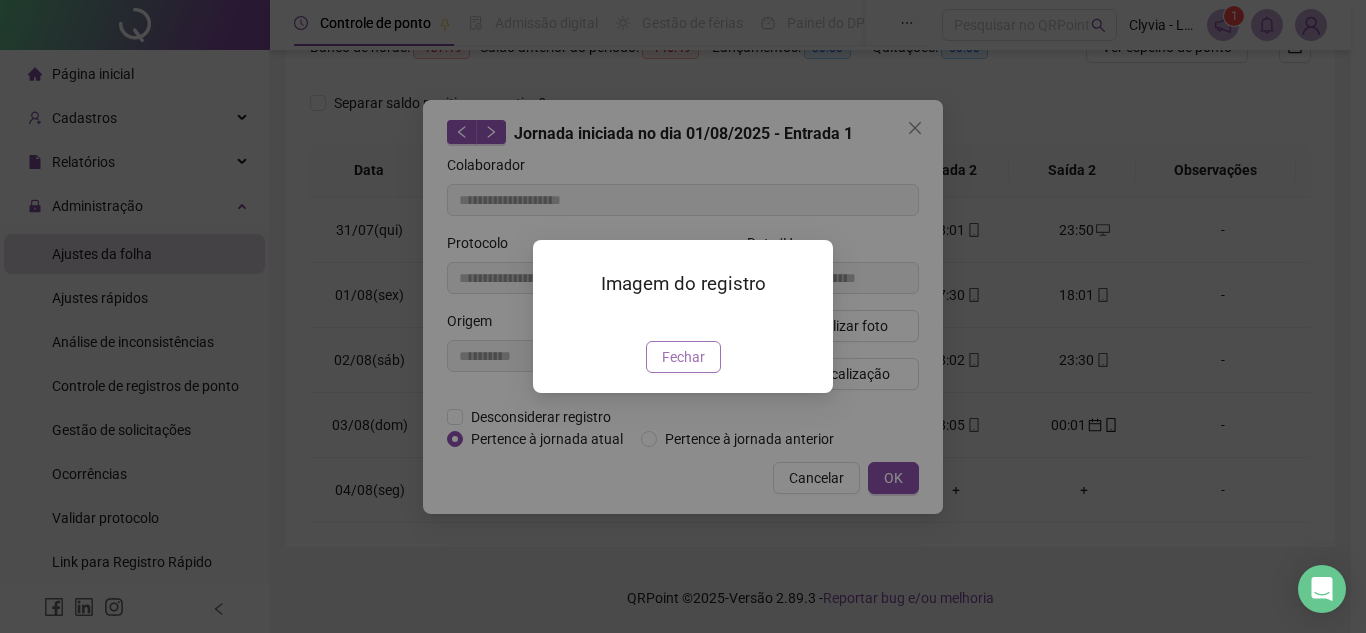 click on "Fechar" at bounding box center (683, 357) 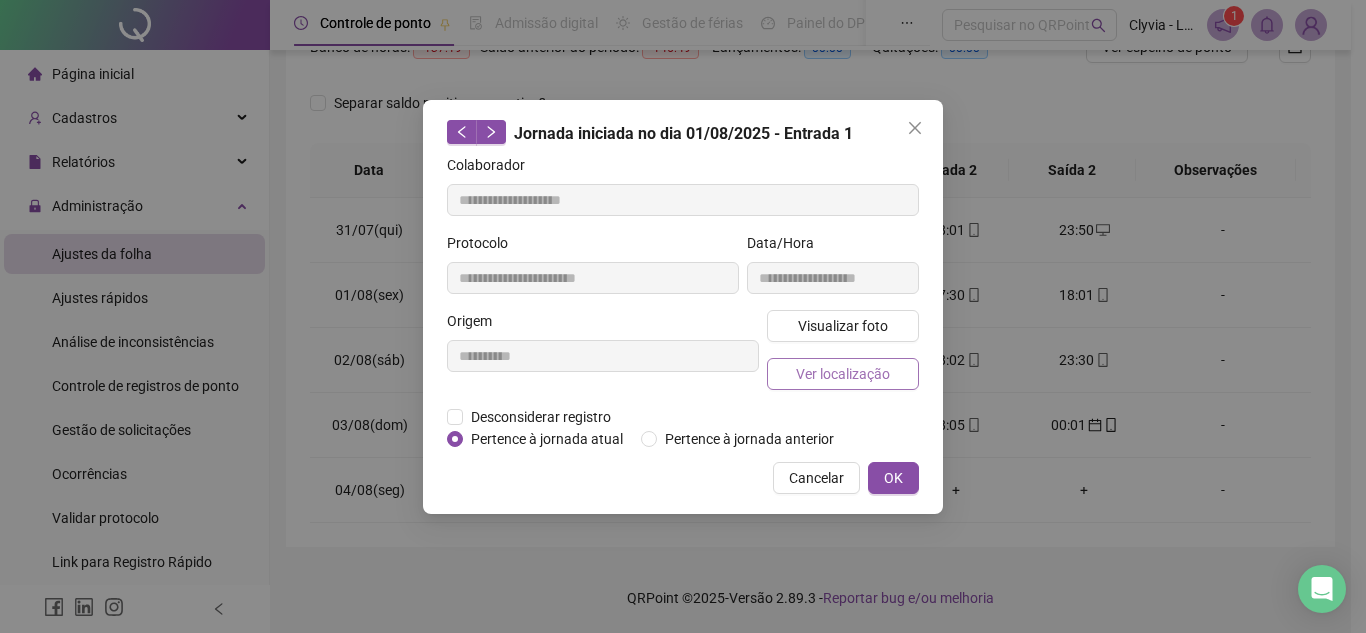 click on "Ver localização" at bounding box center [843, 374] 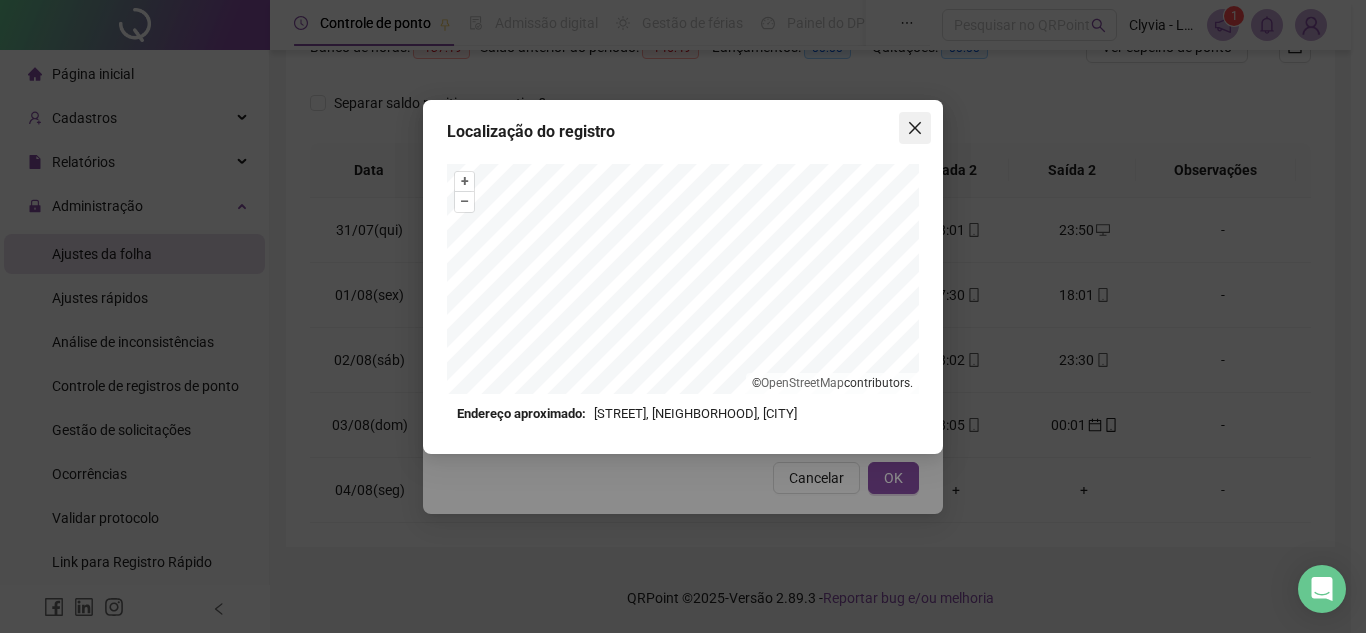 click 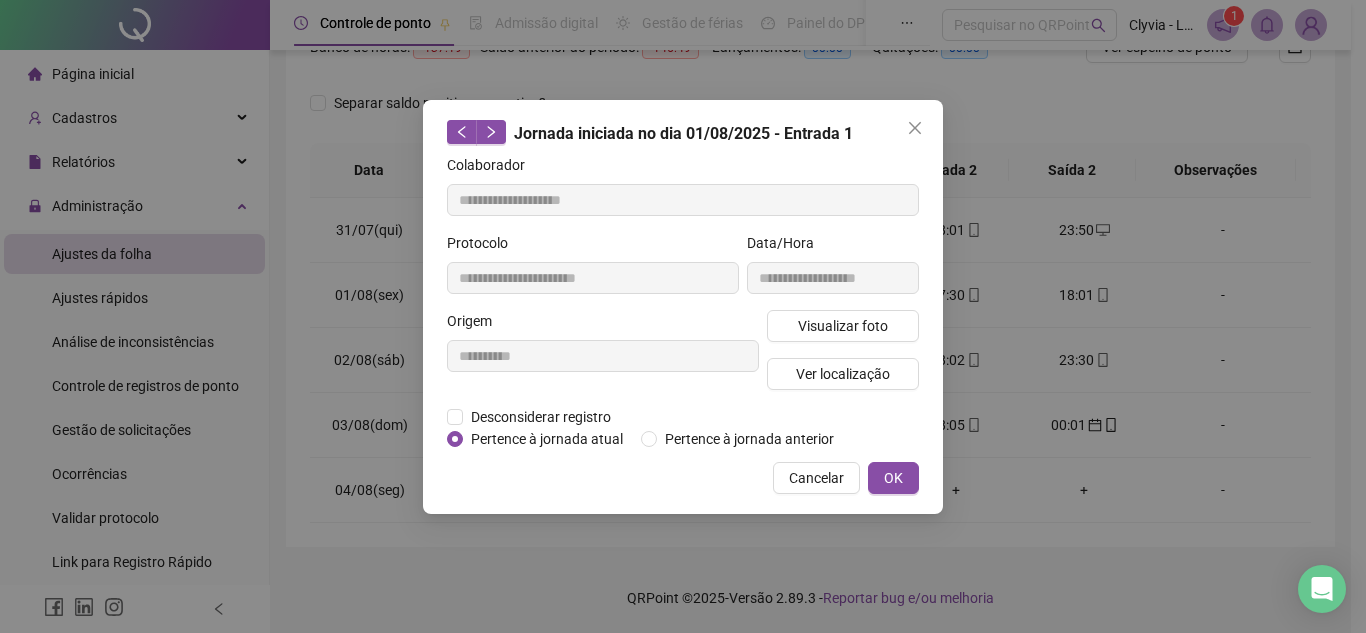 click 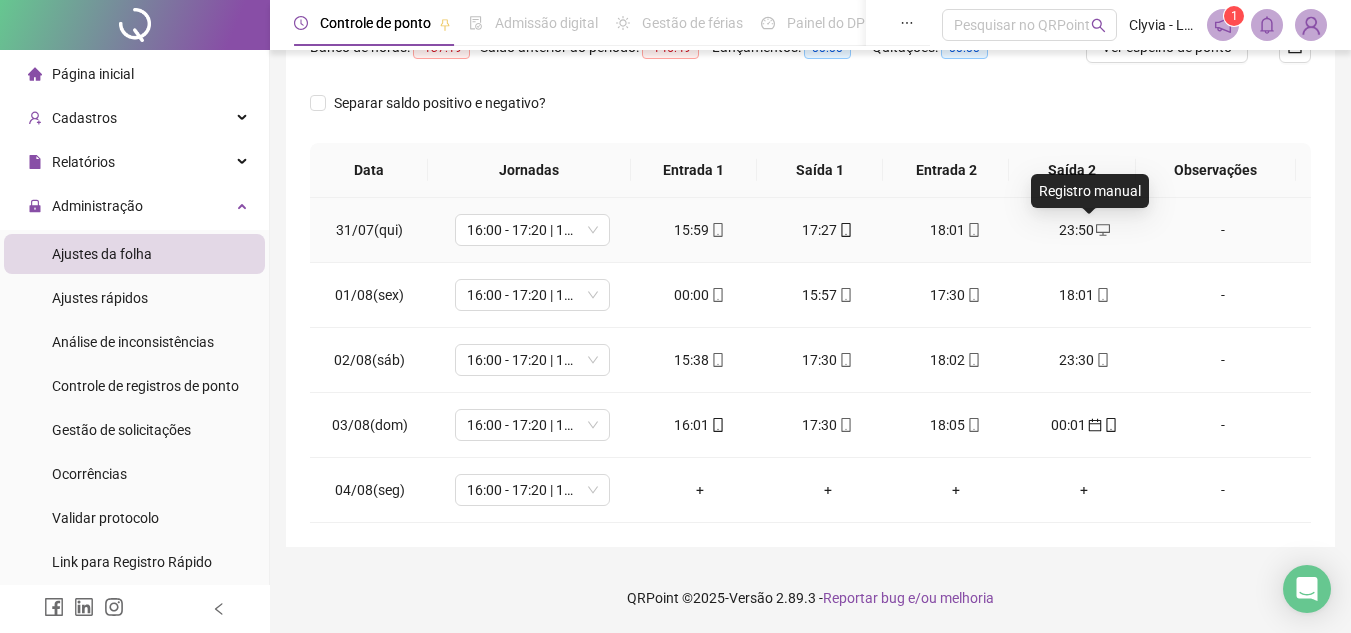 click 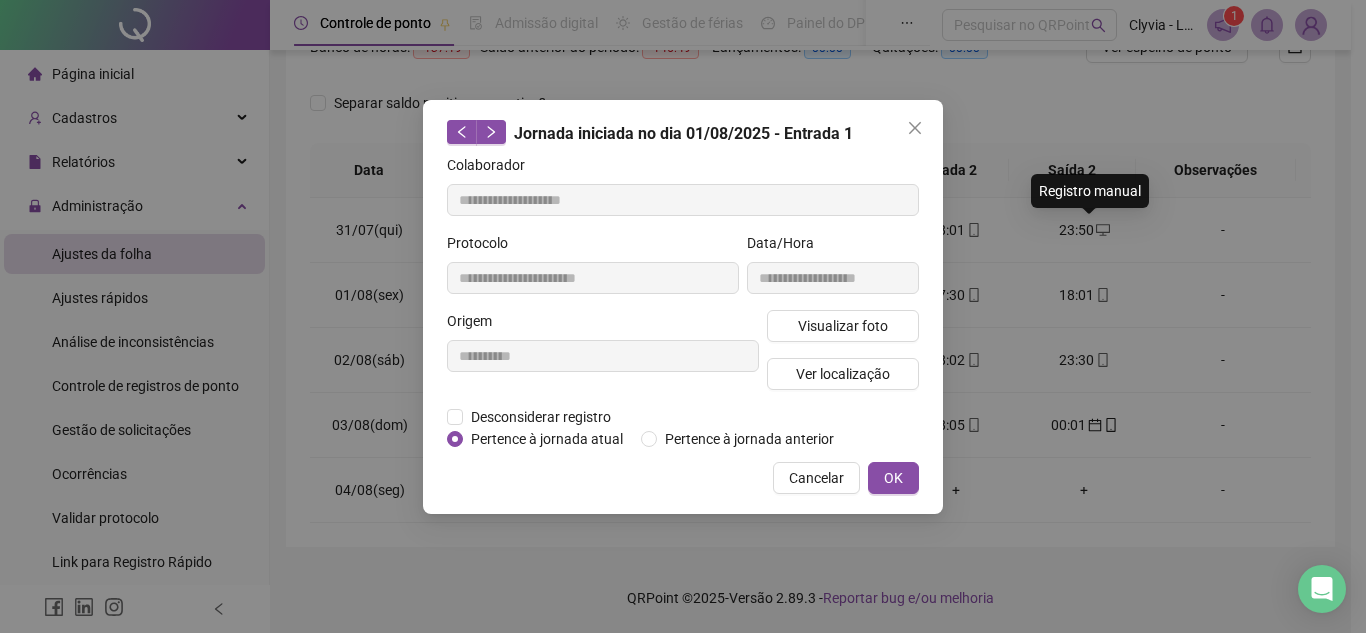 type on "**********" 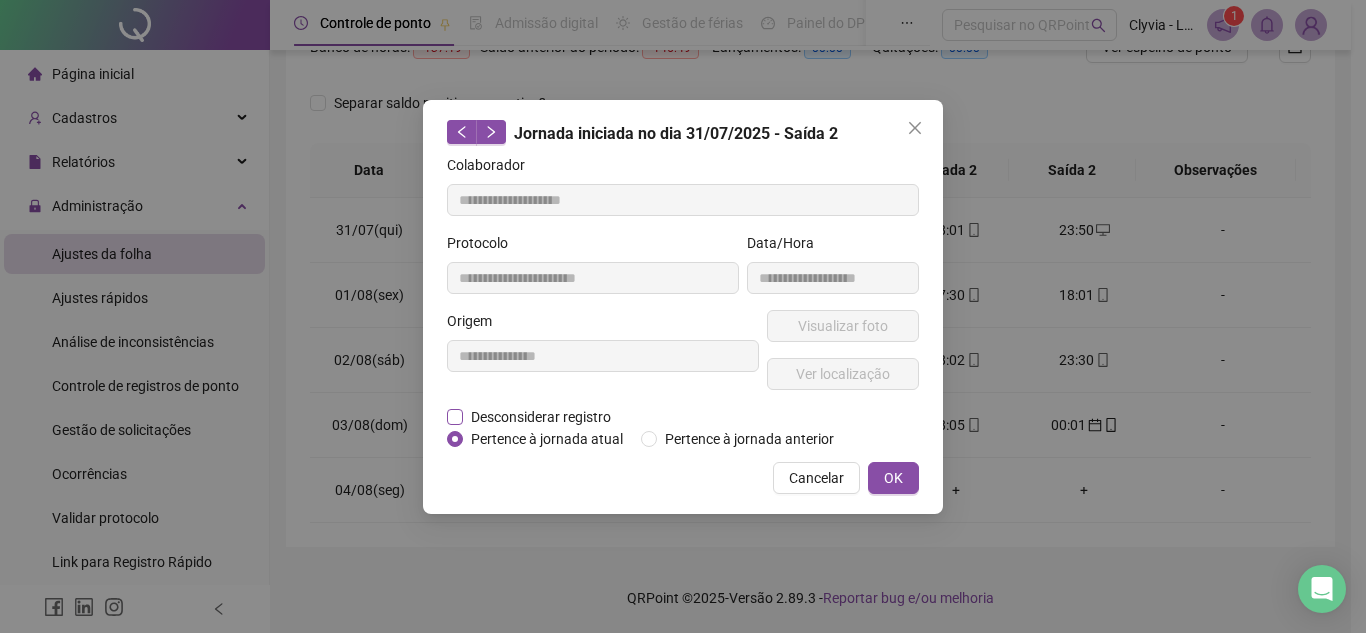 click on "Desconsiderar registro" at bounding box center [541, 417] 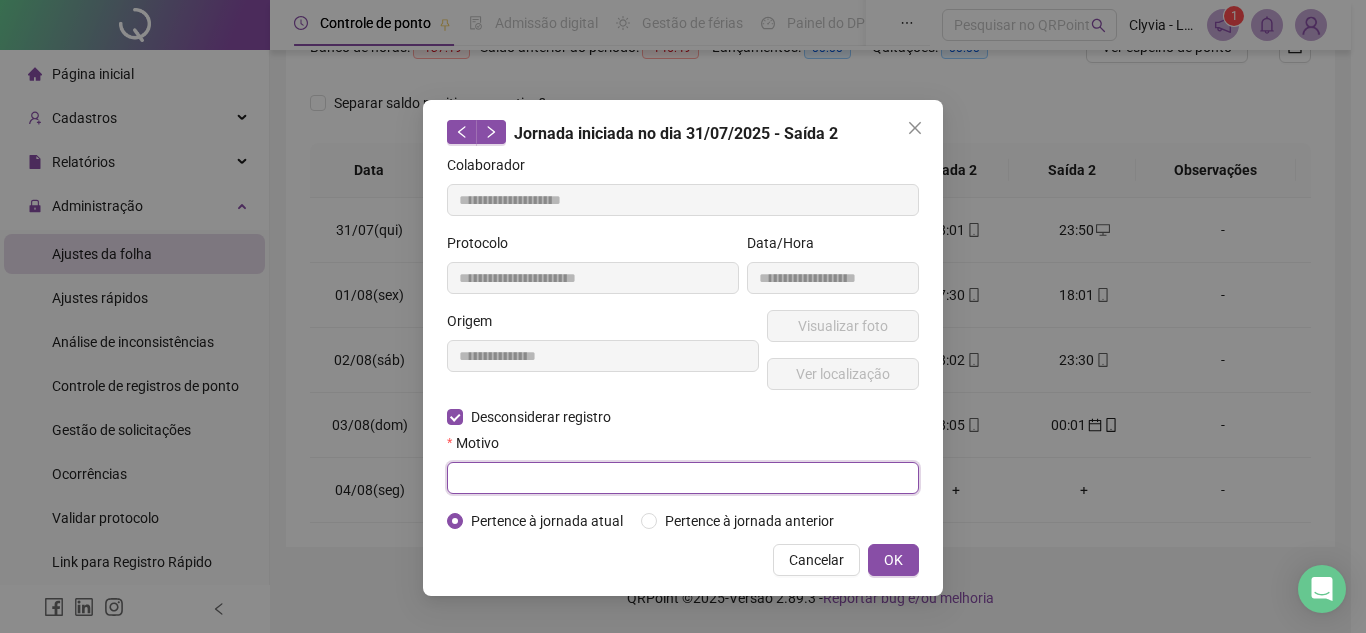 click at bounding box center [683, 478] 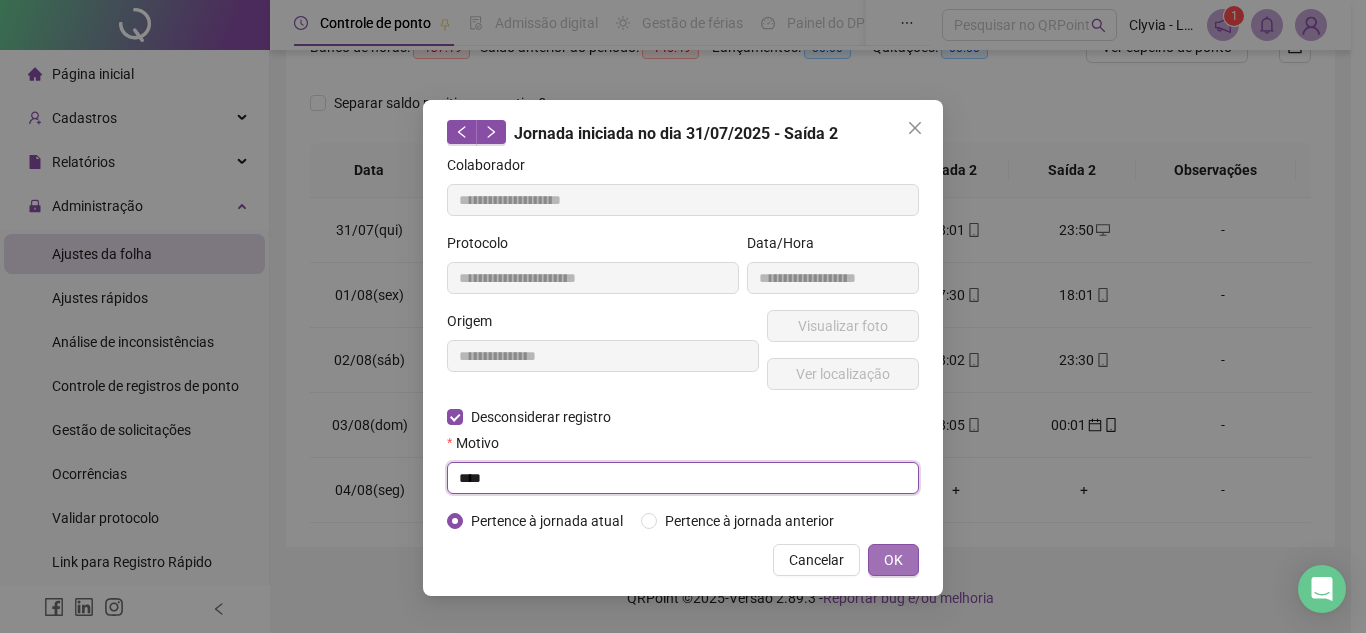 type on "****" 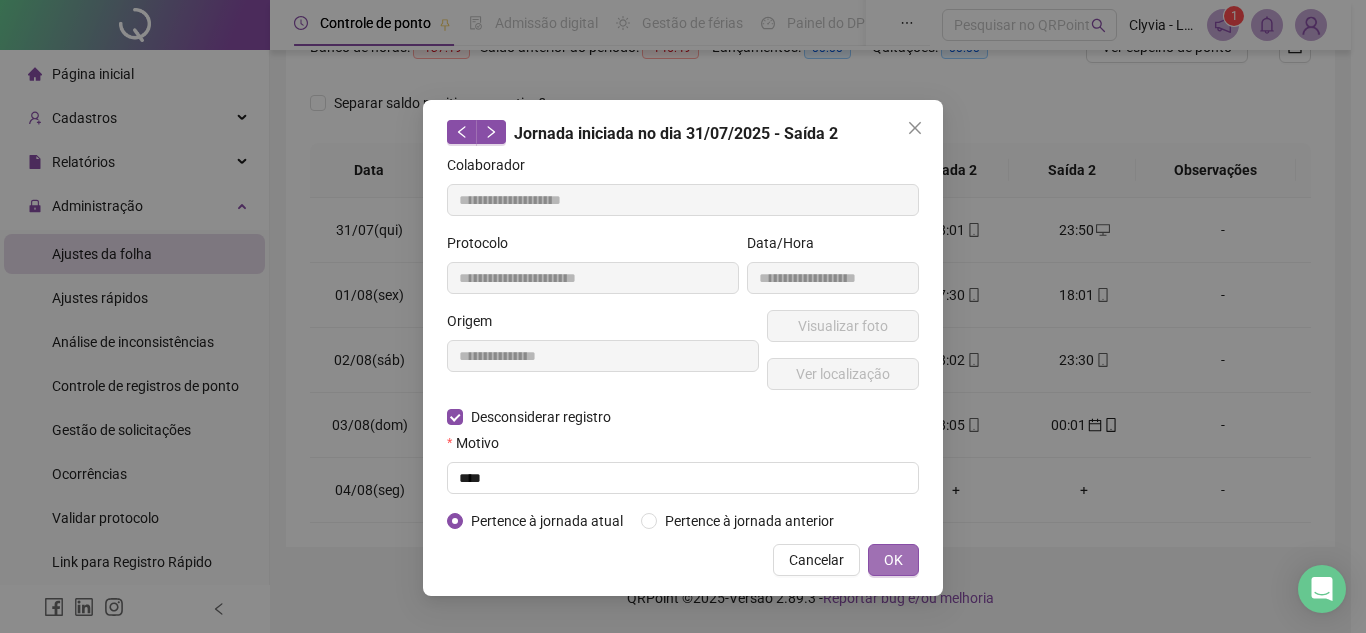 click on "OK" at bounding box center [893, 560] 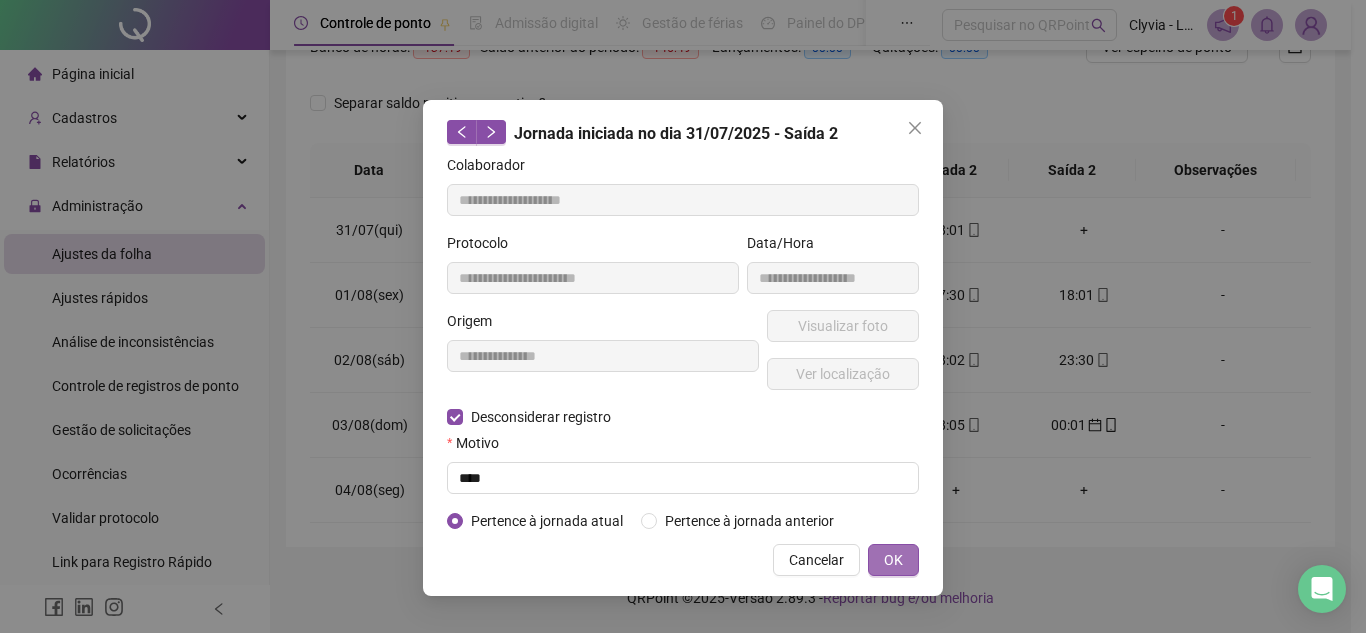 click on "**********" at bounding box center [683, 316] 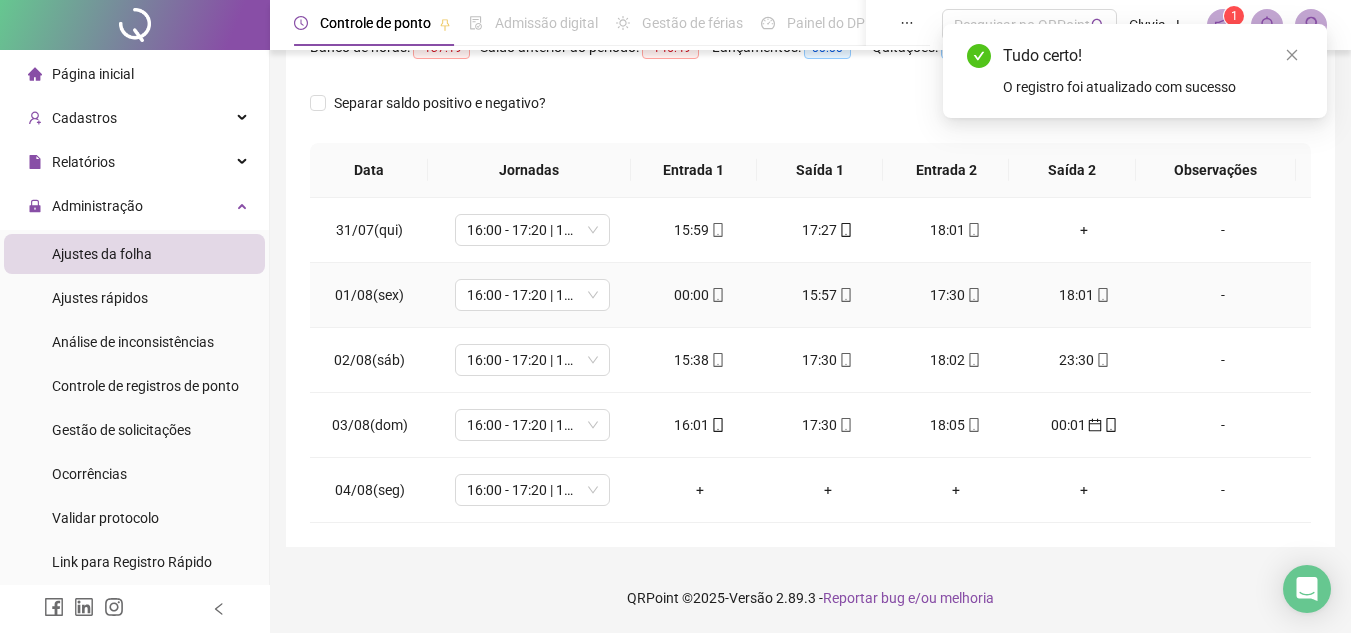 click on "00:00" at bounding box center [700, 295] 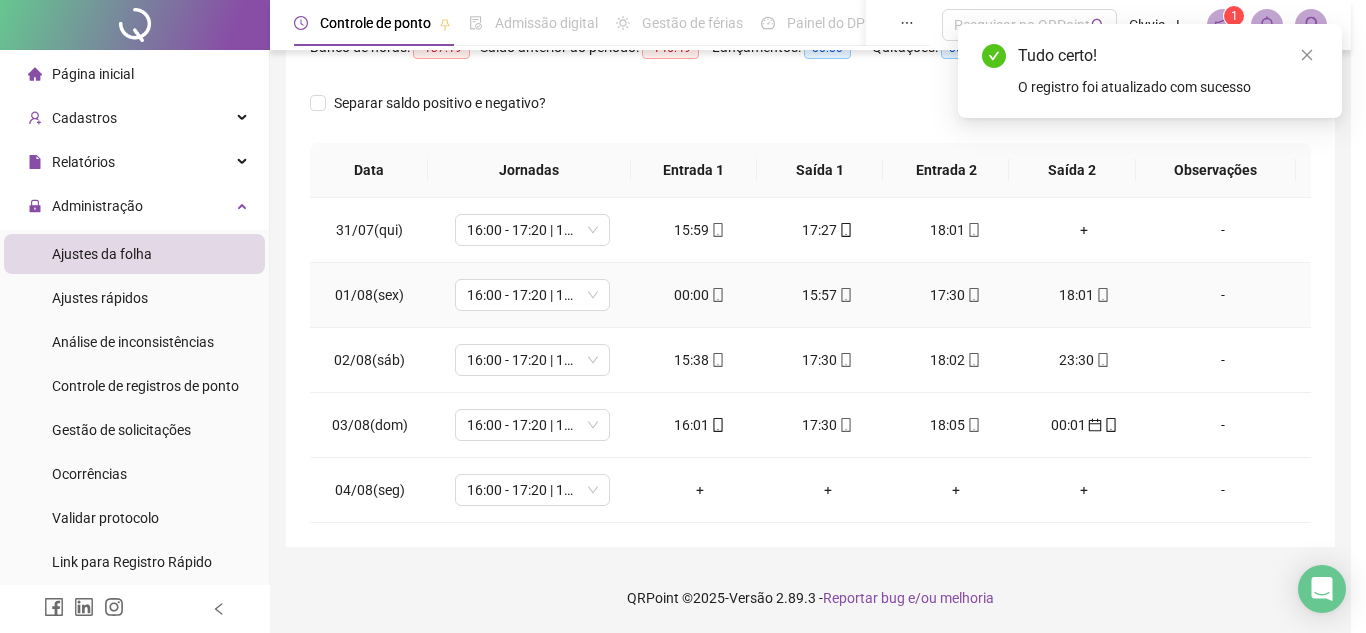type on "**********" 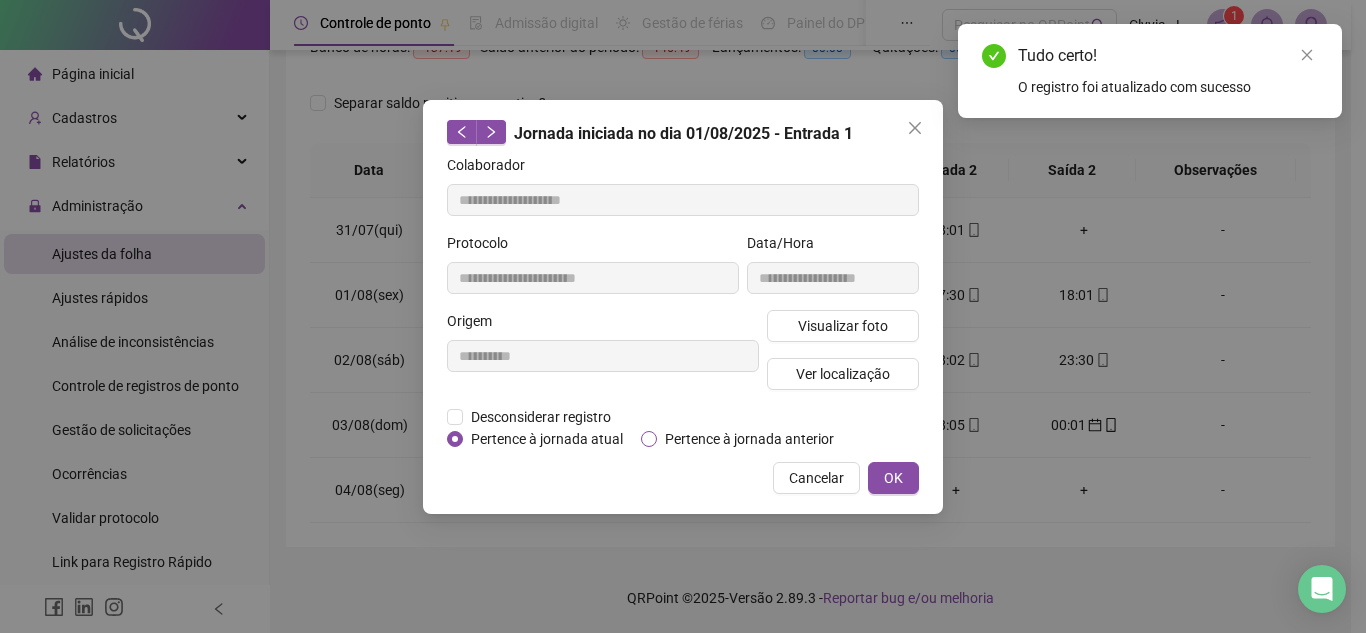 click on "Pertence à jornada anterior" at bounding box center (749, 439) 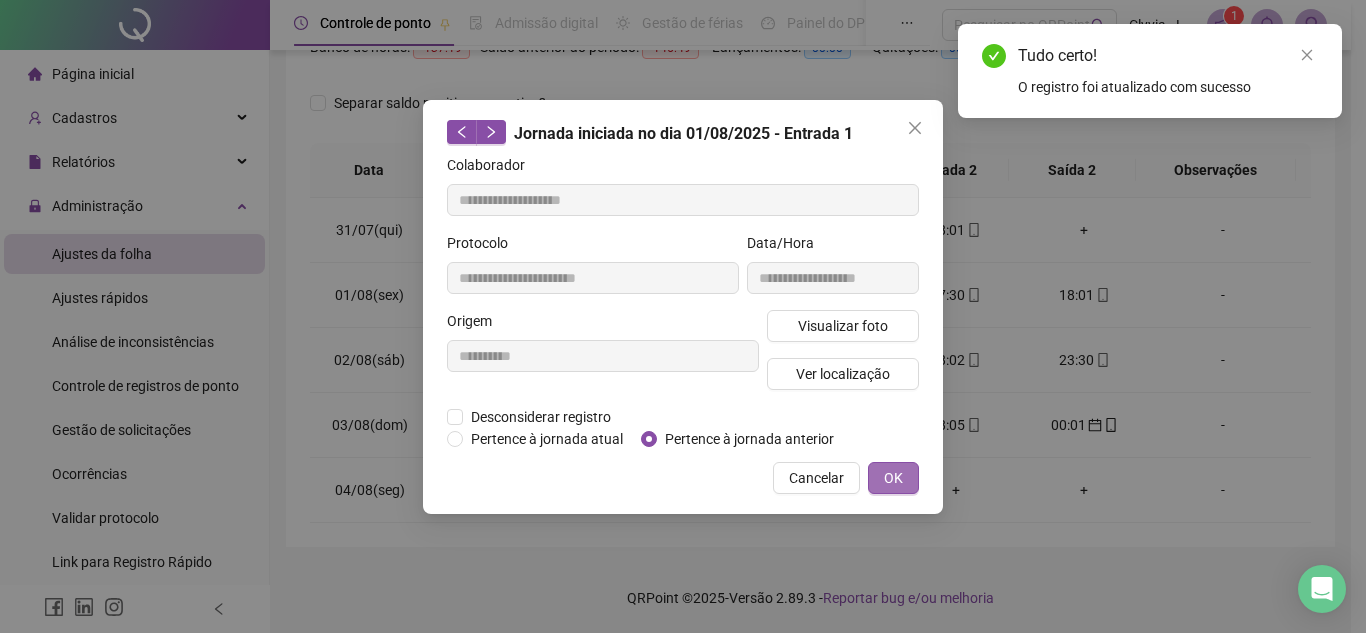 click on "OK" at bounding box center [893, 478] 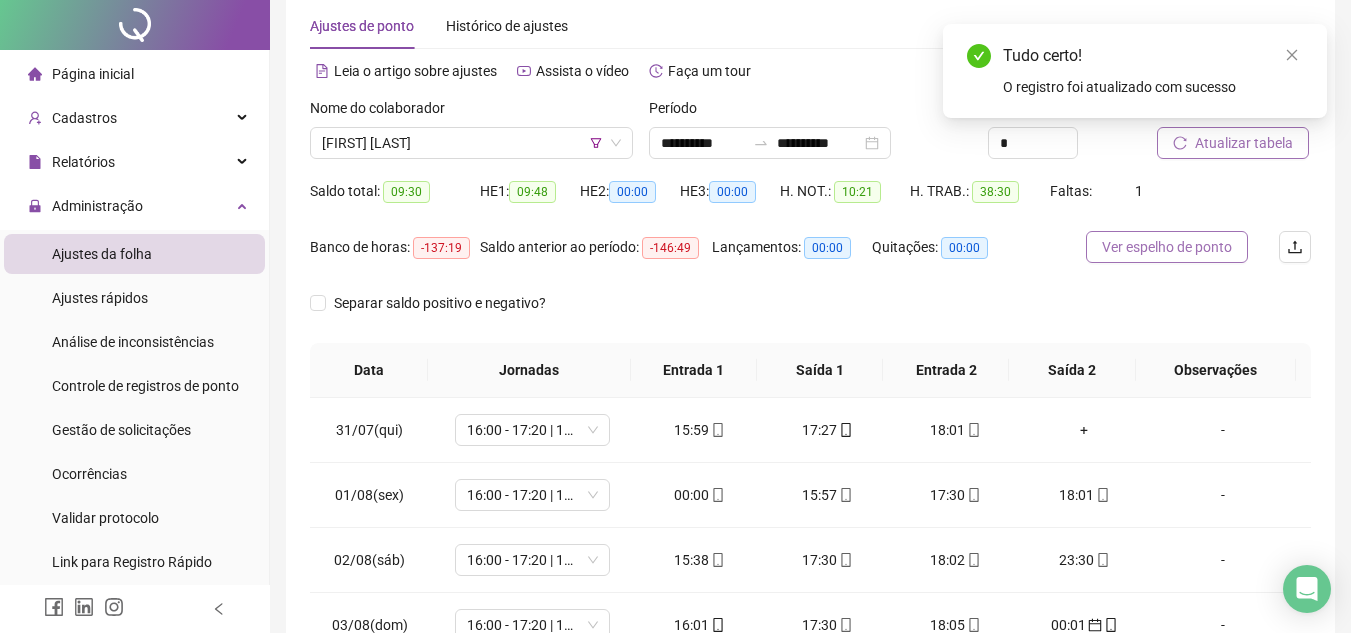 scroll, scrollTop: 0, scrollLeft: 0, axis: both 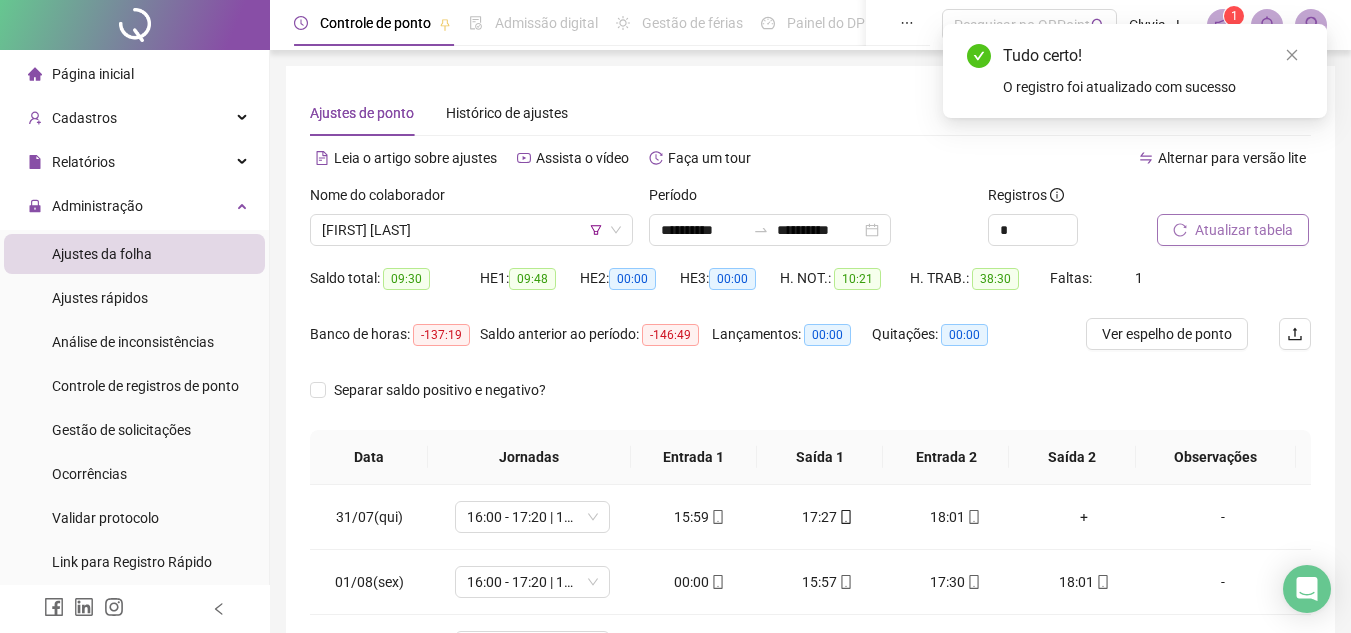click on "Atualizar tabela" at bounding box center [1244, 230] 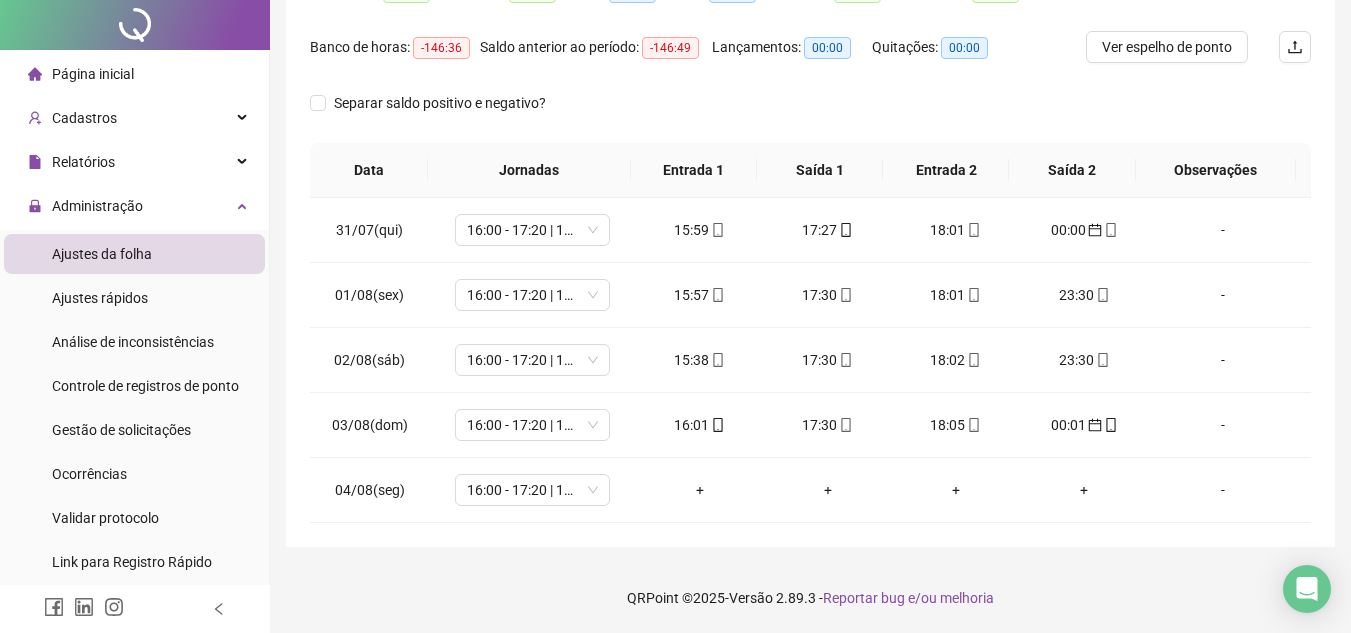 scroll, scrollTop: 0, scrollLeft: 0, axis: both 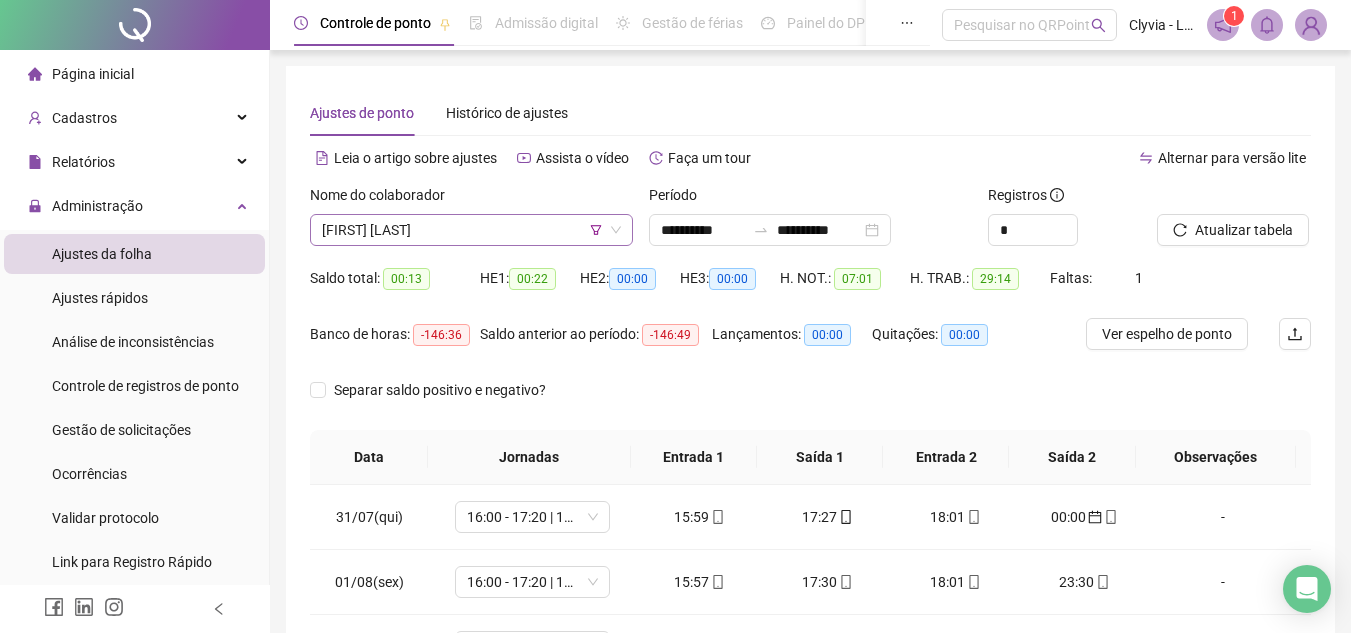 click on "[FIRST] [LAST]" at bounding box center (471, 230) 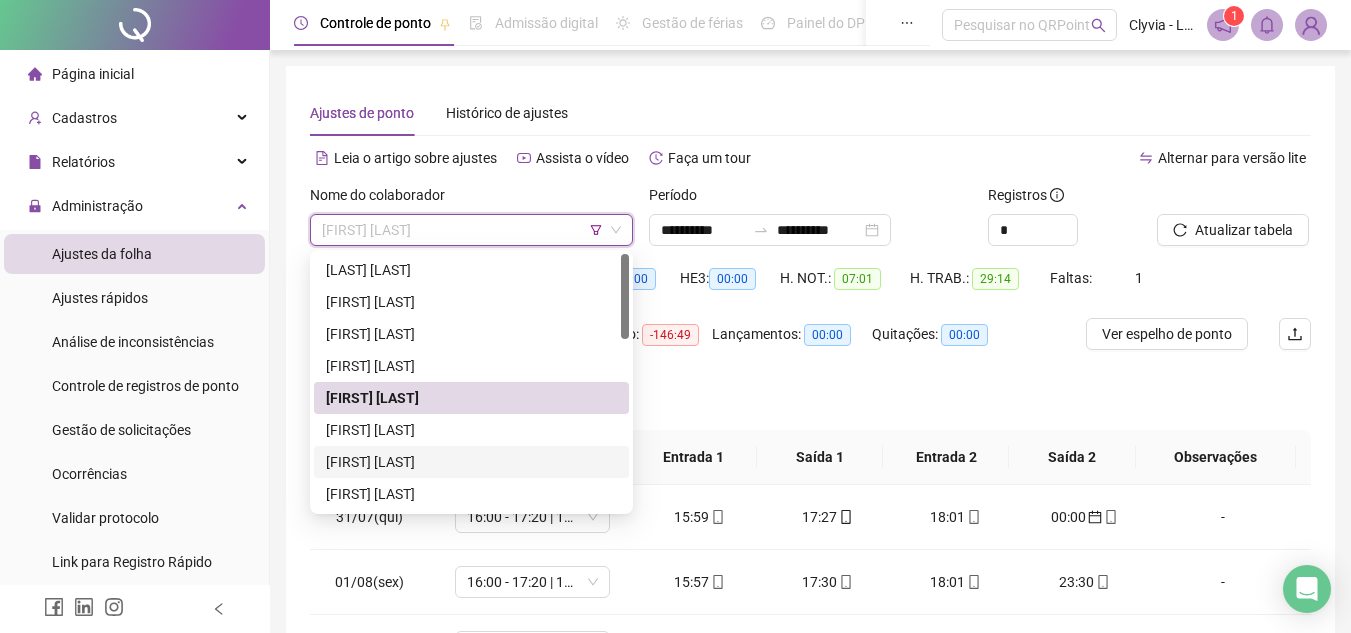 click on "[FIRST] [LAST]" at bounding box center (471, 462) 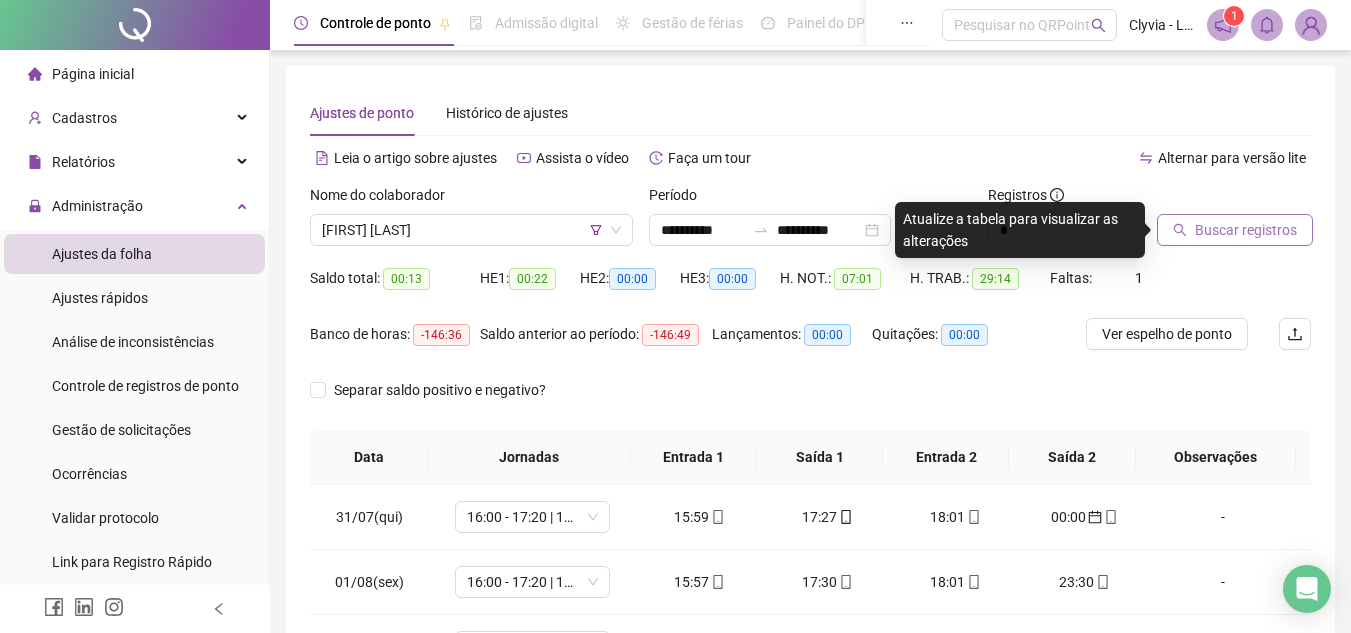 click on "Buscar registros" at bounding box center (1246, 230) 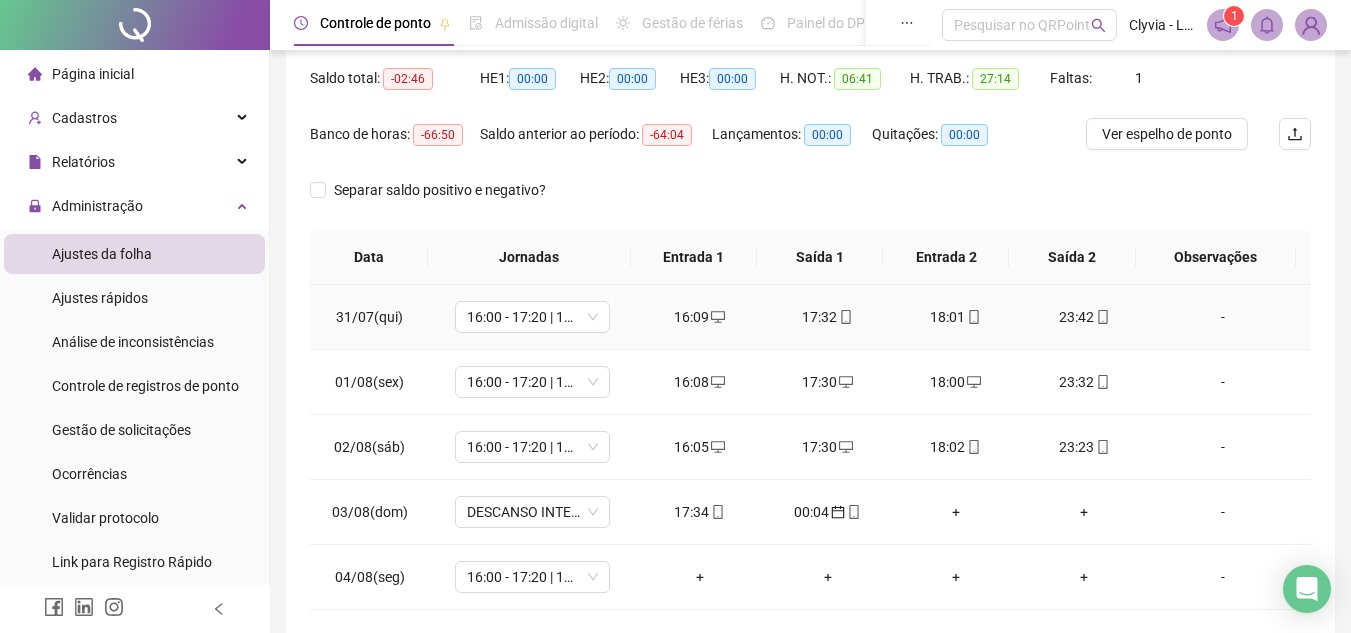 scroll, scrollTop: 287, scrollLeft: 0, axis: vertical 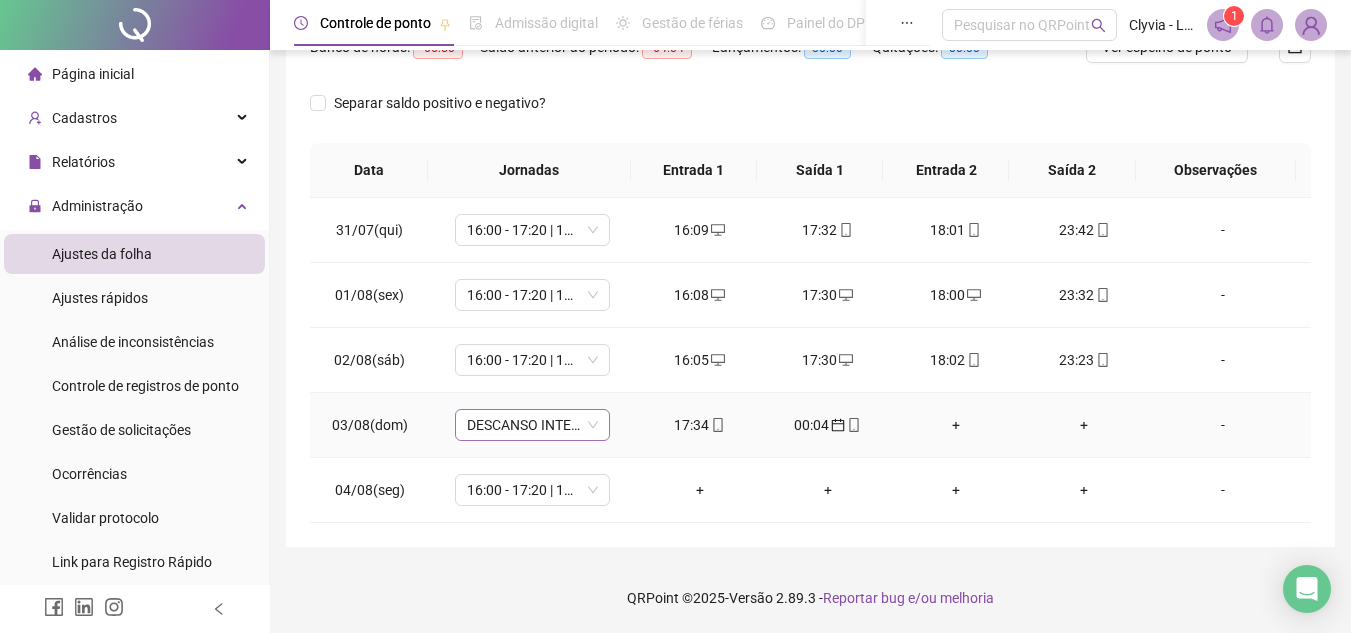 click on "DESCANSO INTER-JORNADA" at bounding box center [532, 425] 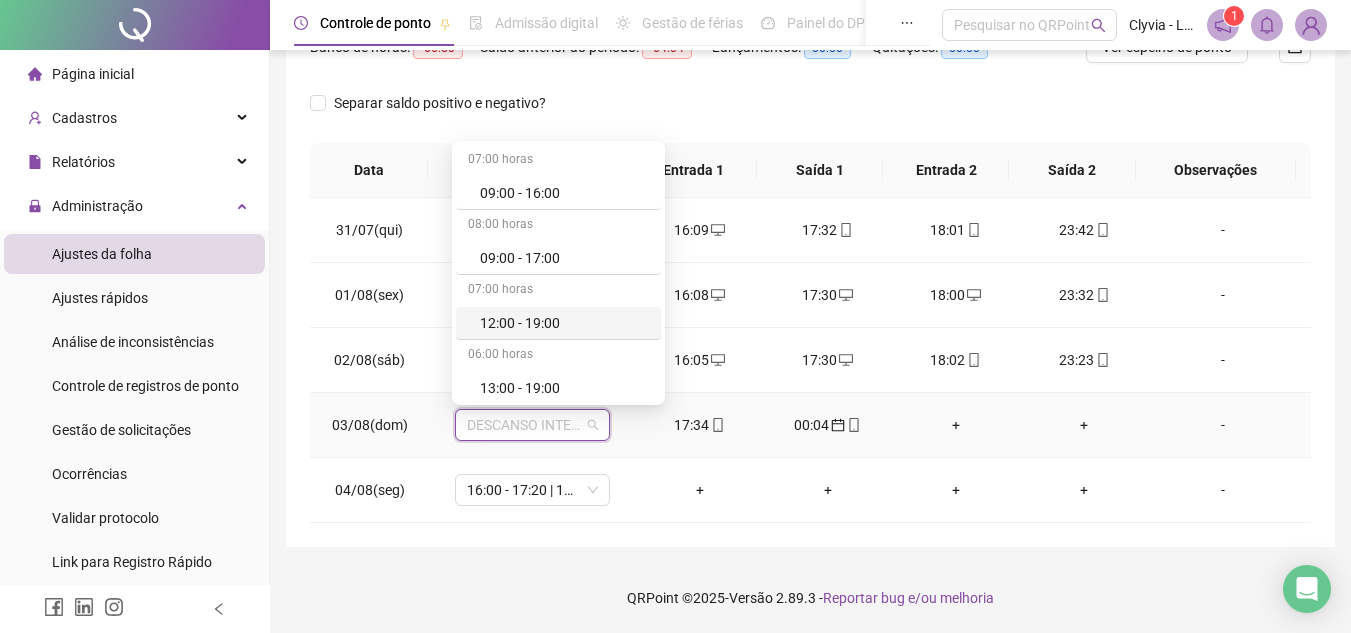 scroll, scrollTop: 400, scrollLeft: 0, axis: vertical 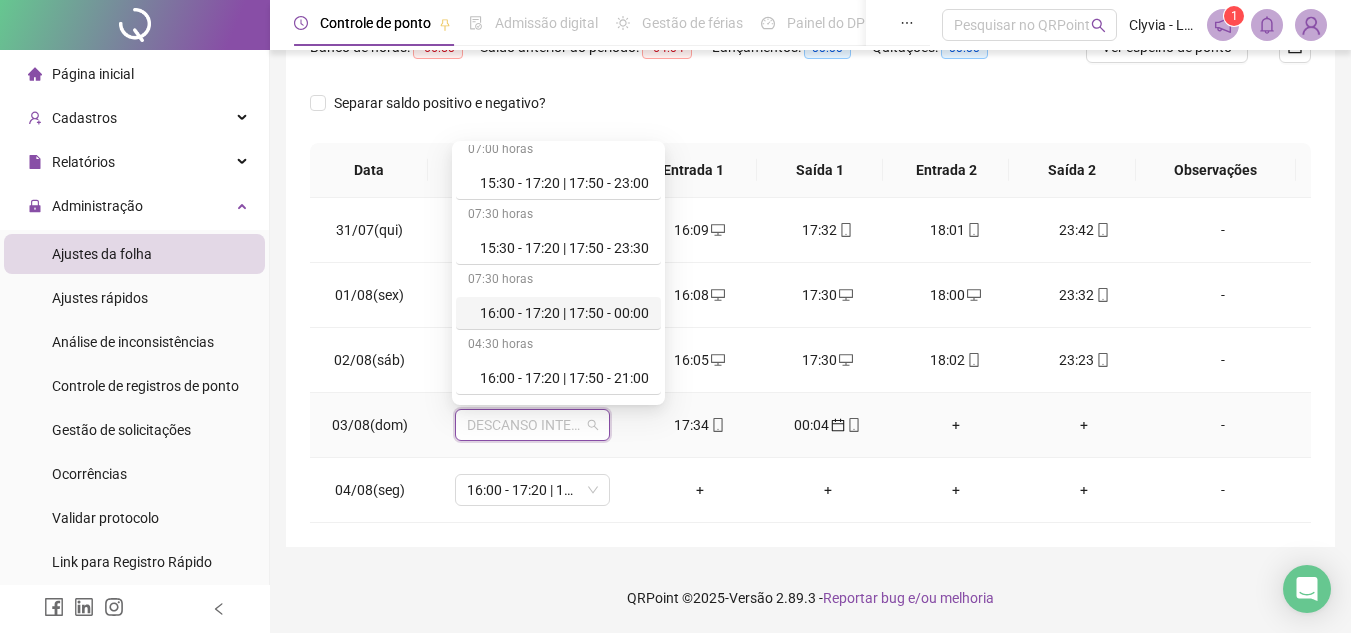 click on "16:00 - 17:20 | 17:50 - 00:00" at bounding box center [564, 313] 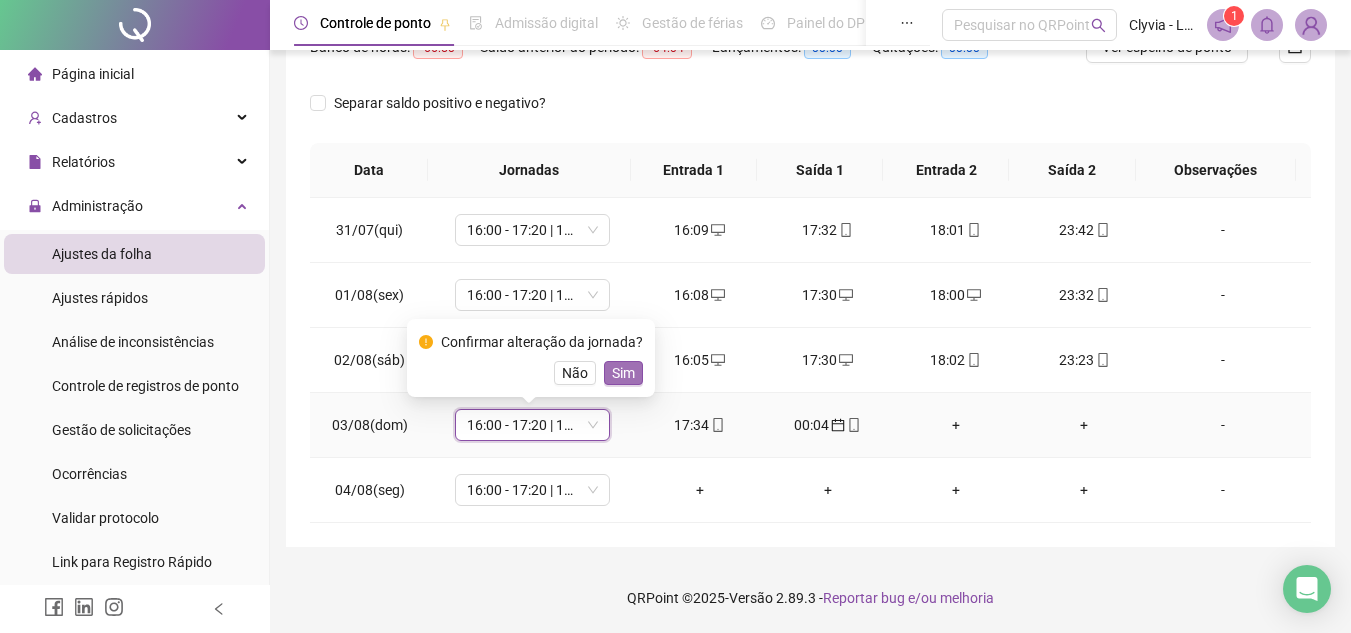 click on "Sim" at bounding box center [623, 373] 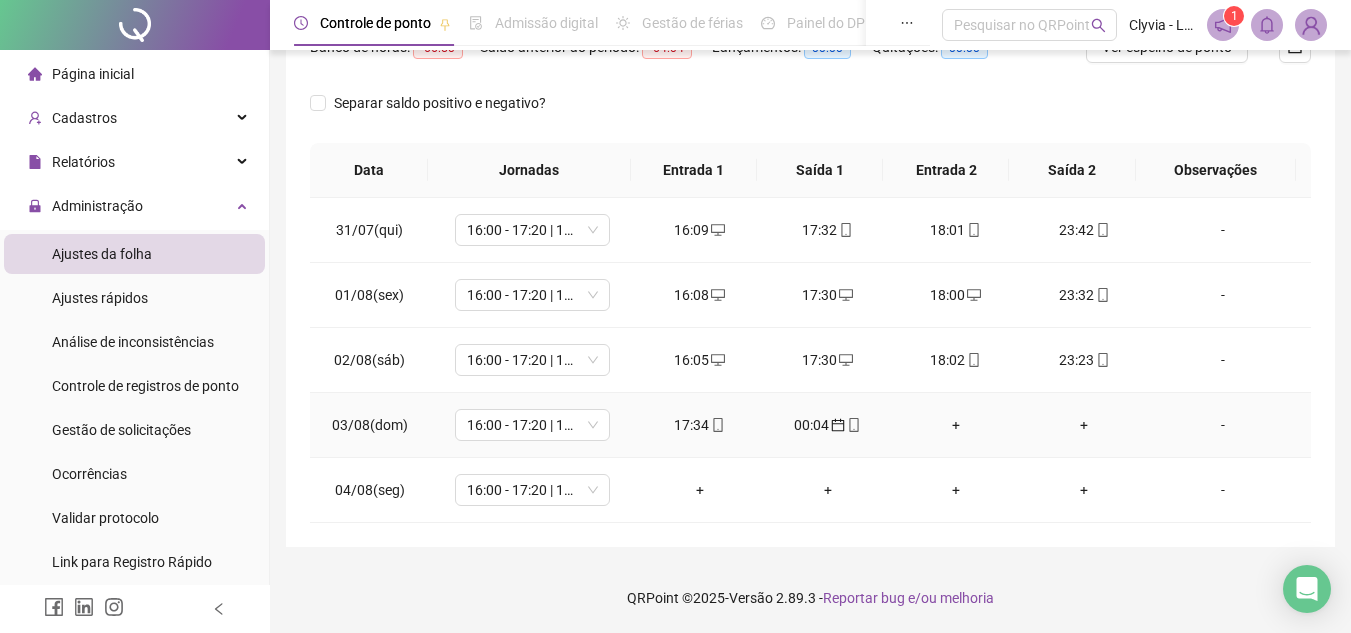 click on "+" at bounding box center (956, 425) 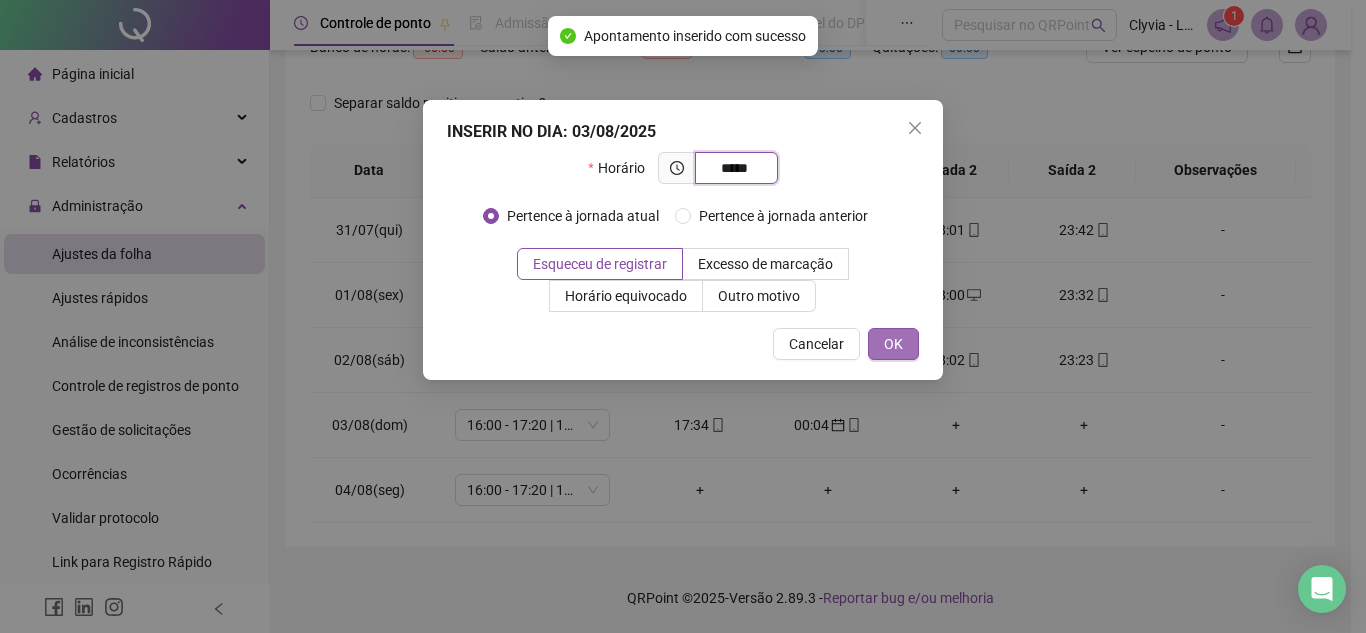 type on "*****" 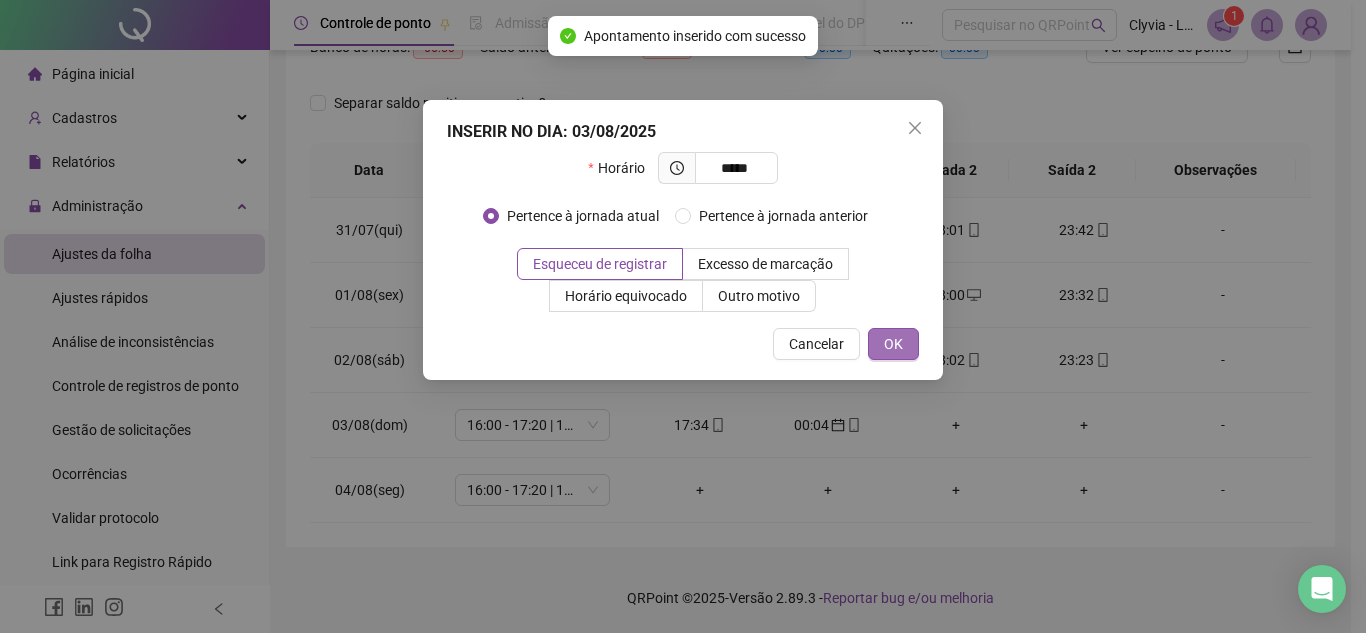 click on "OK" at bounding box center (893, 344) 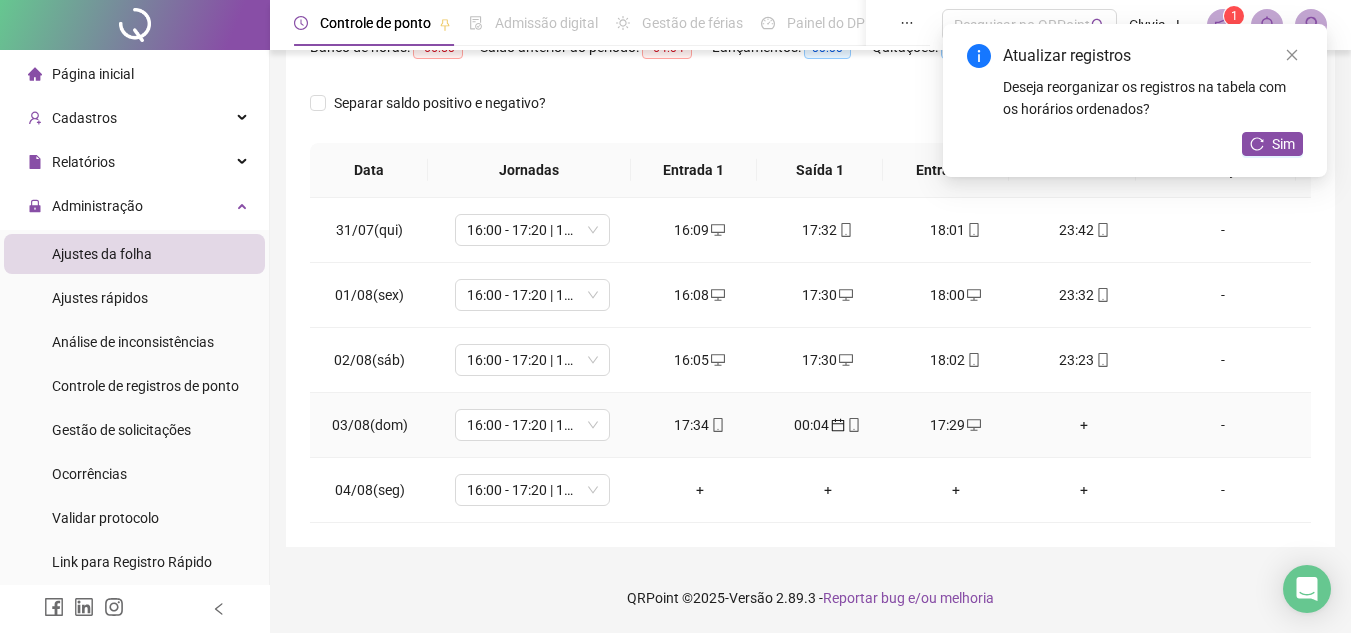 click on "+" at bounding box center (1084, 425) 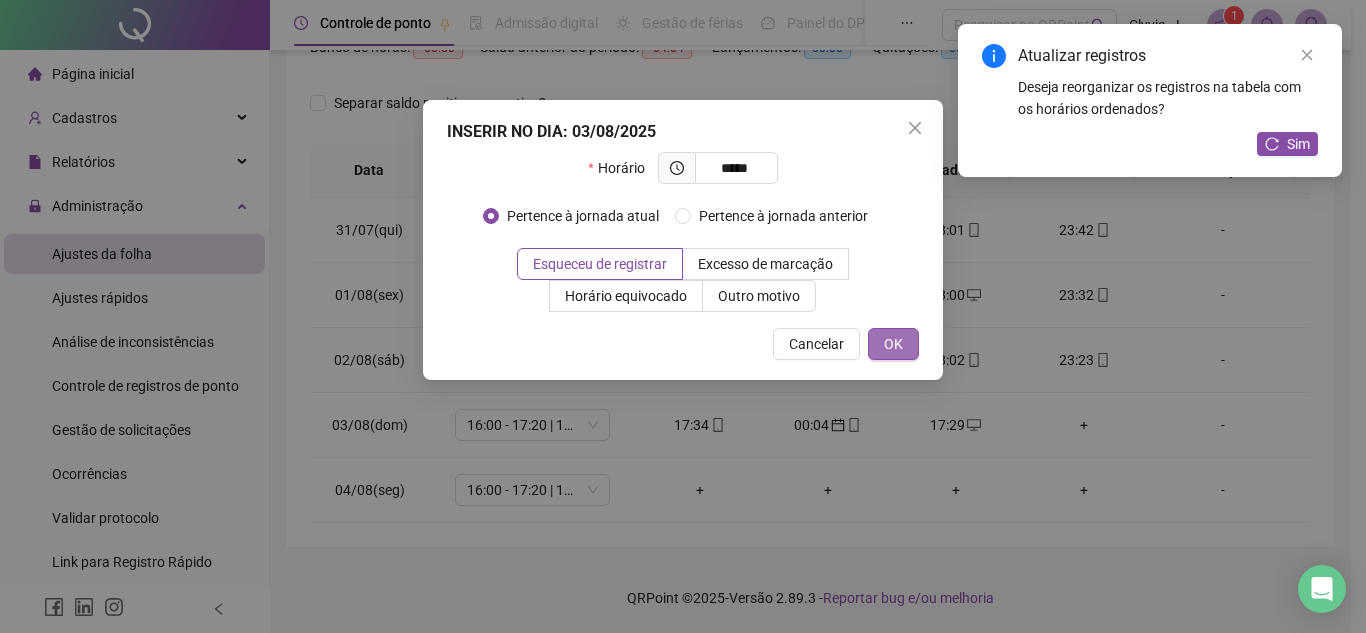 type on "*****" 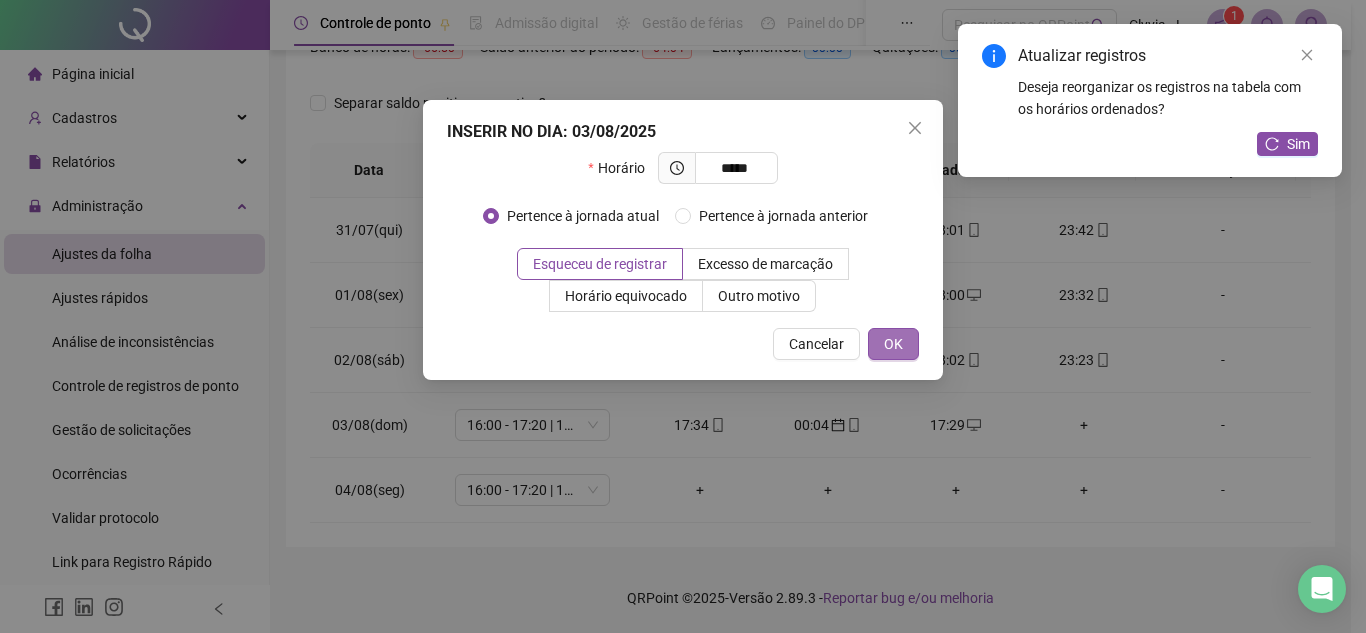 click on "OK" at bounding box center (893, 344) 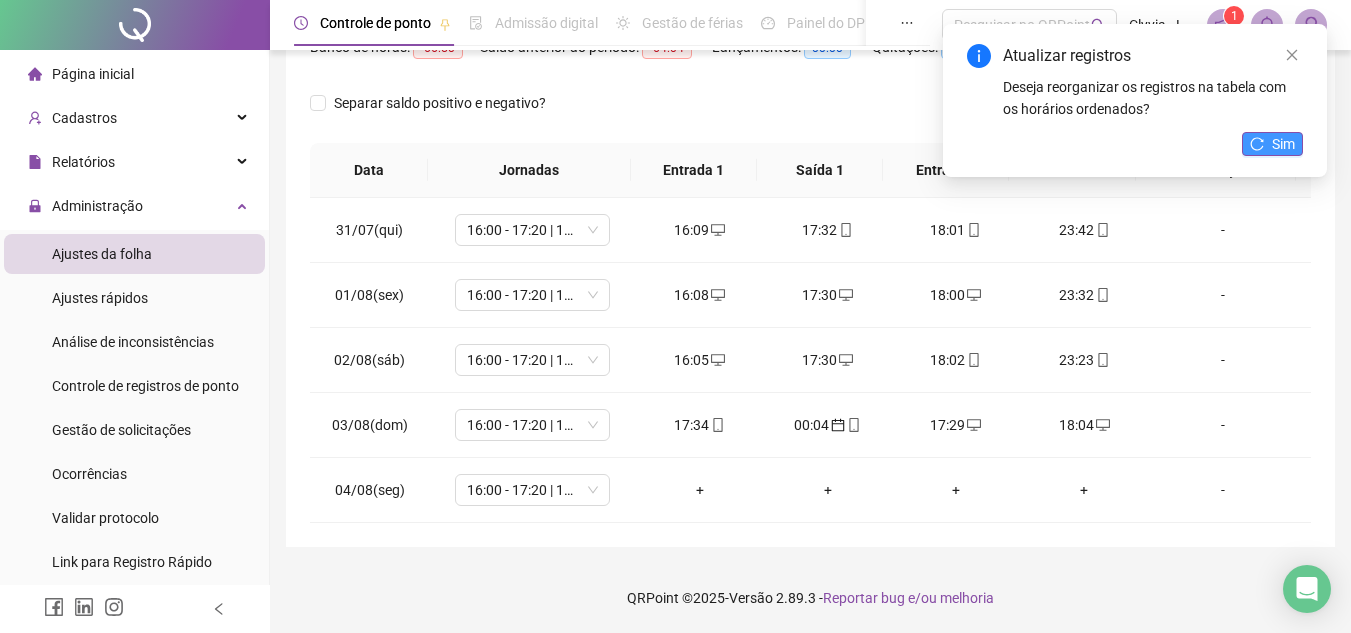 click on "Sim" at bounding box center [1283, 144] 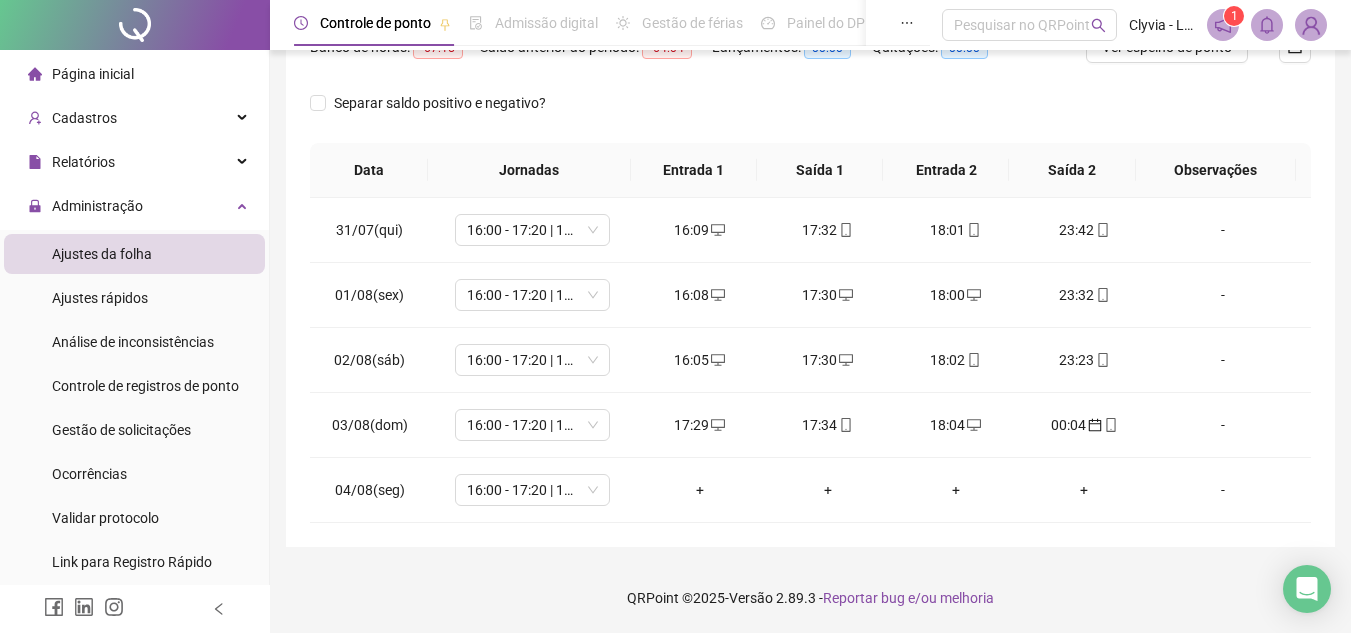 scroll, scrollTop: 87, scrollLeft: 0, axis: vertical 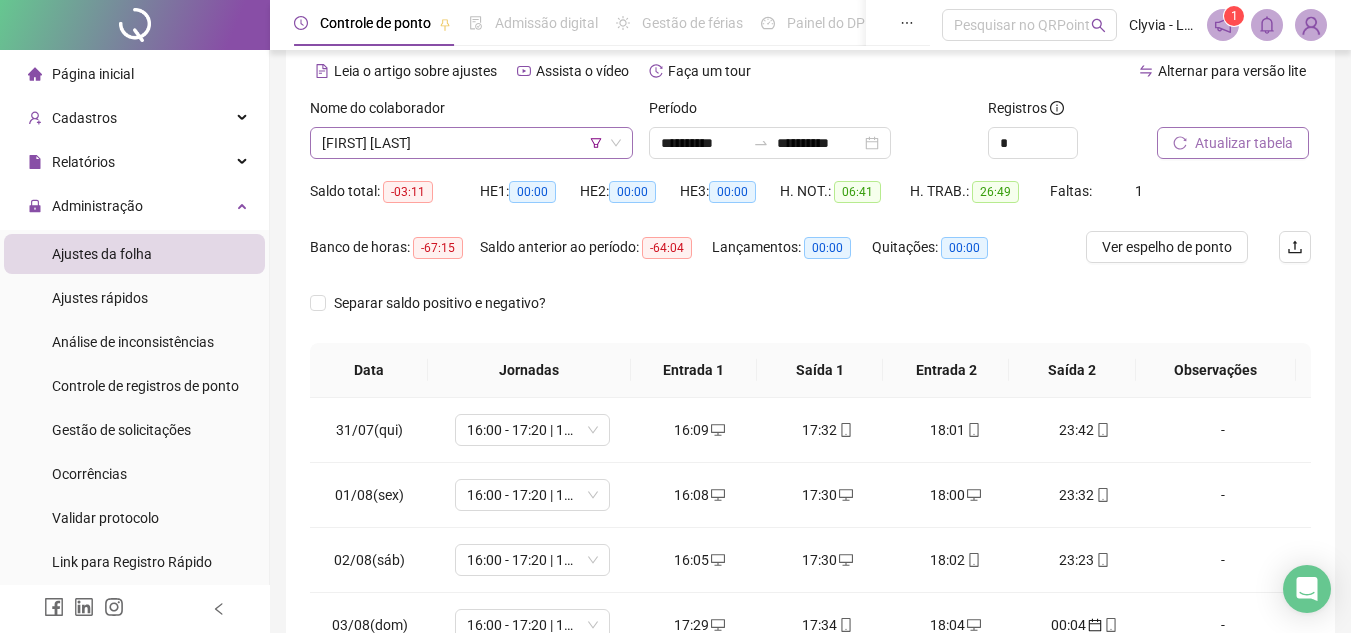 click on "[FIRST] [LAST]" at bounding box center [471, 143] 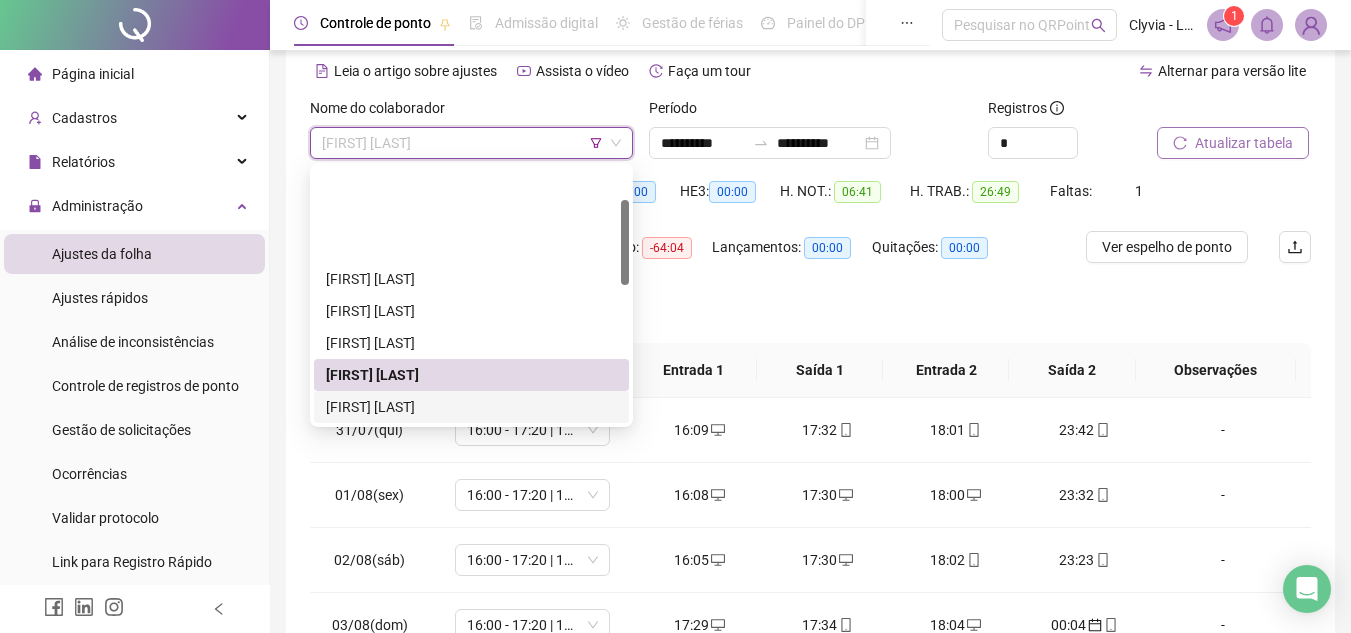scroll, scrollTop: 100, scrollLeft: 0, axis: vertical 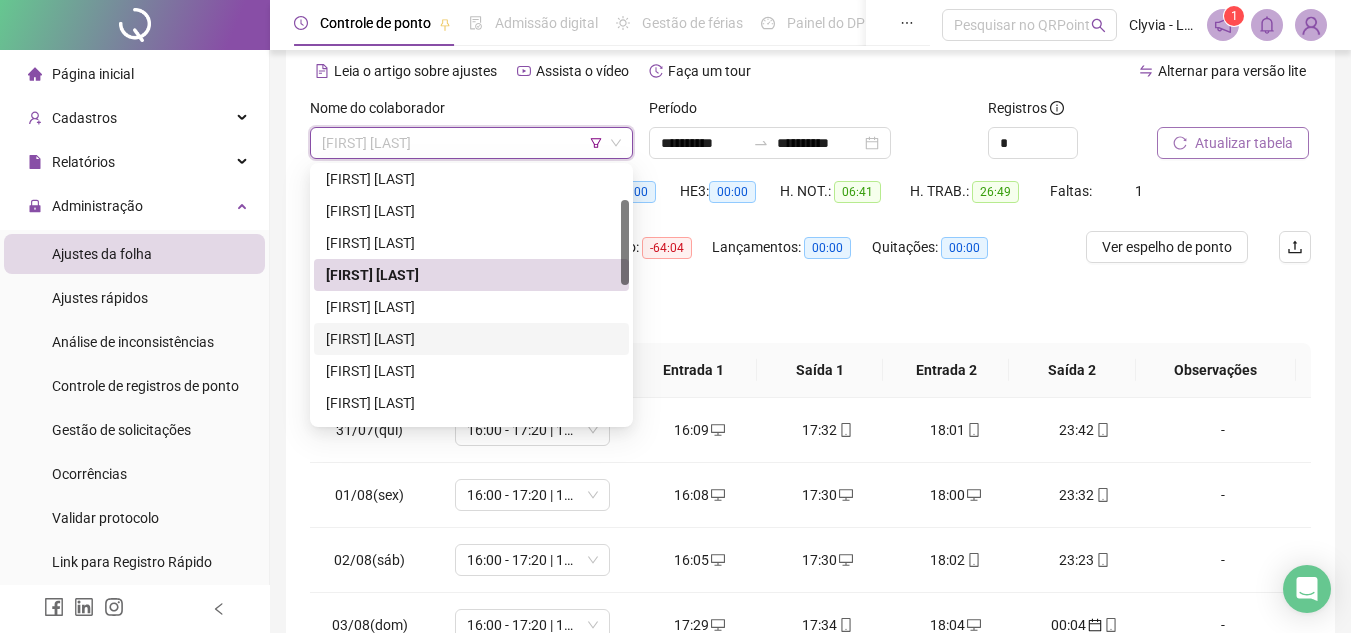 click on "[FIRST] [LAST]" at bounding box center (471, 339) 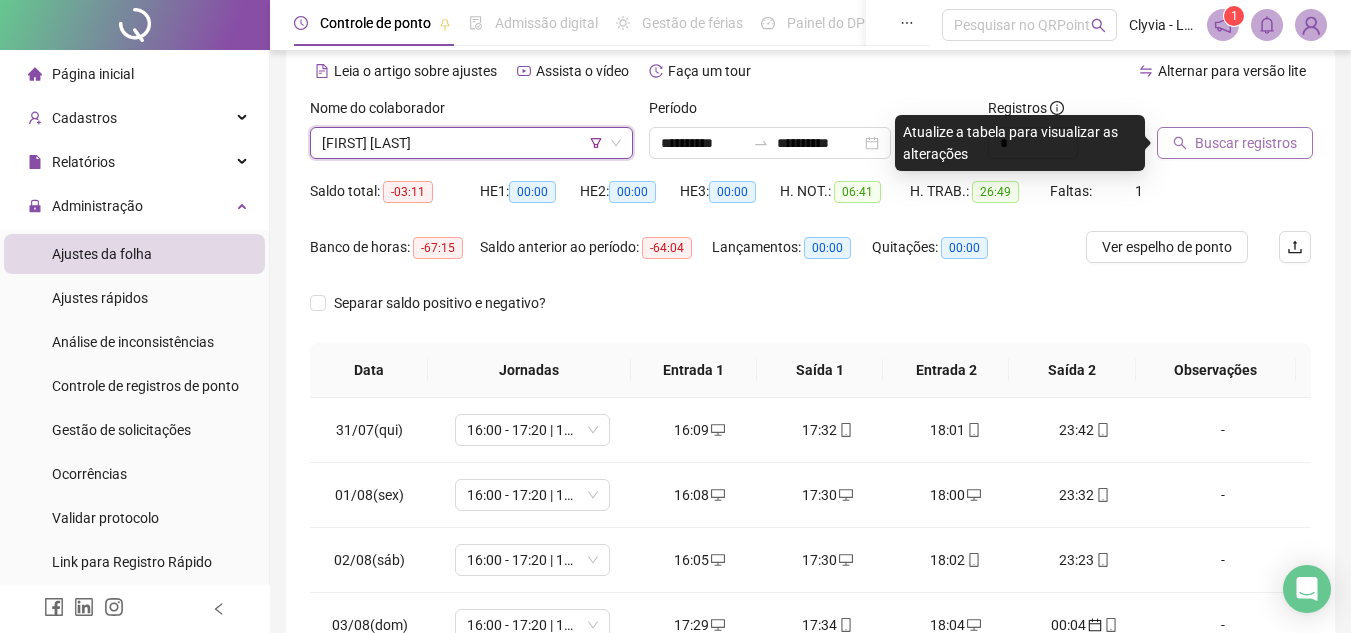 click on "Buscar registros" at bounding box center [1246, 143] 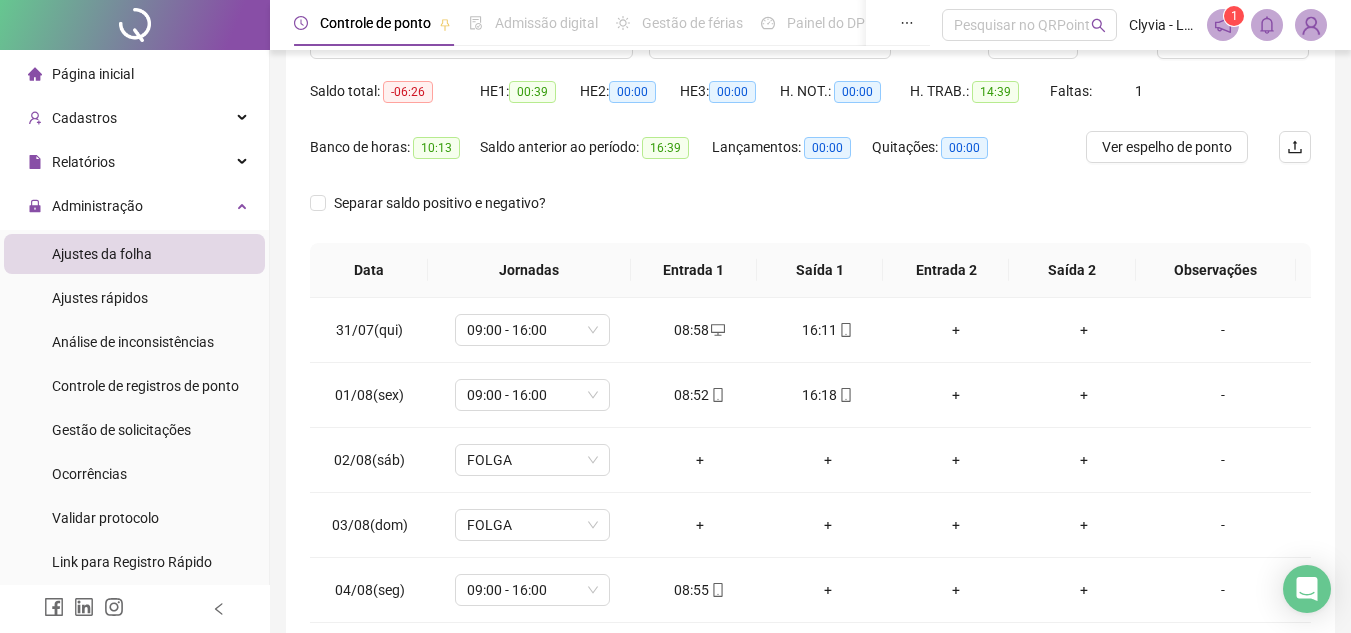 scroll, scrollTop: 287, scrollLeft: 0, axis: vertical 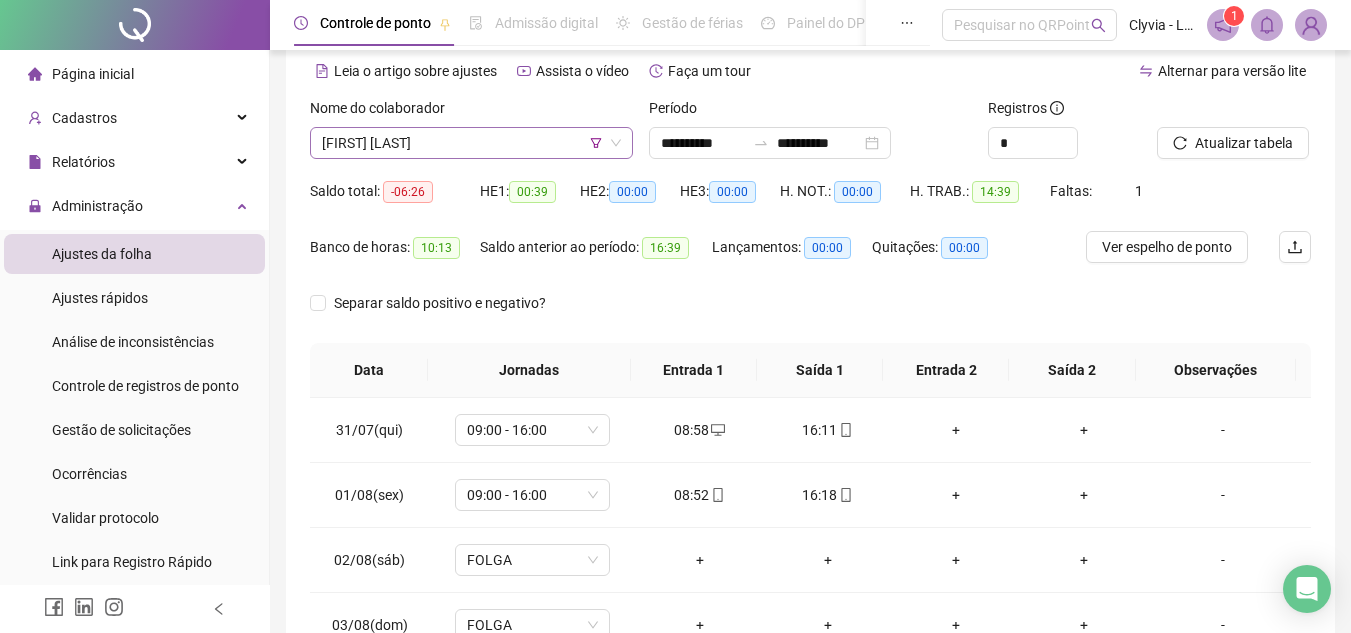 click on "[FIRST] [LAST]" at bounding box center [471, 143] 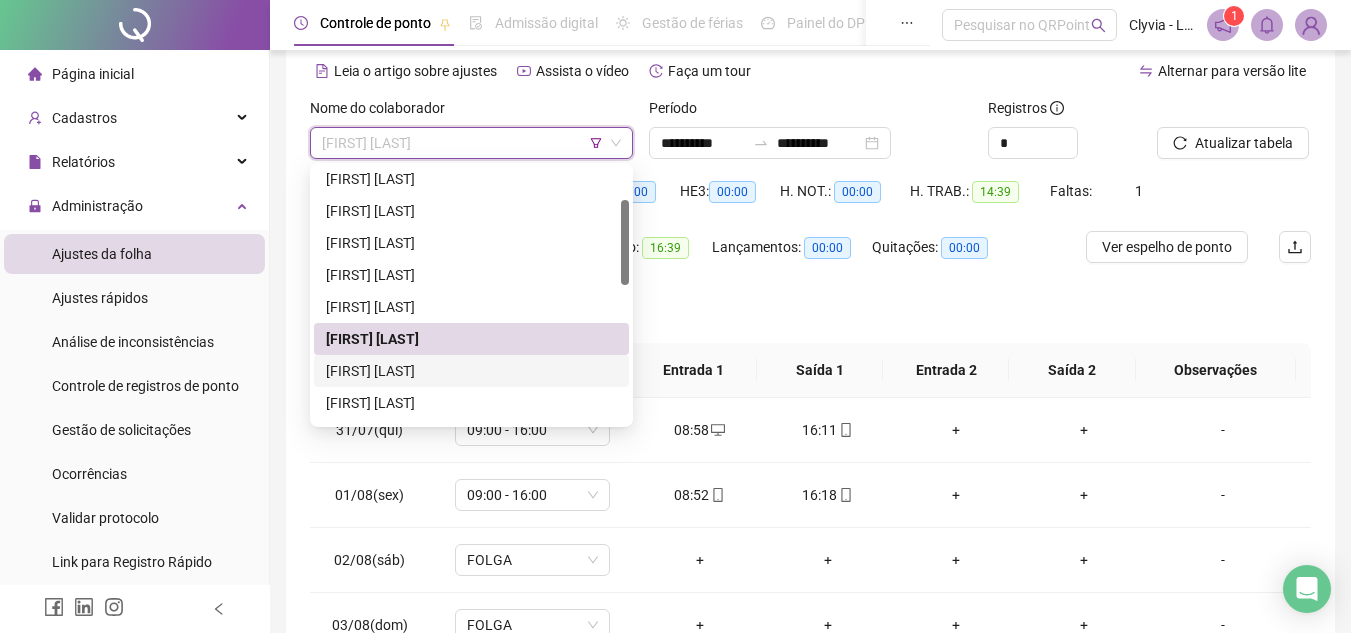 click on "[FIRST] [LAST]" at bounding box center [471, 371] 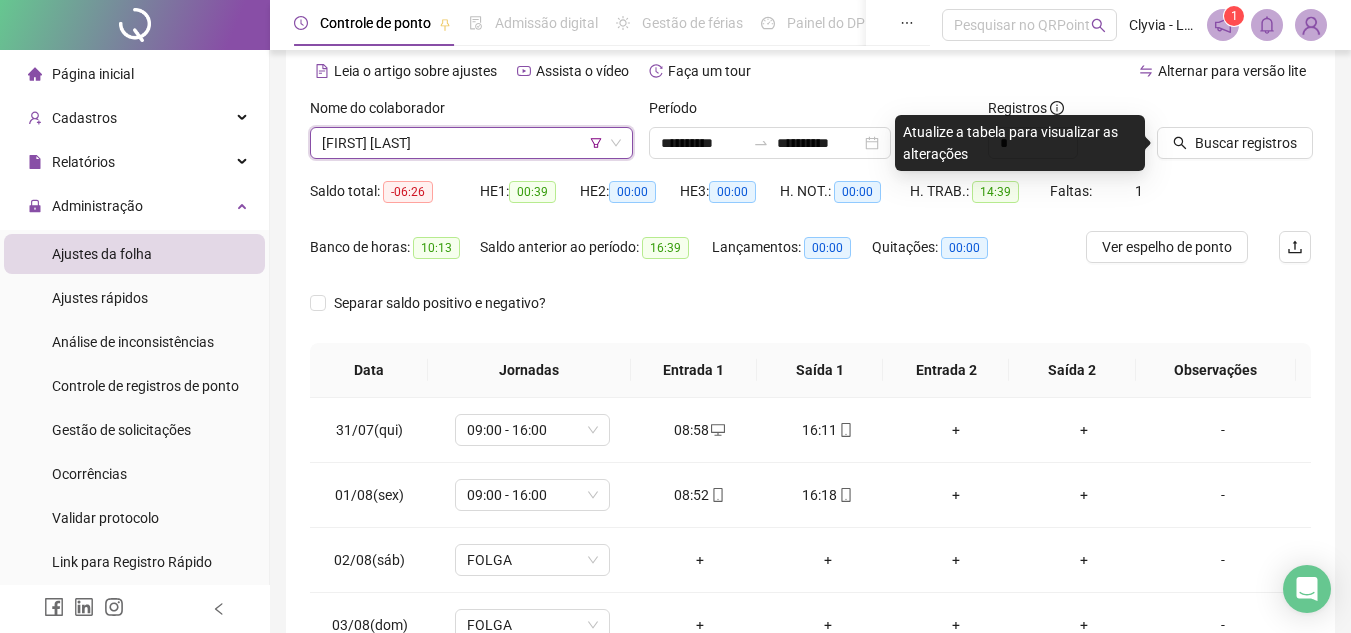 click on "Buscar registros" at bounding box center (1234, 136) 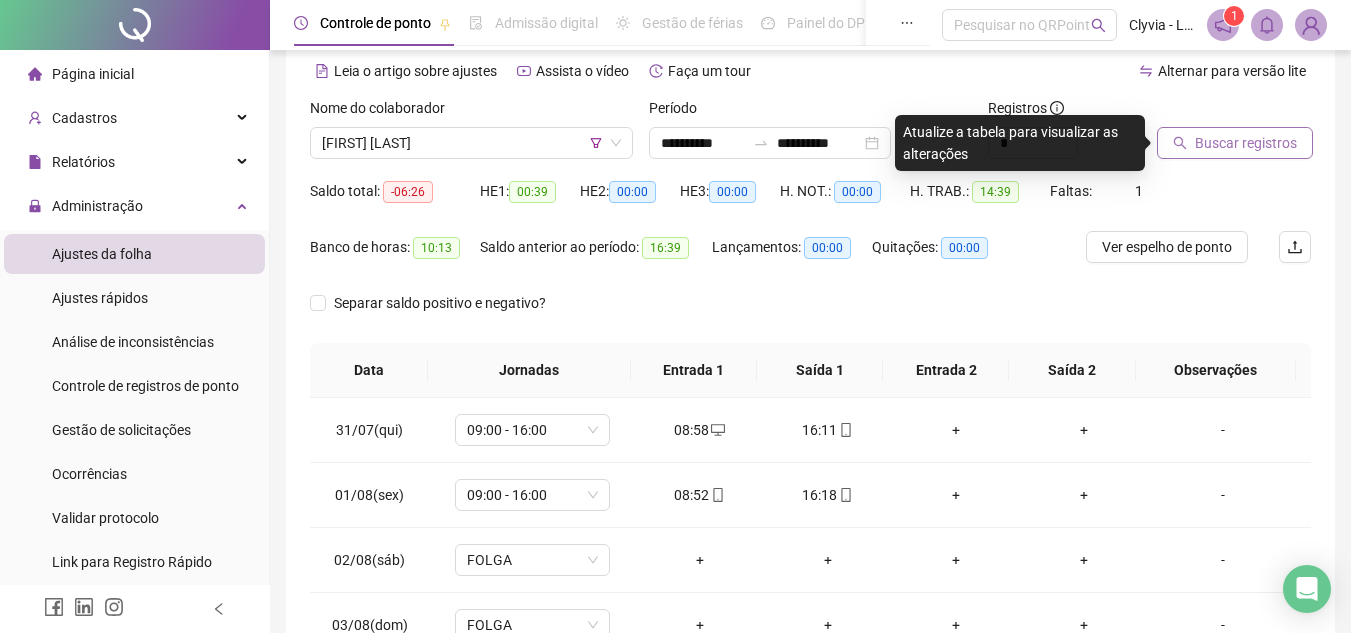 click on "Buscar registros" at bounding box center [1246, 143] 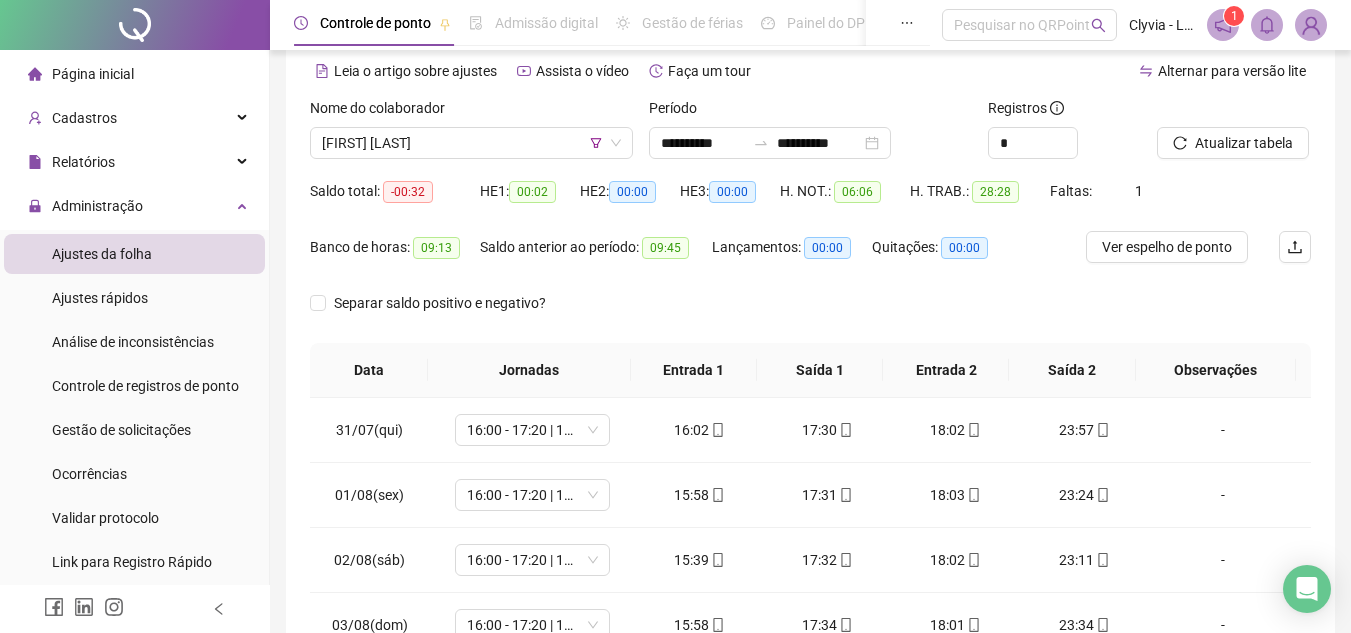 scroll, scrollTop: 0, scrollLeft: 0, axis: both 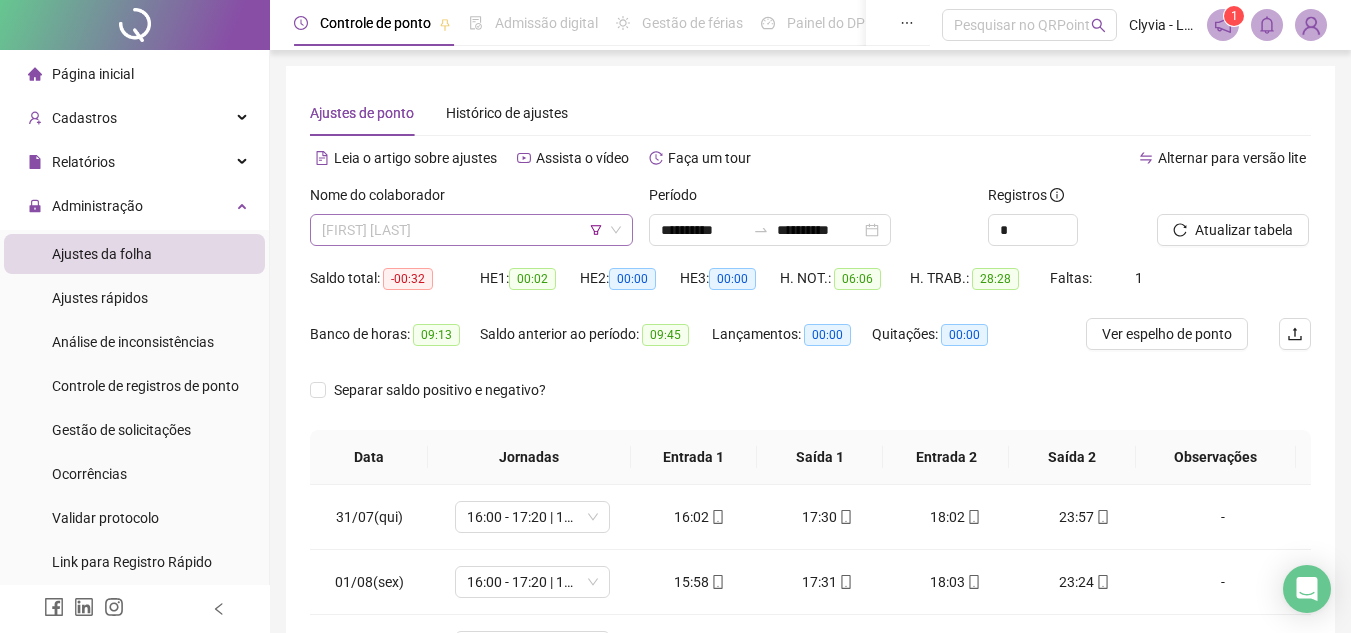 click on "[FIRST] [LAST]" at bounding box center [471, 230] 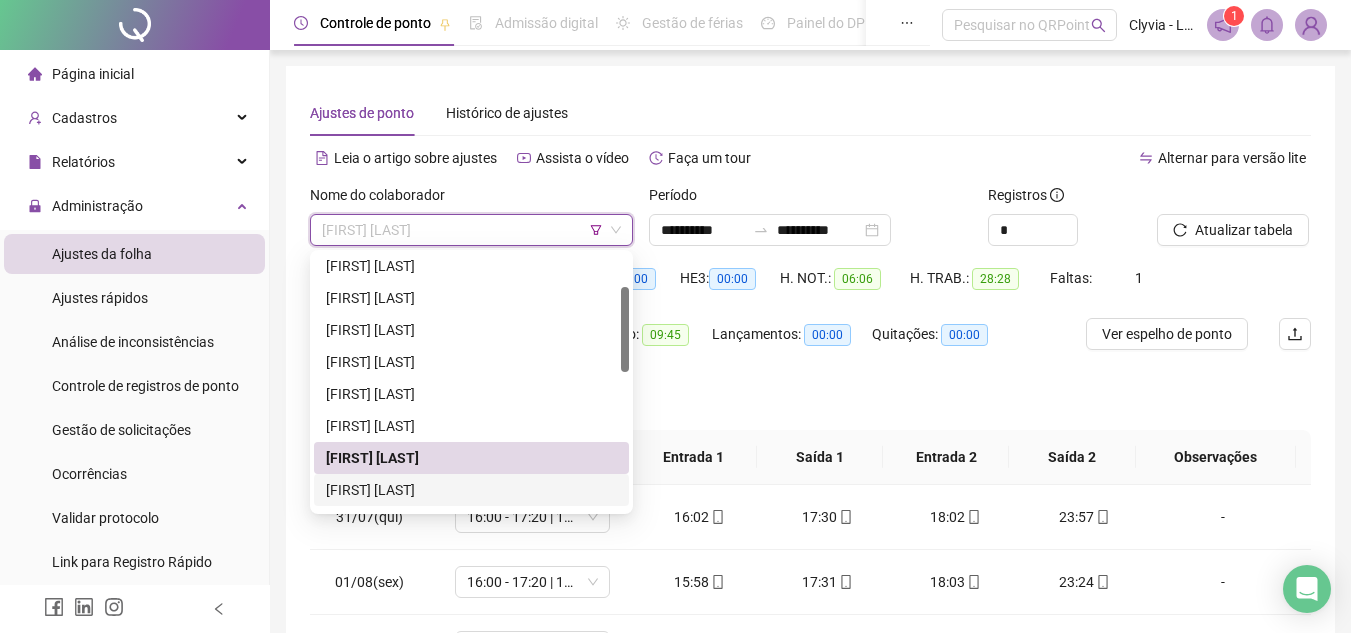 click on "[FIRST] [LAST]" at bounding box center [471, 490] 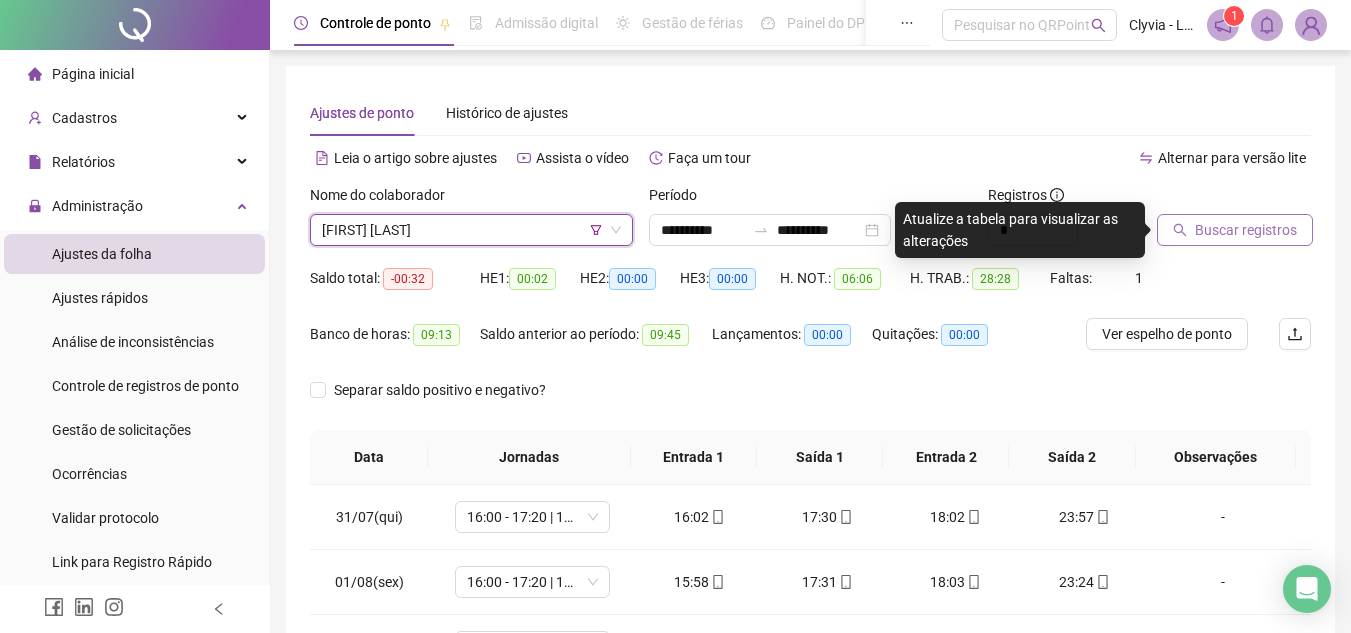 click on "Buscar registros" at bounding box center [1246, 230] 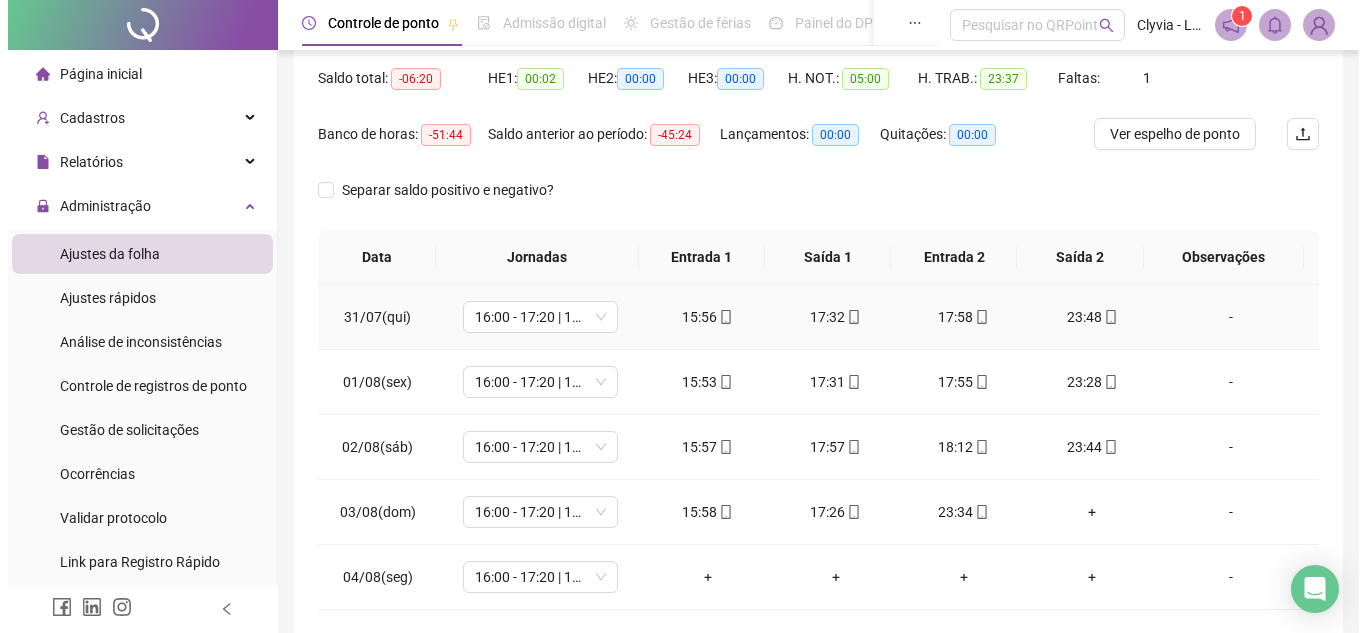 scroll, scrollTop: 287, scrollLeft: 0, axis: vertical 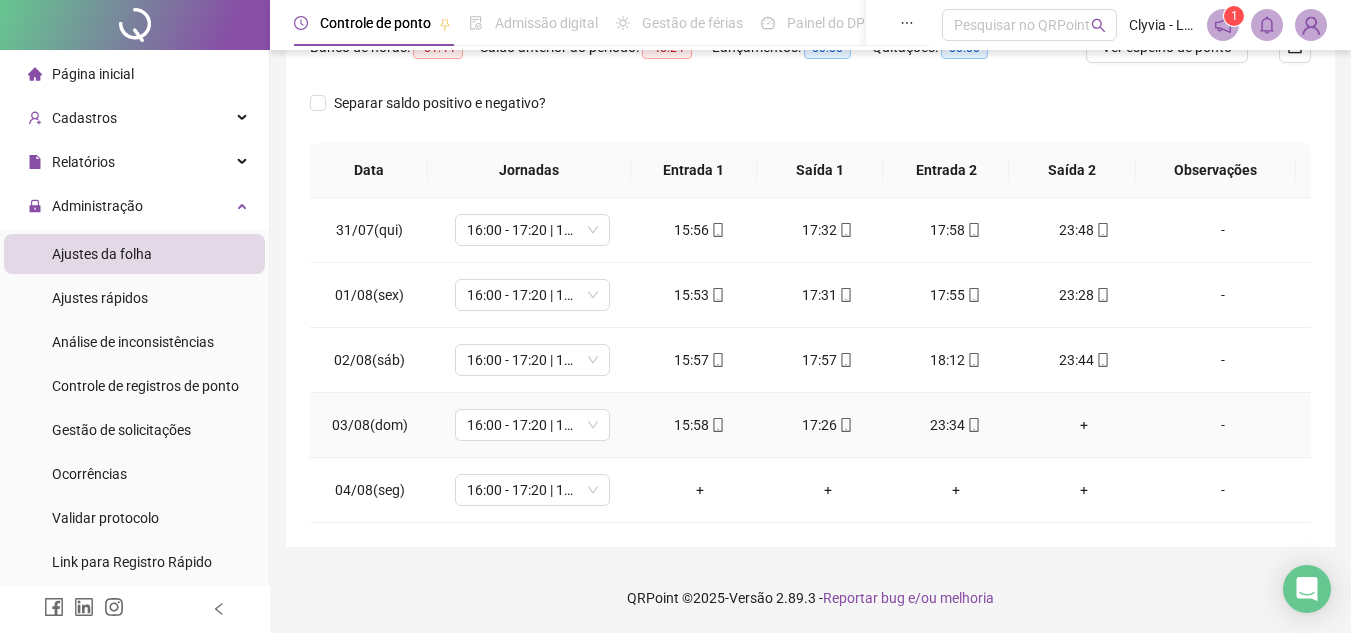 click on "+" at bounding box center [1084, 425] 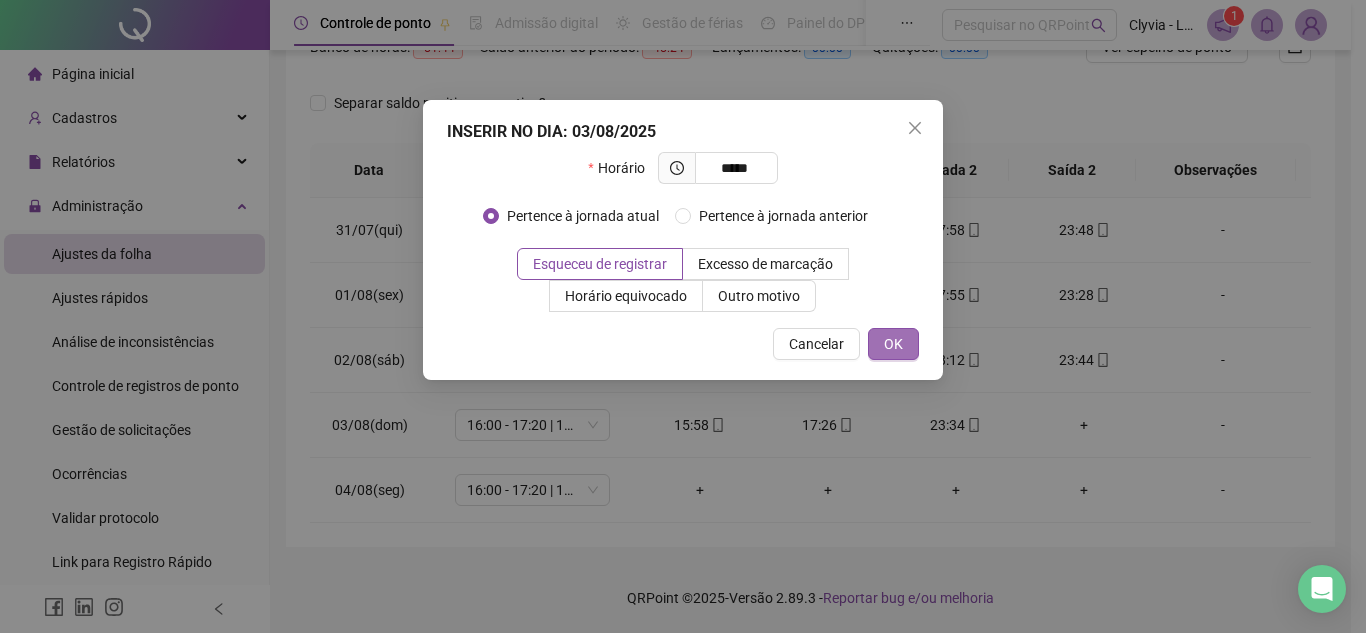 type on "*****" 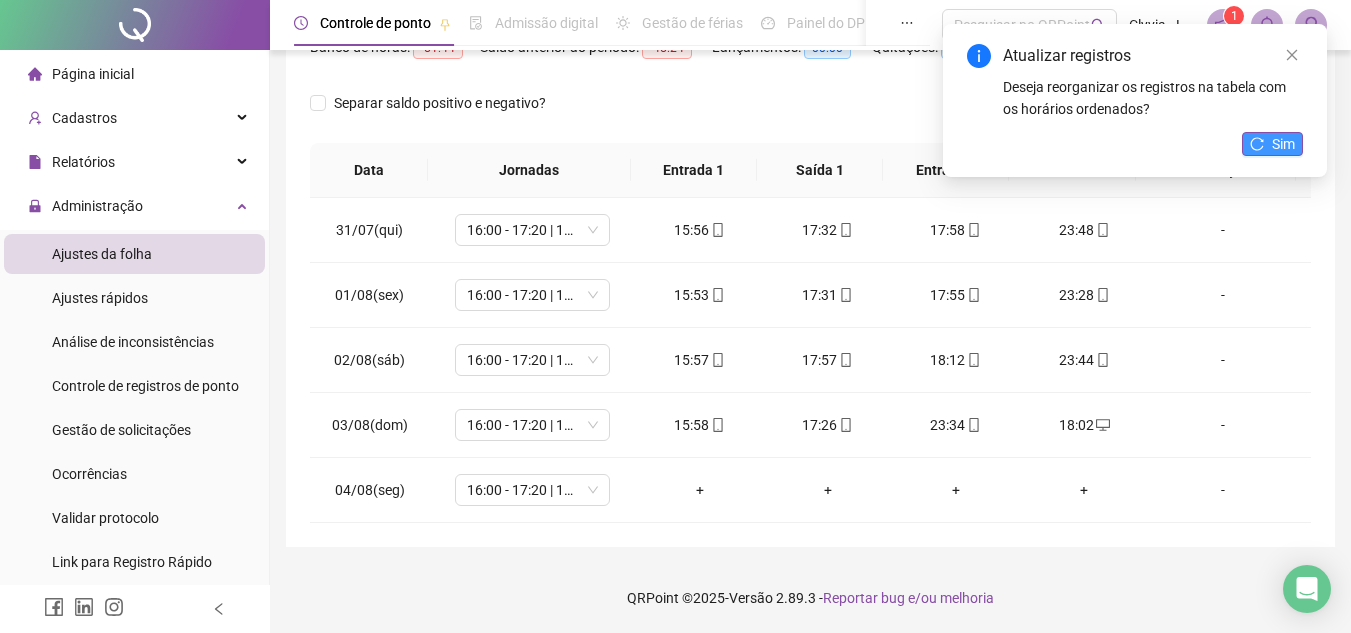 click on "Sim" at bounding box center (1283, 144) 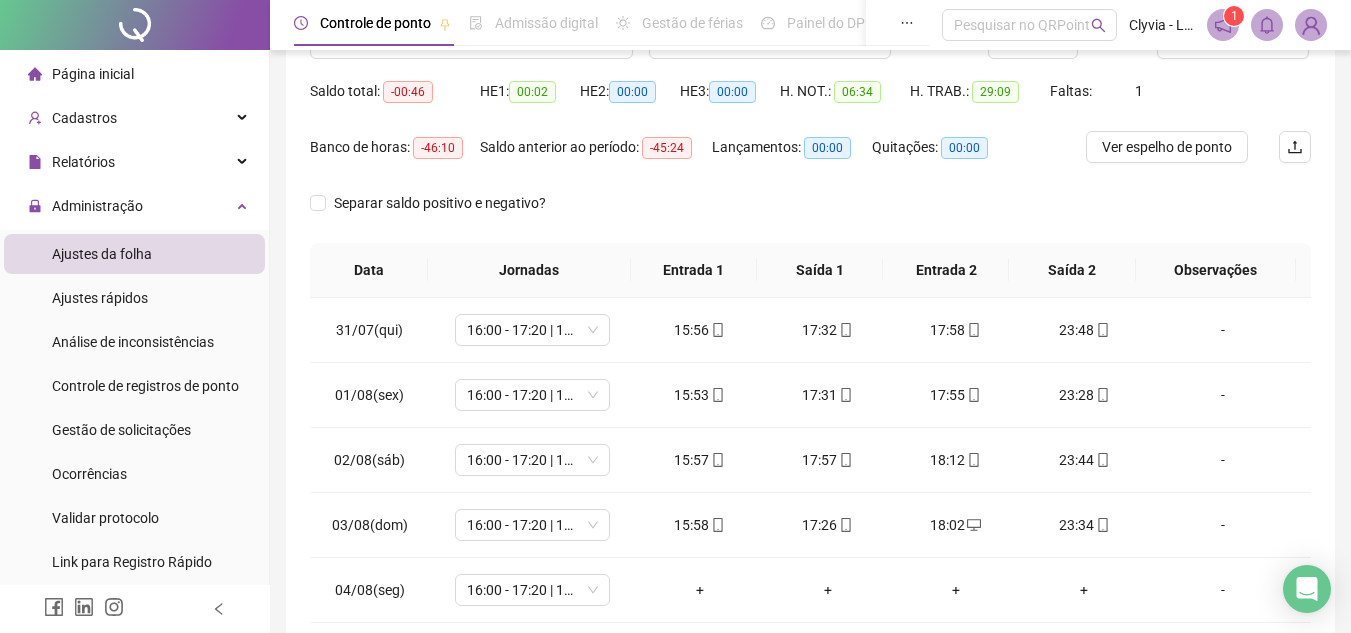 scroll, scrollTop: 87, scrollLeft: 0, axis: vertical 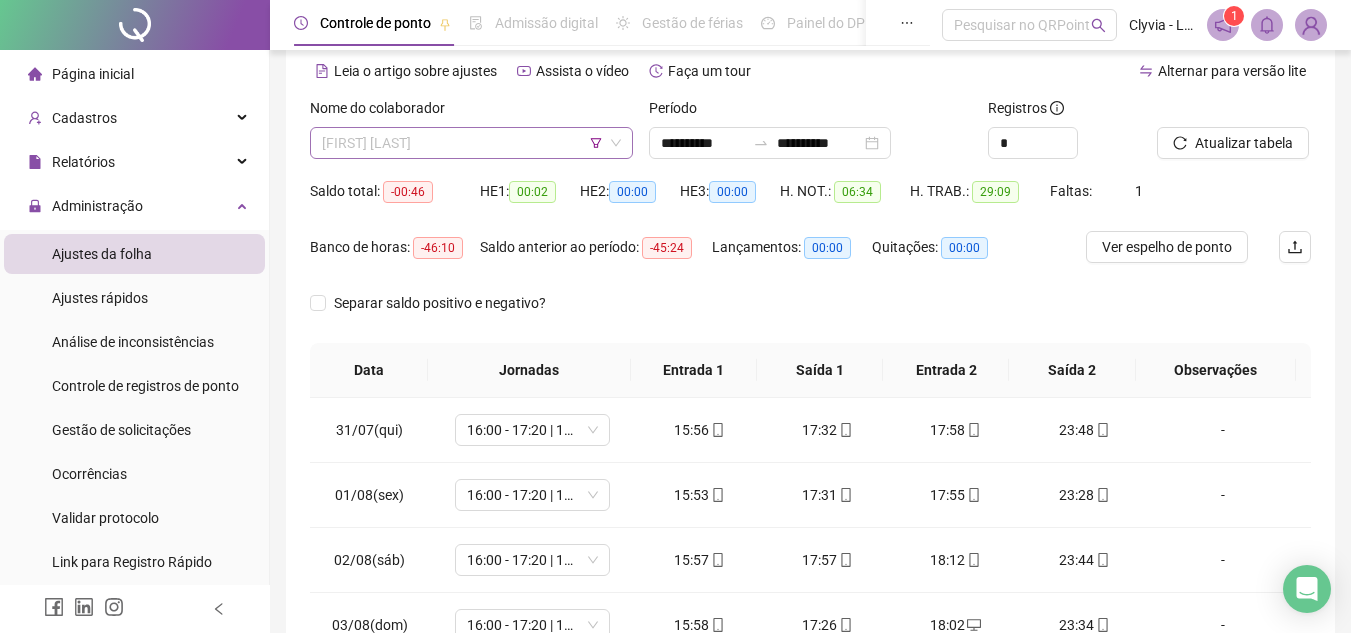 click on "[FIRST] [LAST]" at bounding box center (471, 143) 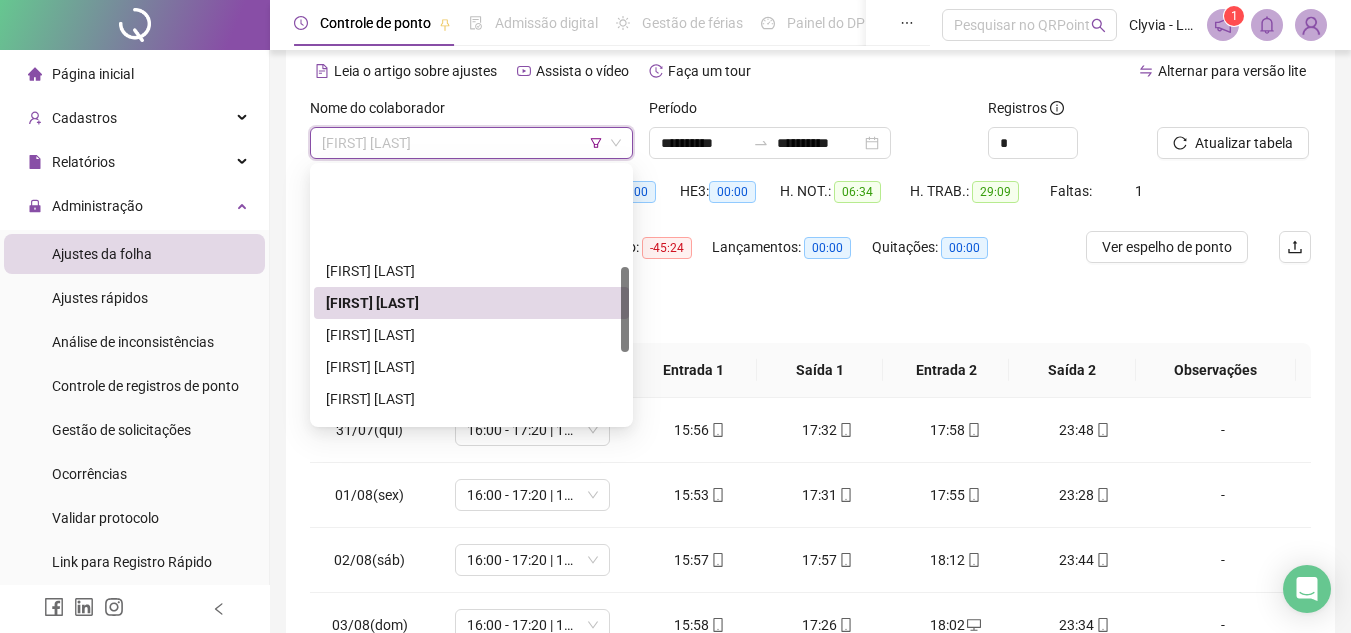 scroll, scrollTop: 300, scrollLeft: 0, axis: vertical 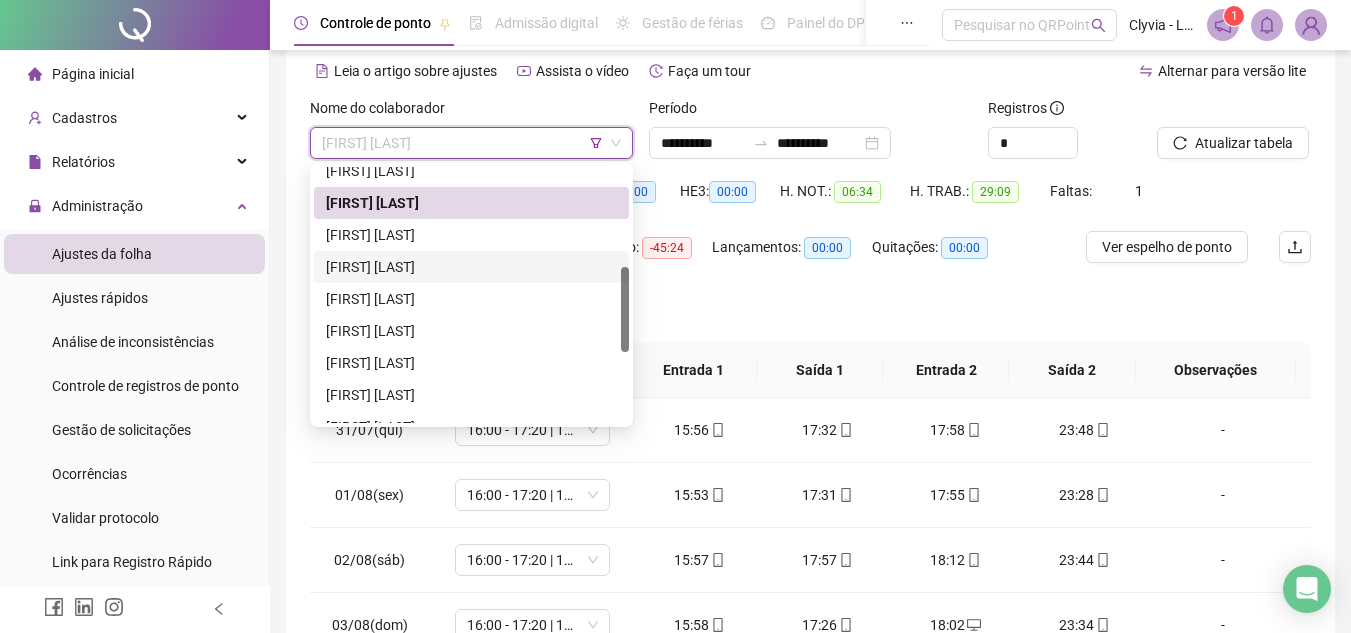 click on "[FIRST] [LAST]" at bounding box center (471, 235) 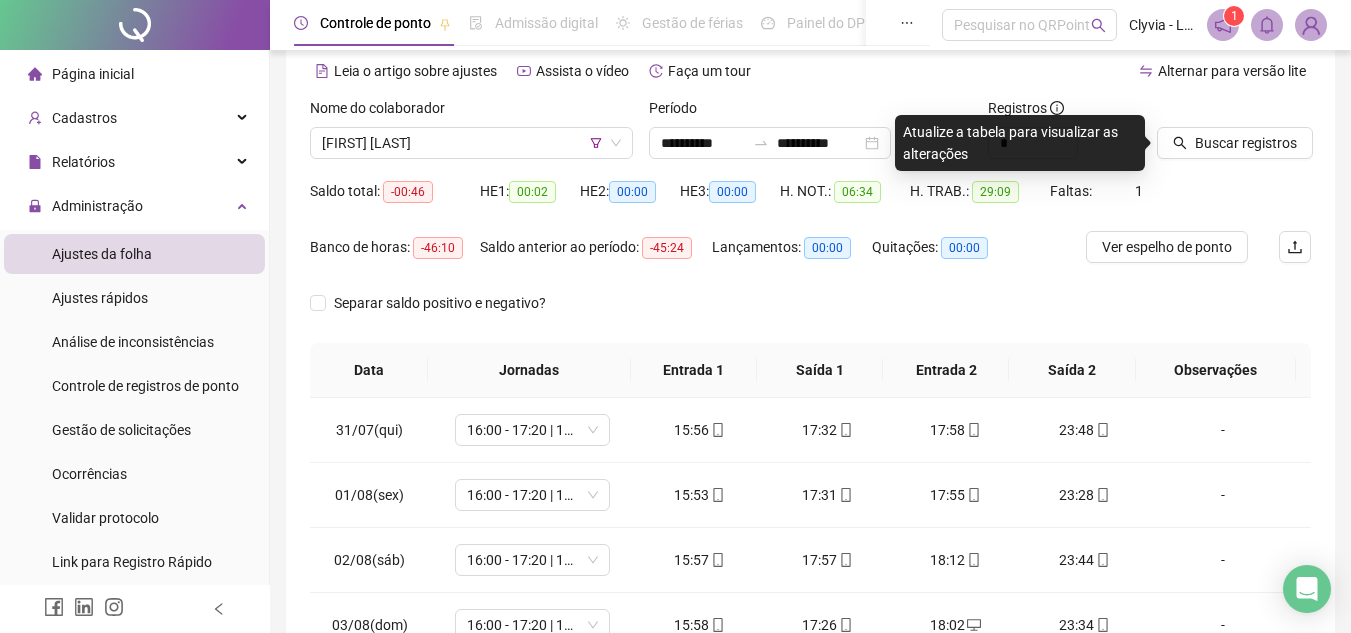 click on "Buscar registros" at bounding box center (1234, 136) 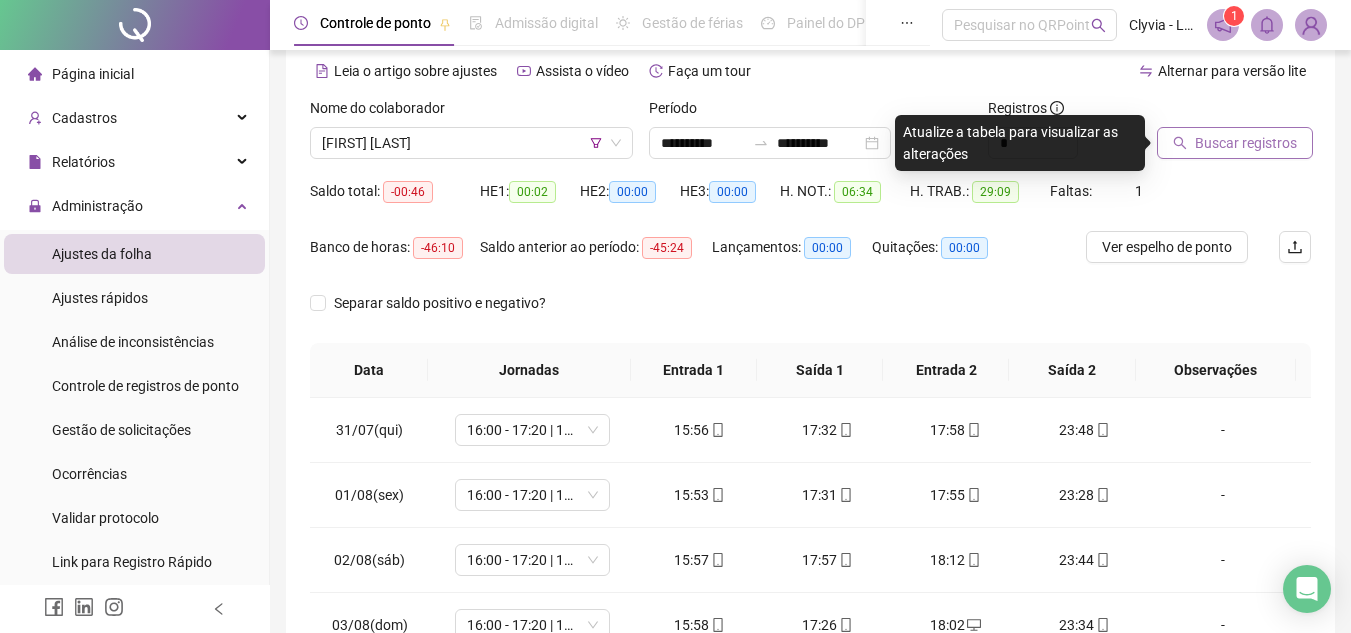 click on "Buscar registros" at bounding box center [1235, 143] 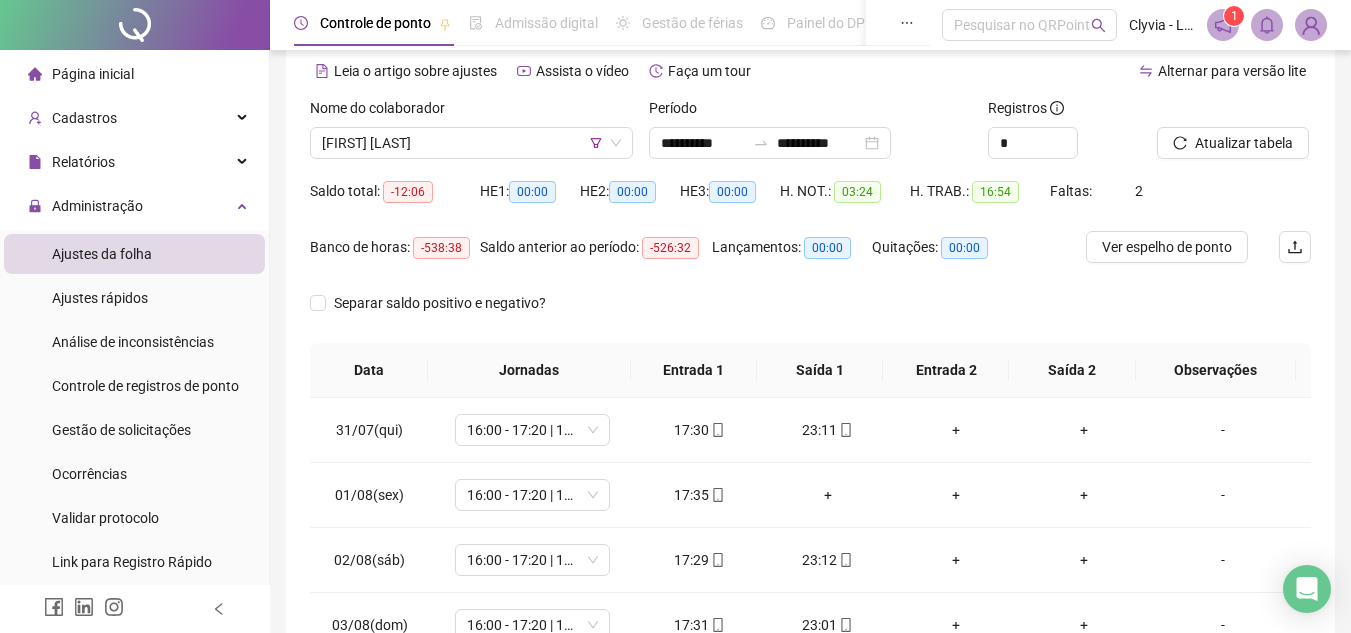 scroll, scrollTop: 287, scrollLeft: 0, axis: vertical 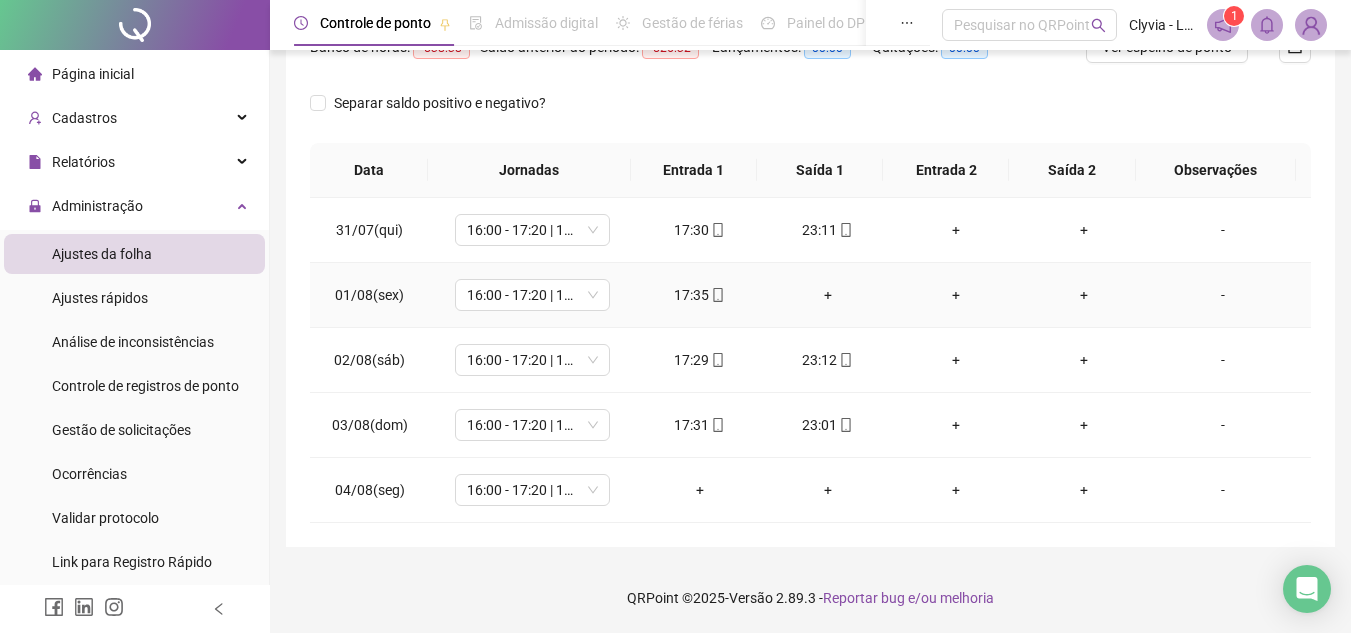 click on "+" at bounding box center [828, 295] 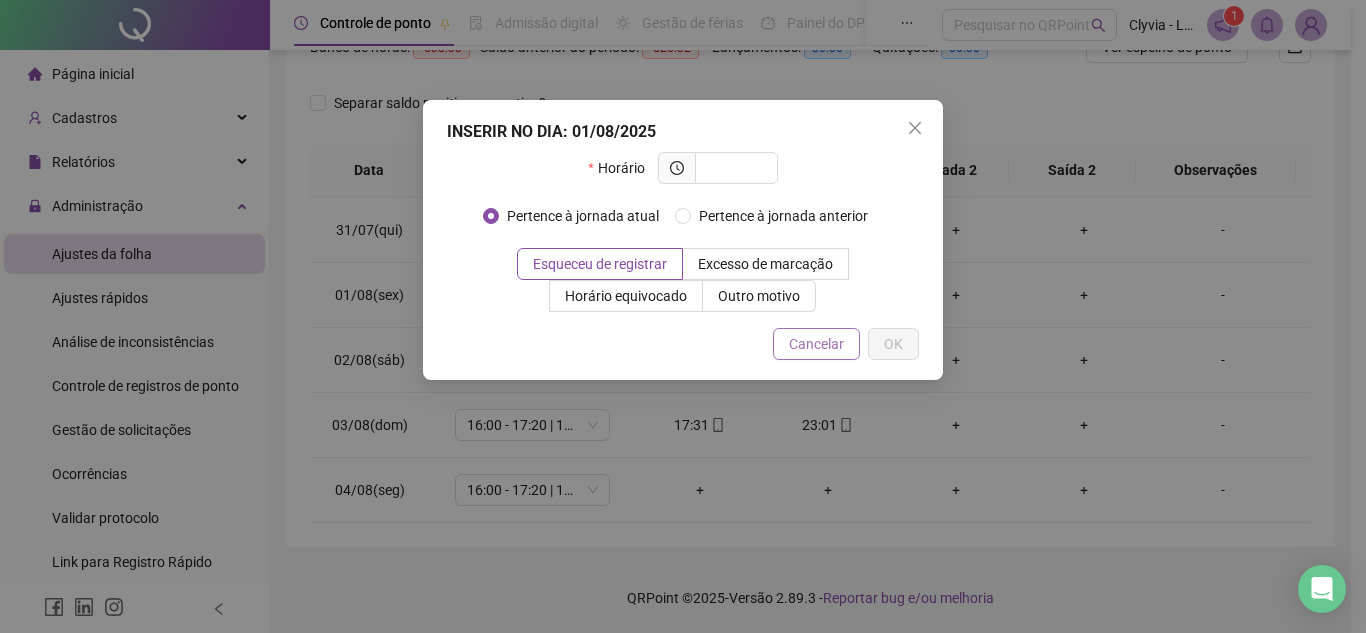 click on "Cancelar" at bounding box center [816, 344] 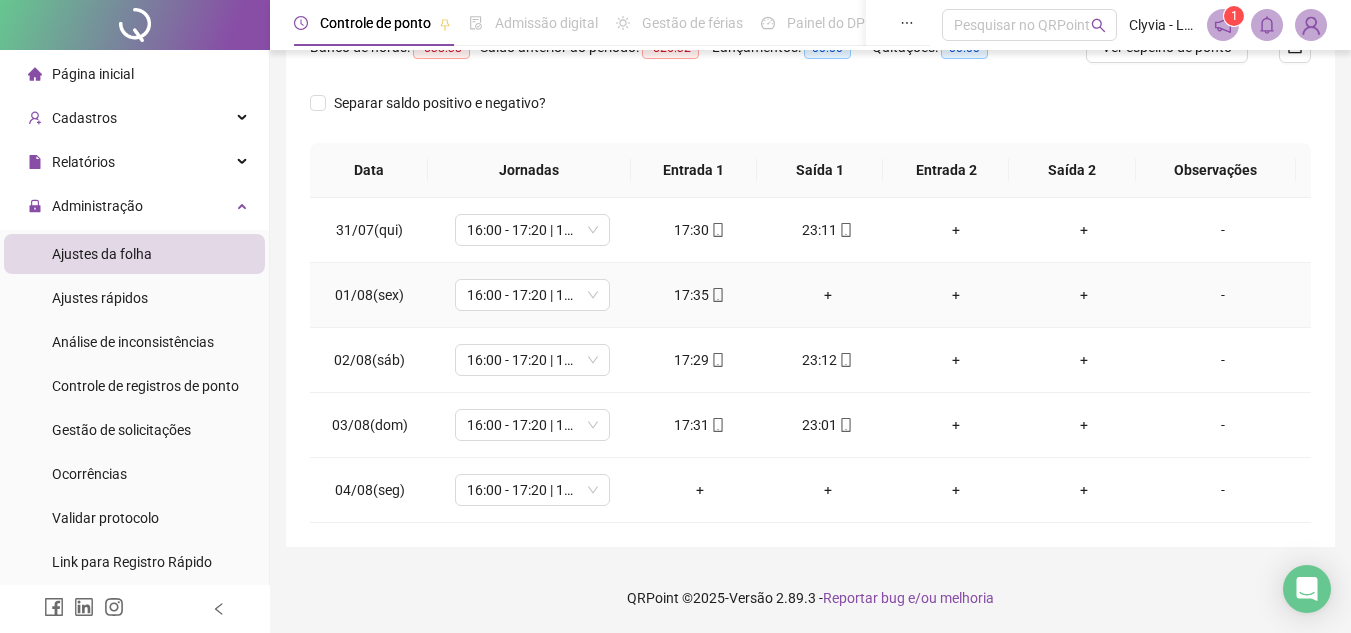 click on "+" at bounding box center [828, 295] 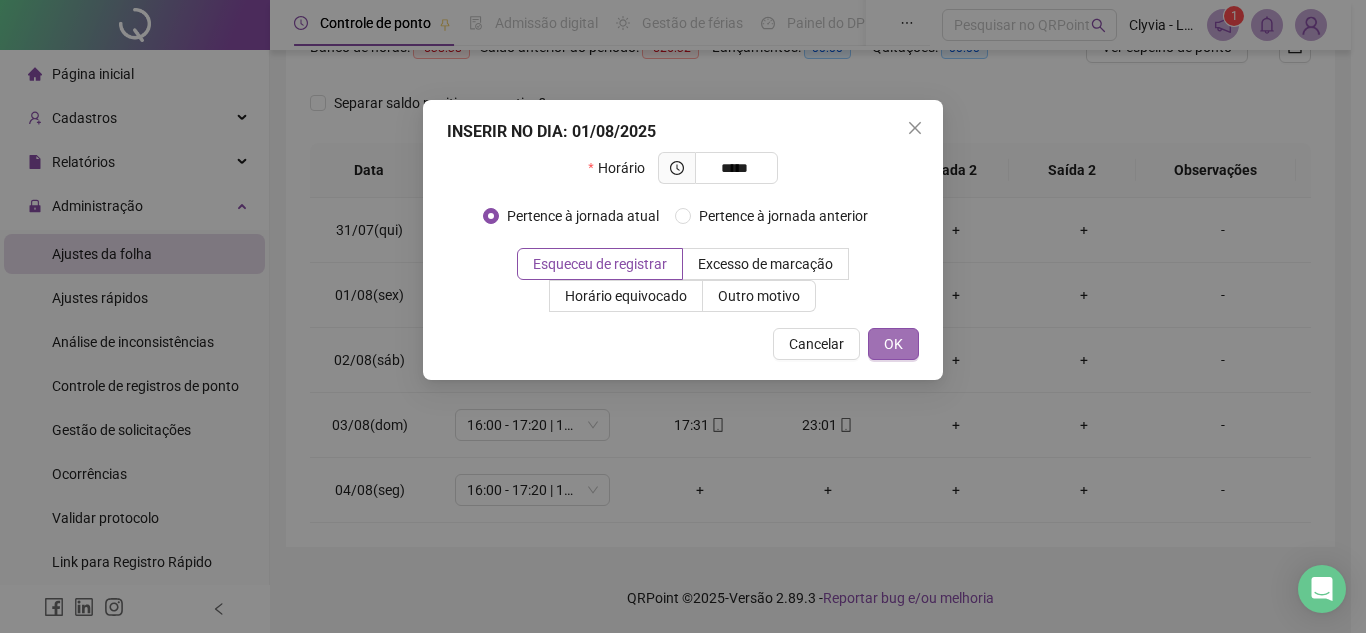 type on "*****" 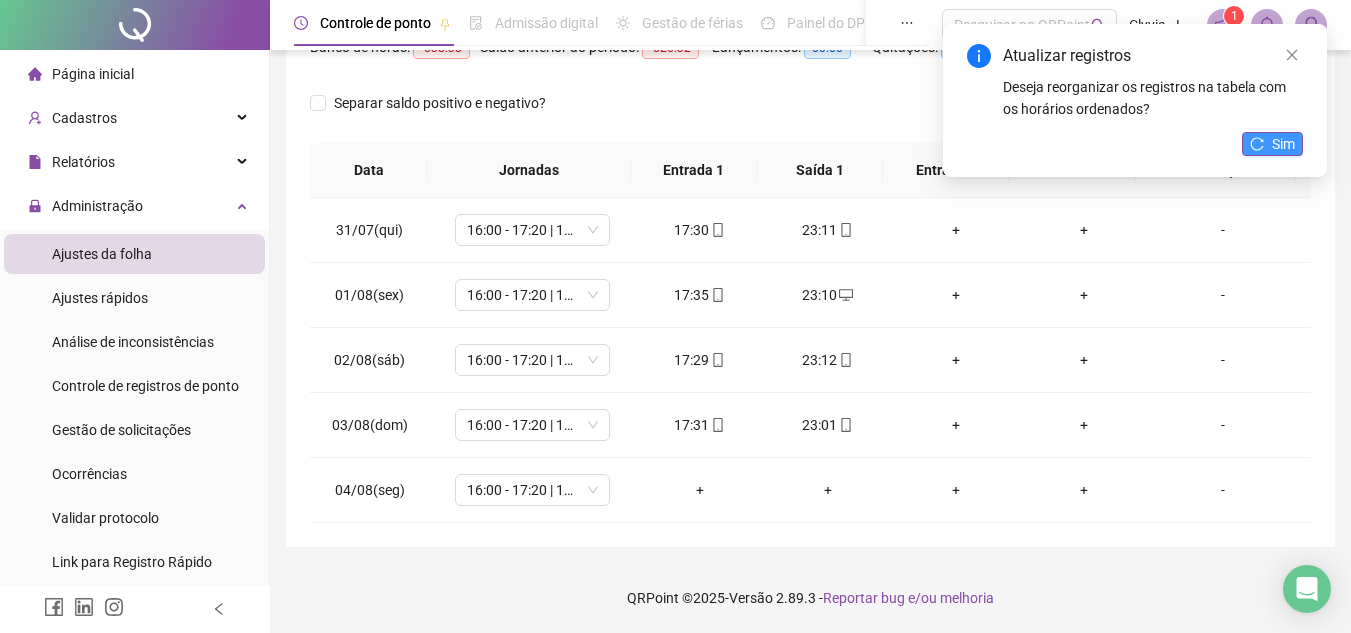 click 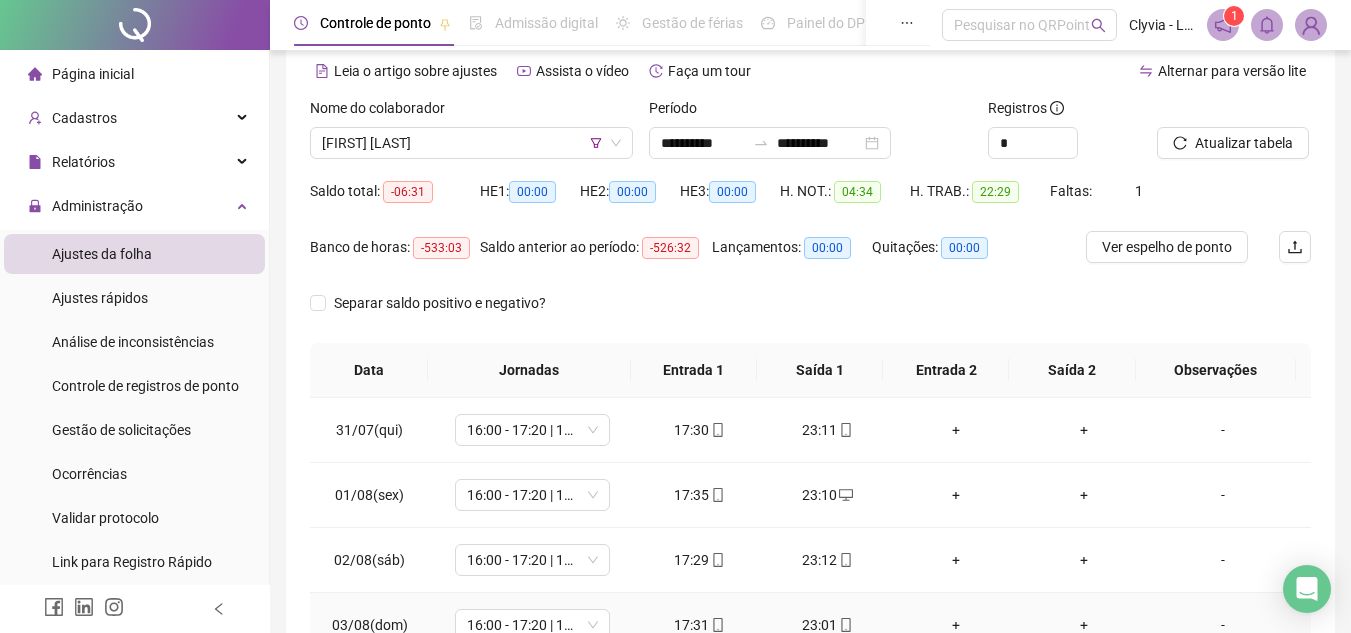 scroll, scrollTop: 0, scrollLeft: 0, axis: both 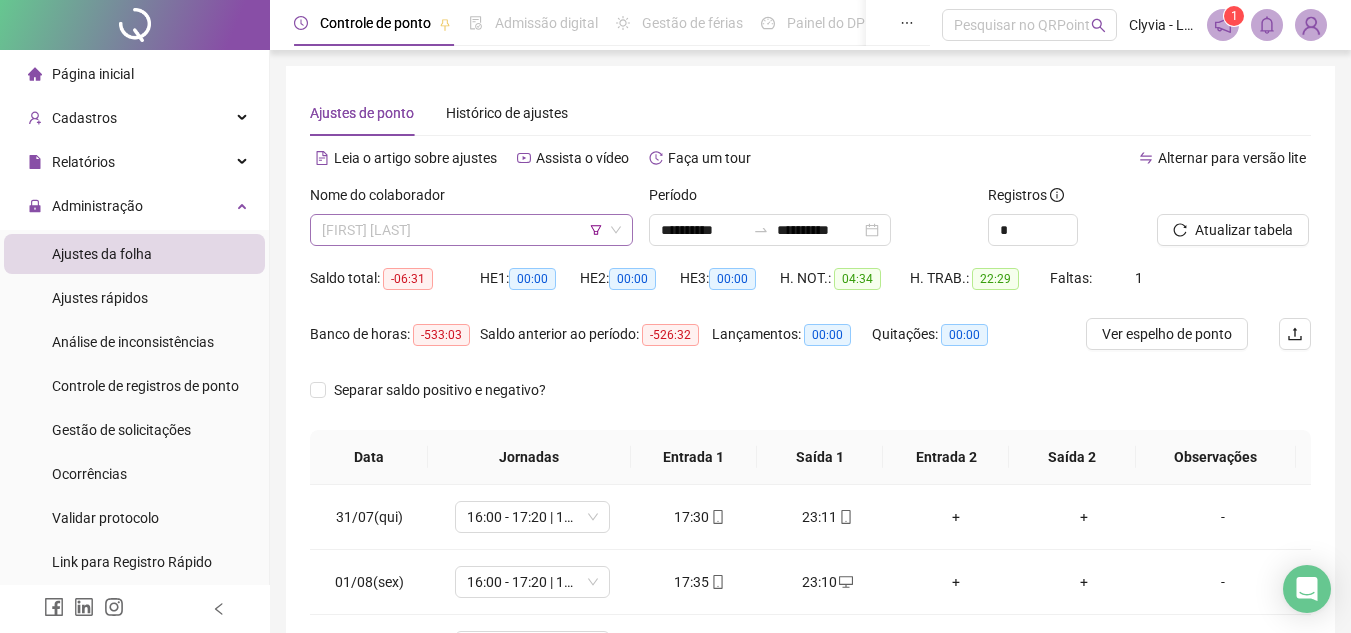 click on "[FIRST] [LAST]" at bounding box center (471, 230) 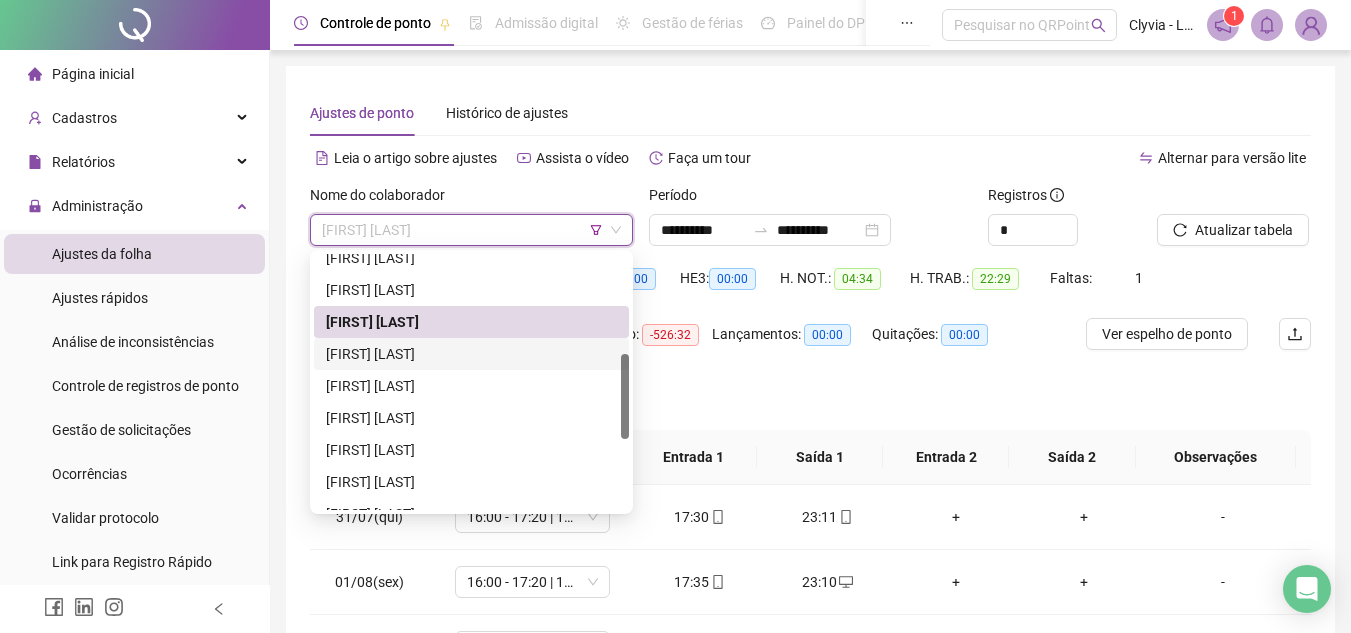 click on "[FIRST] [LAST]" at bounding box center (471, 354) 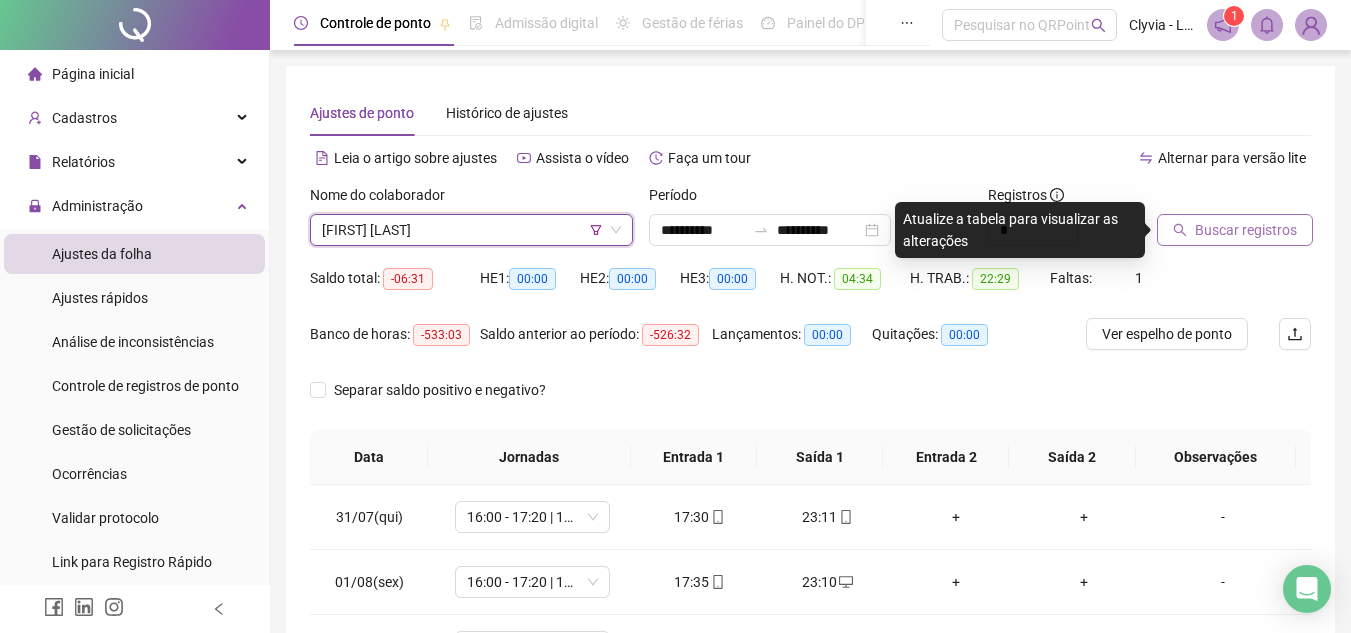 click on "Buscar registros" at bounding box center (1246, 230) 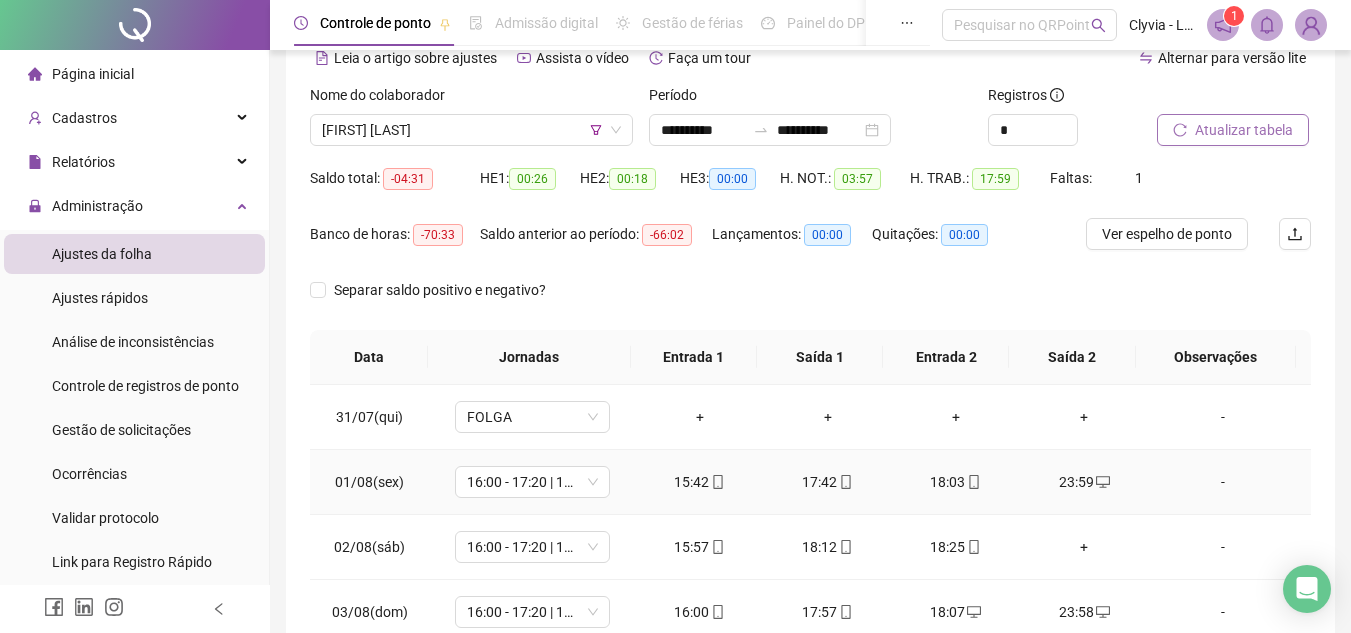 scroll, scrollTop: 287, scrollLeft: 0, axis: vertical 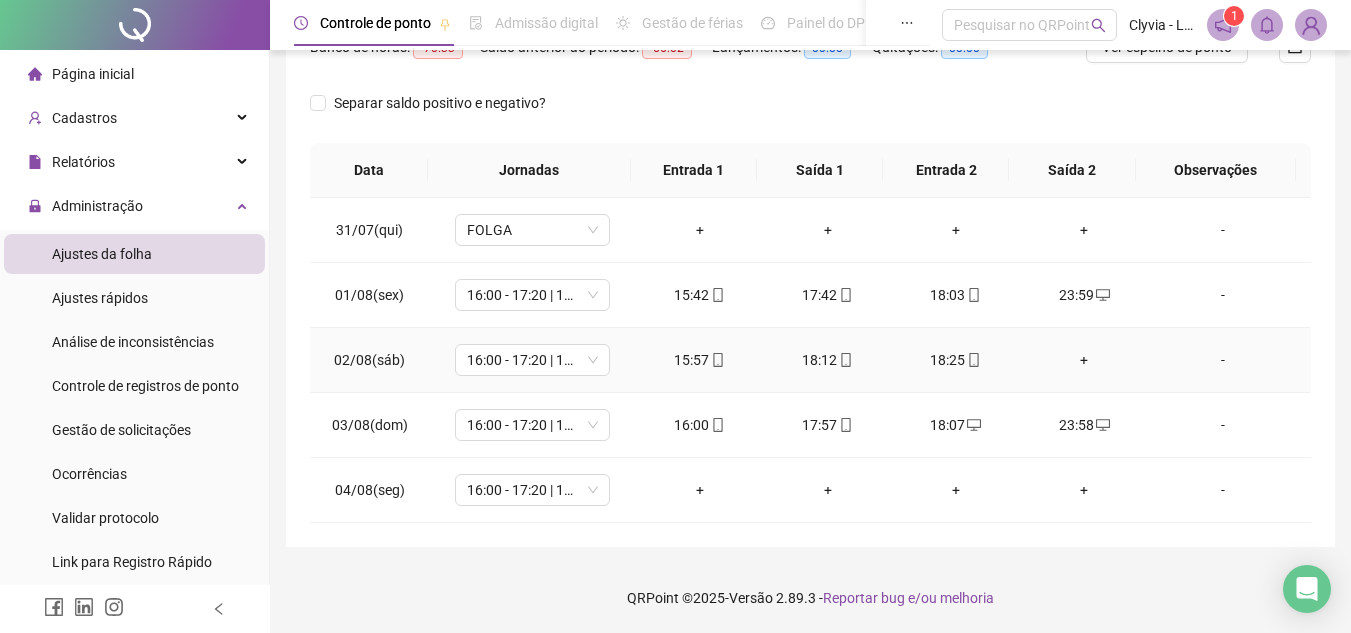 click on "+" at bounding box center [1084, 360] 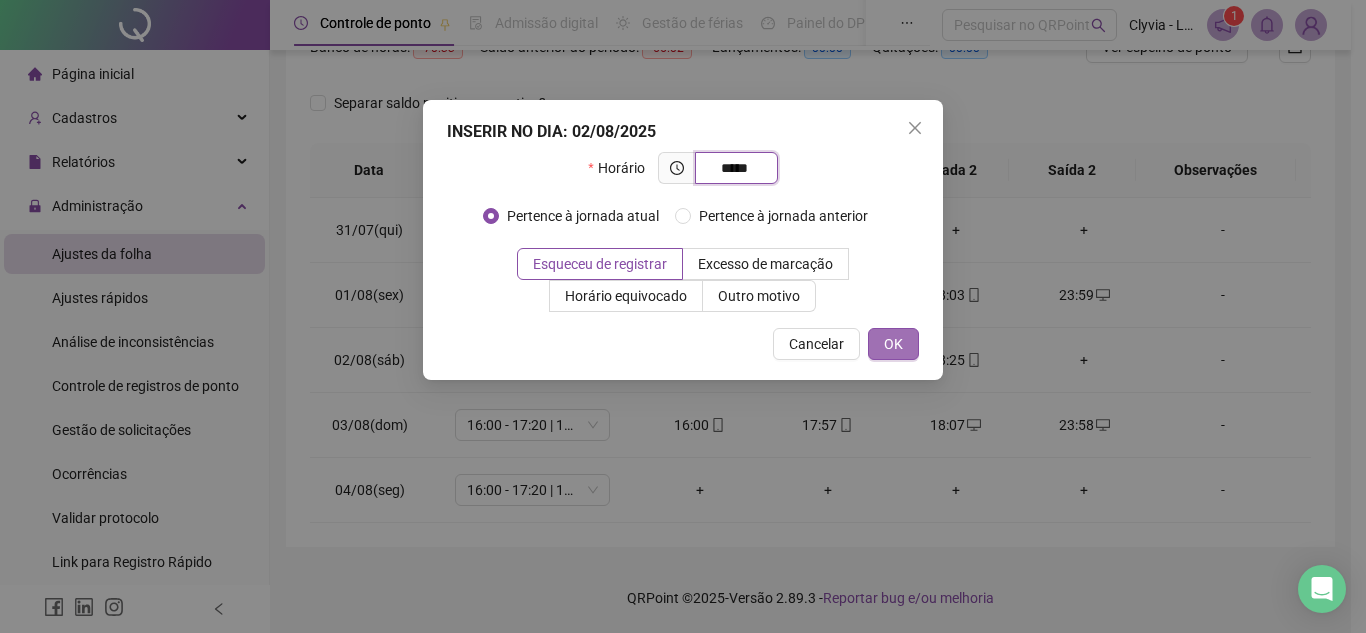 type on "*****" 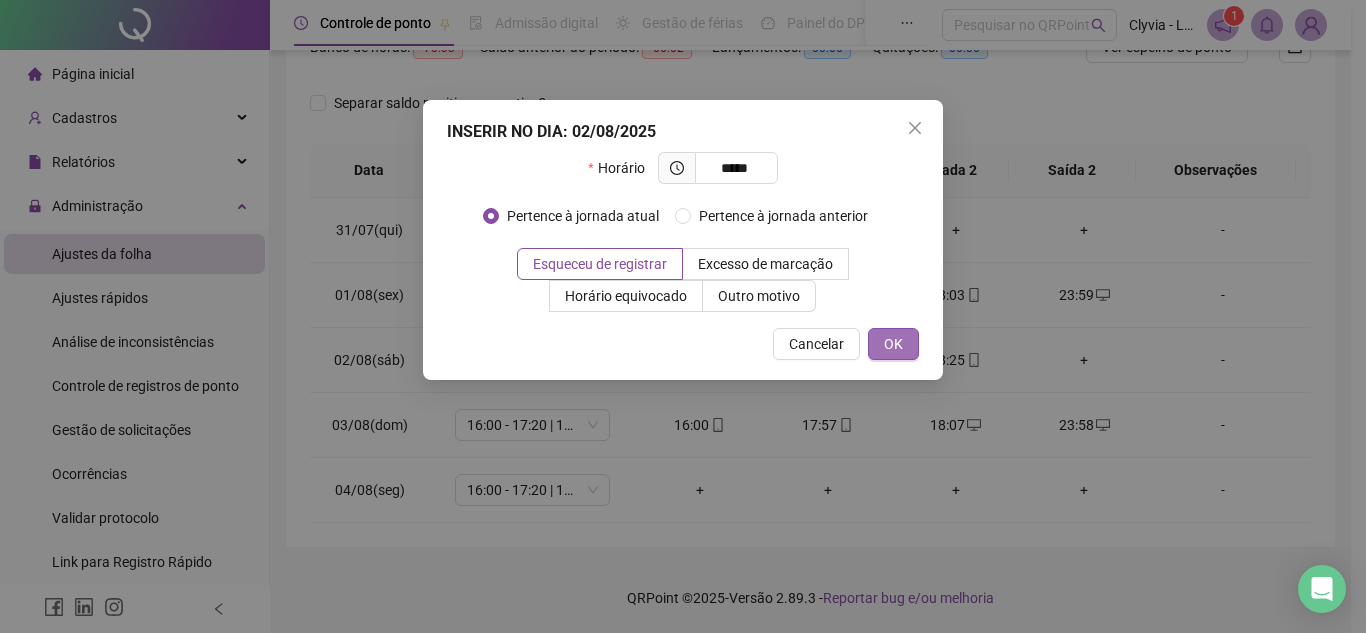 click on "OK" at bounding box center [893, 344] 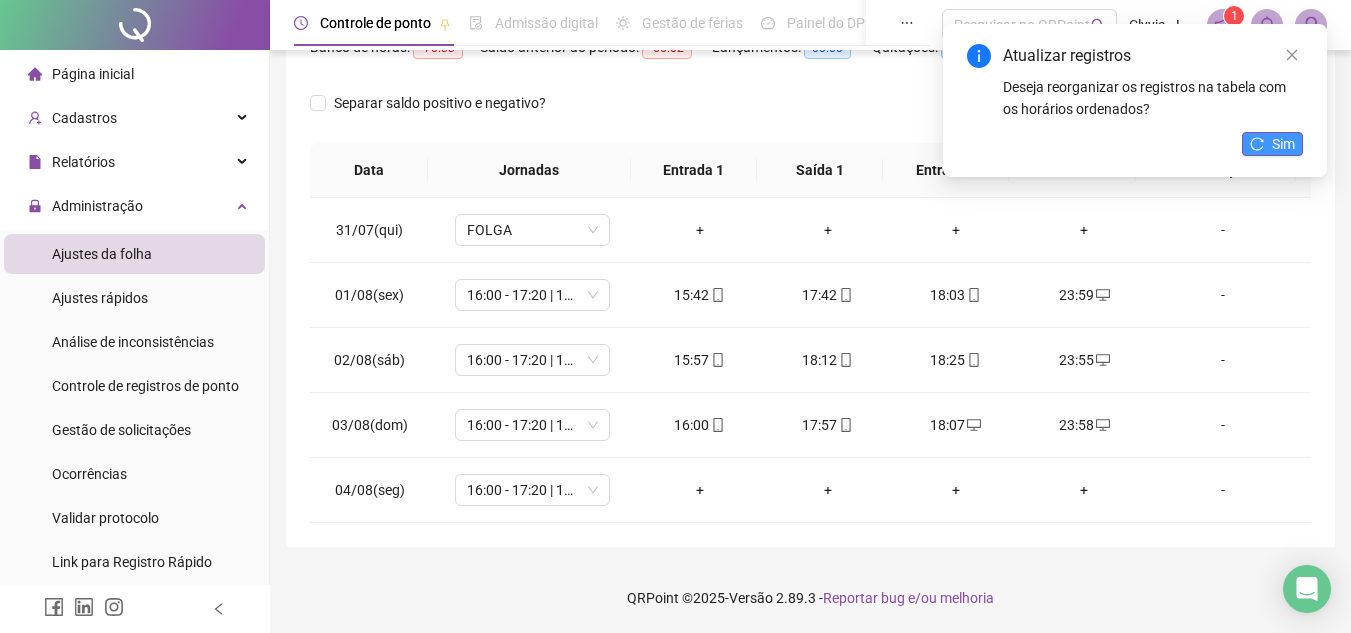 click on "Sim" at bounding box center (1272, 144) 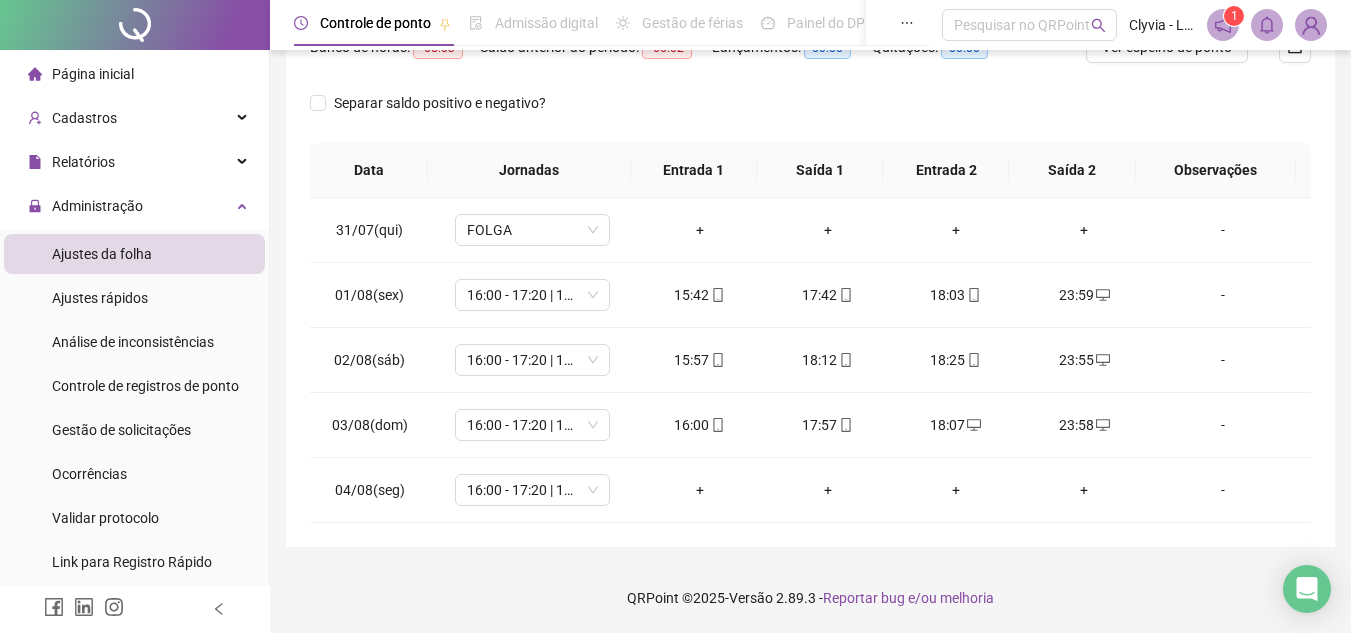 scroll, scrollTop: 0, scrollLeft: 0, axis: both 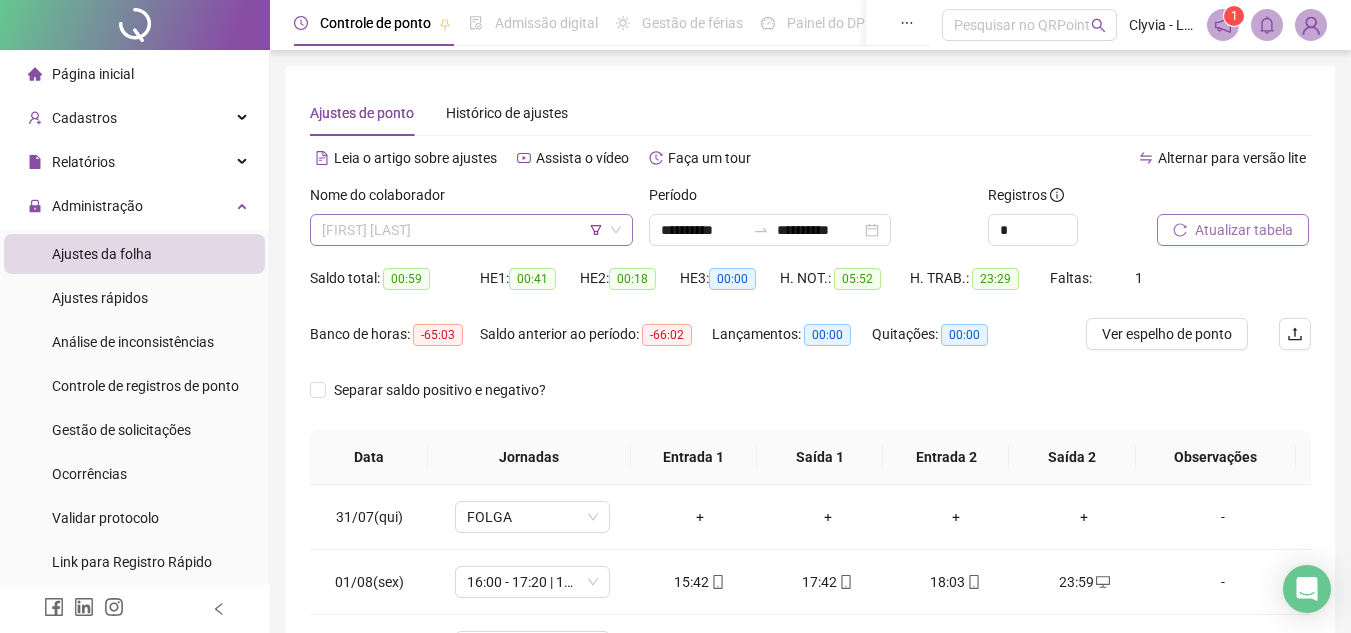 click on "[FIRST] [LAST]" at bounding box center [471, 230] 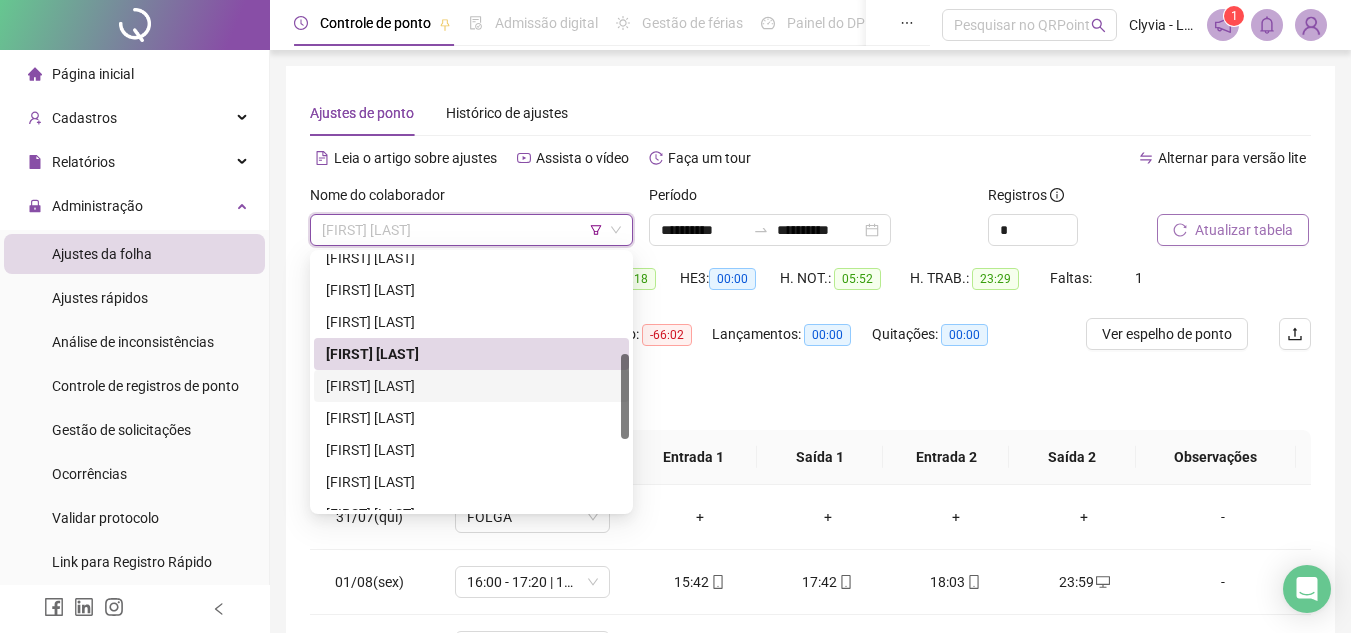 click on "[FIRST] [LAST]" at bounding box center (471, 386) 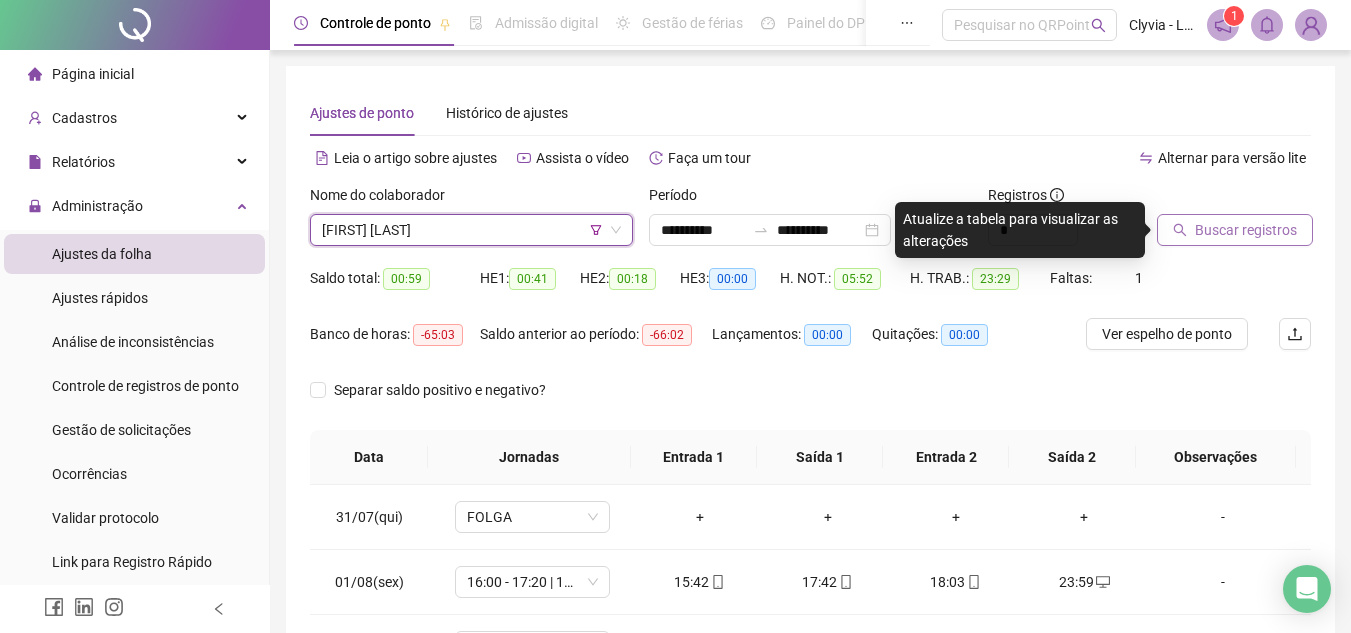 click on "Buscar registros" at bounding box center (1246, 230) 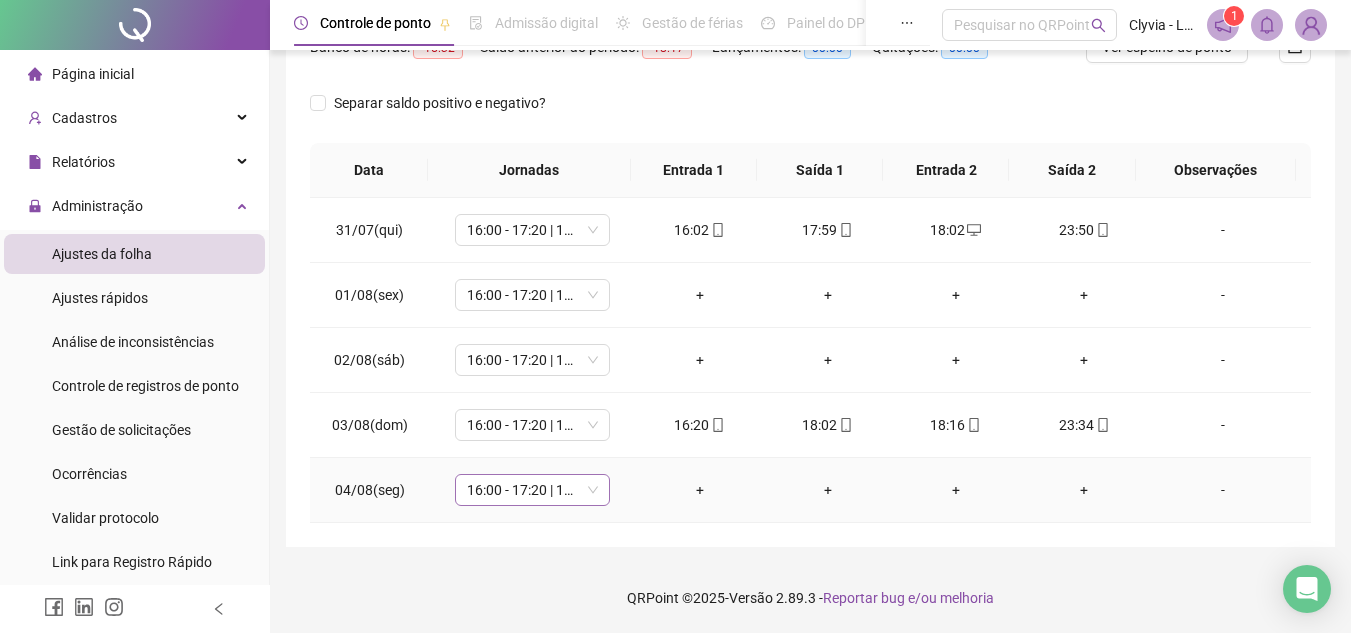 scroll, scrollTop: 0, scrollLeft: 0, axis: both 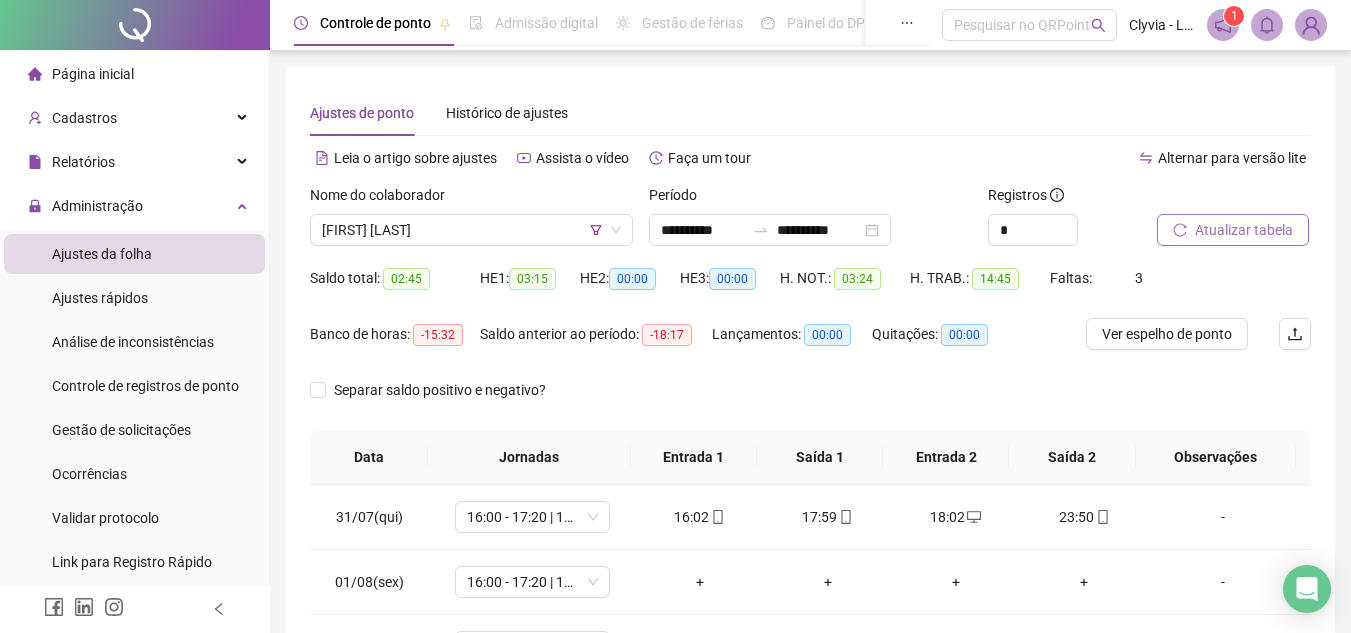 click on "Nome do colaborador [FIRST] [LAST]" at bounding box center [471, 223] 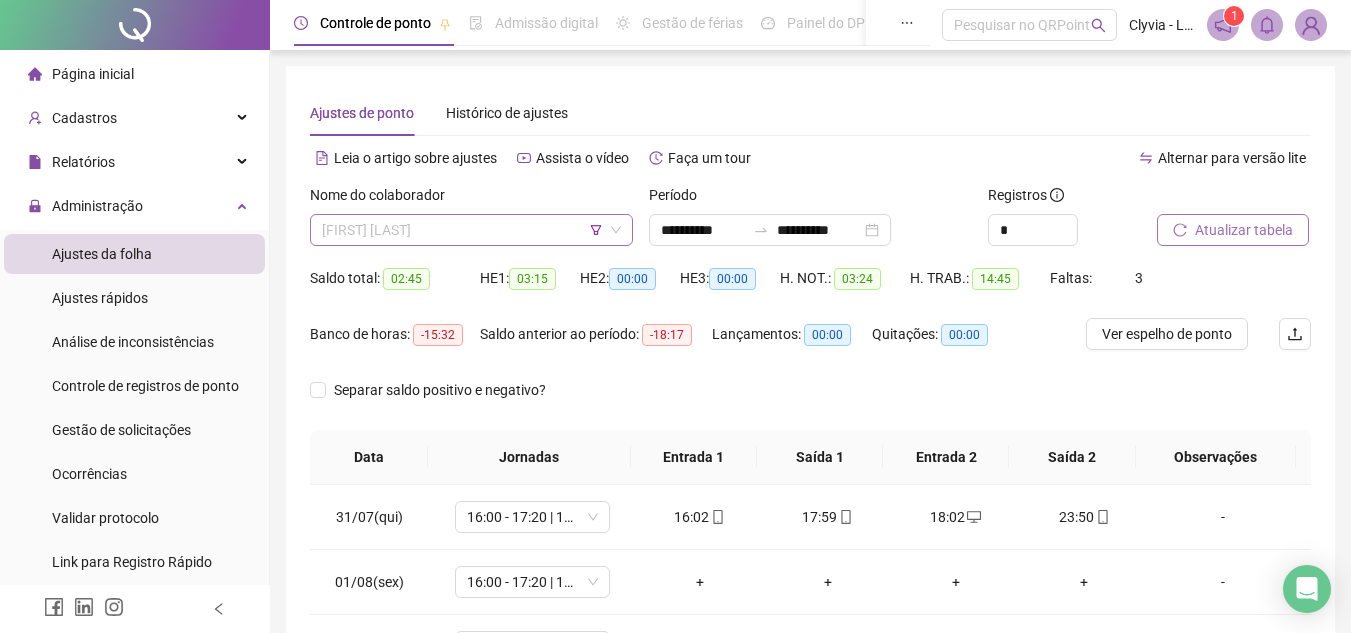 click on "[FIRST] [LAST]" at bounding box center (471, 230) 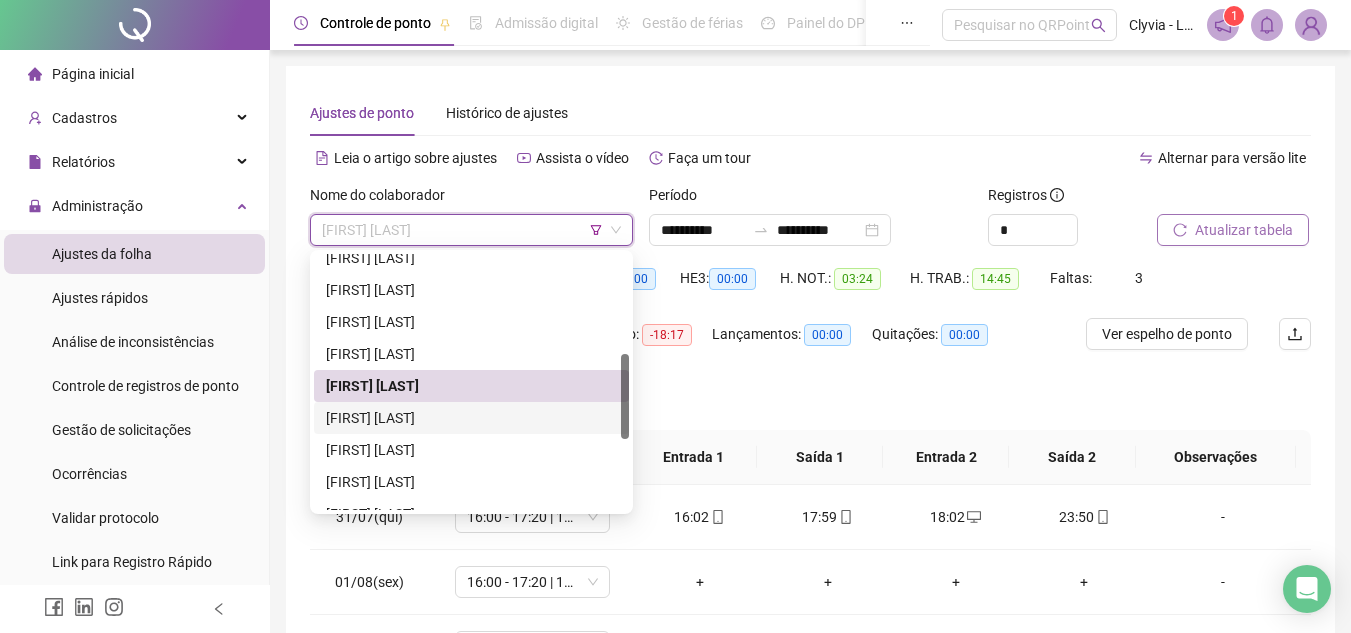 click on "[FIRST] [LAST]" at bounding box center [471, 418] 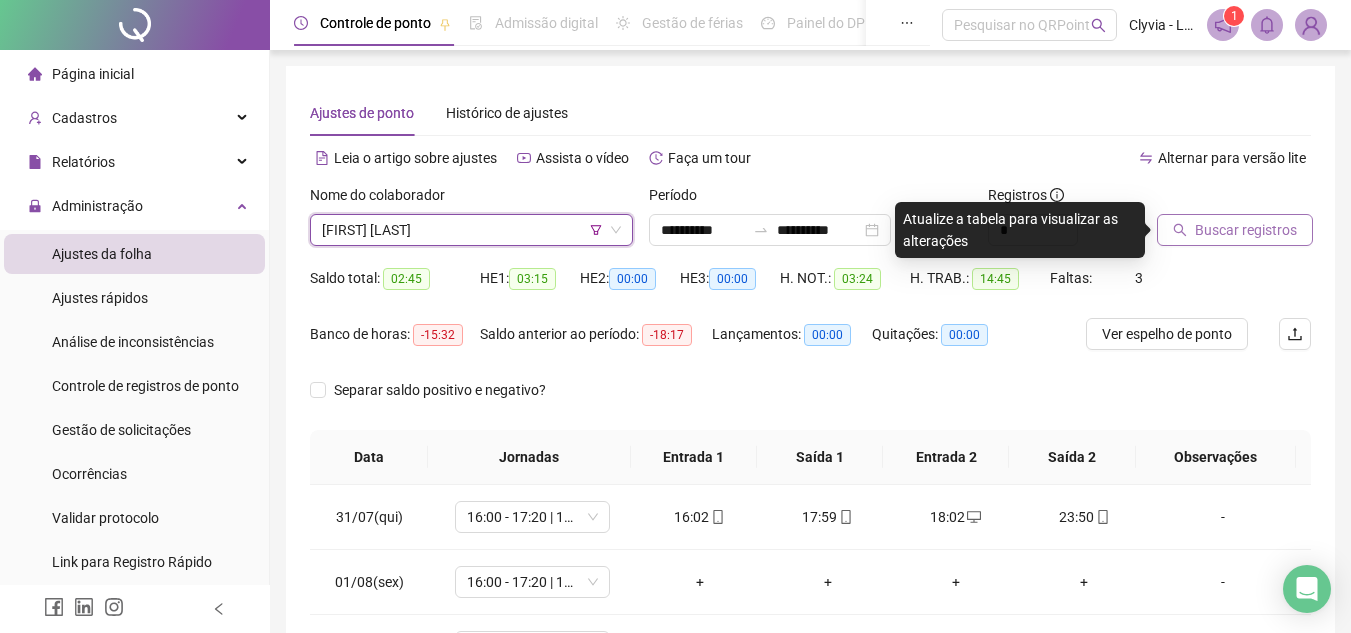 click on "Buscar registros" at bounding box center (1246, 230) 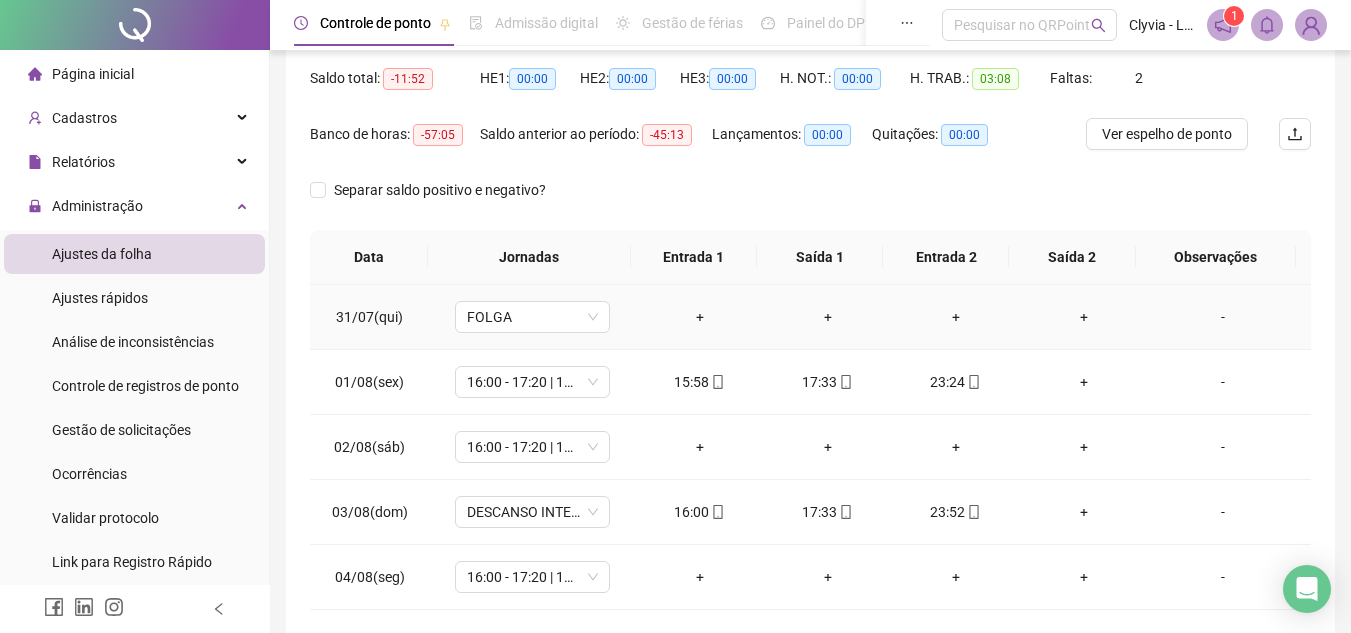 scroll, scrollTop: 287, scrollLeft: 0, axis: vertical 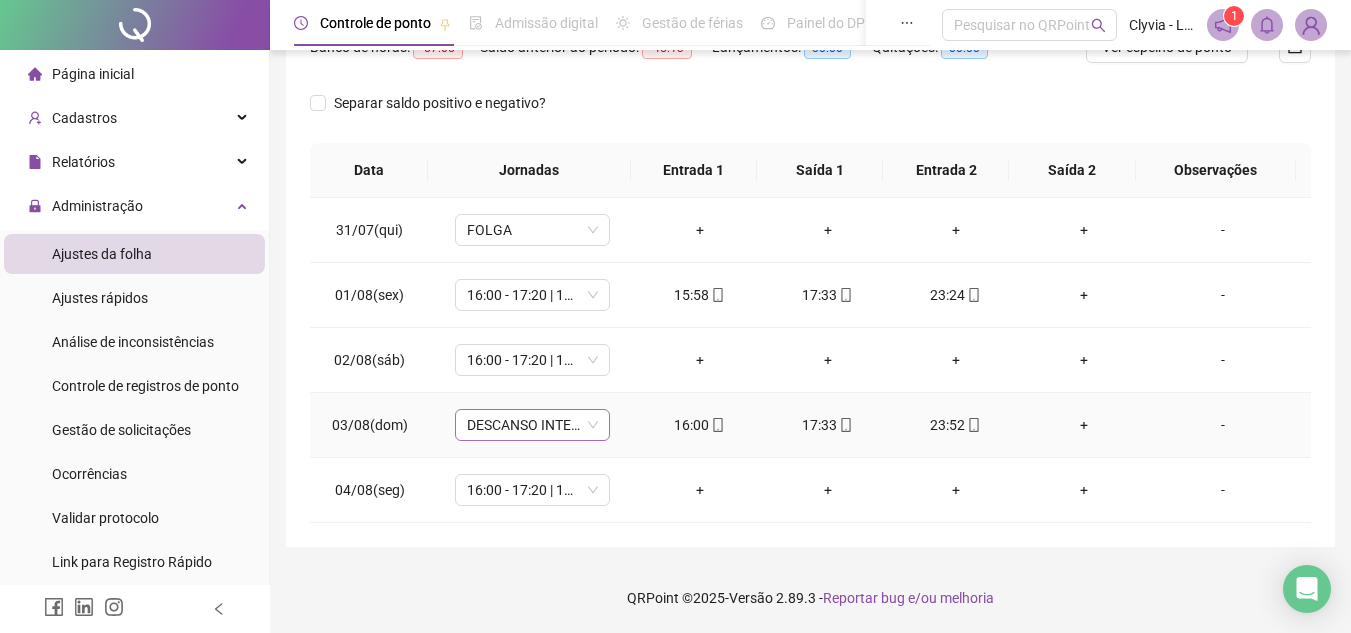 click on "DESCANSO INTER-JORNADA" at bounding box center [532, 425] 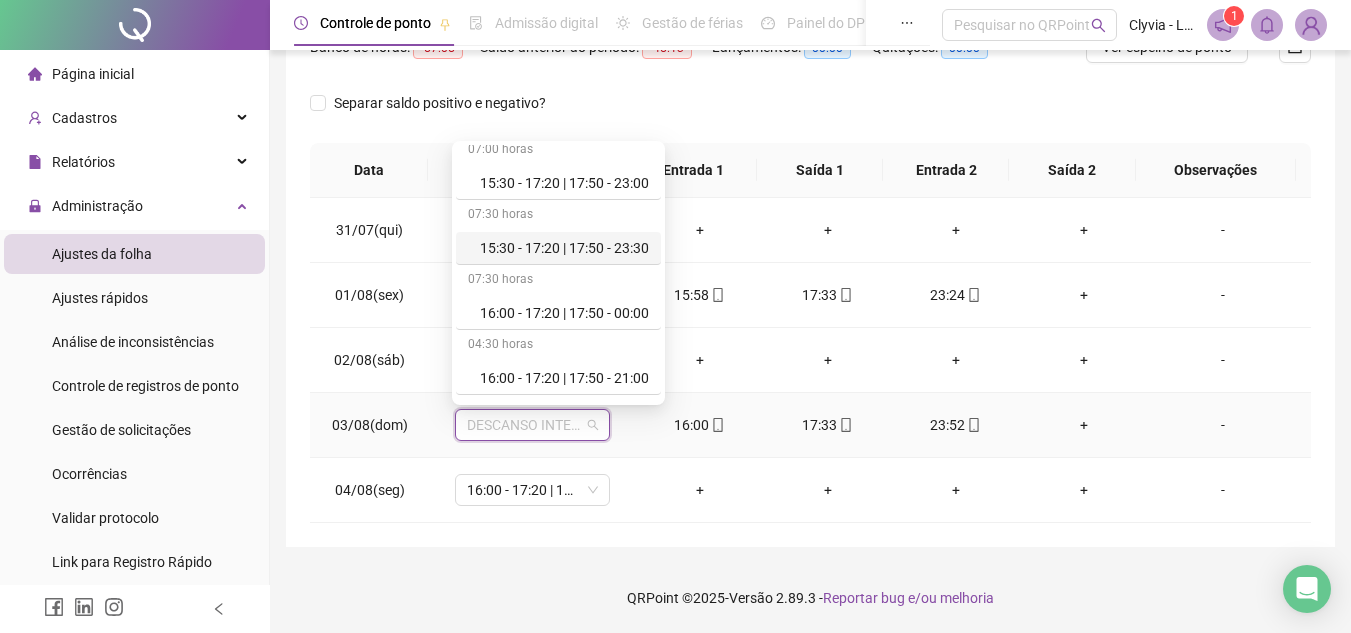 scroll, scrollTop: 500, scrollLeft: 0, axis: vertical 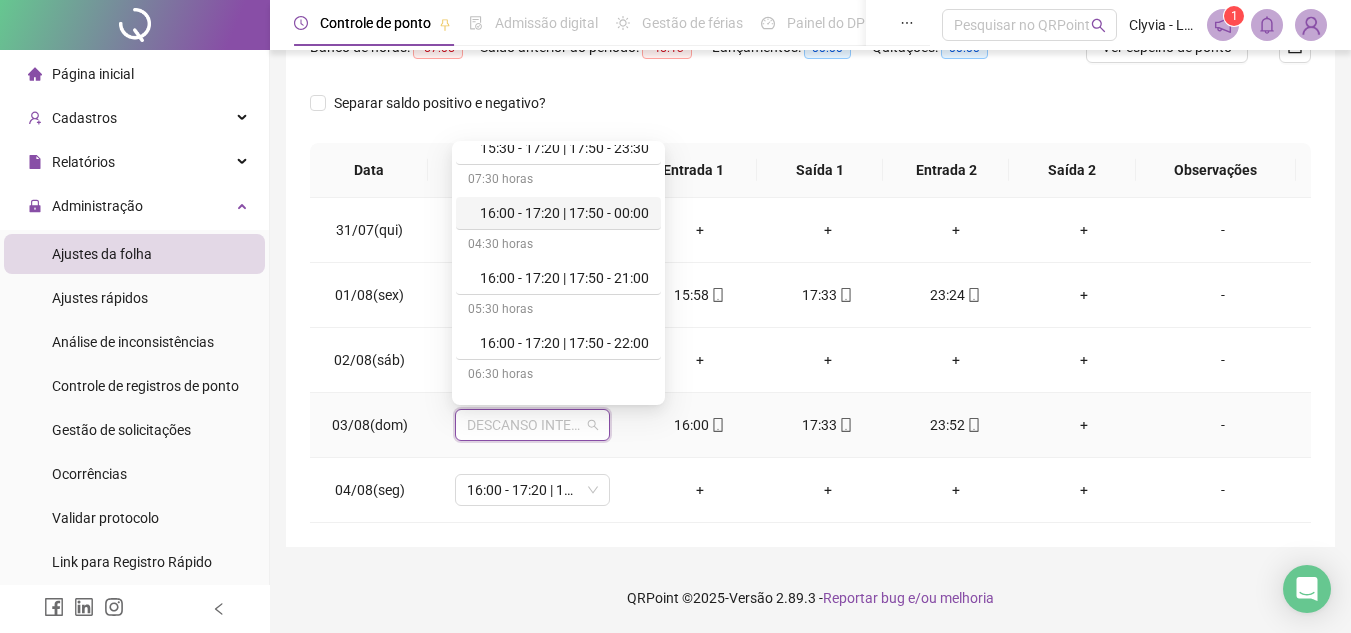 click on "16:00 - 17:20 | 17:50 - 00:00" at bounding box center (564, 213) 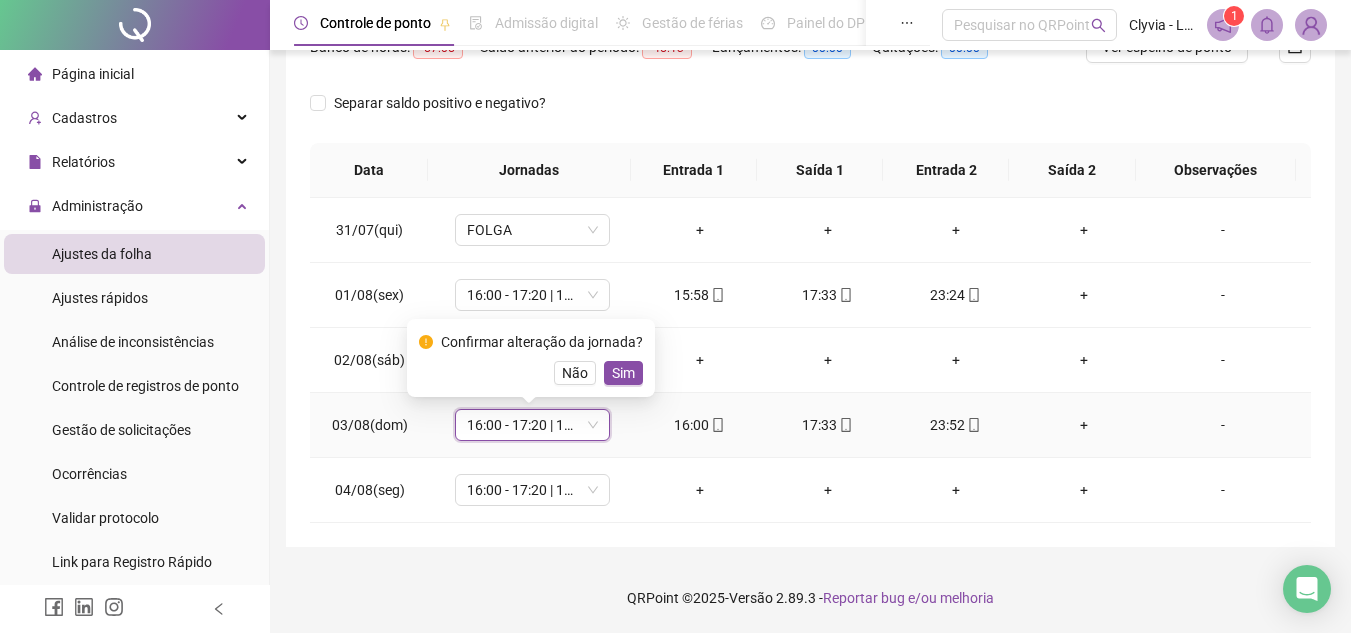 click on "Sim" at bounding box center (623, 373) 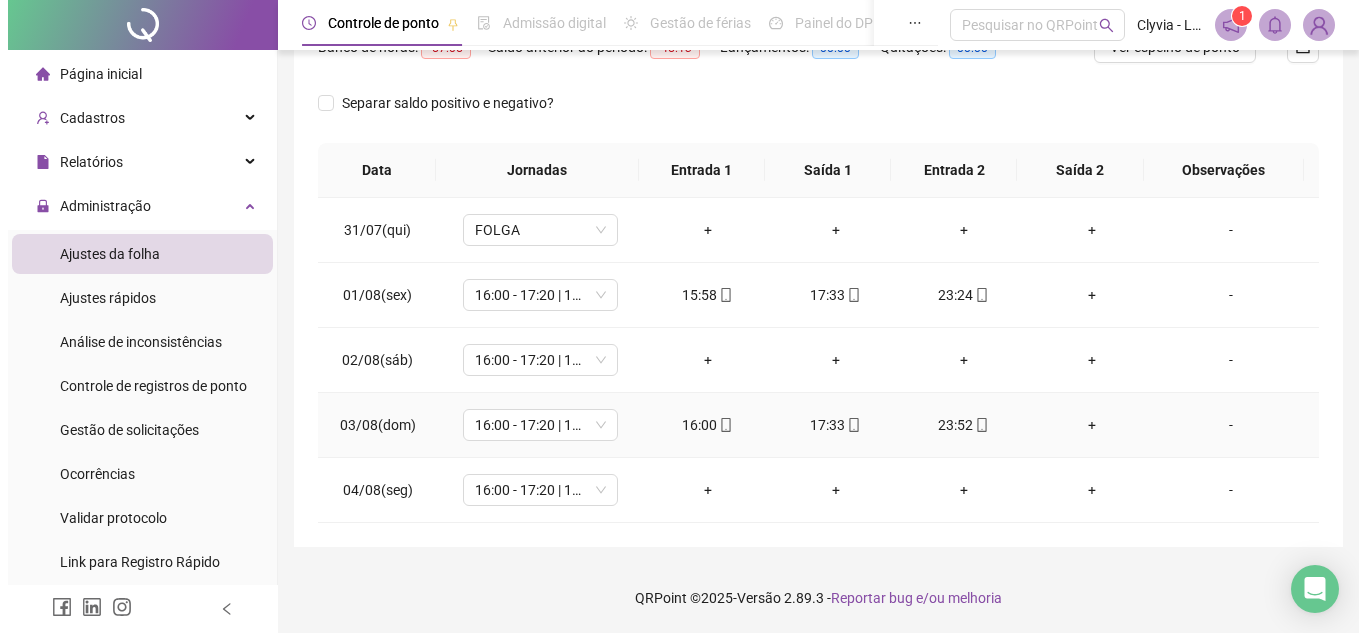 scroll, scrollTop: 0, scrollLeft: 0, axis: both 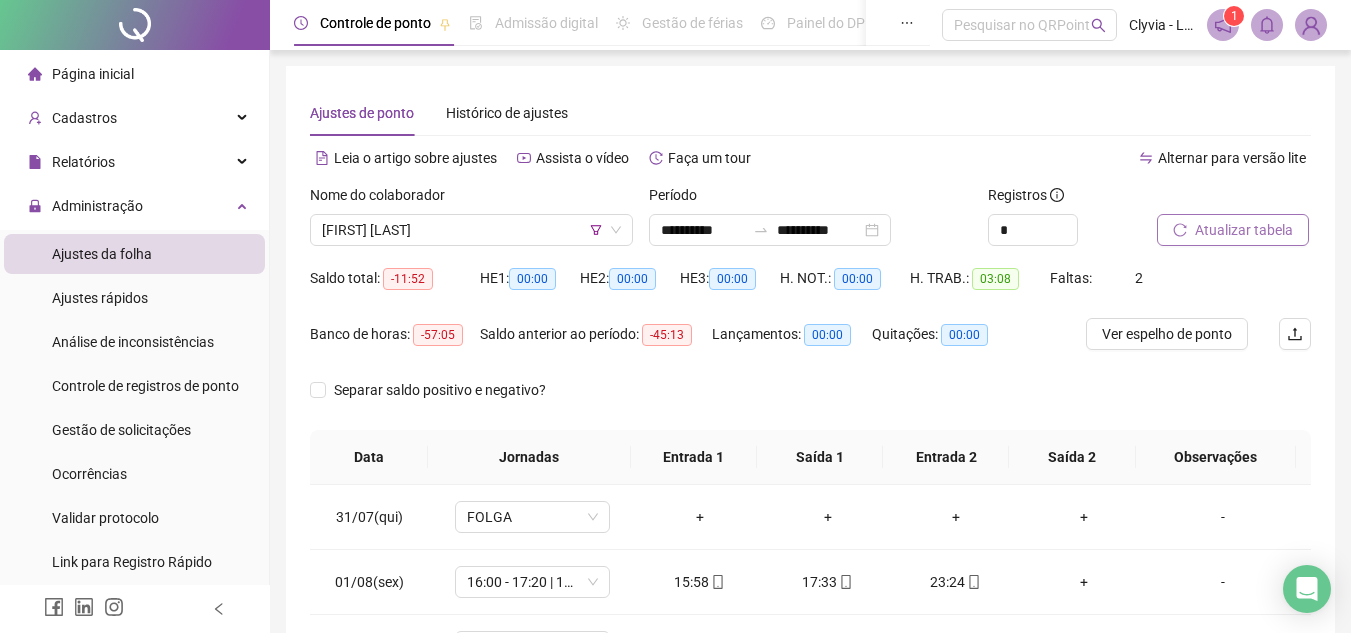 click on "Nome do colaborador [FIRST] [LAST]" at bounding box center (471, 223) 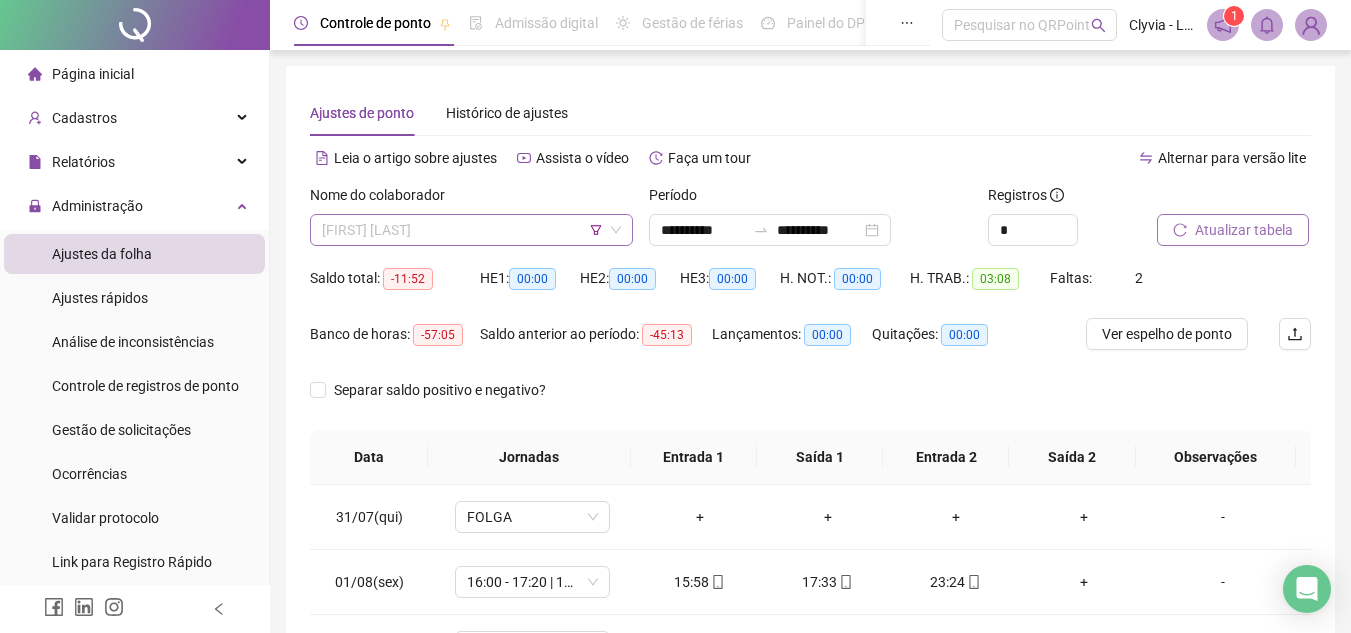click on "[FIRST] [LAST]" at bounding box center [471, 230] 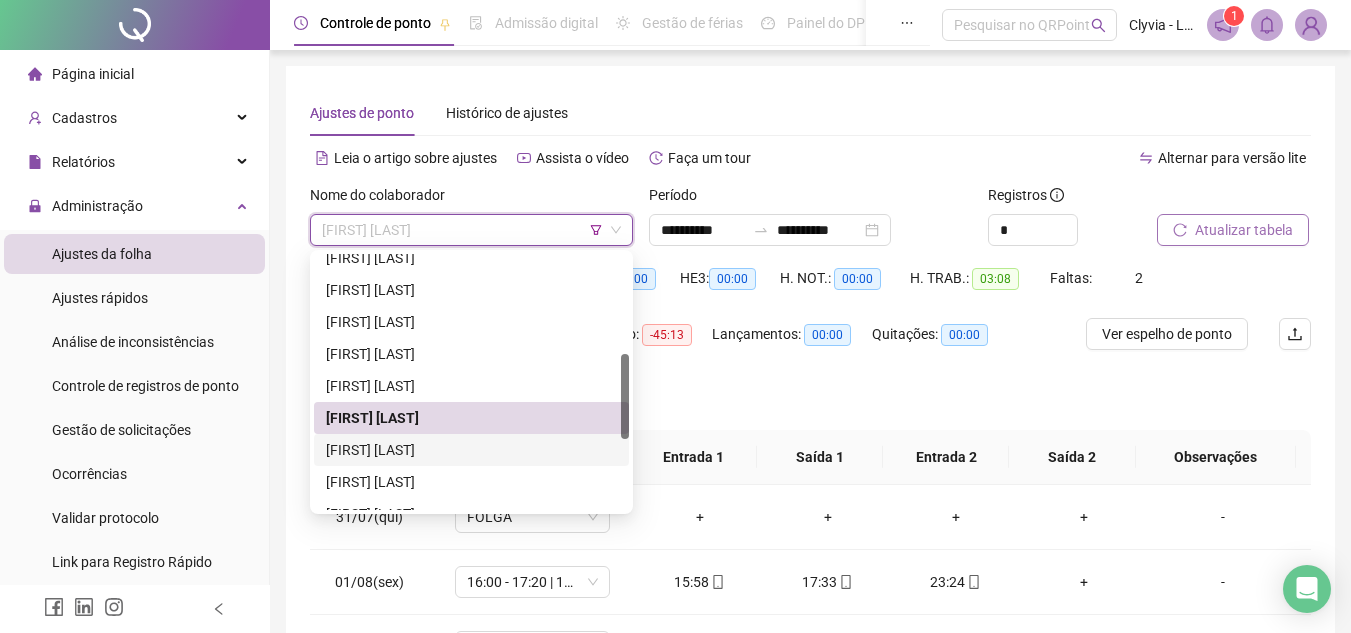 click on "[FIRST] [LAST]" at bounding box center [471, 450] 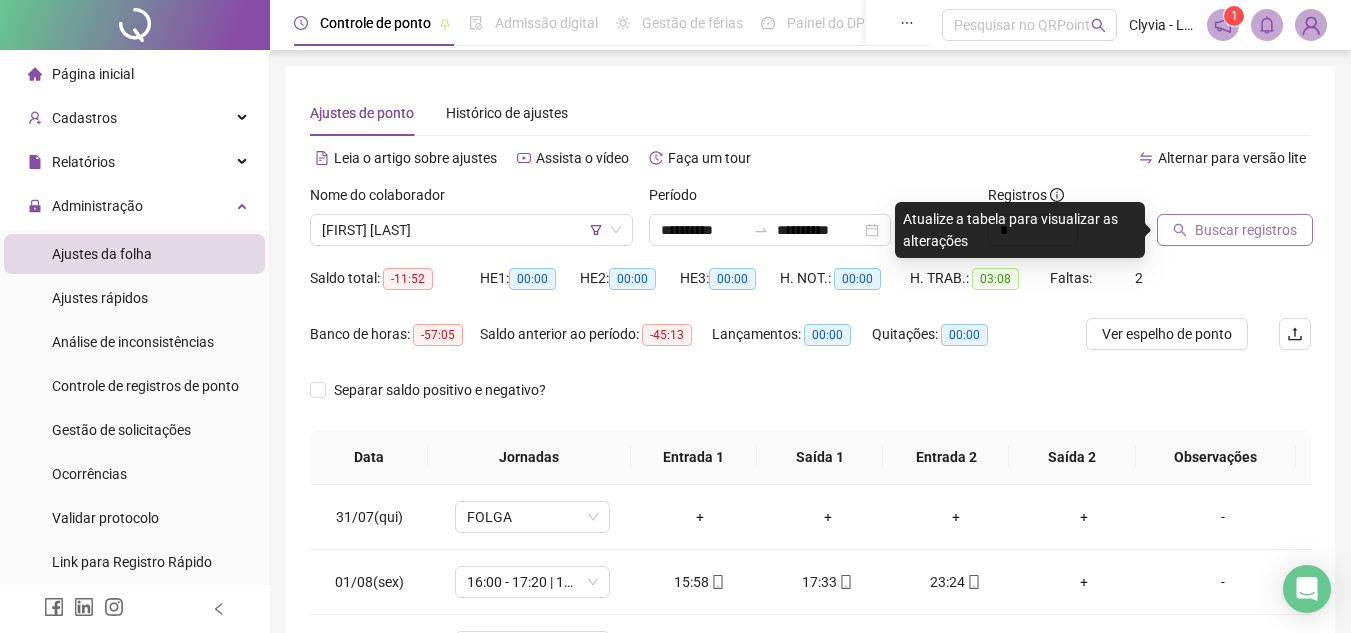 click on "Buscar registros" at bounding box center [1235, 230] 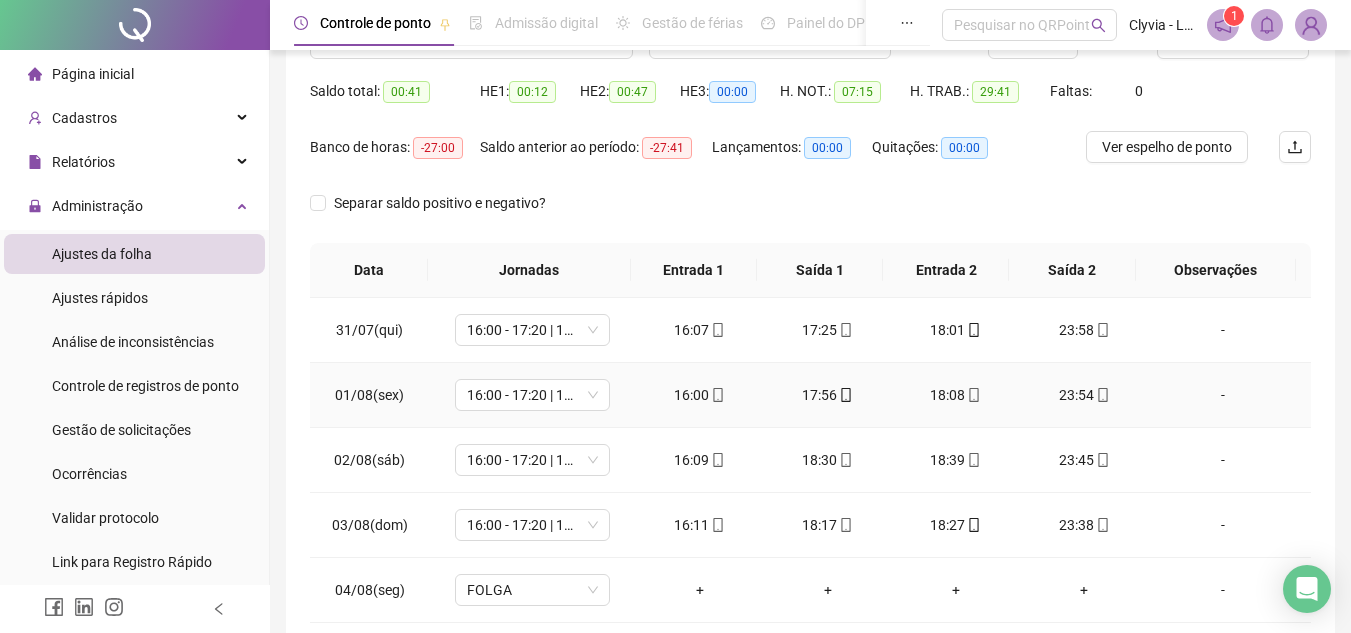 scroll, scrollTop: 0, scrollLeft: 0, axis: both 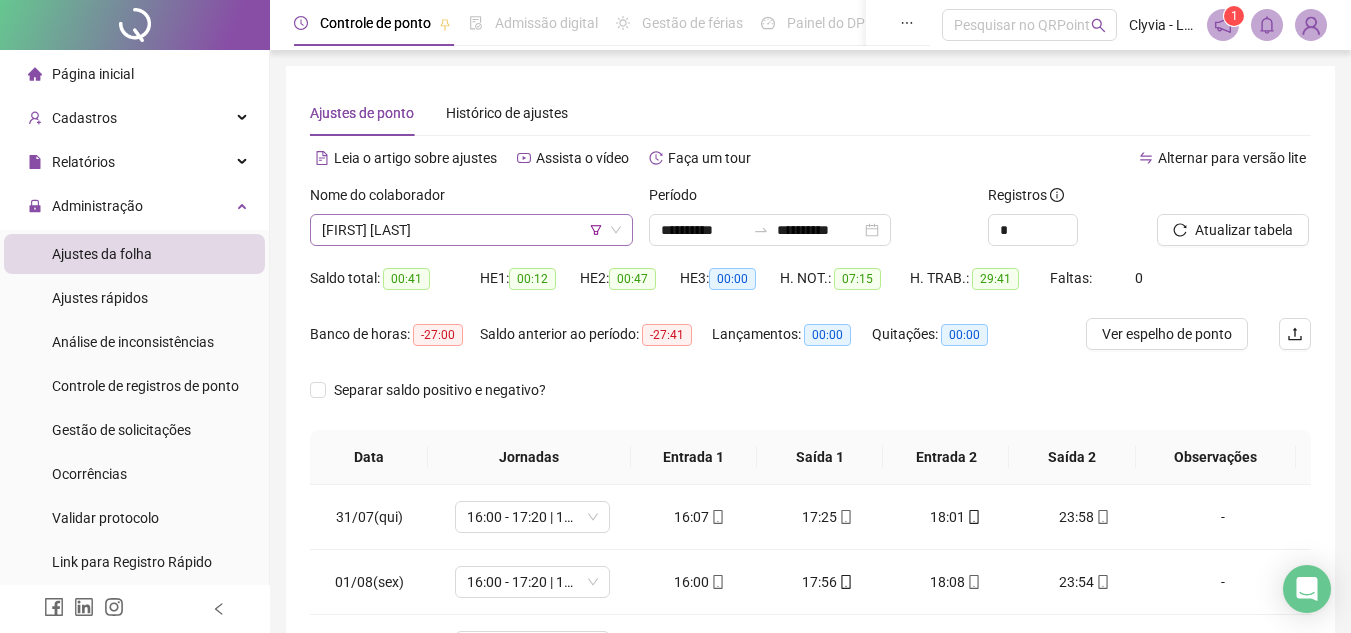 click on "[FIRST] [LAST]" at bounding box center [471, 230] 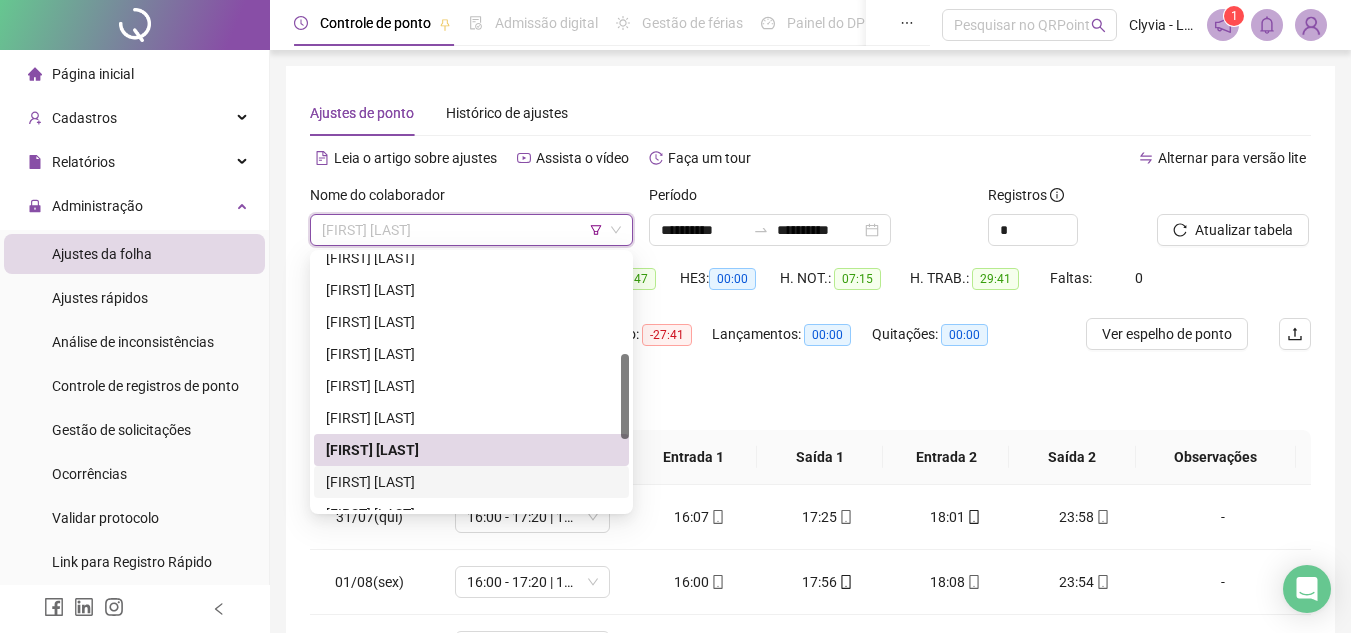 click on "[FIRST] [LAST]" at bounding box center [471, 482] 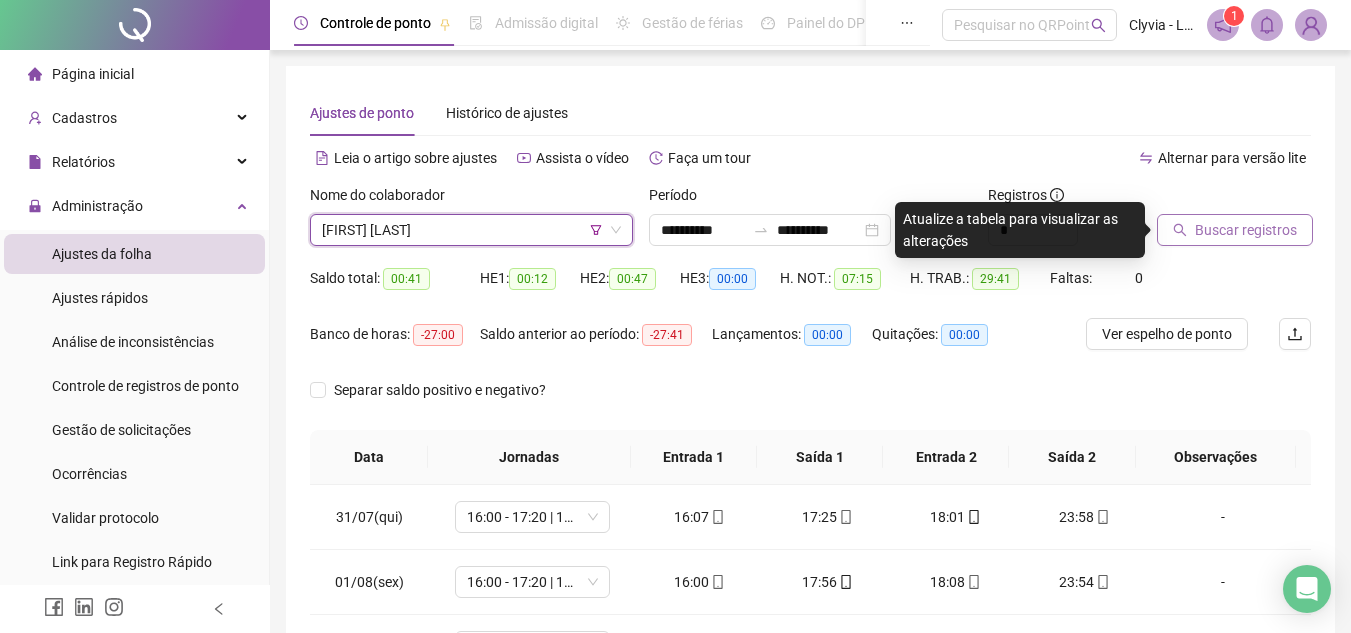 click on "Buscar registros" at bounding box center (1246, 230) 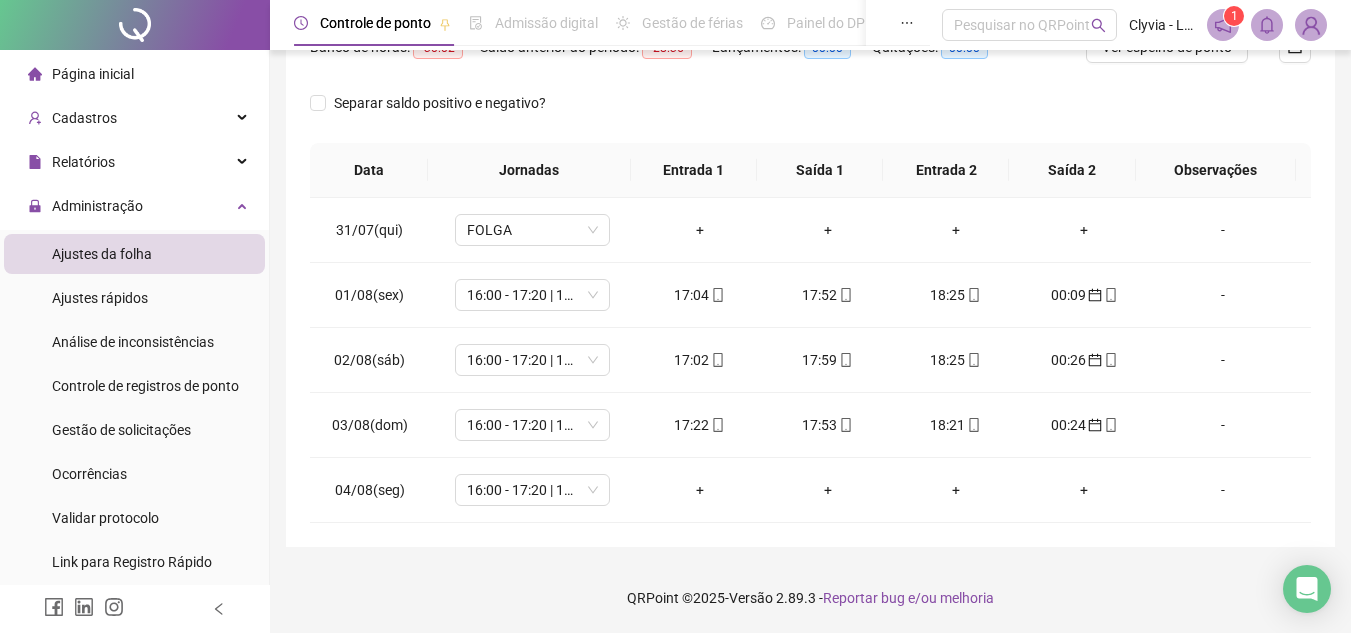 scroll, scrollTop: 87, scrollLeft: 0, axis: vertical 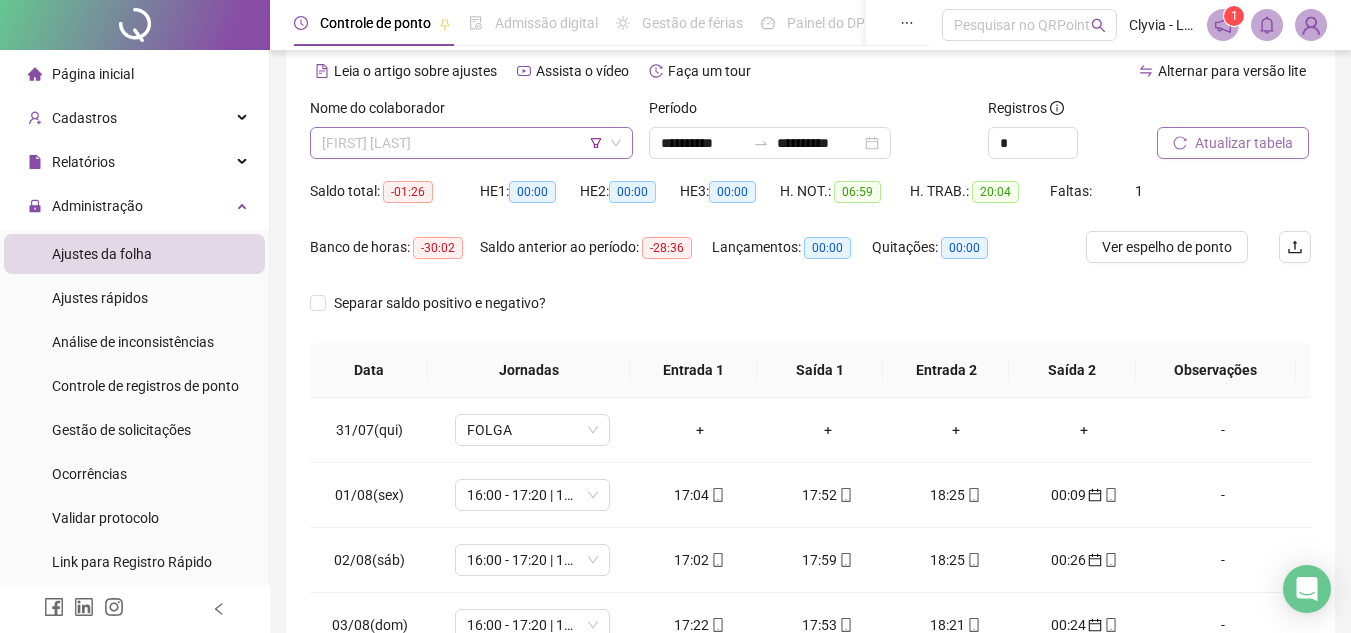 click on "[FIRST] [LAST]" at bounding box center [471, 143] 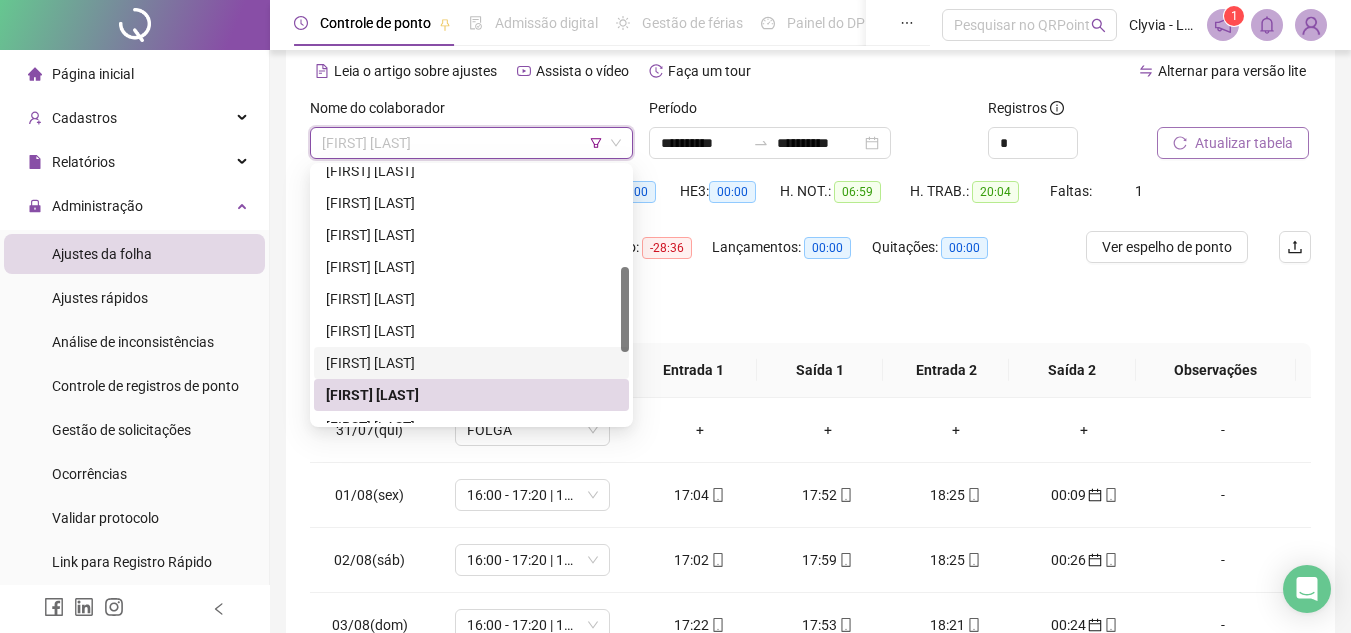 scroll, scrollTop: 400, scrollLeft: 0, axis: vertical 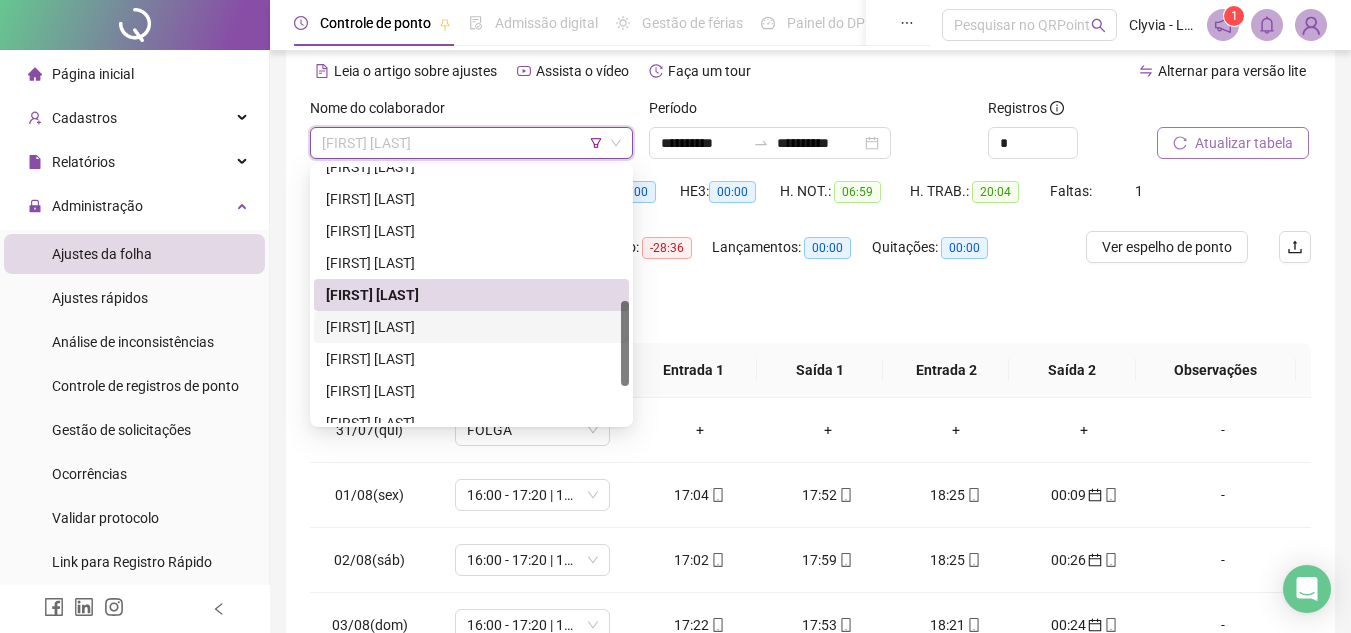 click on "[FIRST] [LAST]" at bounding box center (471, 327) 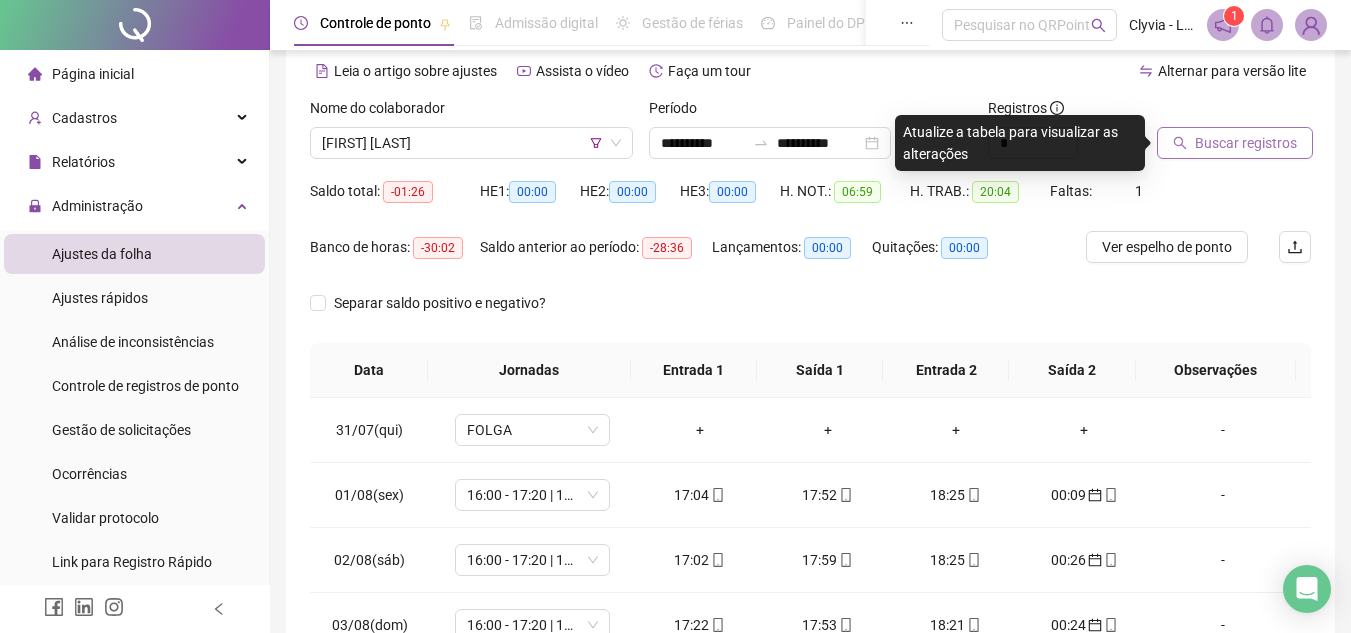 click 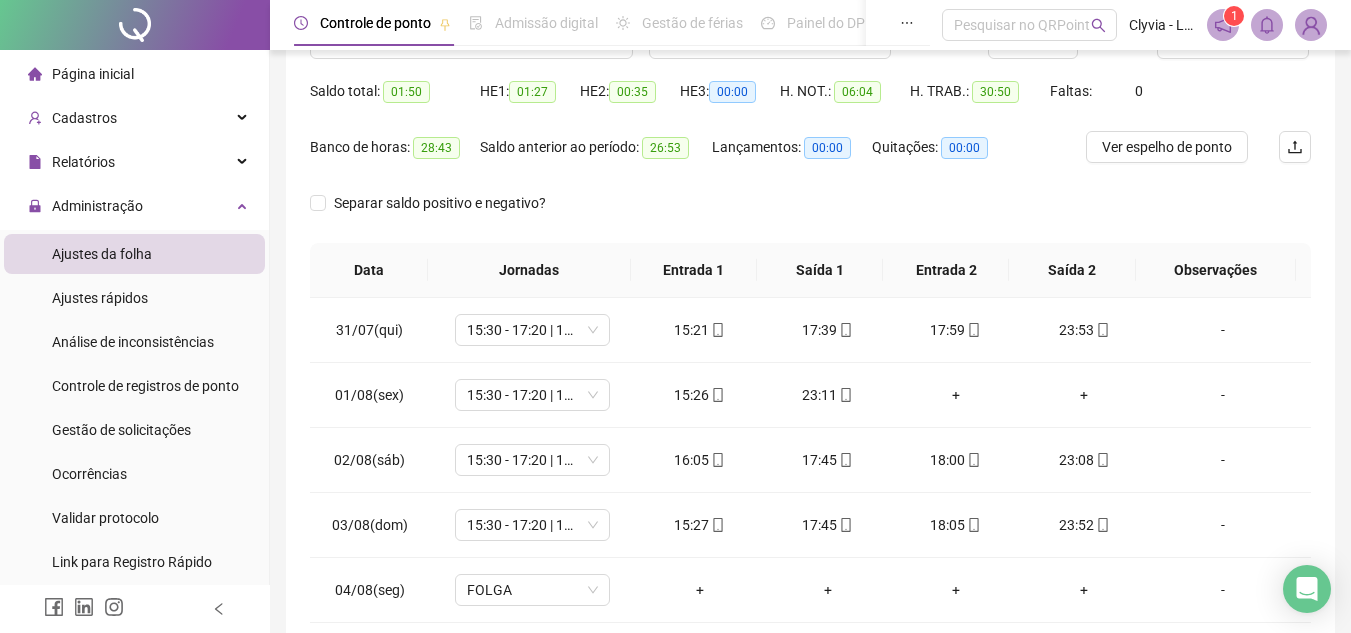 scroll, scrollTop: 287, scrollLeft: 0, axis: vertical 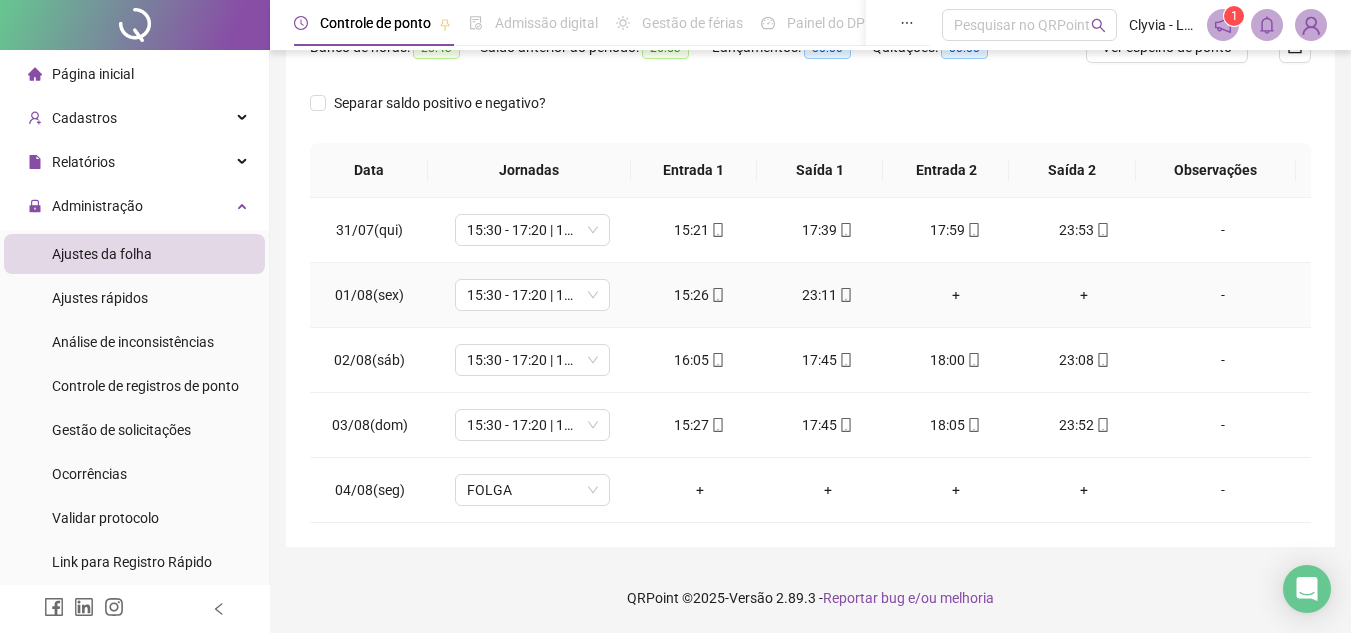 click on "+" at bounding box center [956, 295] 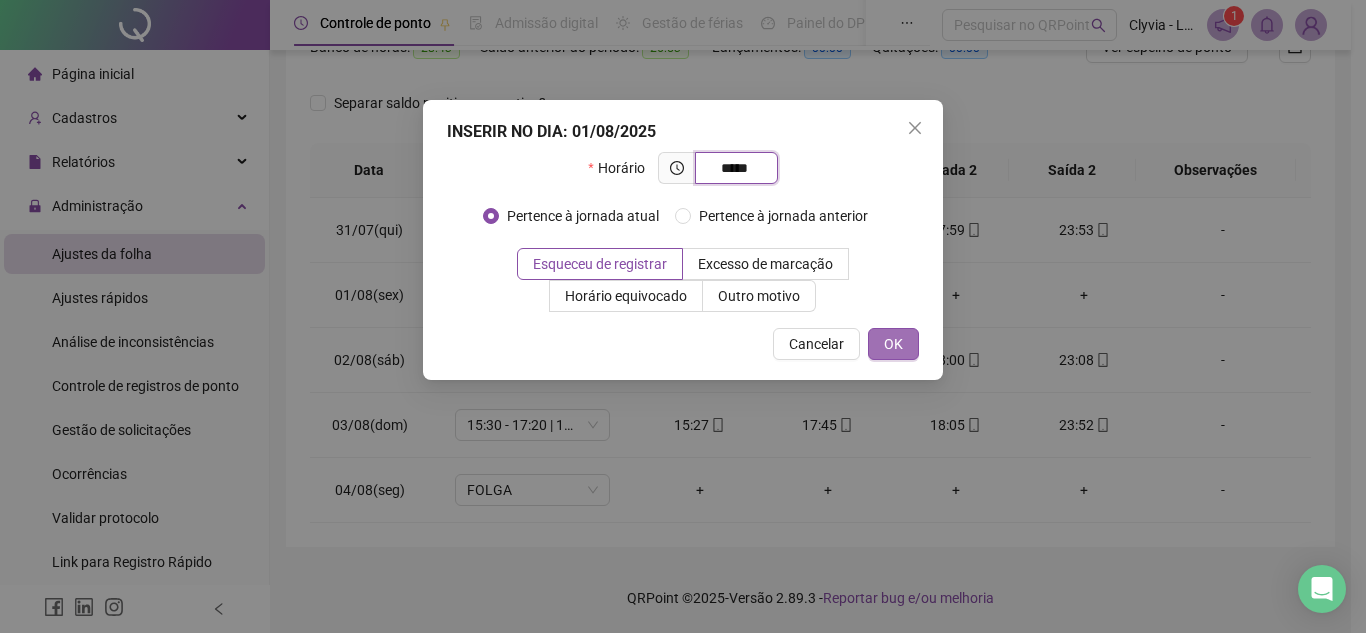 type on "*****" 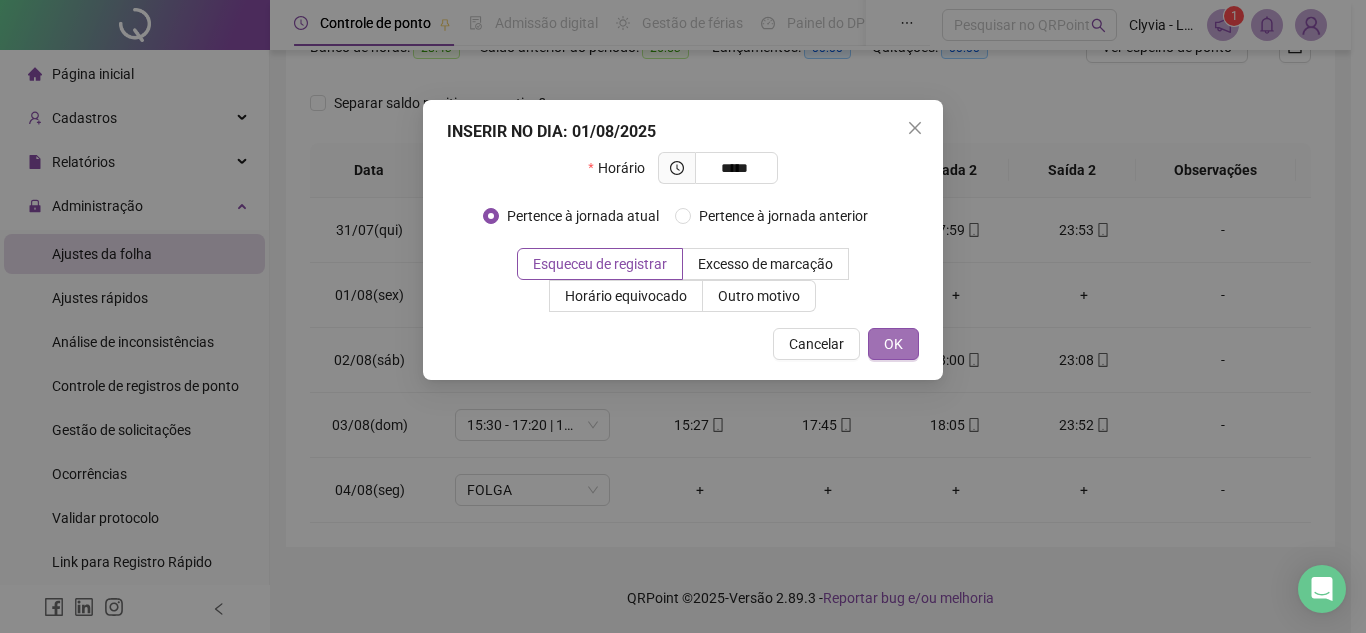 click on "OK" at bounding box center (893, 344) 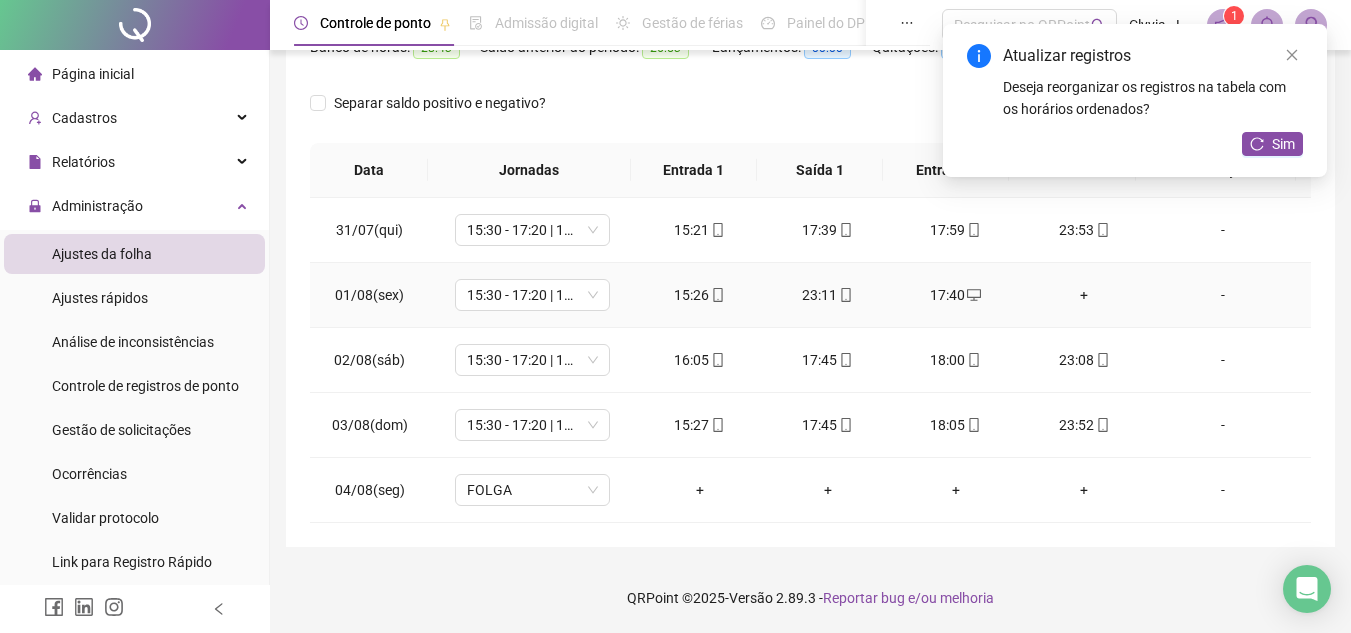 click on "+" at bounding box center [1084, 295] 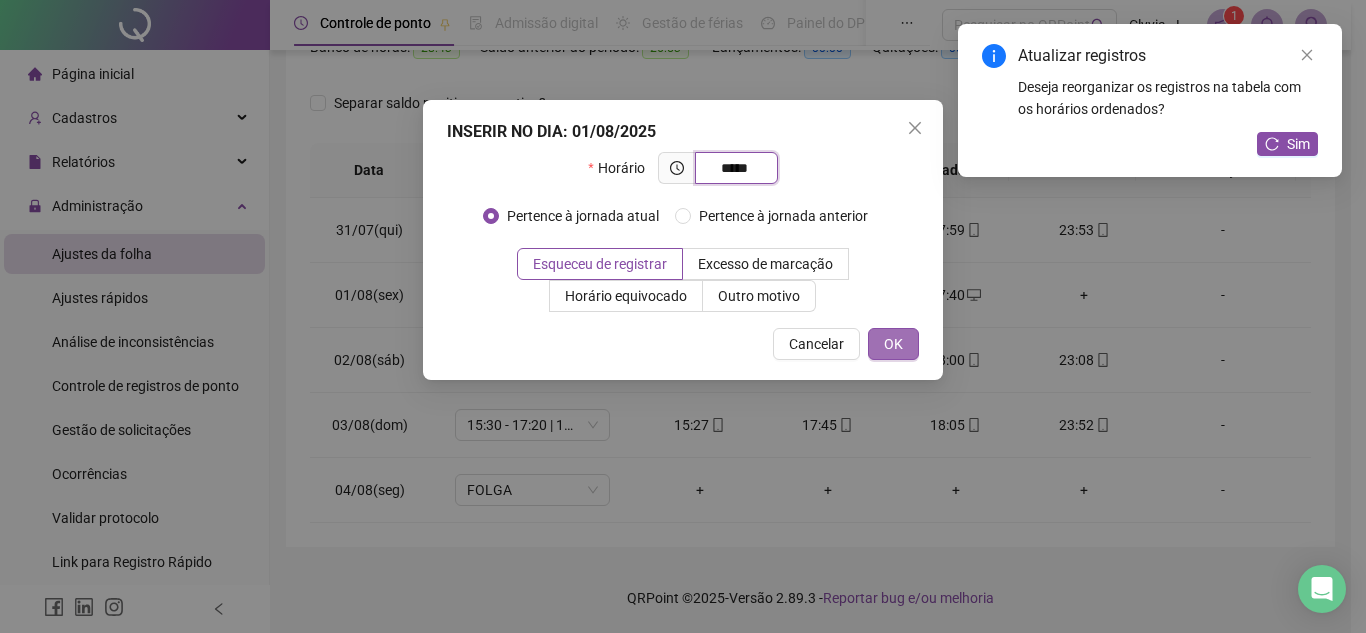 type on "*****" 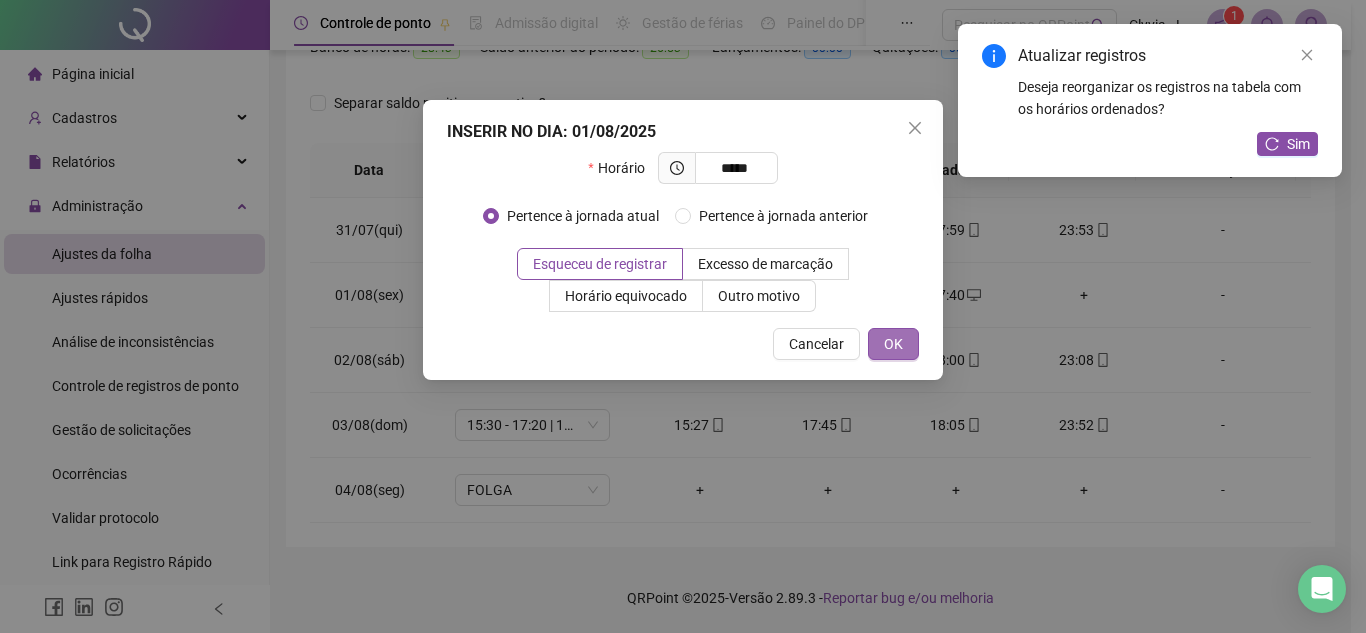 click on "OK" at bounding box center [893, 344] 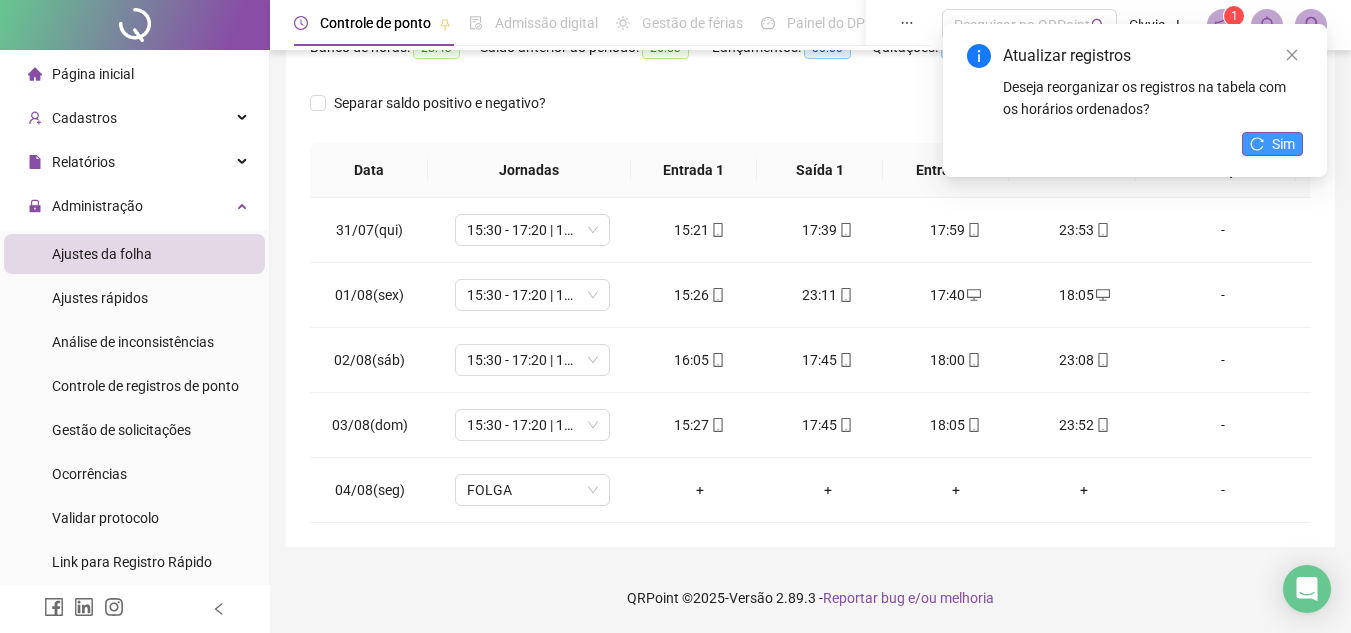click on "Sim" at bounding box center [1283, 144] 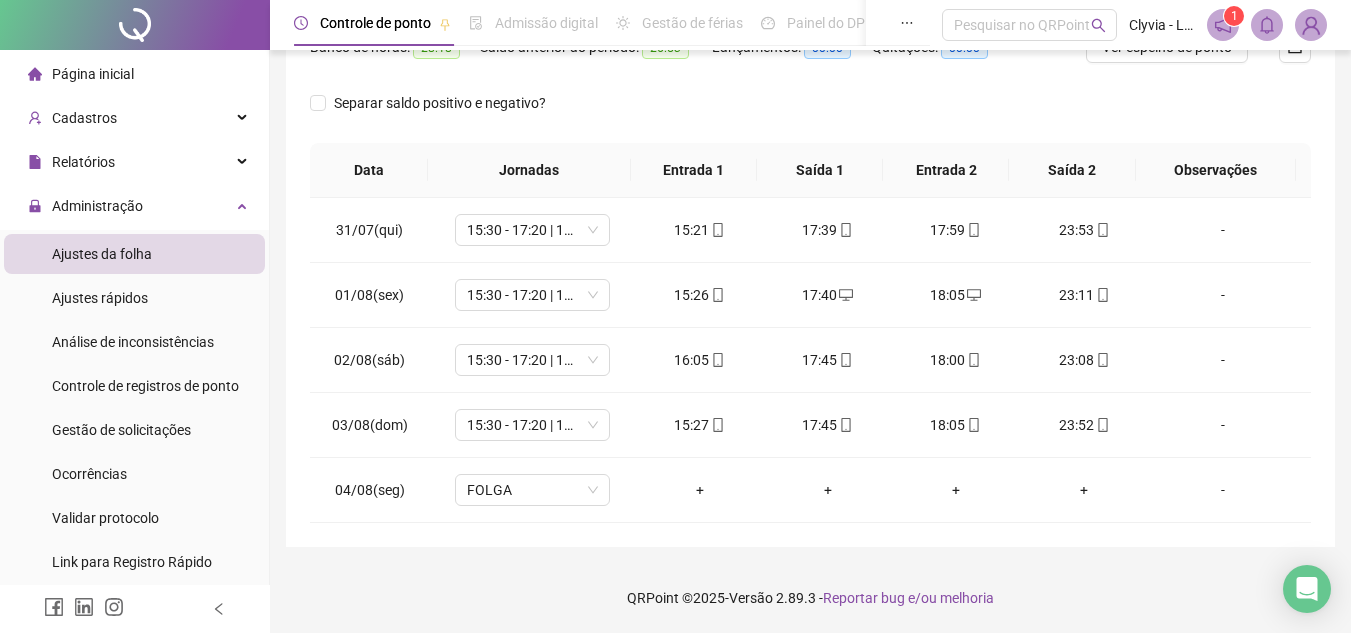 scroll, scrollTop: 87, scrollLeft: 0, axis: vertical 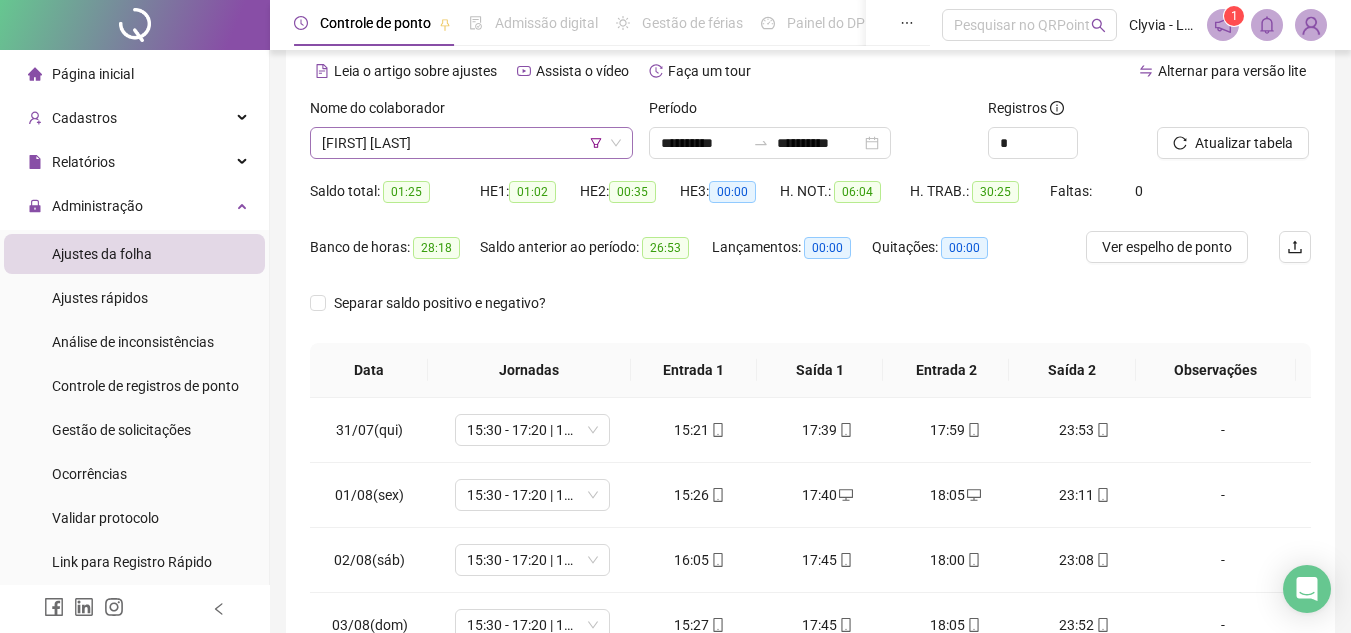 click on "[FIRST] [LAST]" at bounding box center [471, 143] 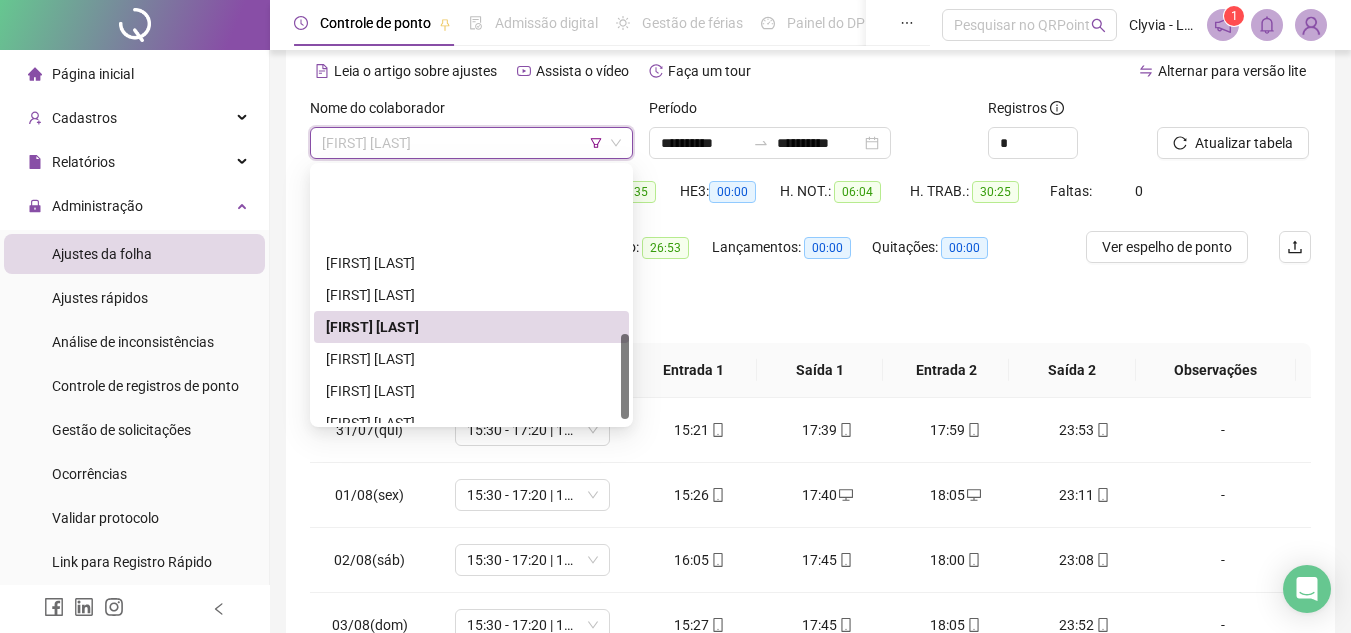 scroll, scrollTop: 500, scrollLeft: 0, axis: vertical 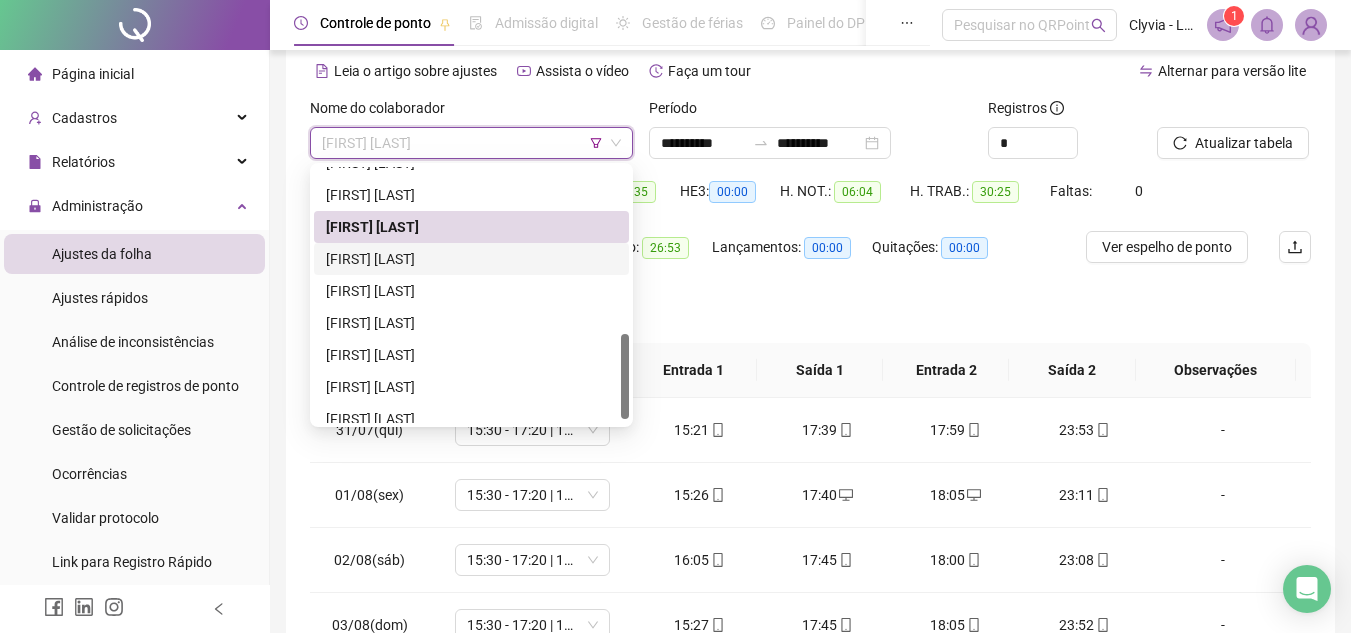 click on "[FIRST] [LAST]" at bounding box center (471, 259) 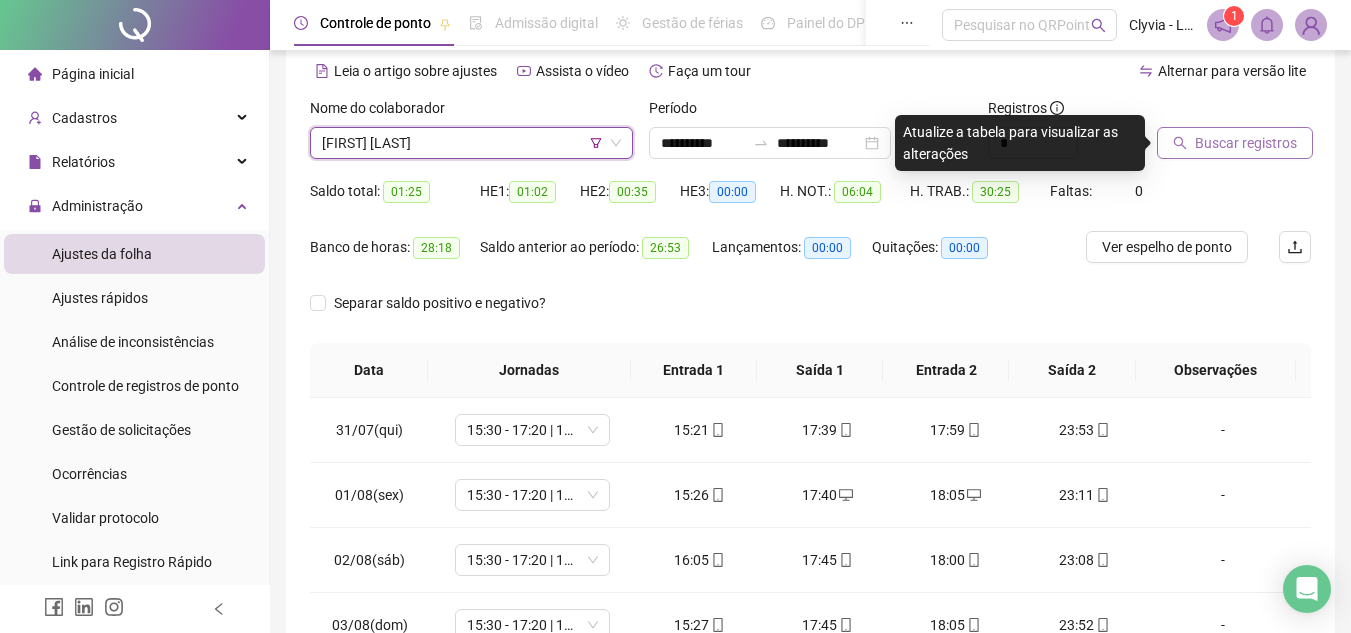 click on "Buscar registros" at bounding box center (1235, 143) 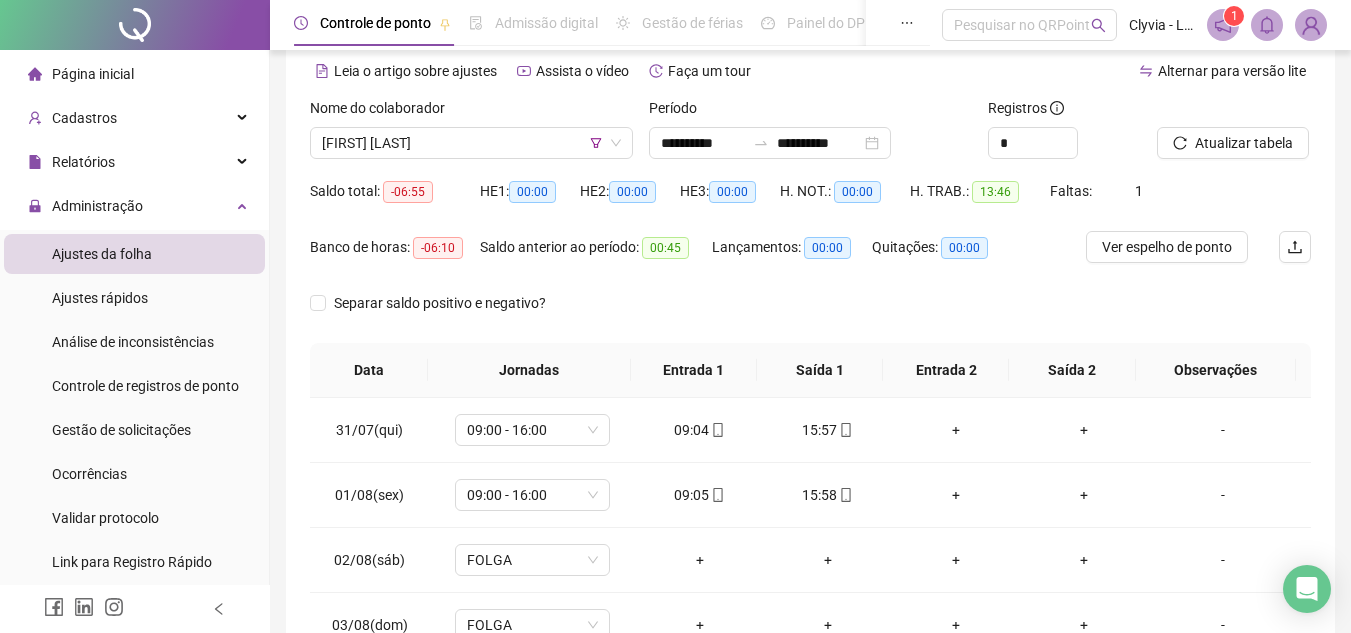 scroll, scrollTop: 0, scrollLeft: 0, axis: both 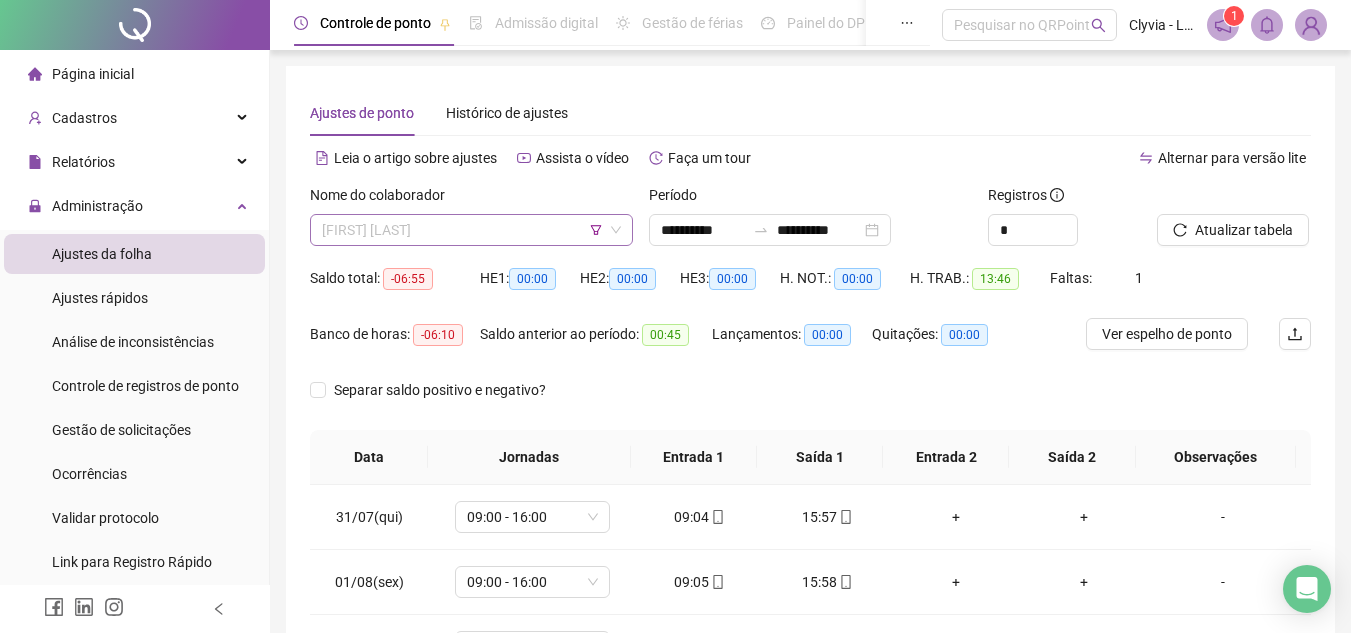 click on "[FIRST] [LAST]" at bounding box center [471, 230] 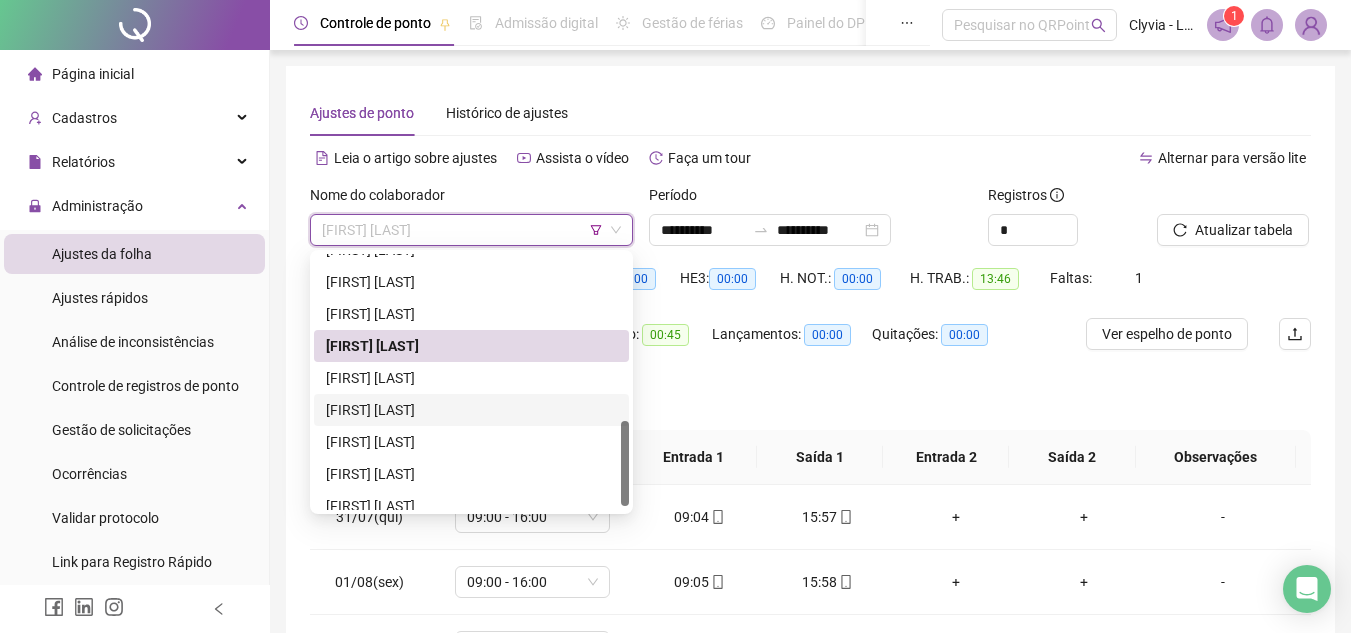 click on "[FIRST] [LAST]" at bounding box center (471, 410) 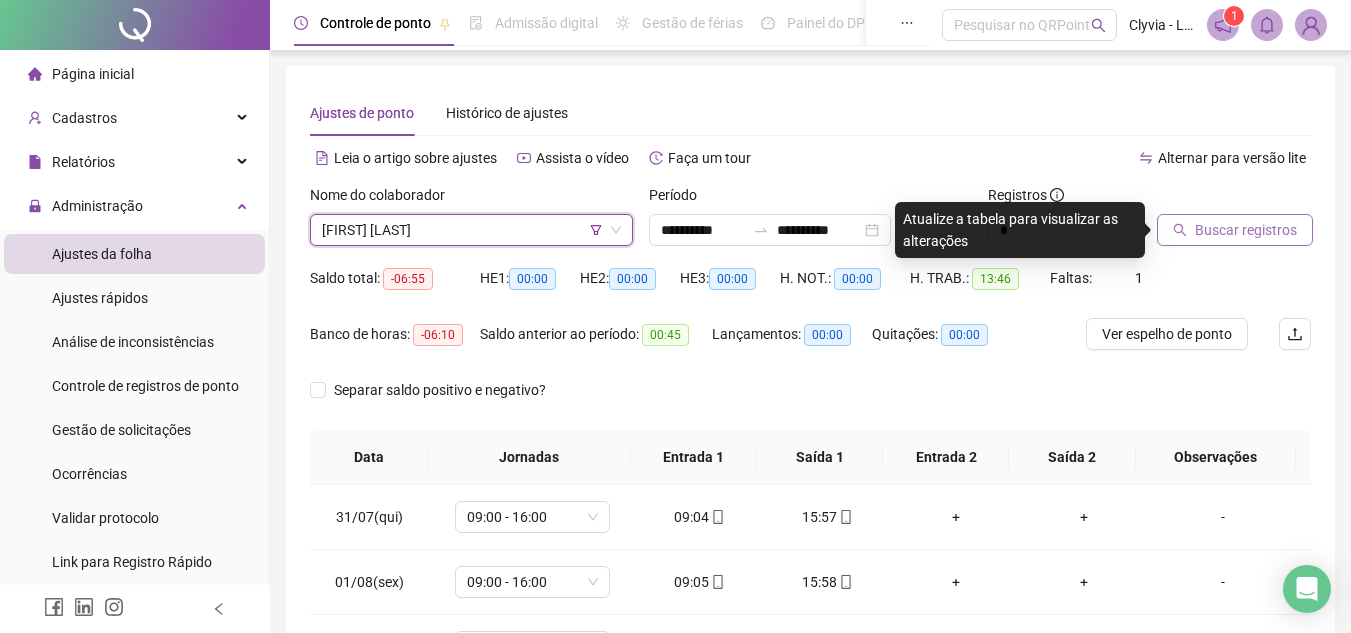 click on "Buscar registros" at bounding box center (1246, 230) 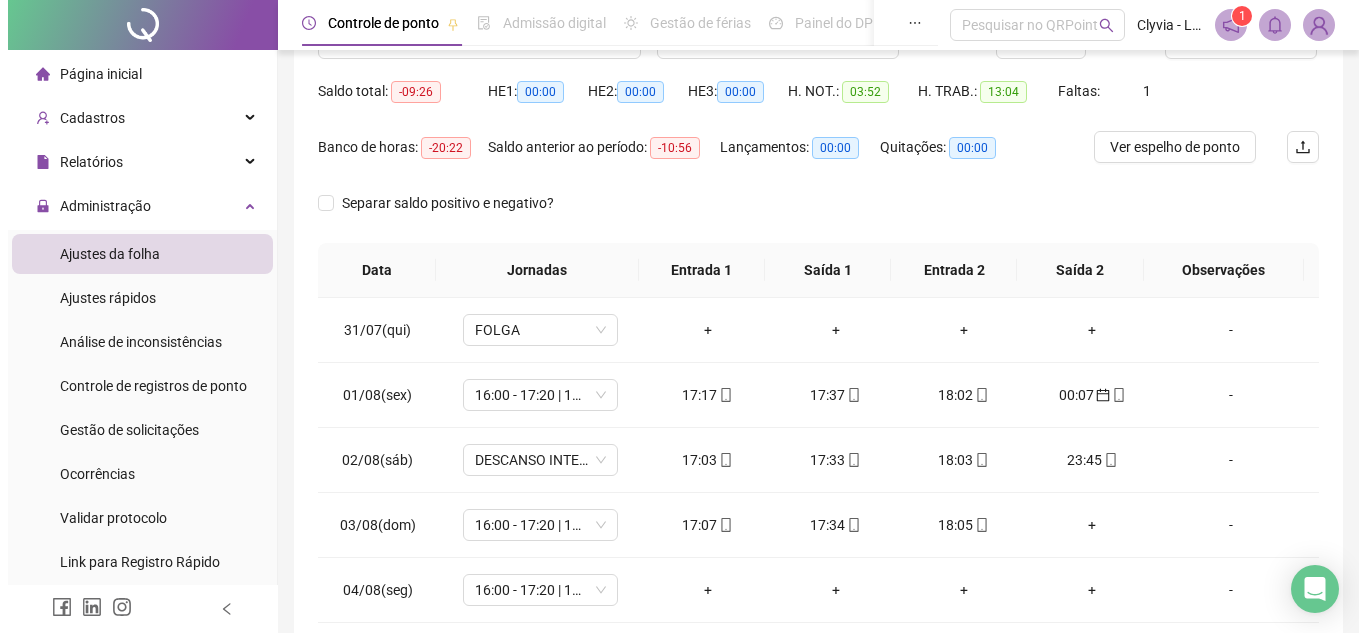 scroll, scrollTop: 87, scrollLeft: 0, axis: vertical 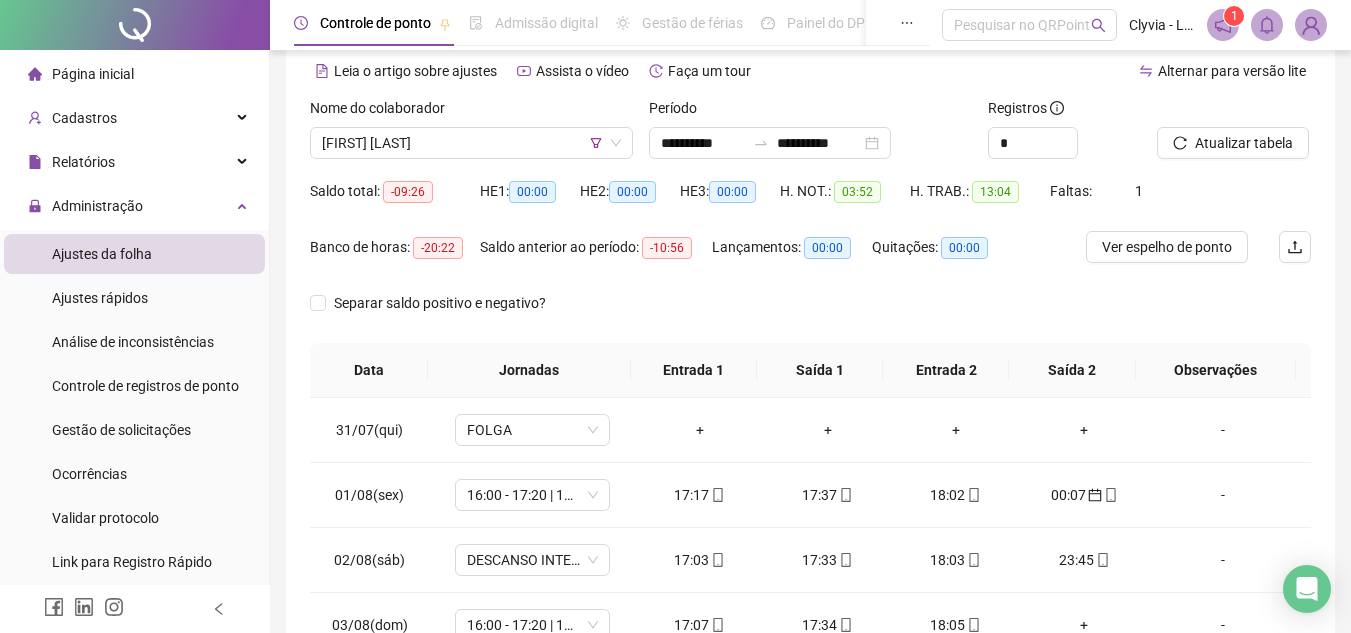 click on "Nome do colaborador [FIRST] [LAST]" at bounding box center [471, 136] 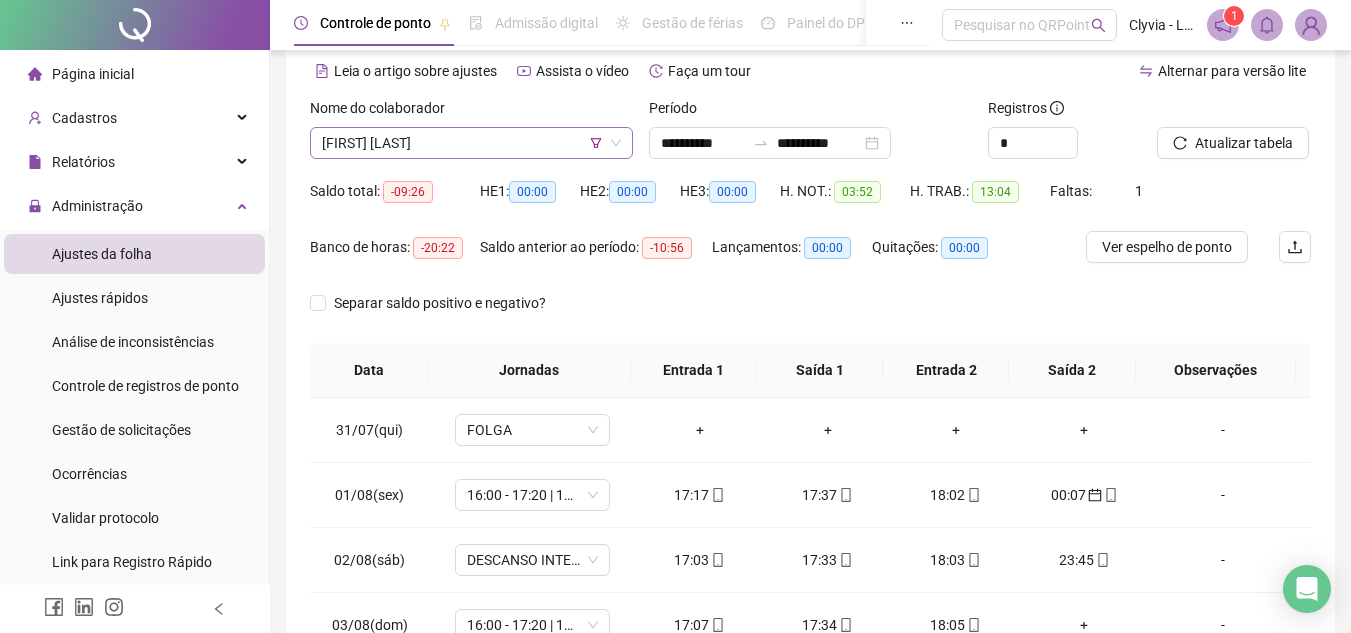 click on "[FIRST] [LAST]" at bounding box center [471, 143] 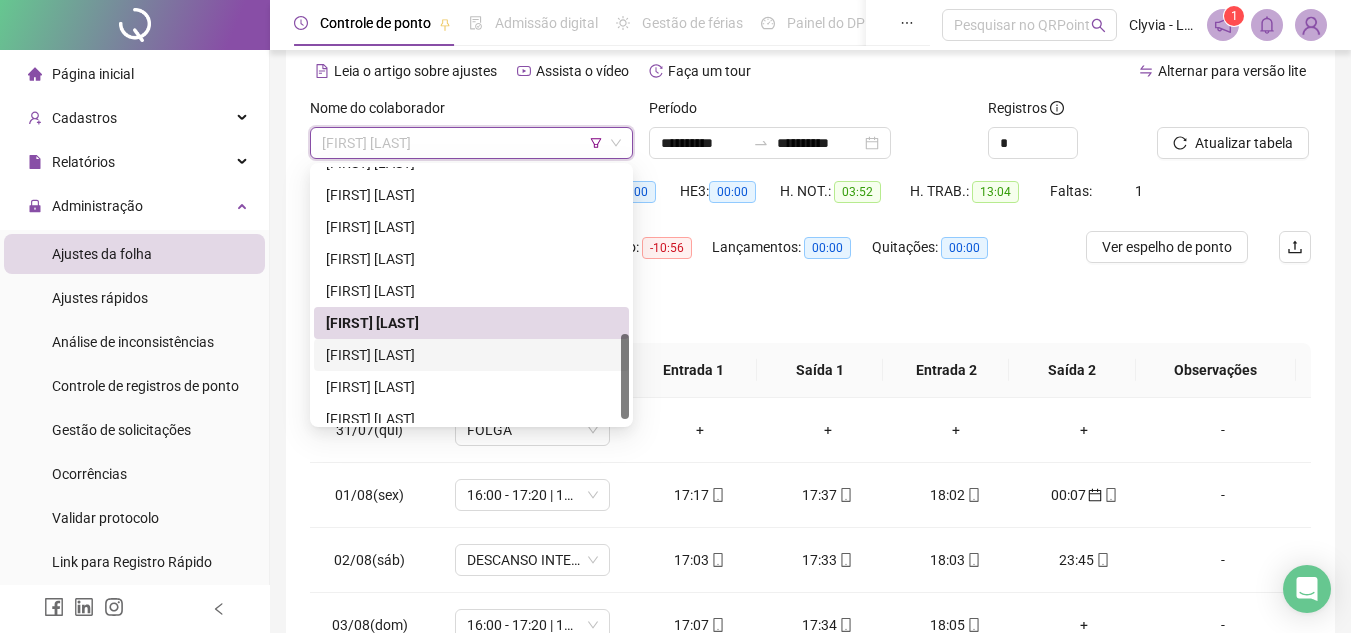 click on "[FIRST] [LAST]" at bounding box center (471, 355) 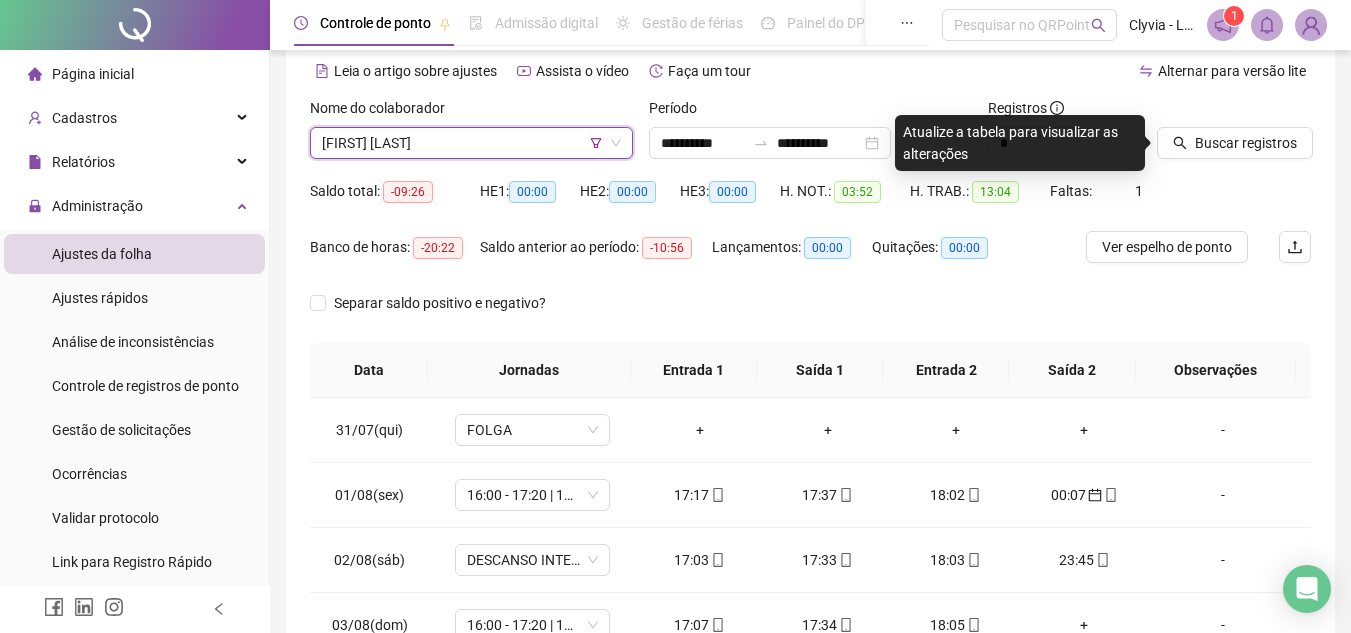 click on "Buscar registros" at bounding box center [1234, 136] 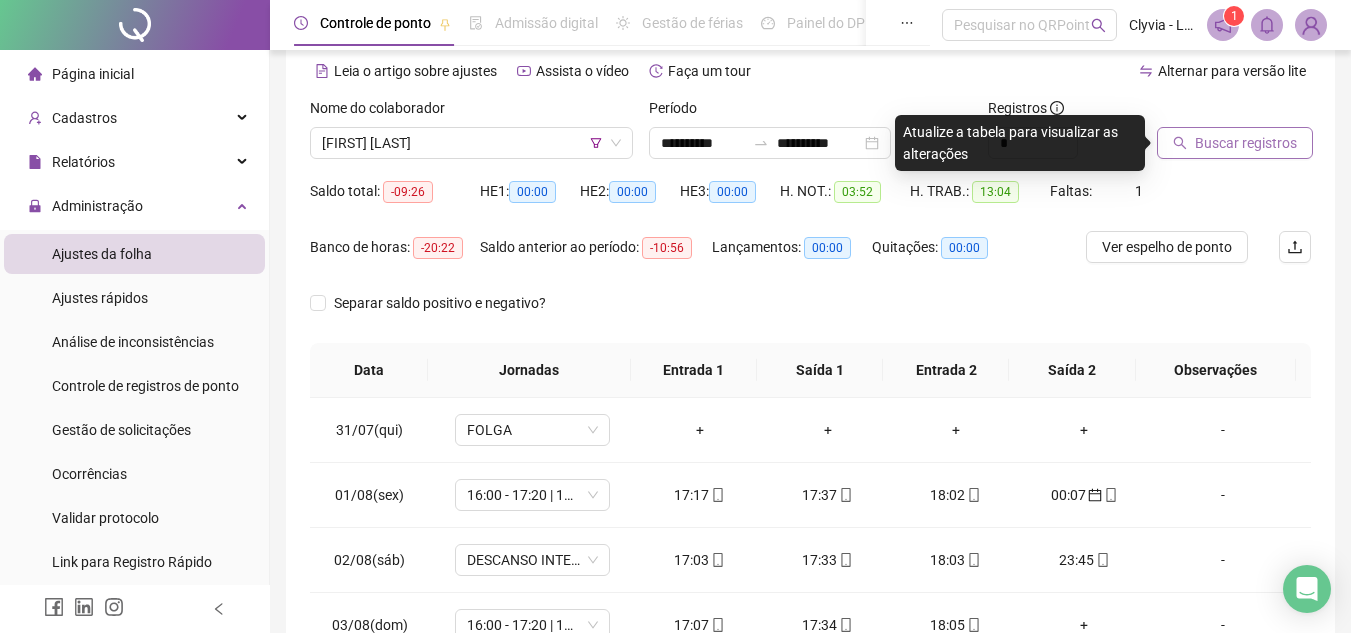 click on "Buscar registros" at bounding box center (1246, 143) 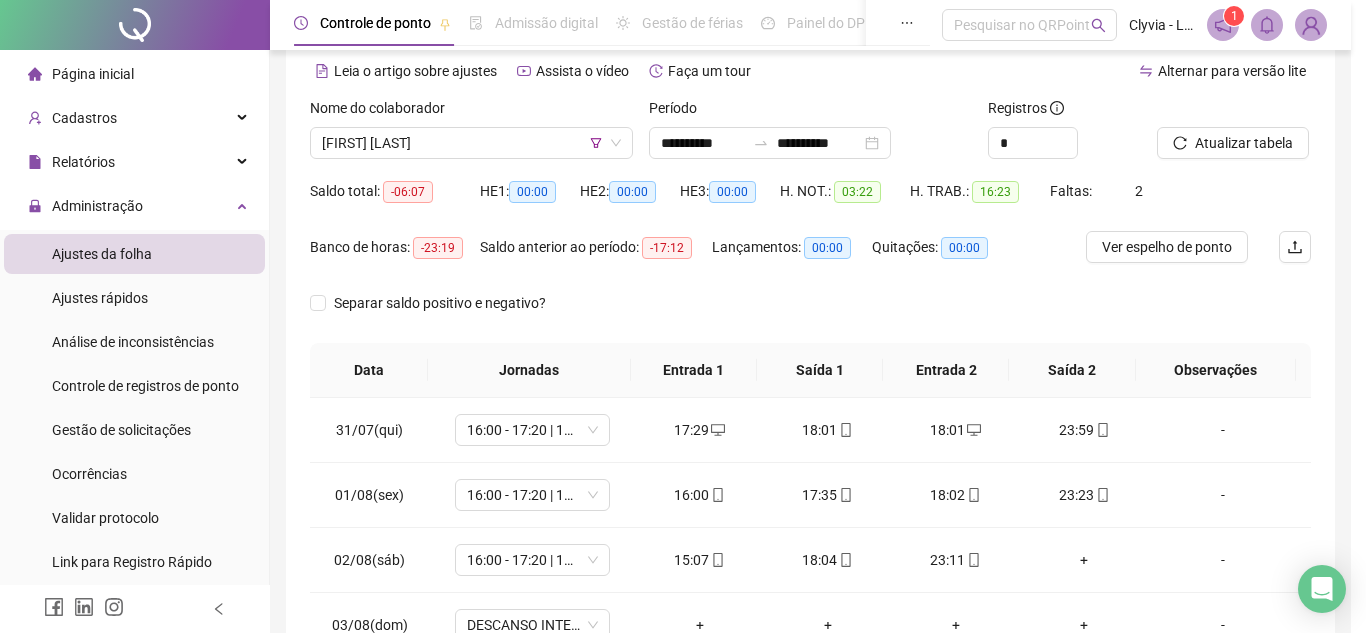 scroll, scrollTop: 287, scrollLeft: 0, axis: vertical 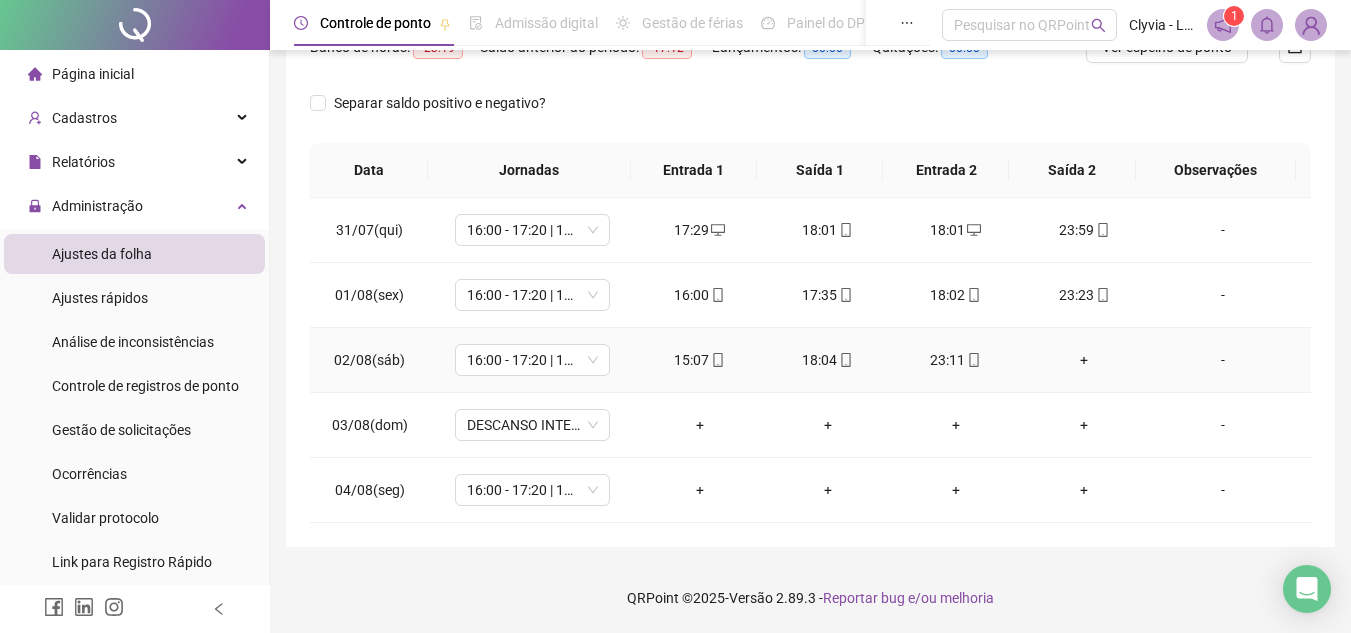 click on "+" at bounding box center [1084, 360] 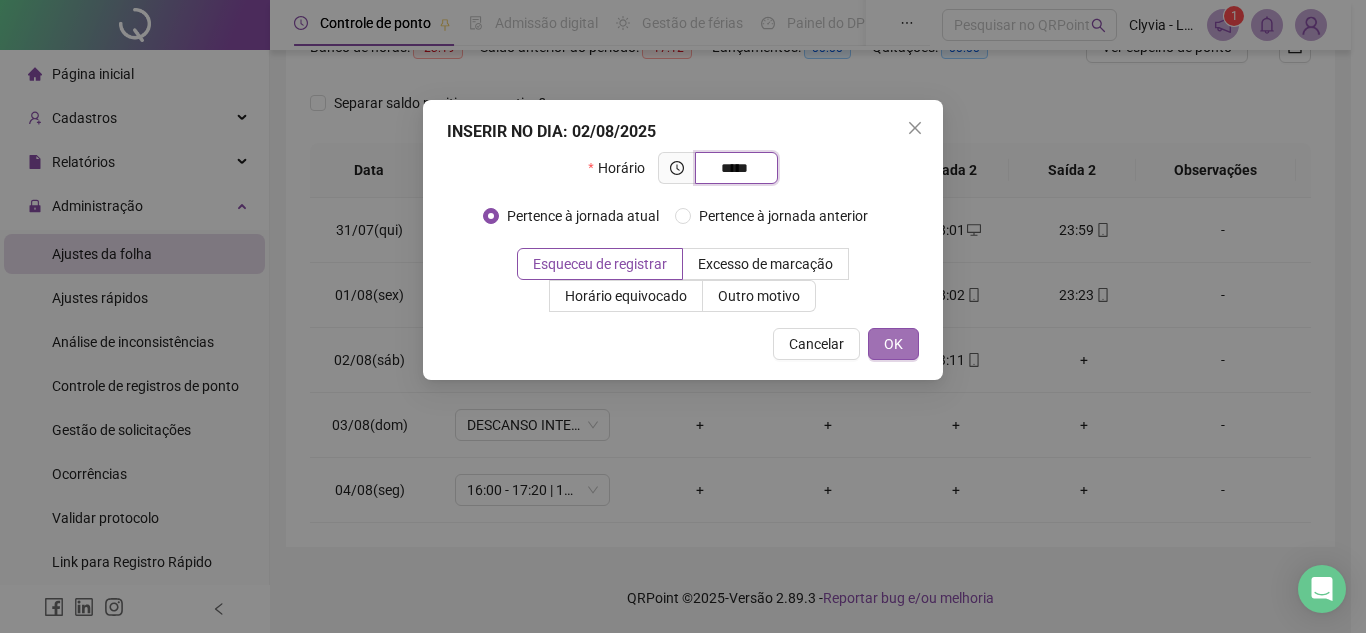 type on "*****" 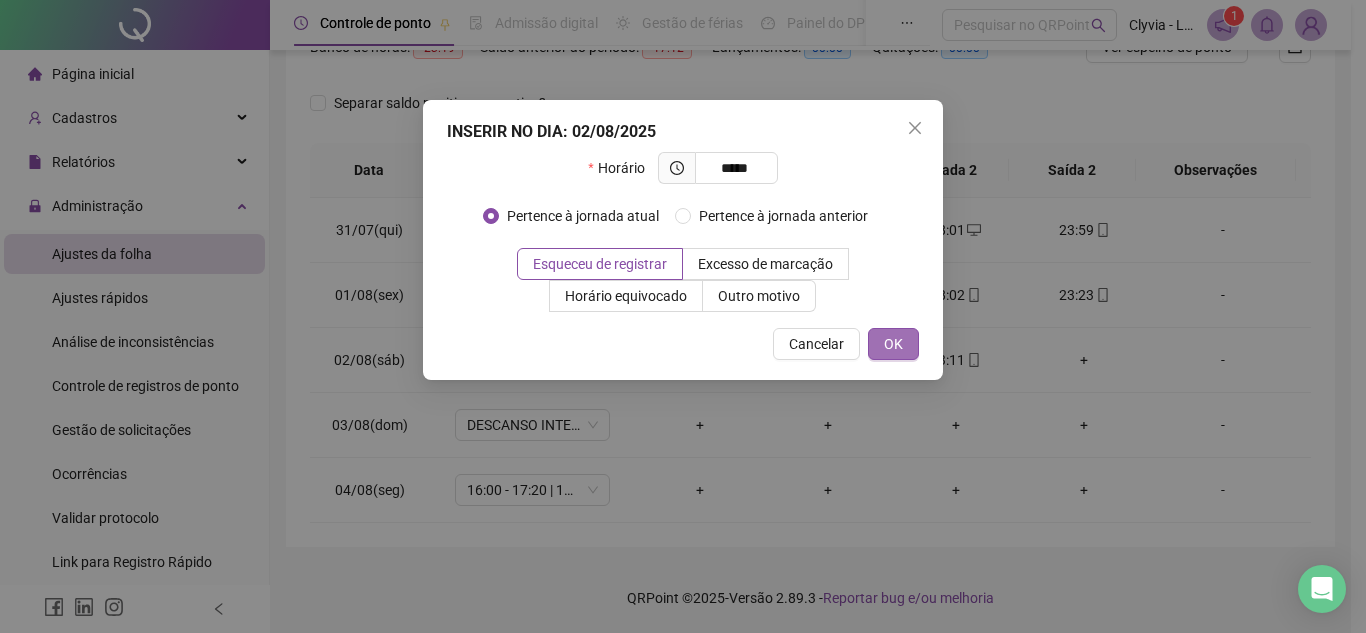 click on "OK" at bounding box center [893, 344] 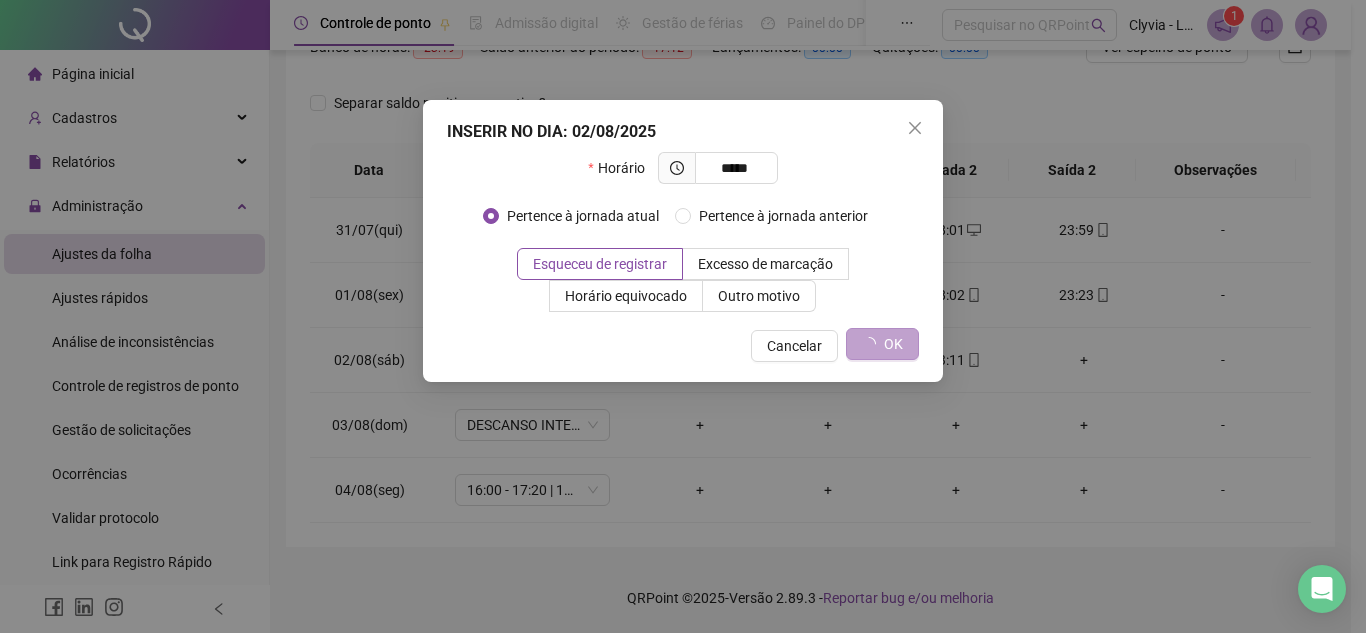 click on "OK" at bounding box center [893, 344] 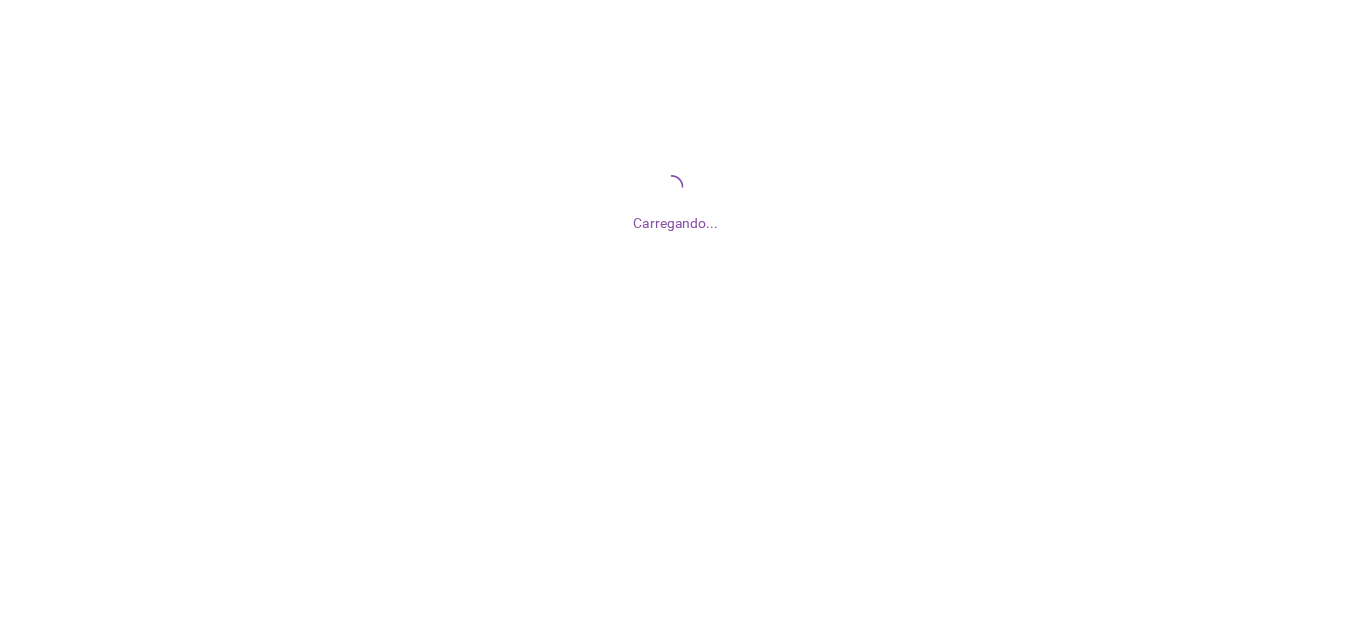scroll, scrollTop: 0, scrollLeft: 0, axis: both 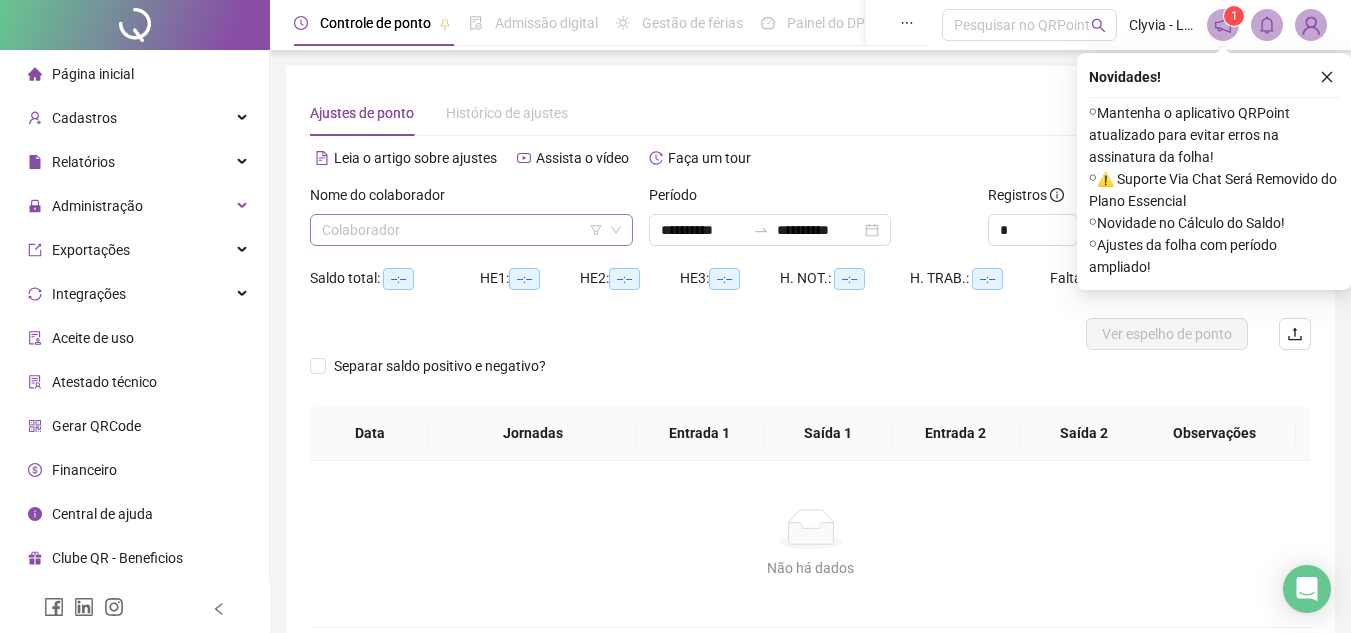 click at bounding box center (462, 230) 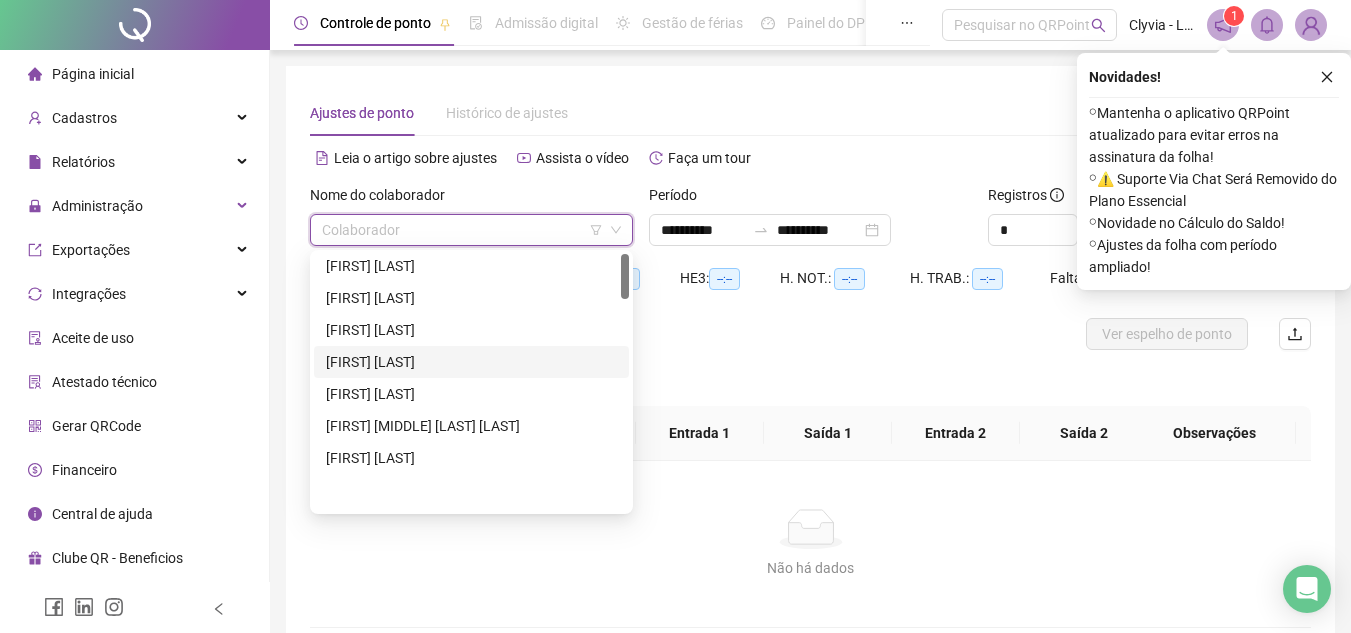 scroll, scrollTop: 0, scrollLeft: 0, axis: both 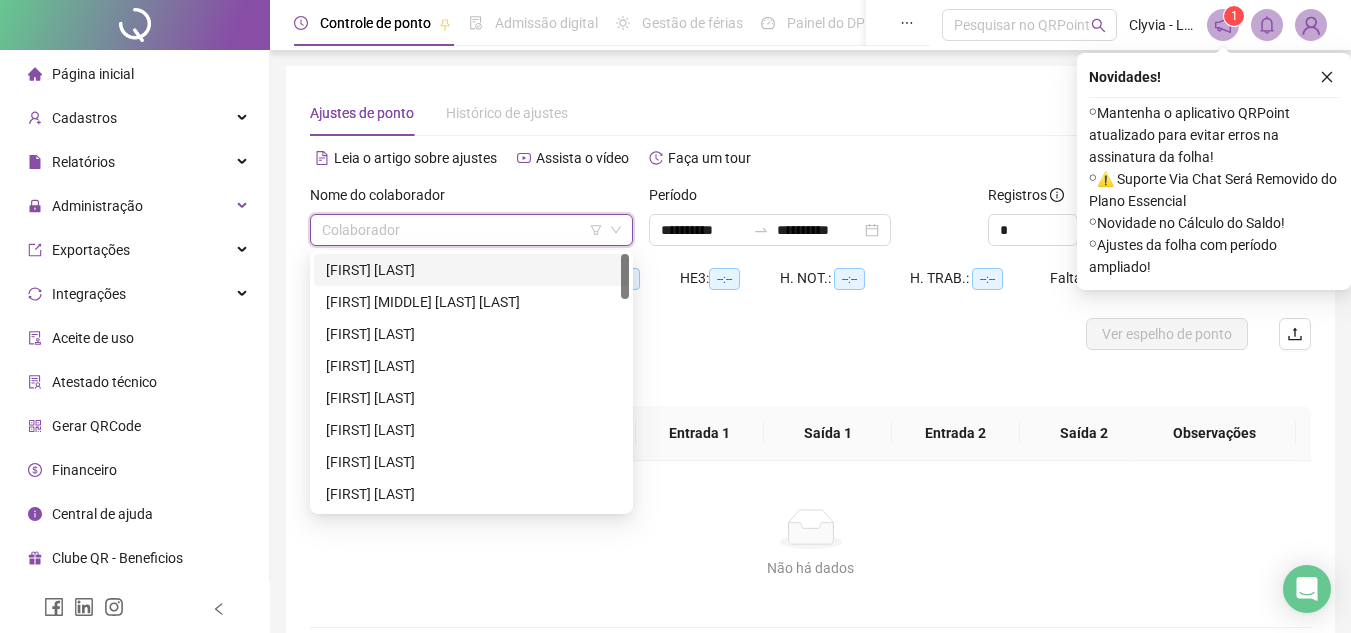 click at bounding box center [462, 230] 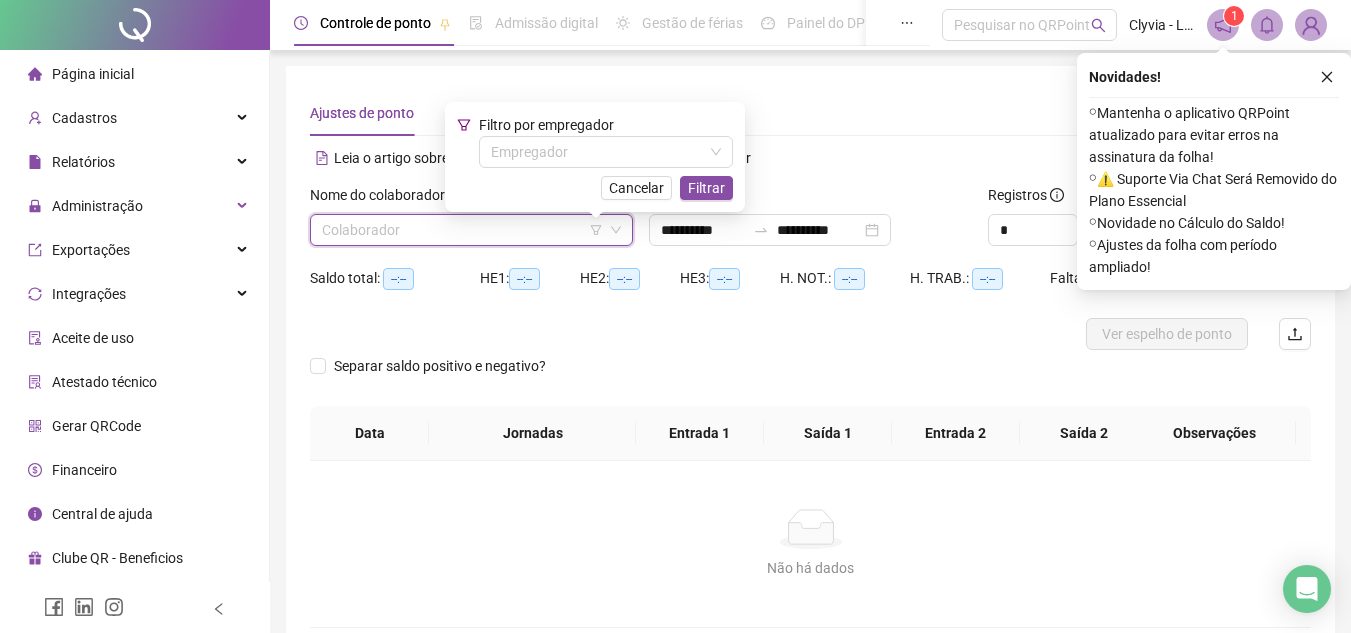click on "Filtro por empregador" at bounding box center [546, 125] 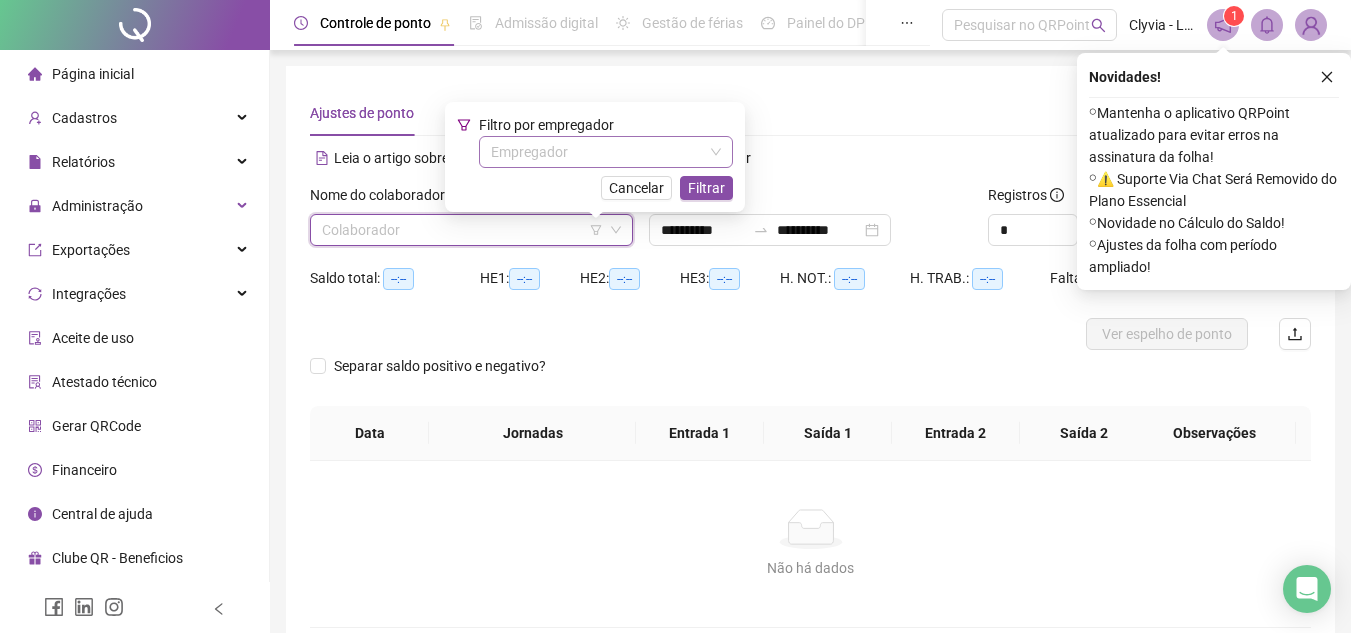 click at bounding box center (597, 152) 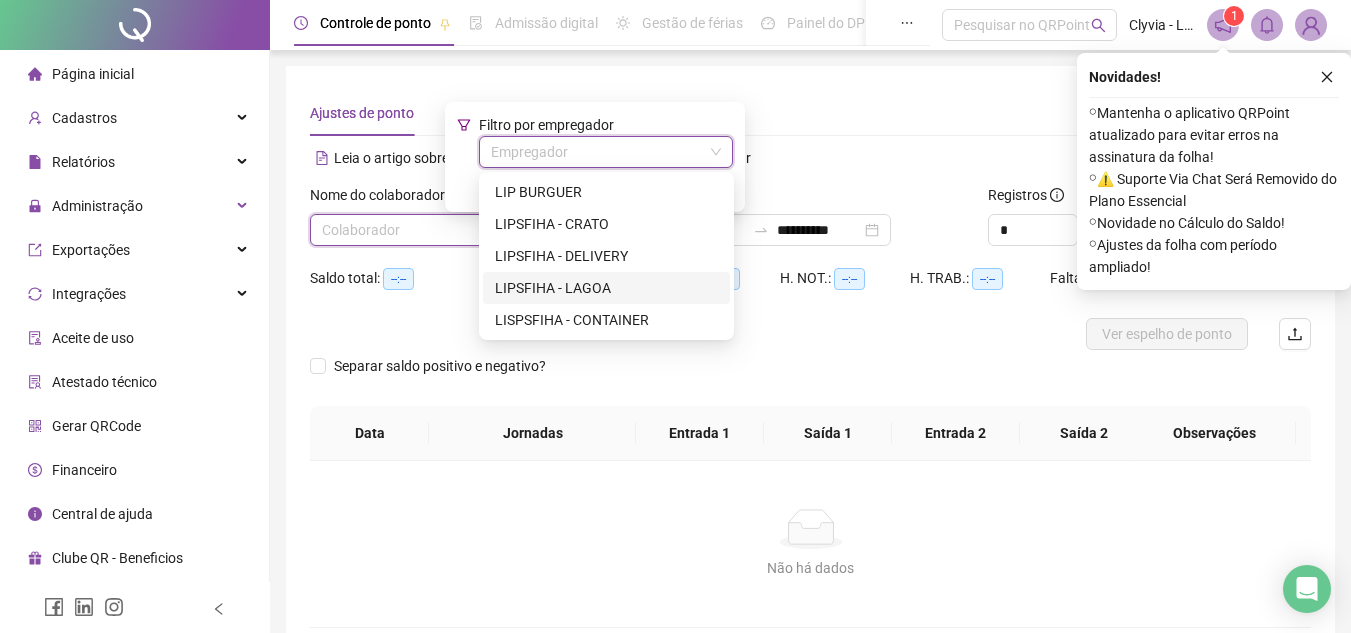 click on "LIPSFIHA - LAGOA" at bounding box center [606, 288] 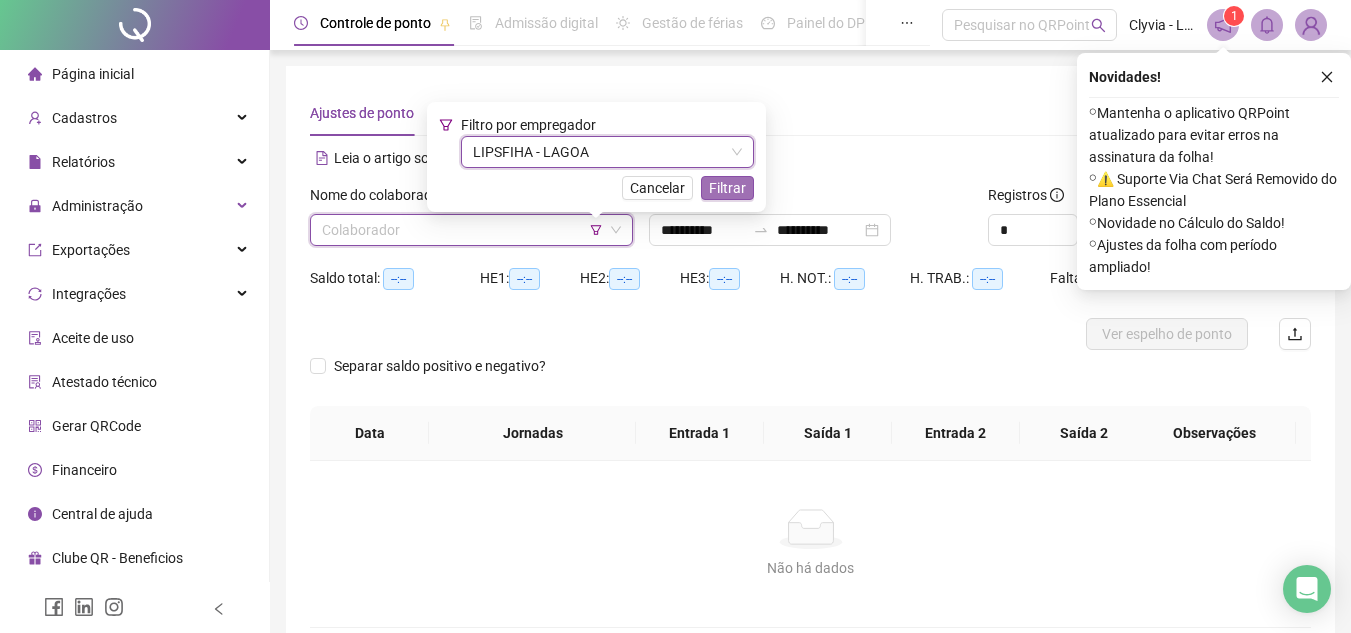 click on "Filtrar" at bounding box center [727, 188] 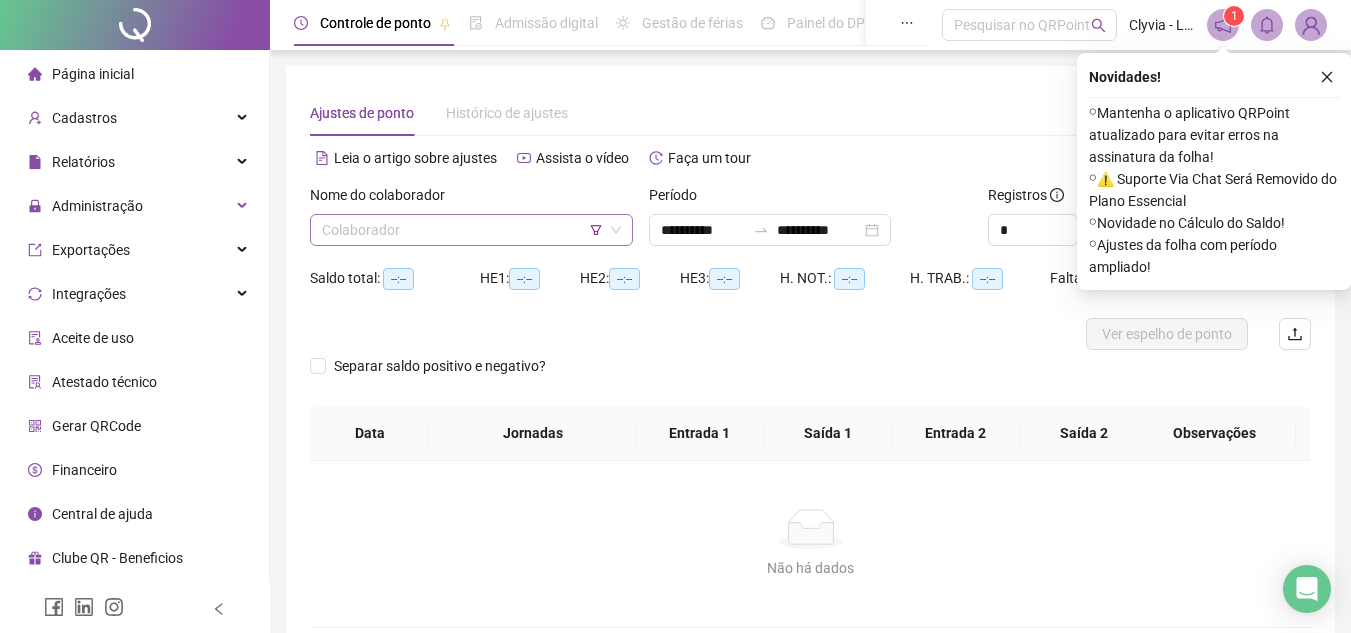 click at bounding box center [462, 230] 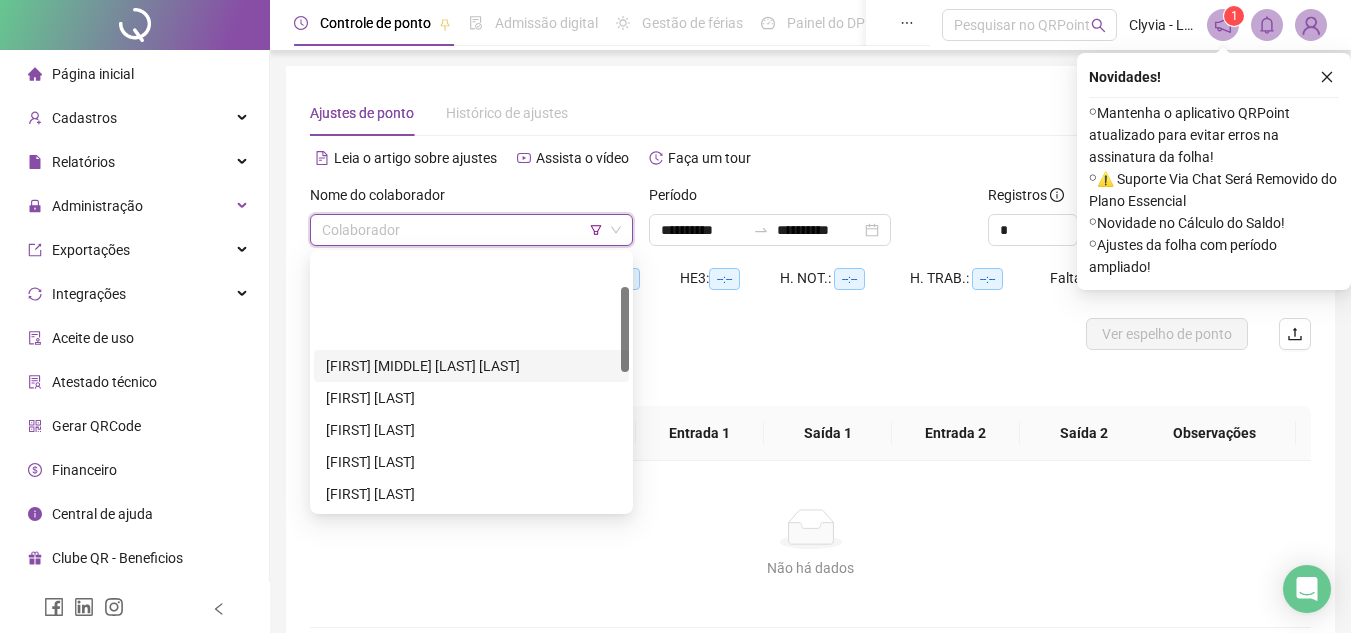 scroll, scrollTop: 100, scrollLeft: 0, axis: vertical 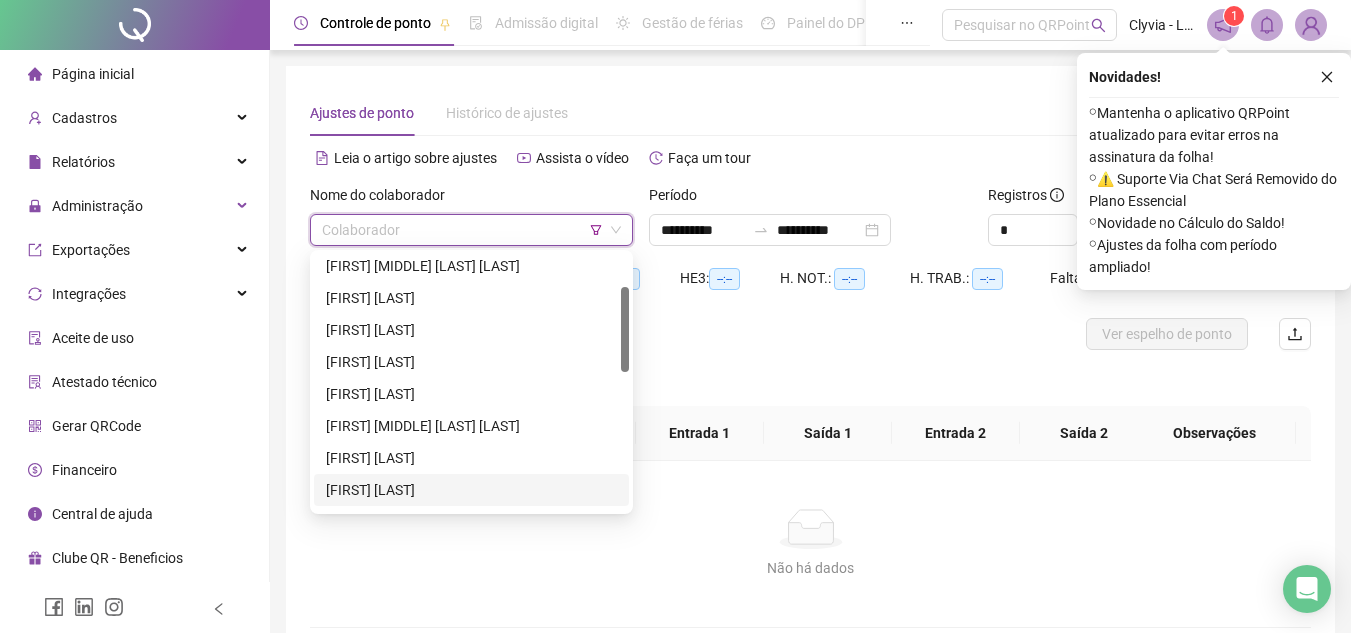 click on "[FIRST] [LAST]" at bounding box center (471, 490) 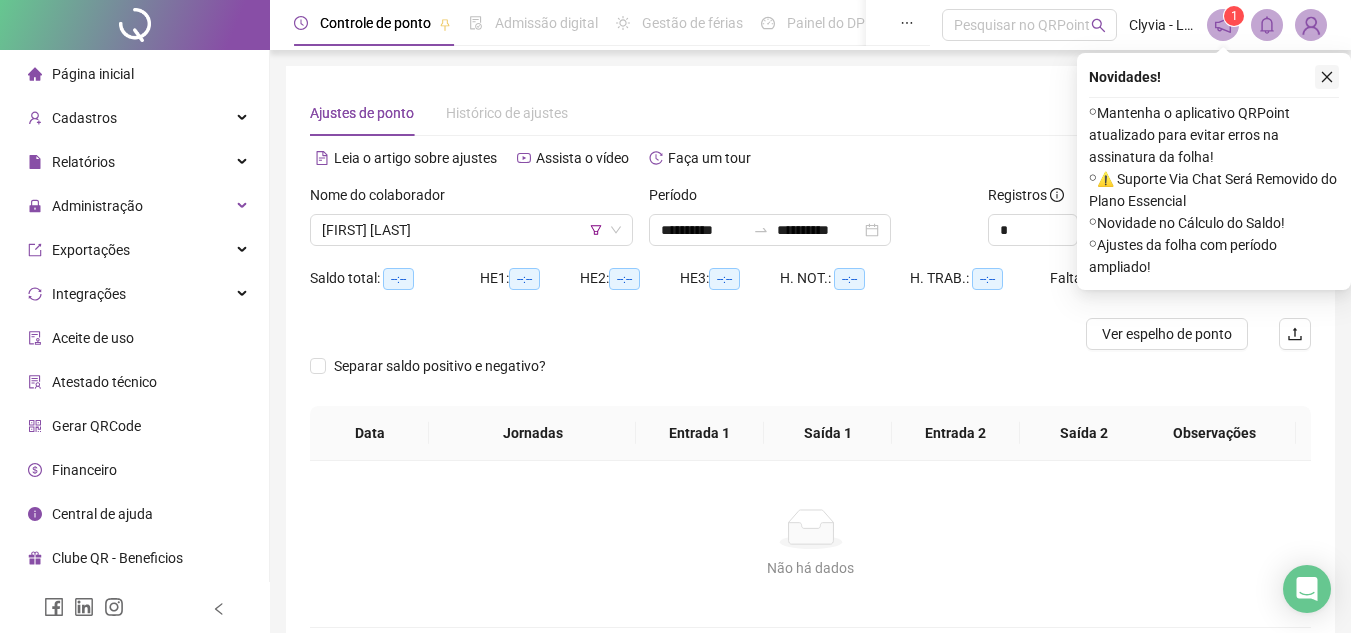 click 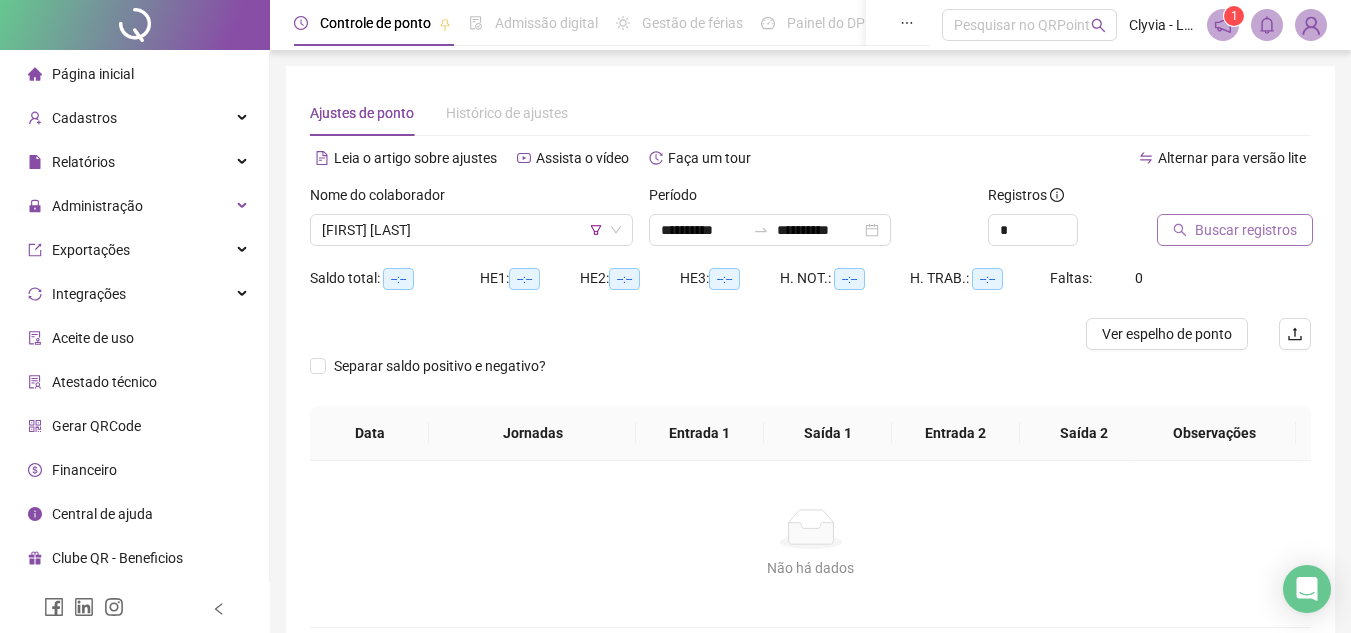 click on "Buscar registros" at bounding box center [1246, 230] 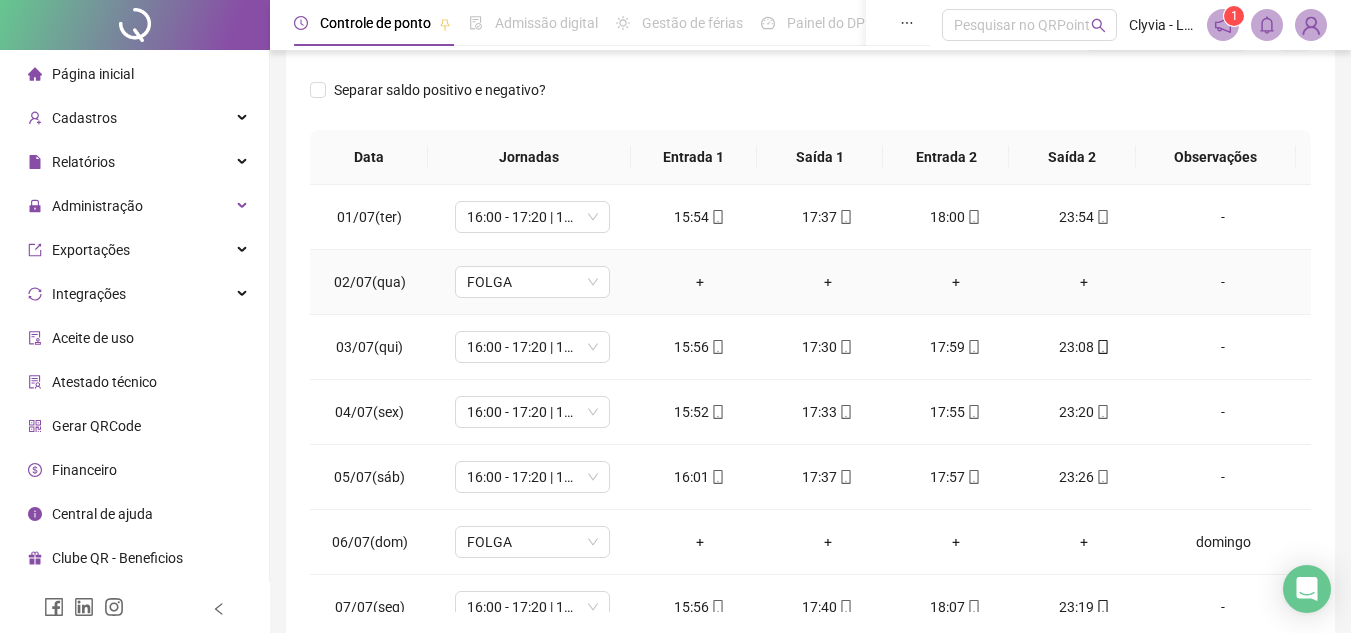 scroll, scrollTop: 389, scrollLeft: 0, axis: vertical 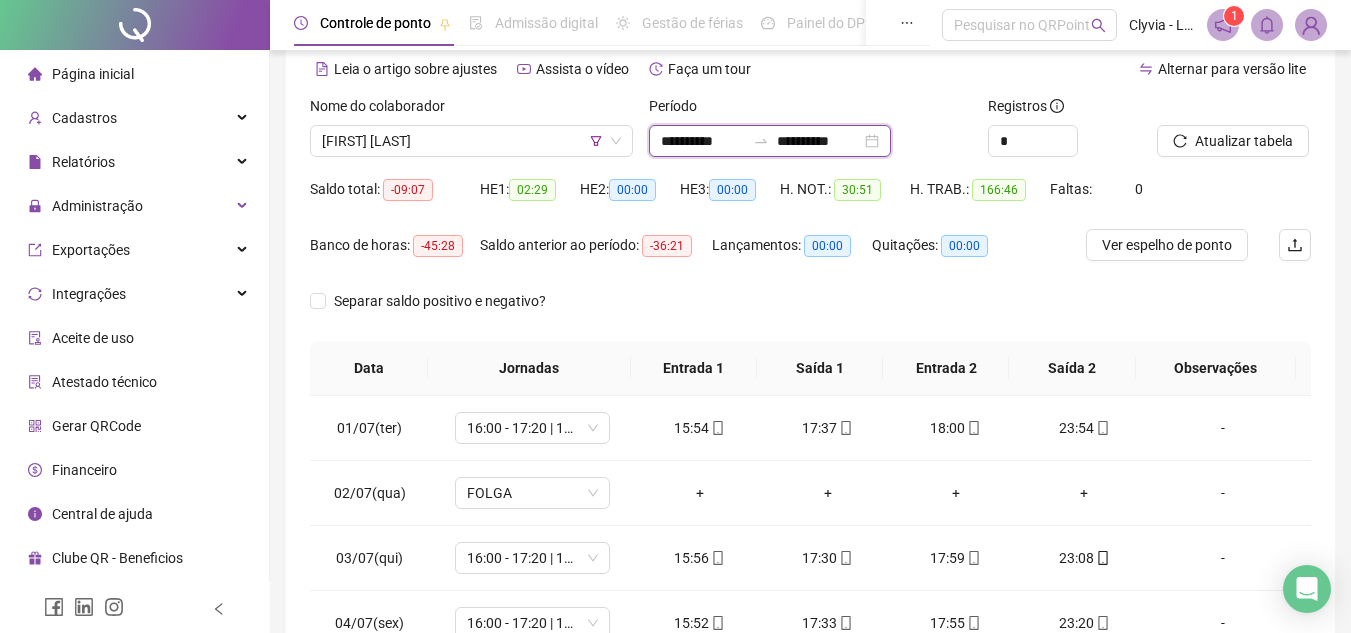 click on "**********" at bounding box center [703, 141] 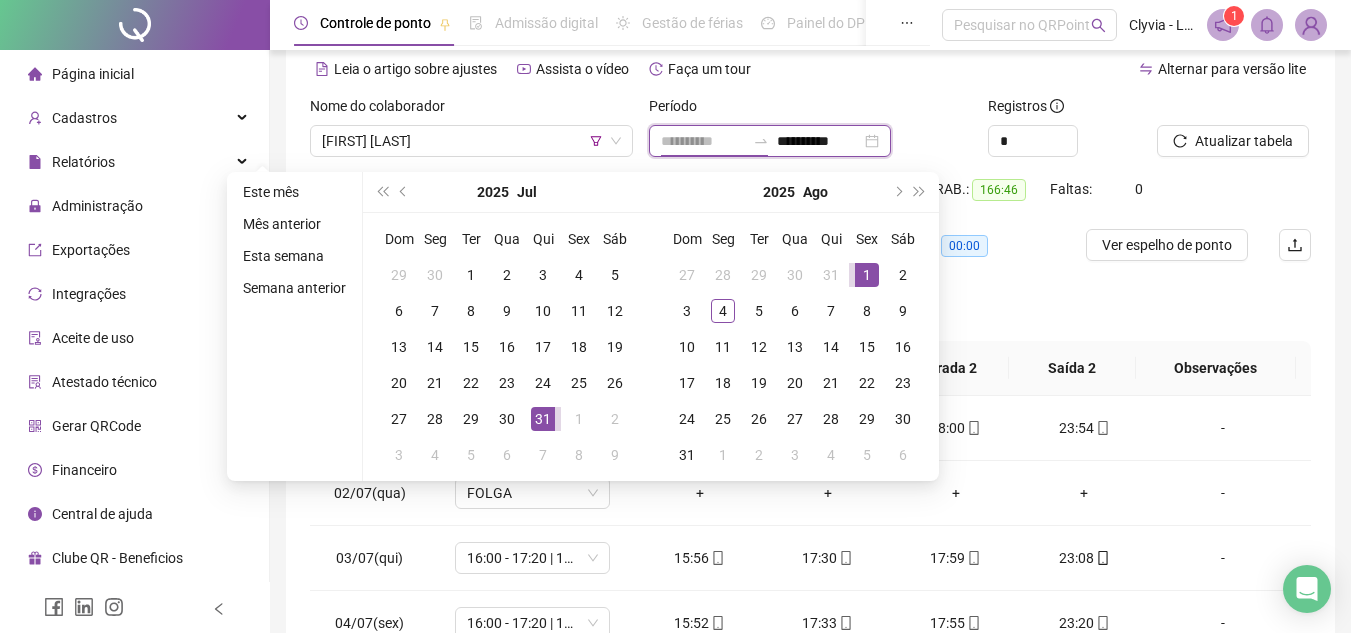 type on "**********" 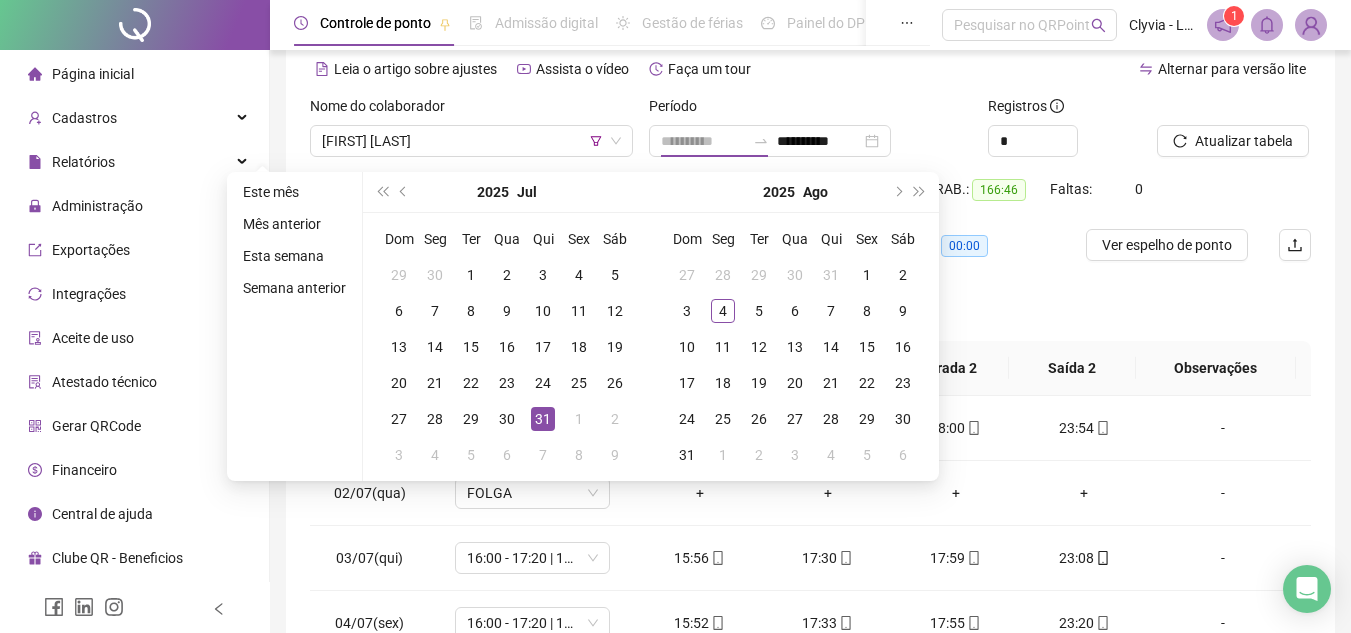 click on "31" at bounding box center [543, 419] 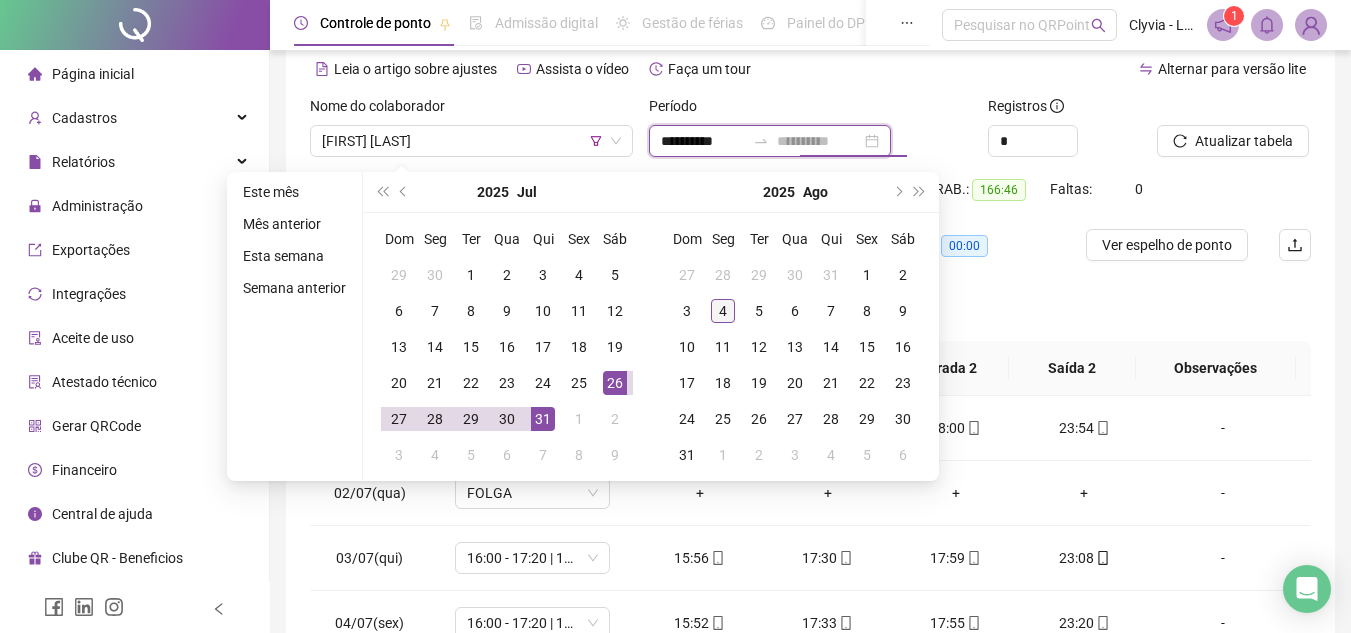 type on "**********" 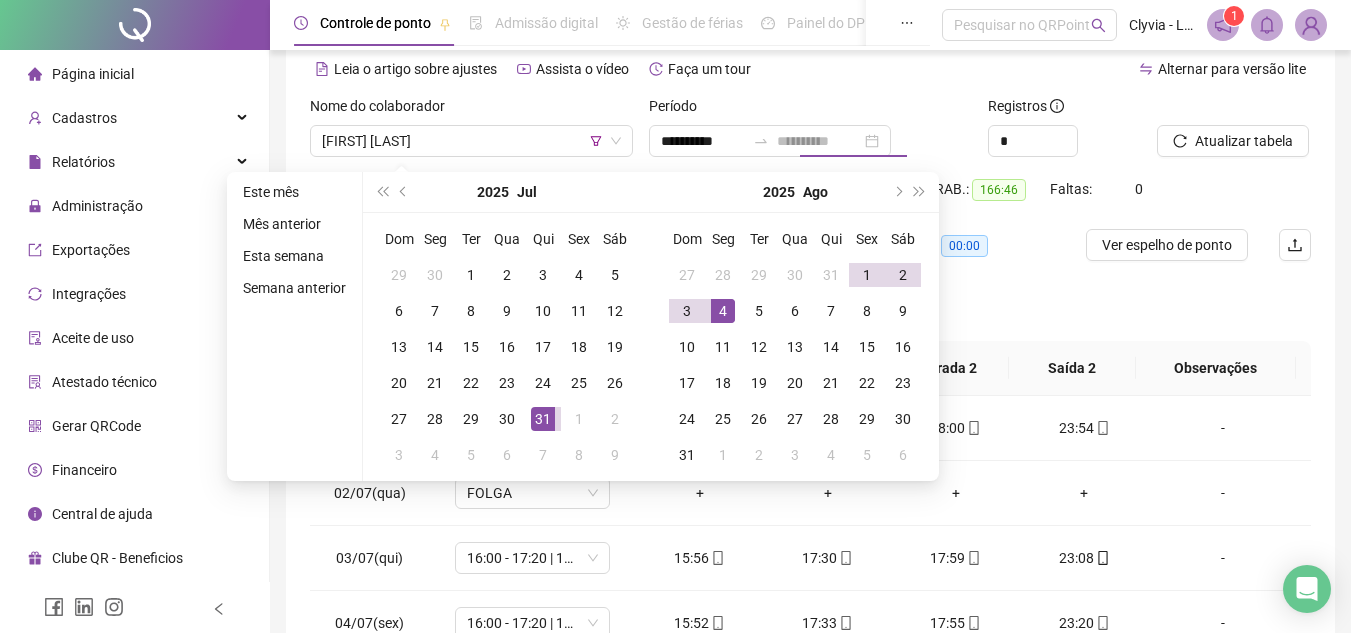 click on "4" at bounding box center (723, 311) 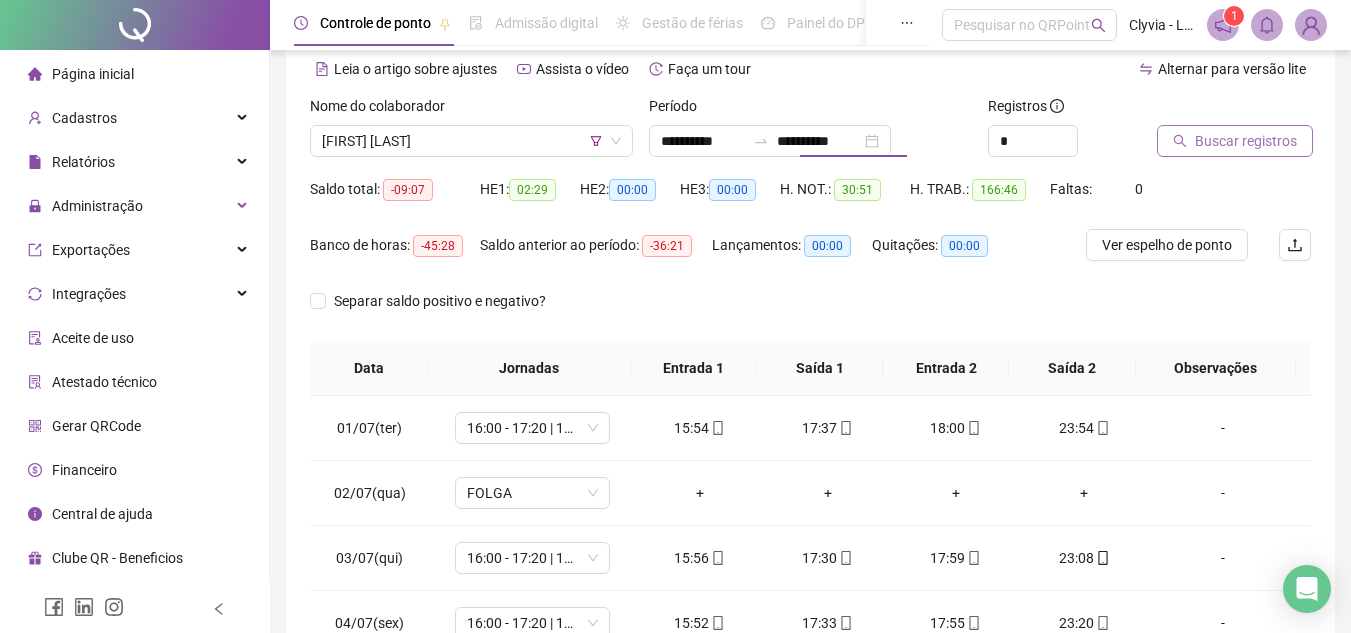 click on "Buscar registros" at bounding box center [1235, 141] 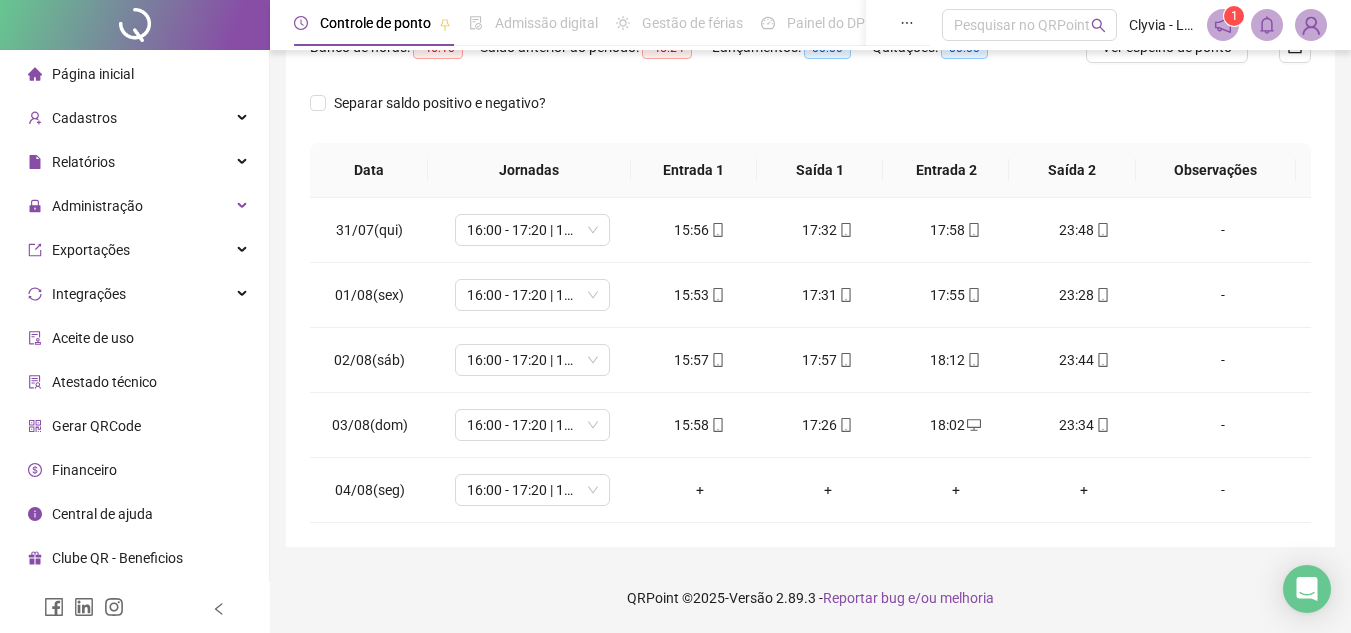 scroll, scrollTop: 0, scrollLeft: 0, axis: both 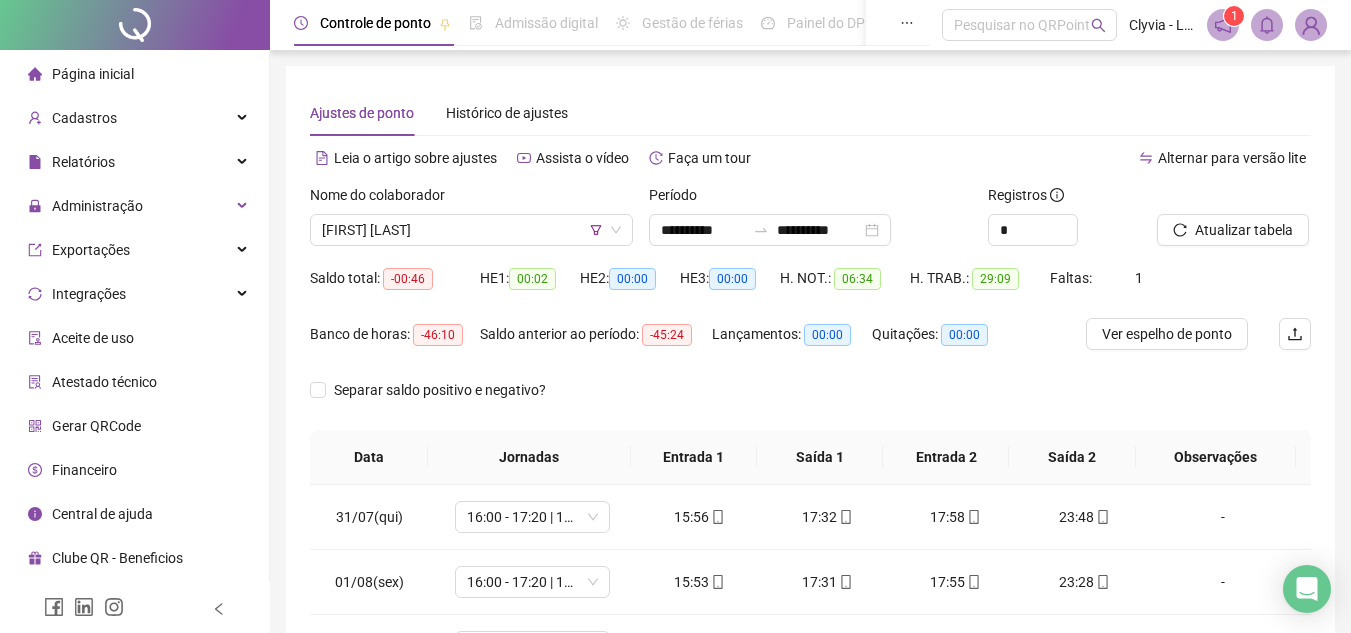 click on "Nome do colaborador" at bounding box center [471, 199] 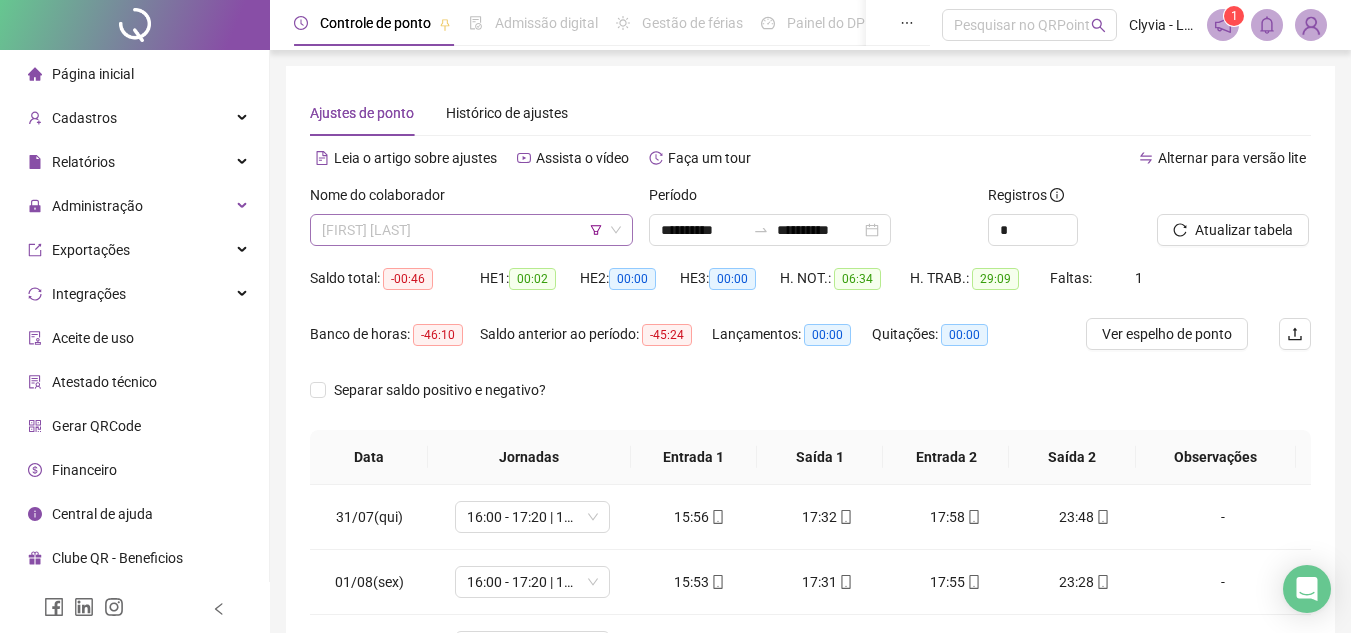 click on "[FIRST] [LAST]" at bounding box center [471, 230] 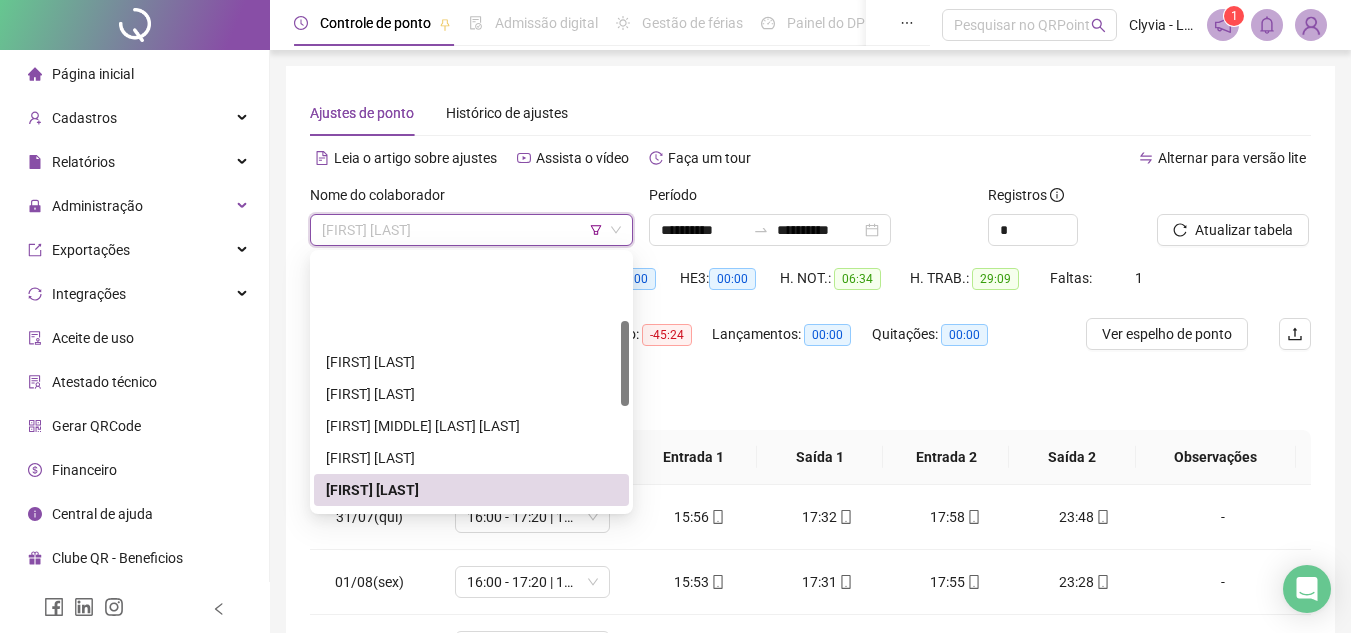 scroll, scrollTop: 200, scrollLeft: 0, axis: vertical 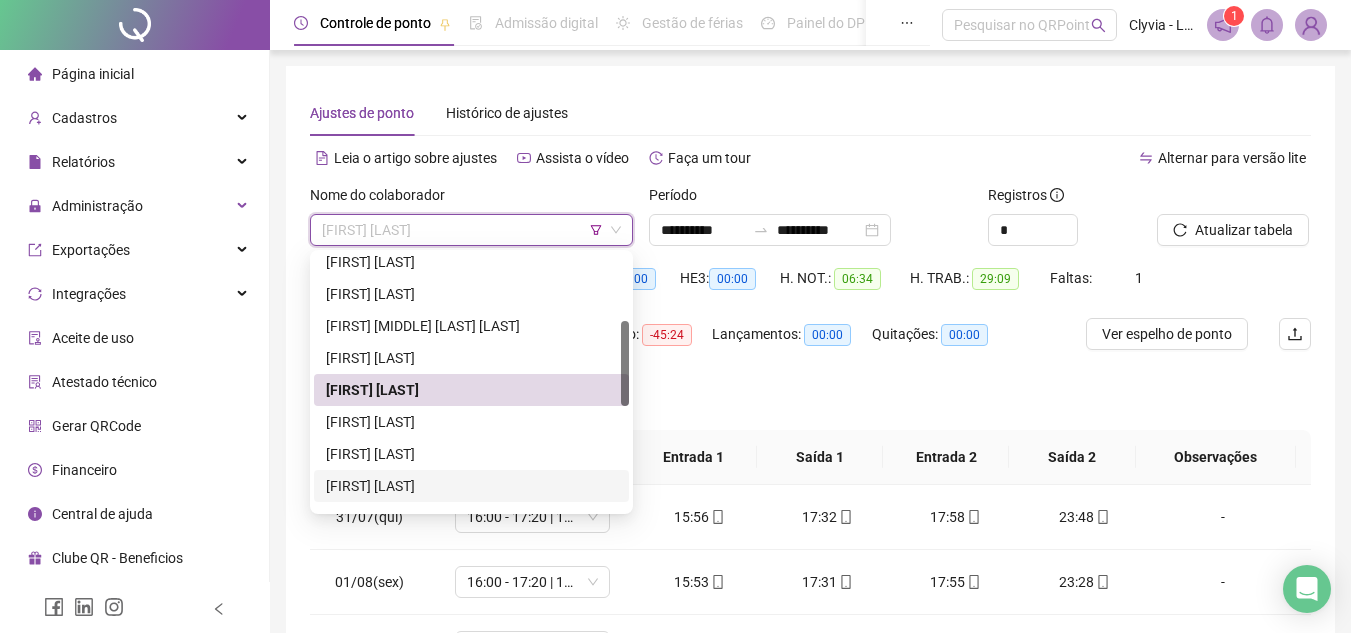 click on "[FIRST] [LAST]" at bounding box center [471, 486] 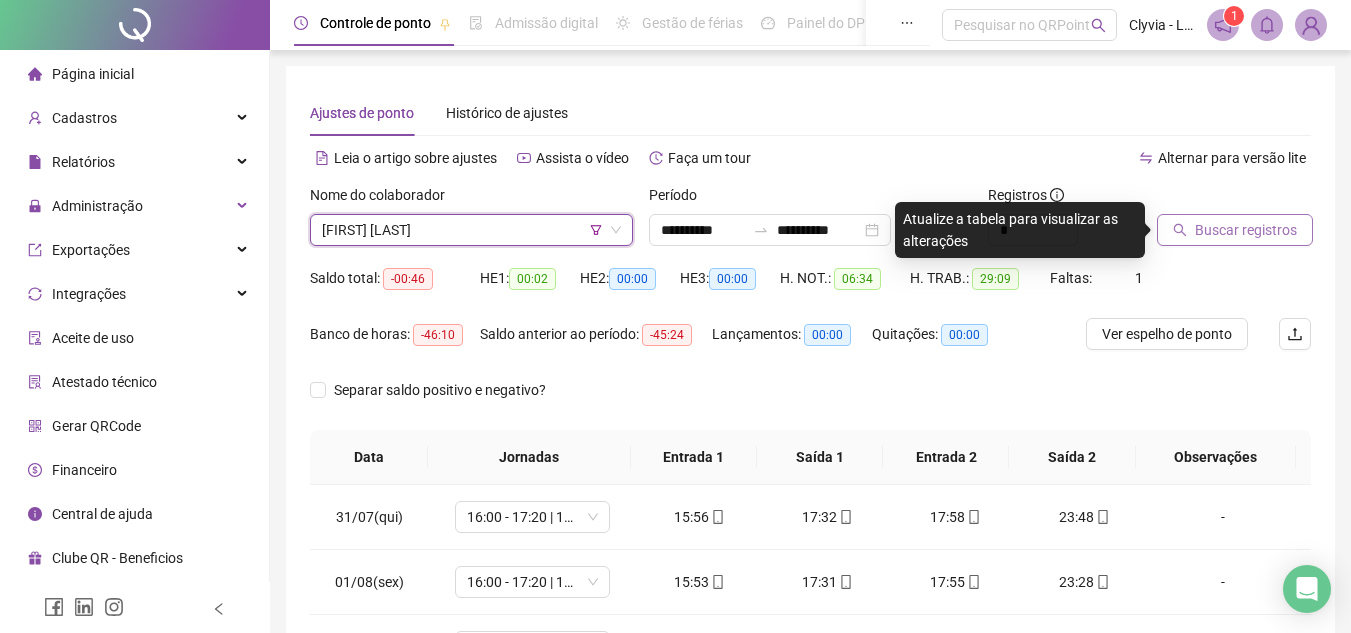 click on "Buscar registros" at bounding box center (1246, 230) 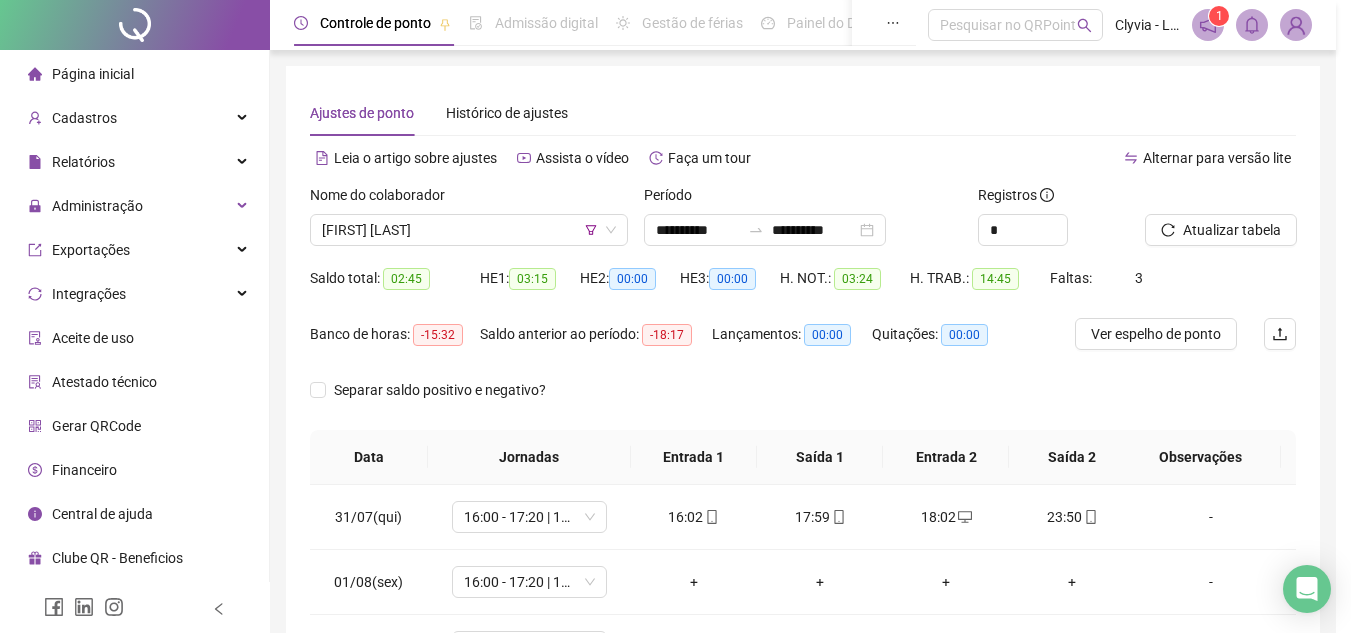 click on "[FIRST] [LAST]" at bounding box center (469, 230) 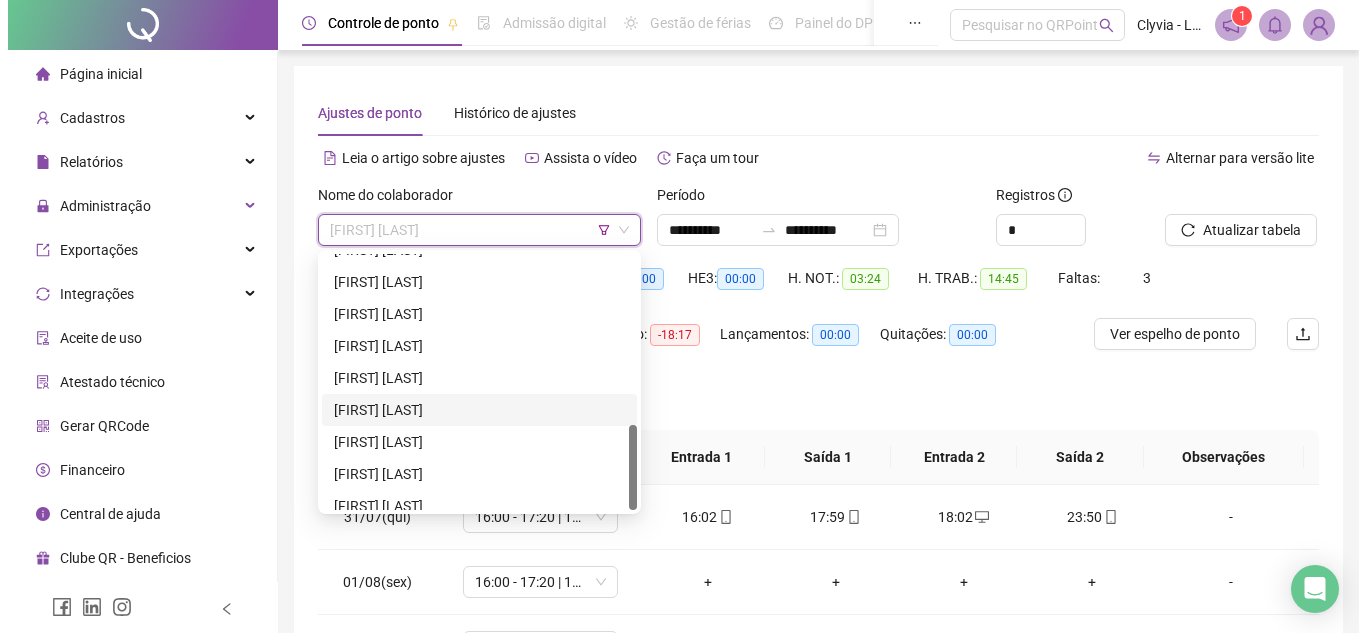 scroll, scrollTop: 512, scrollLeft: 0, axis: vertical 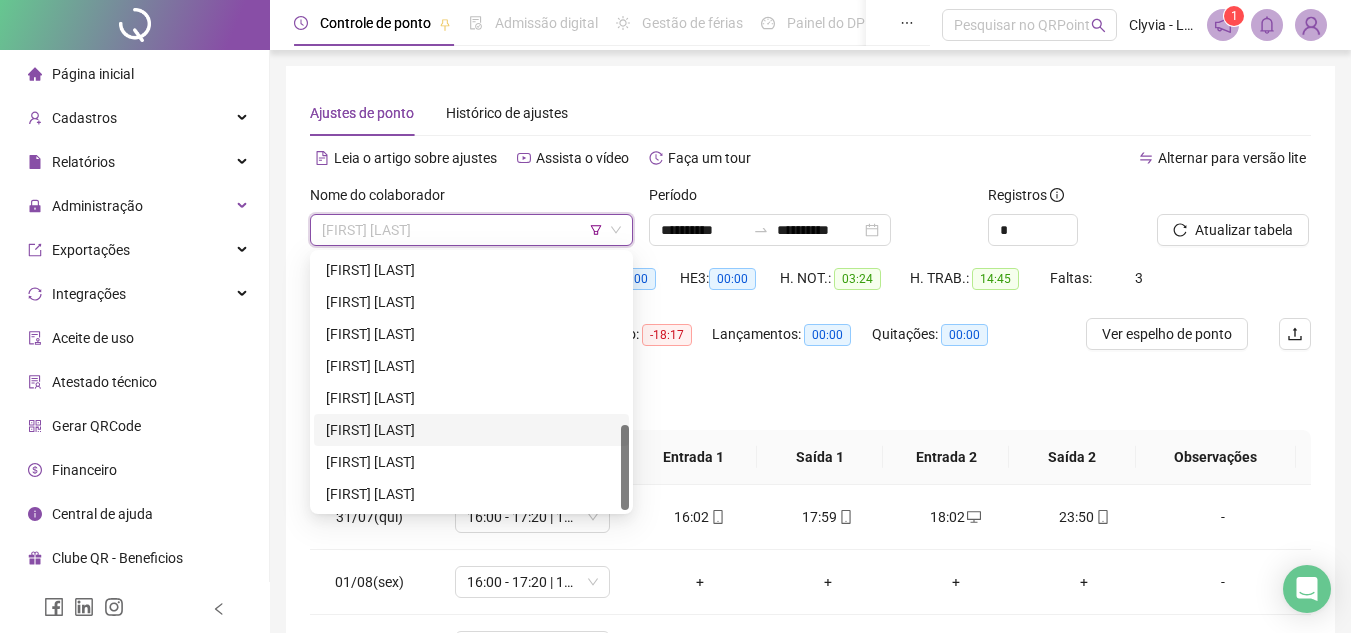 click on "[FIRST] [LAST]" at bounding box center [471, 430] 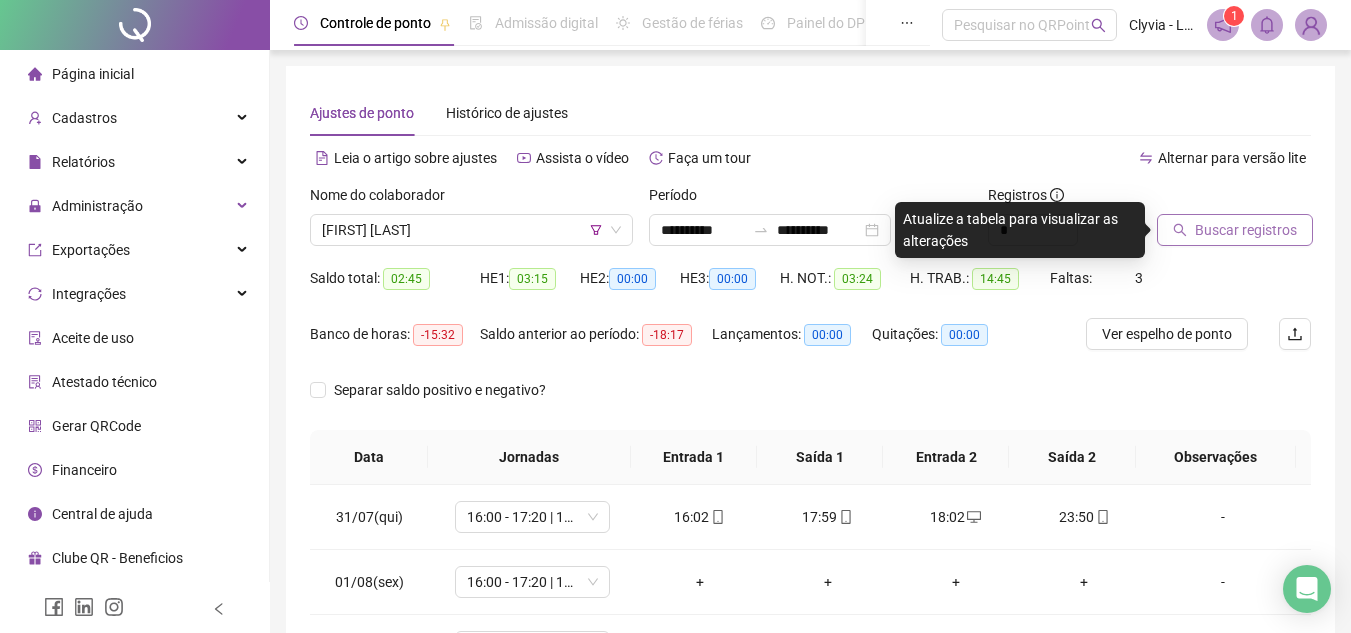 click 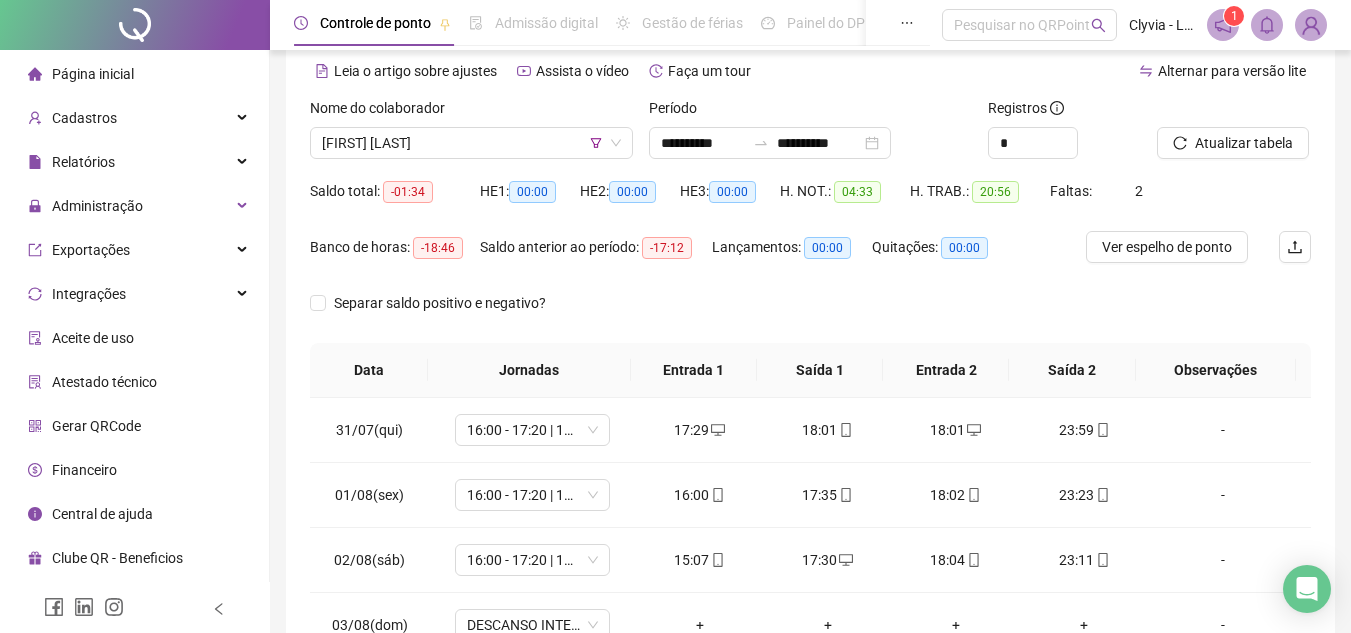 scroll, scrollTop: 0, scrollLeft: 0, axis: both 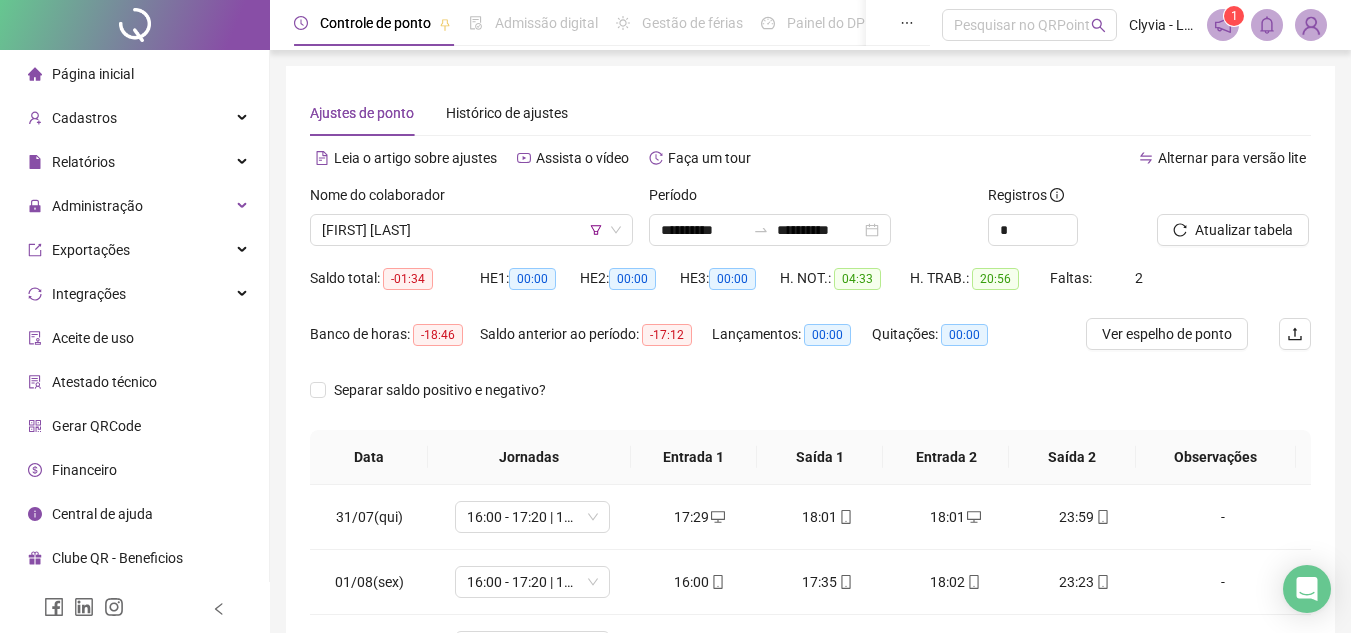 click on "Nome do colaborador MOISÉS FERREIRA DOS SANTOS" at bounding box center [471, 223] 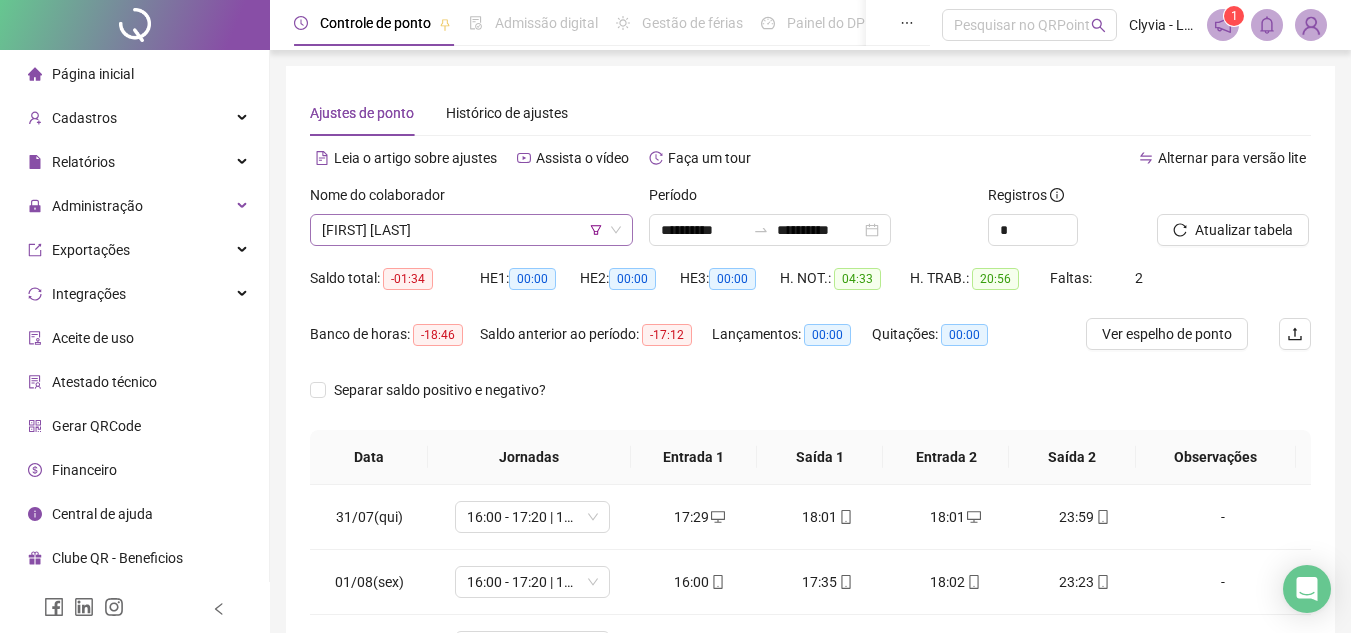 click on "[FIRST] [LAST]" at bounding box center (471, 230) 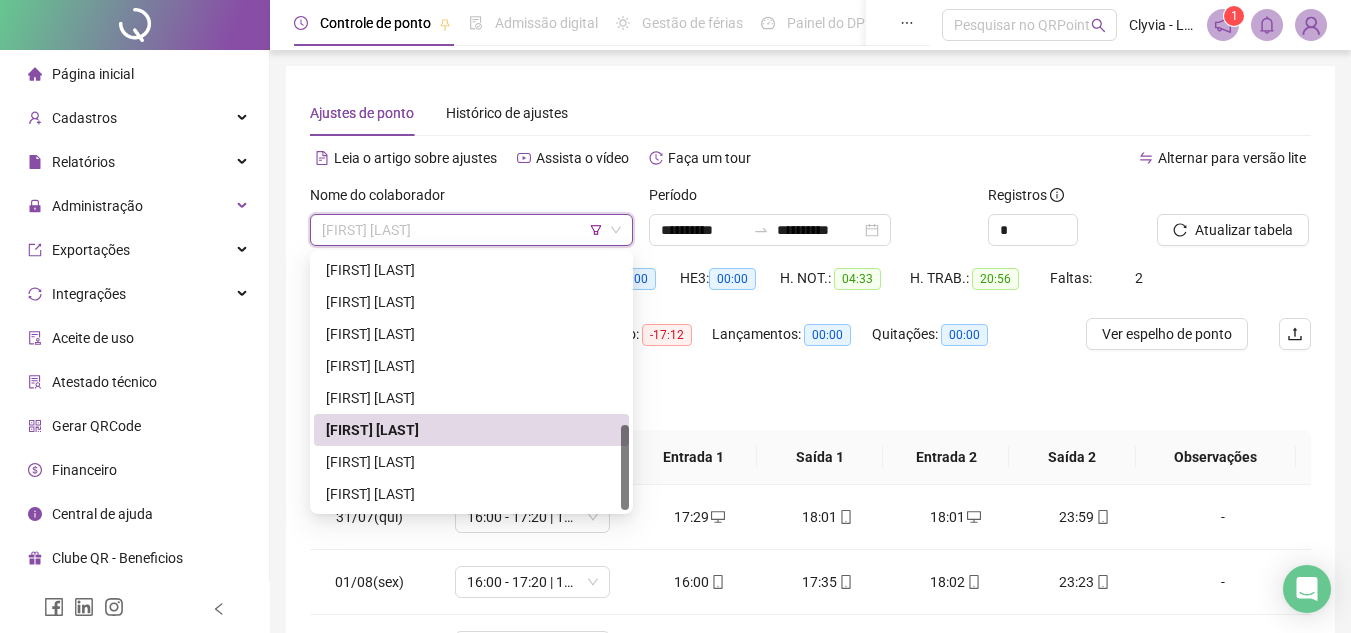 scroll, scrollTop: 100, scrollLeft: 0, axis: vertical 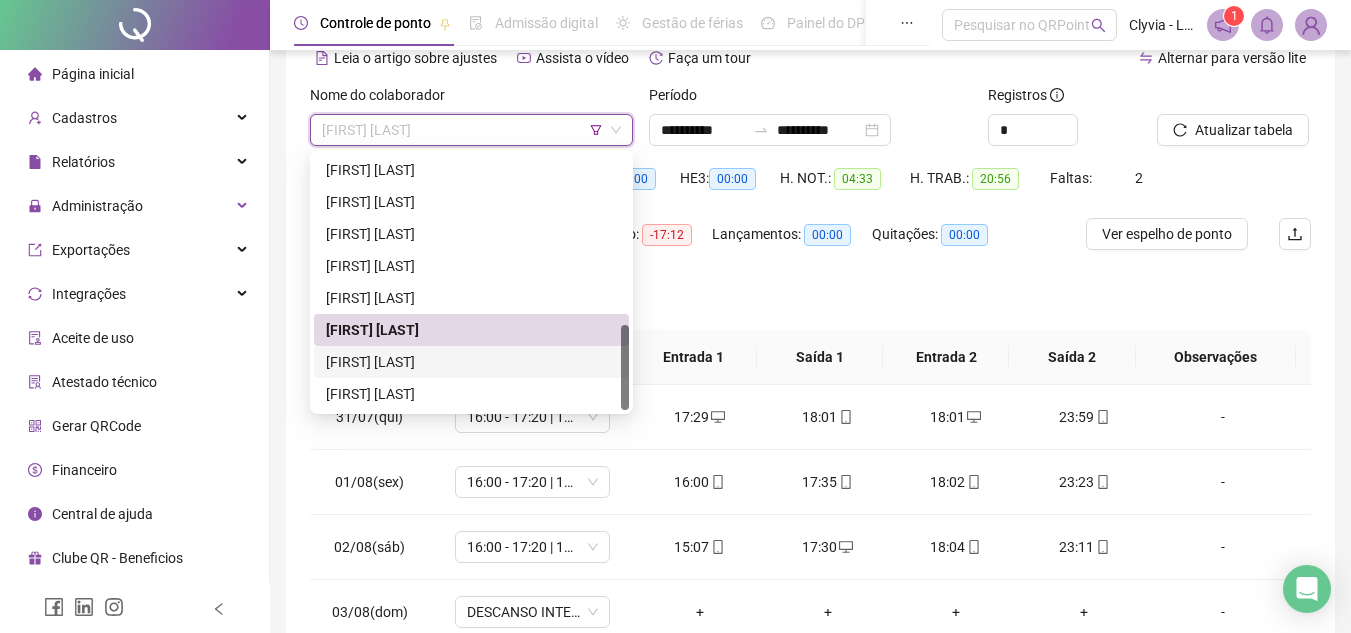 click on "[FIRST] [LAST]" at bounding box center [471, 362] 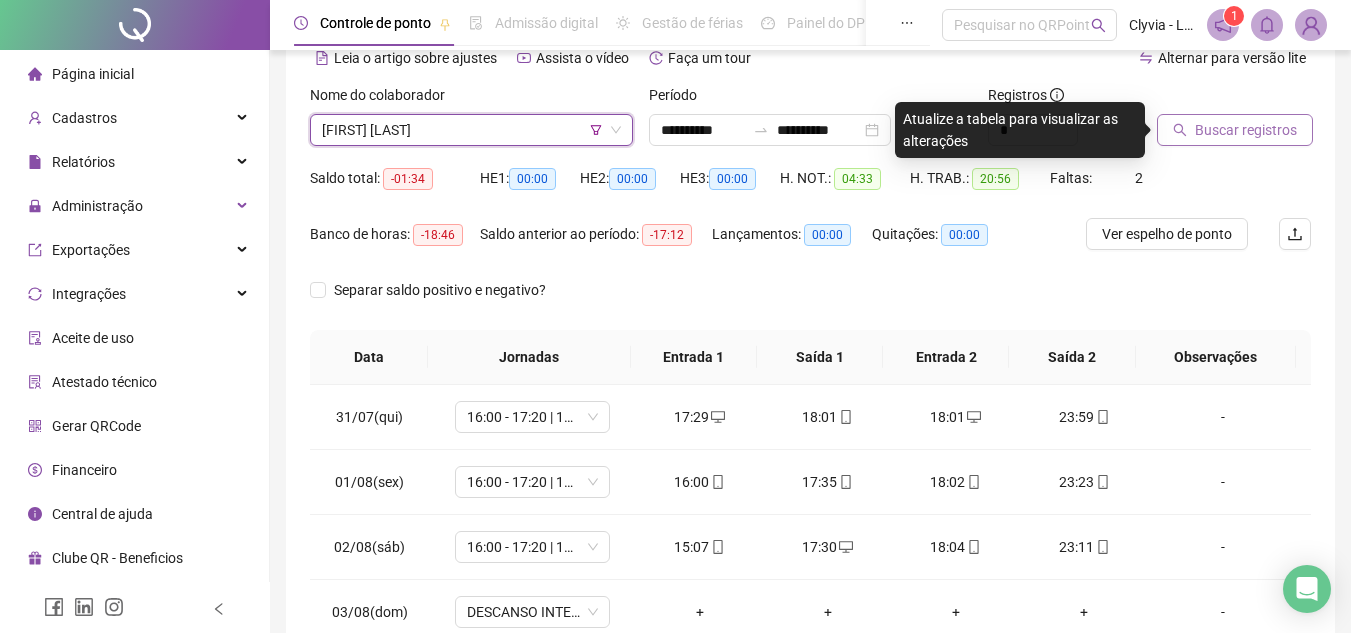 click on "Buscar registros" at bounding box center [1246, 130] 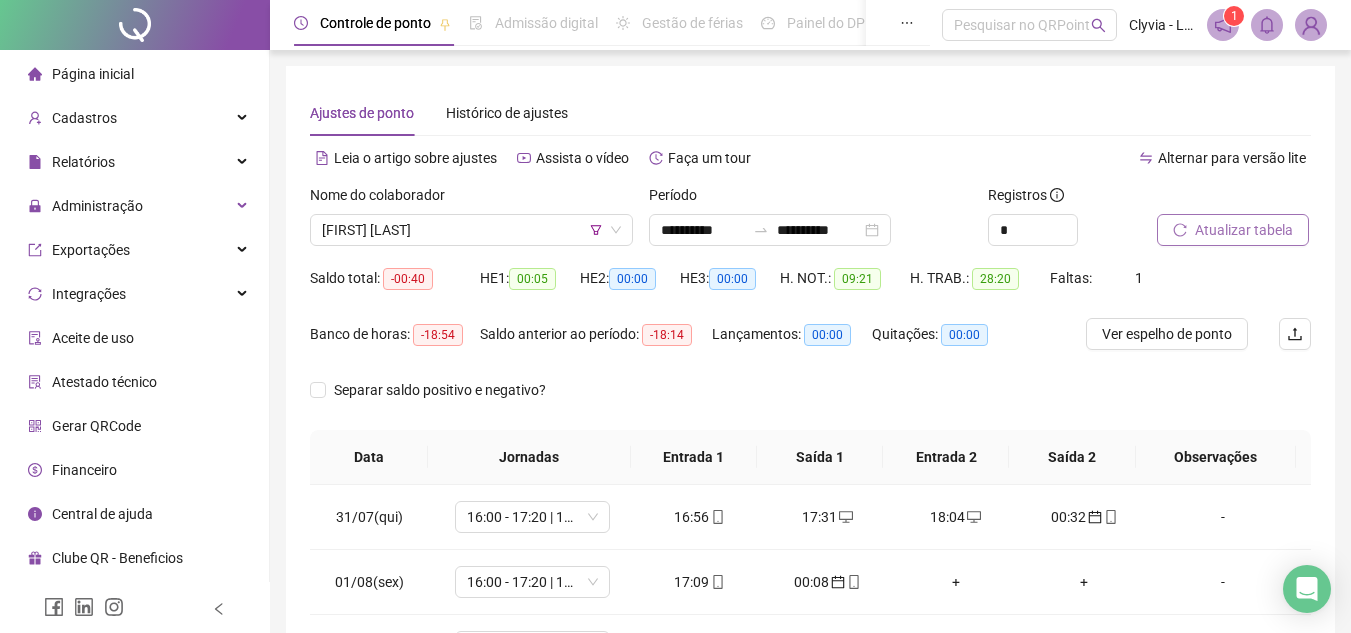 scroll, scrollTop: 287, scrollLeft: 0, axis: vertical 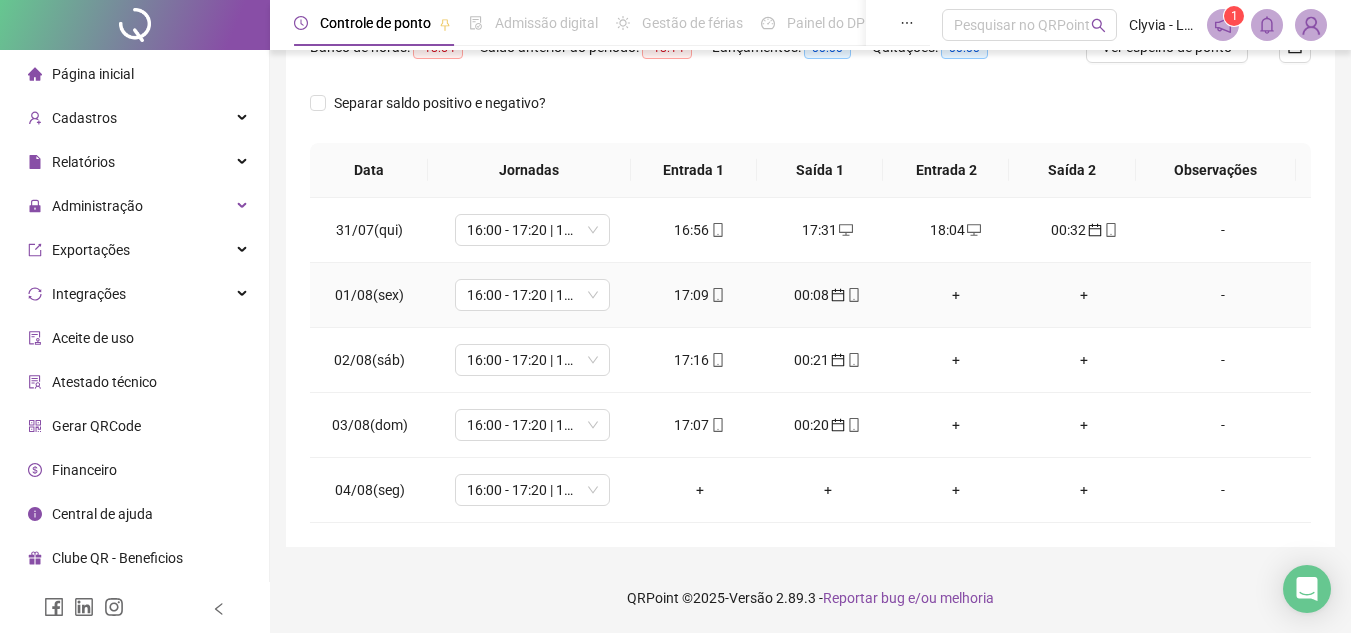 click on "+" at bounding box center [956, 295] 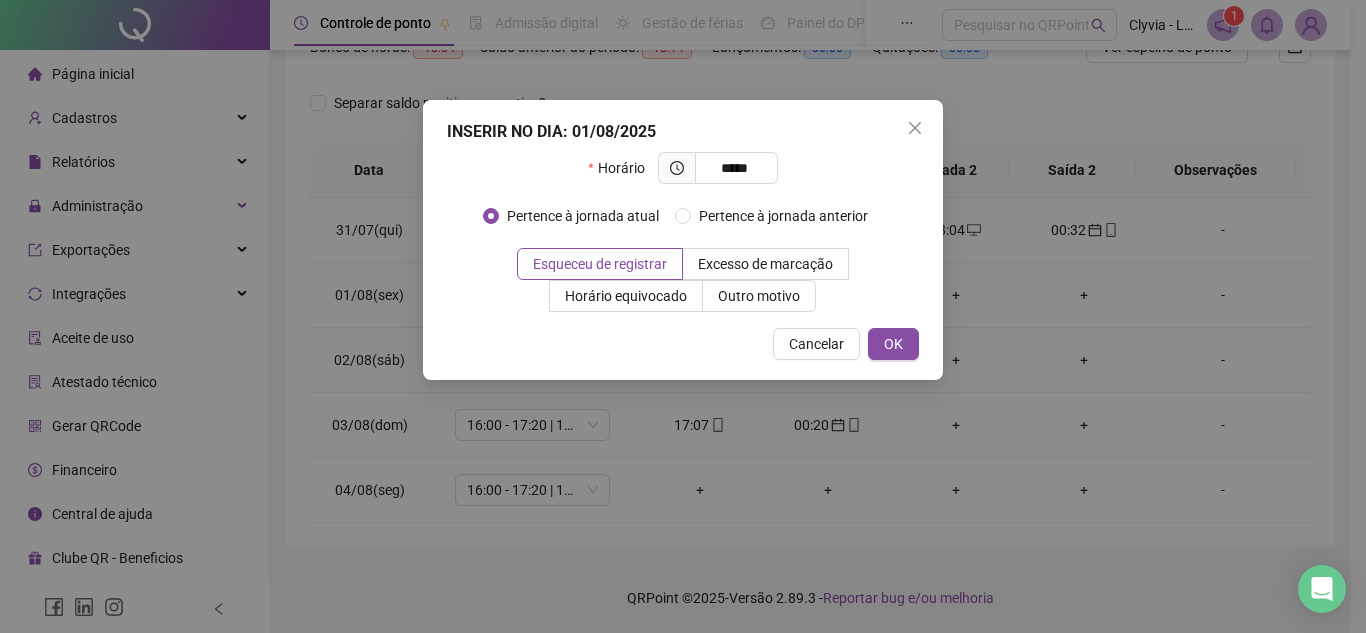 type on "*****" 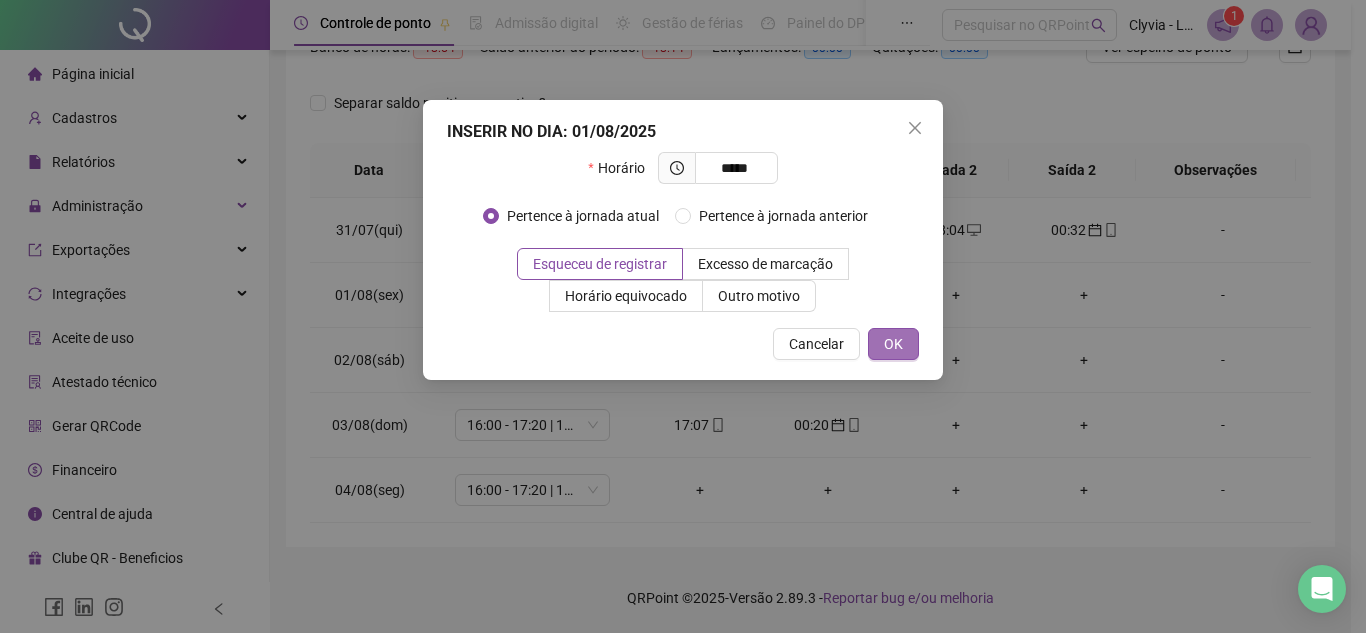click on "OK" at bounding box center [893, 344] 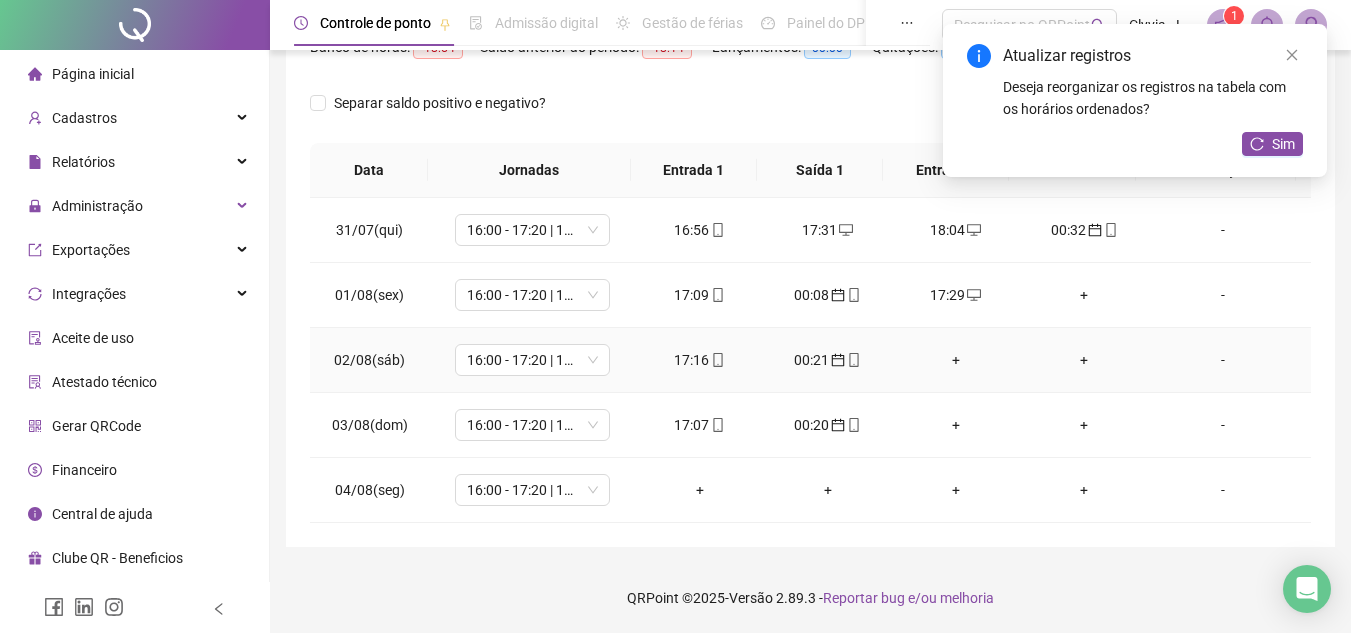 click on "+" at bounding box center [1084, 360] 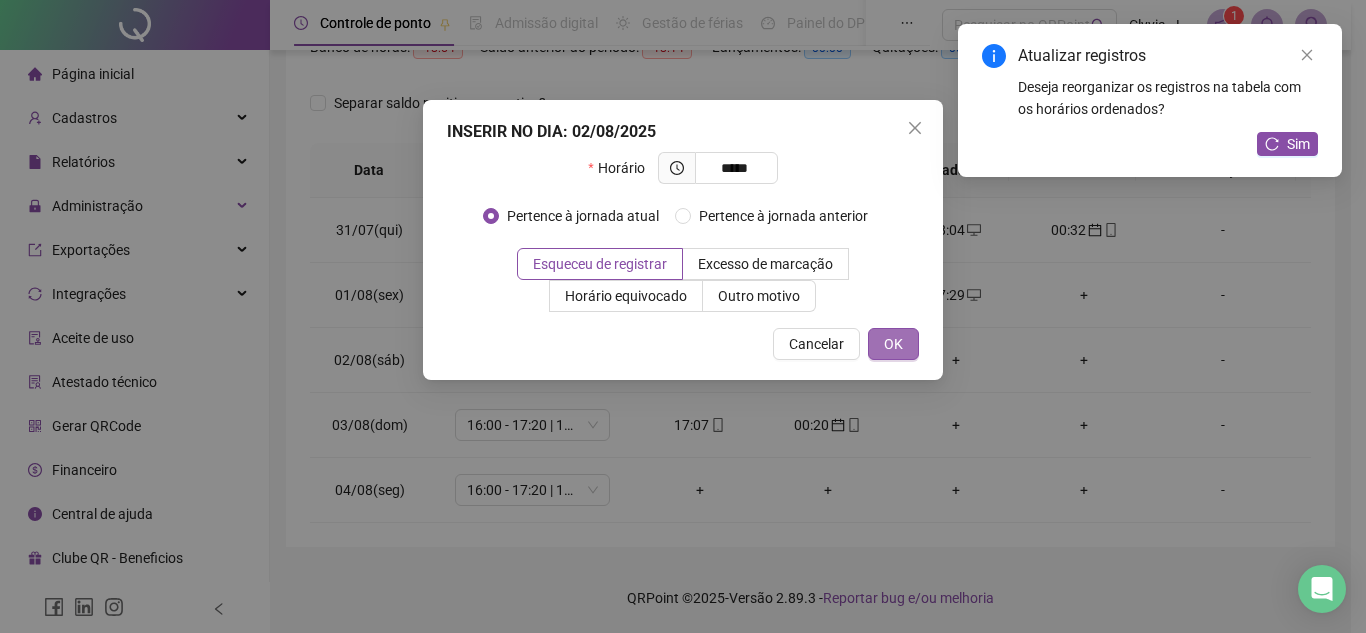 type on "*****" 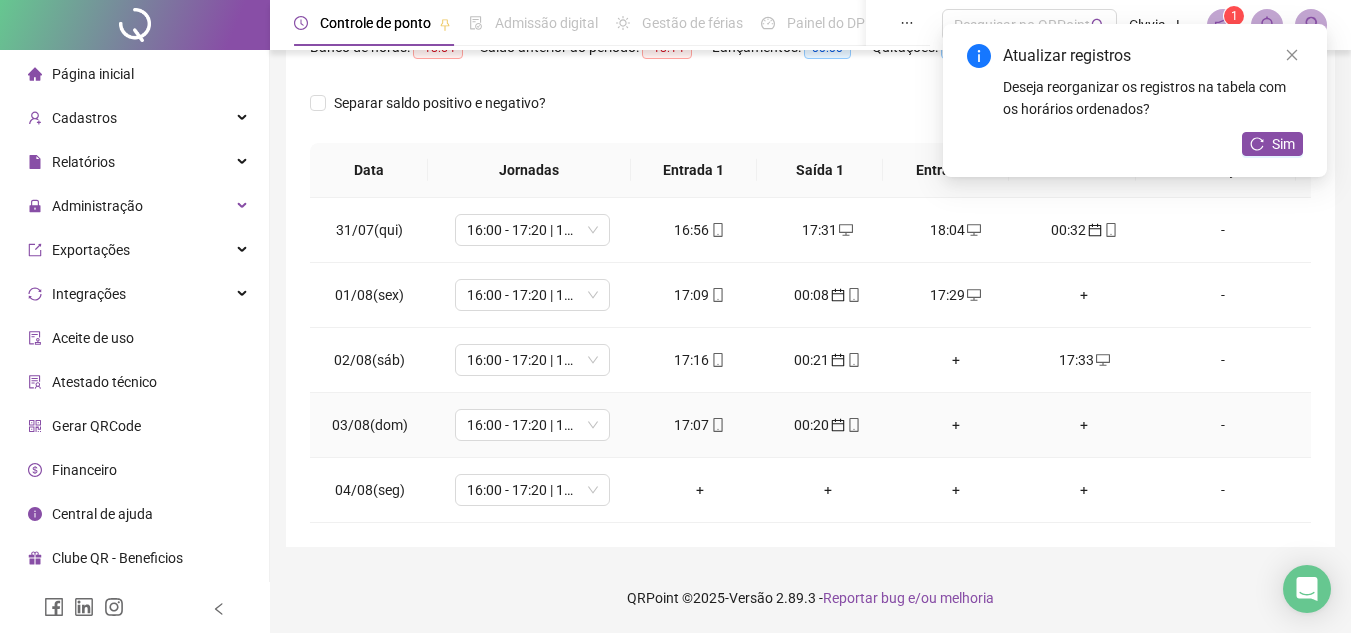 click on "+" at bounding box center (1084, 425) 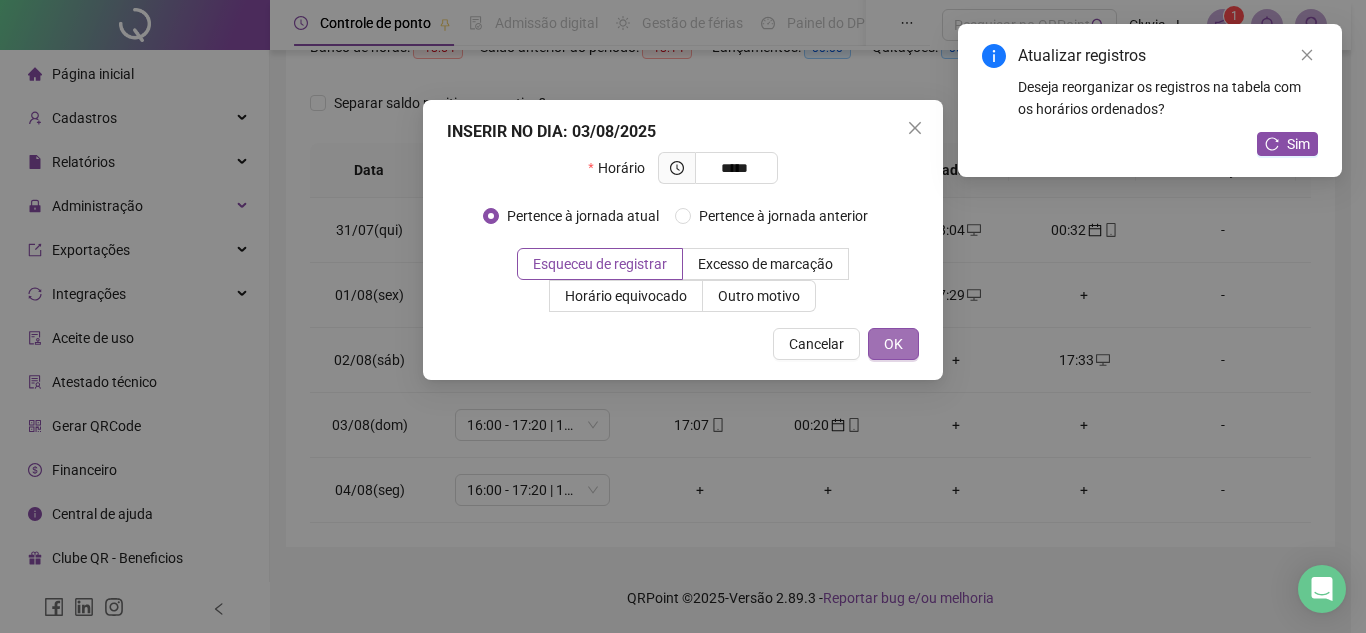 type on "*****" 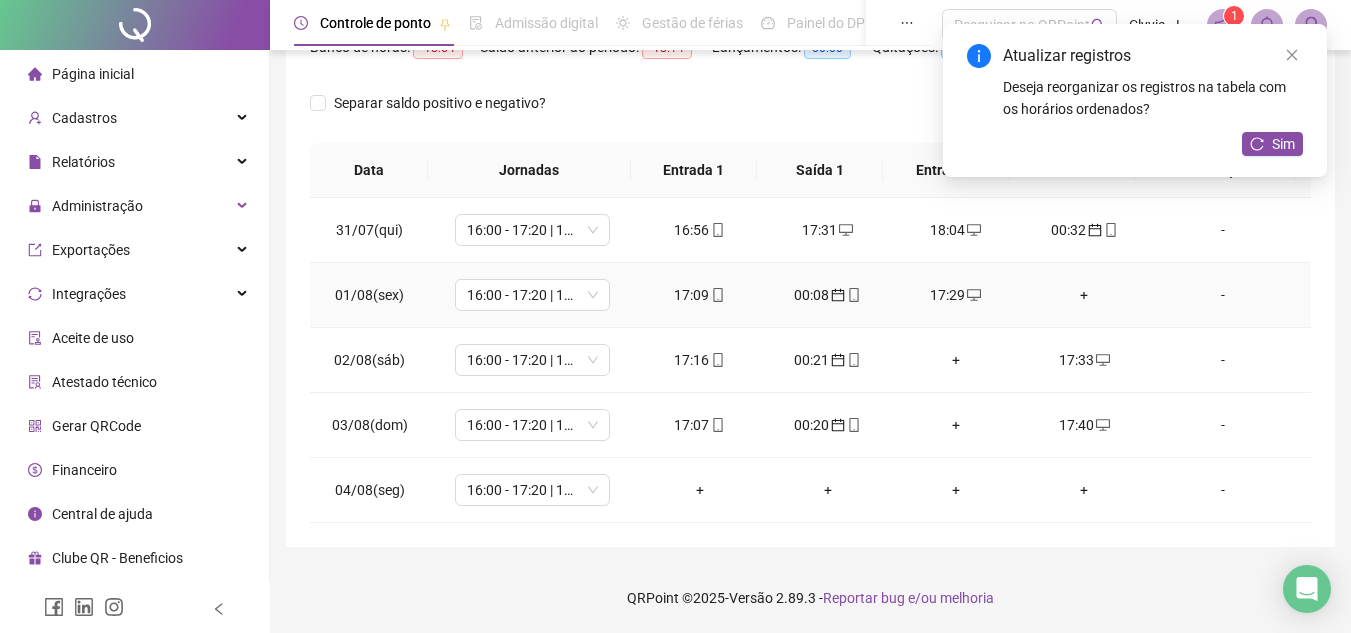 click on "+" at bounding box center [1084, 295] 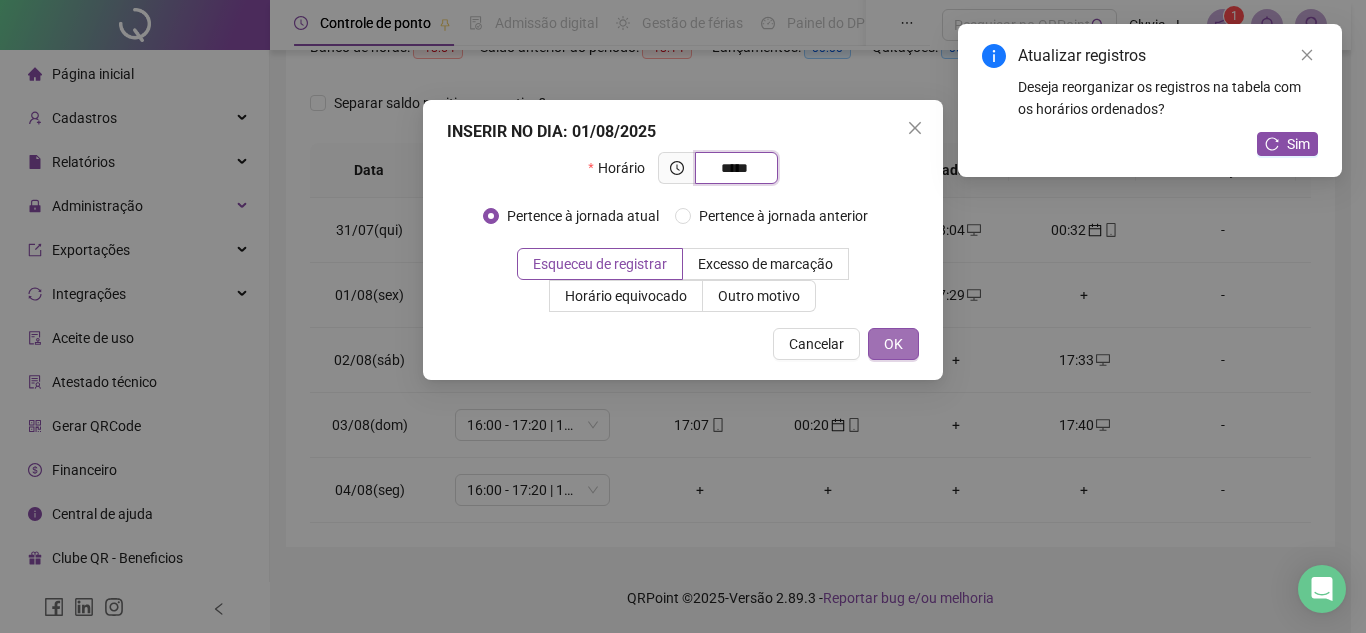 type on "*****" 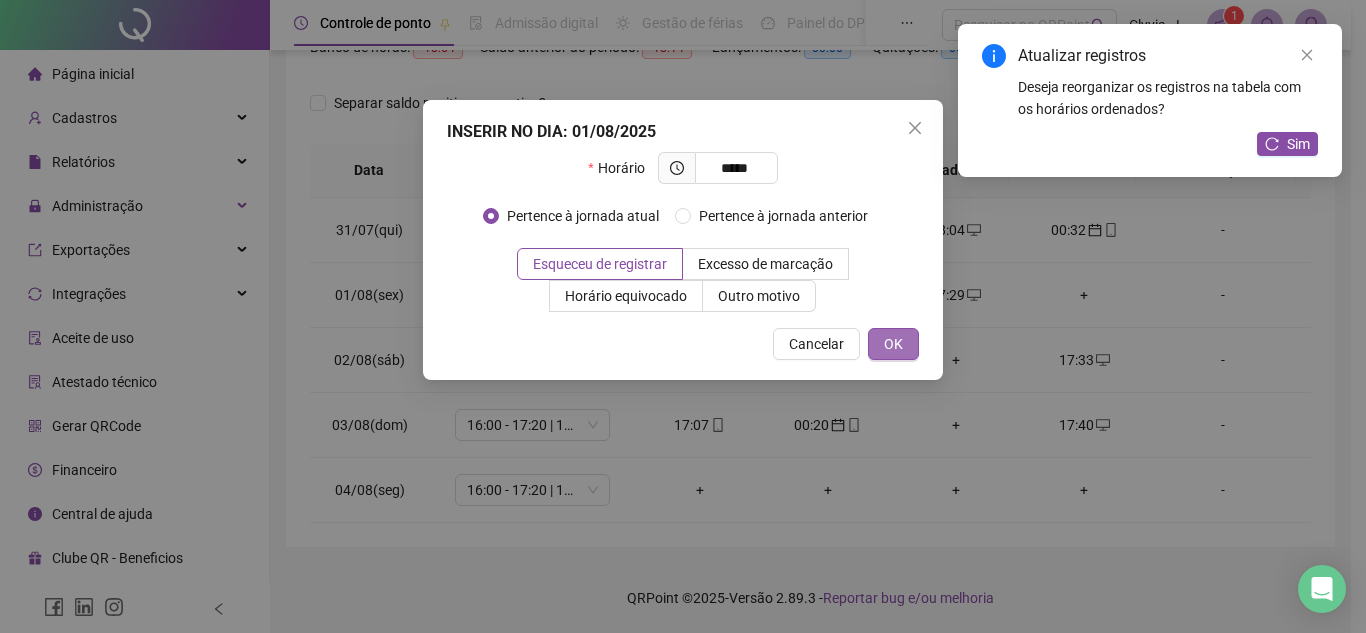 click on "OK" at bounding box center [893, 344] 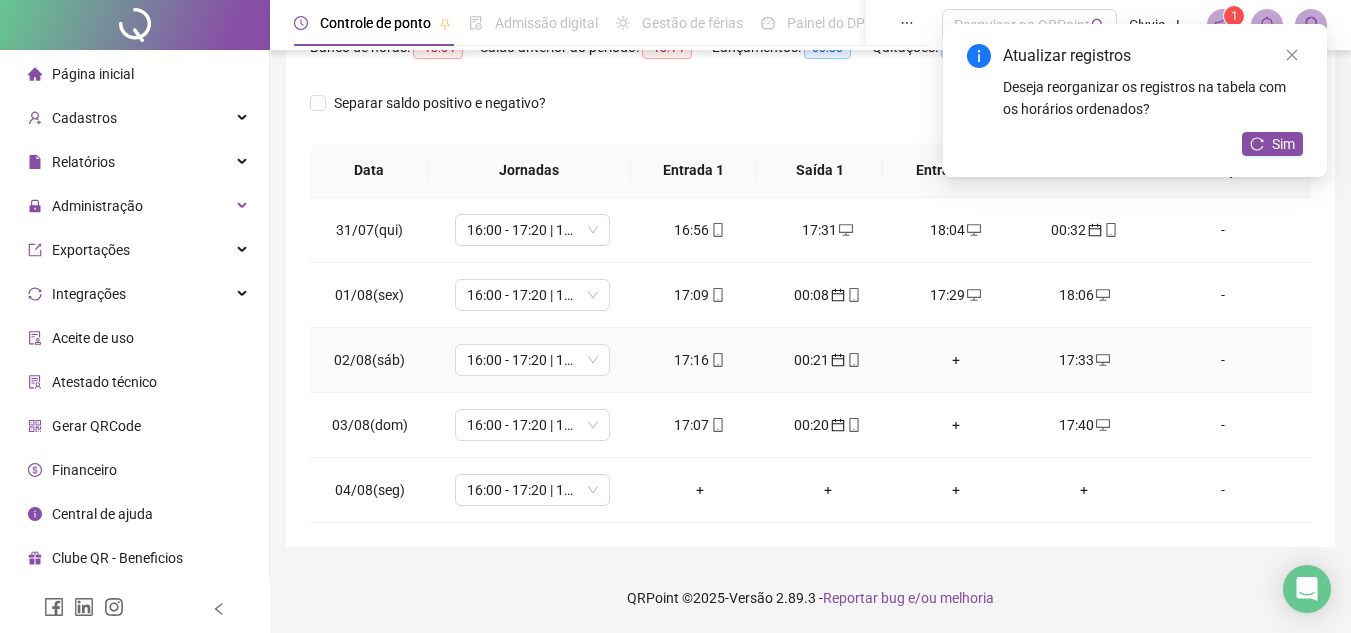 click on "+" at bounding box center (956, 360) 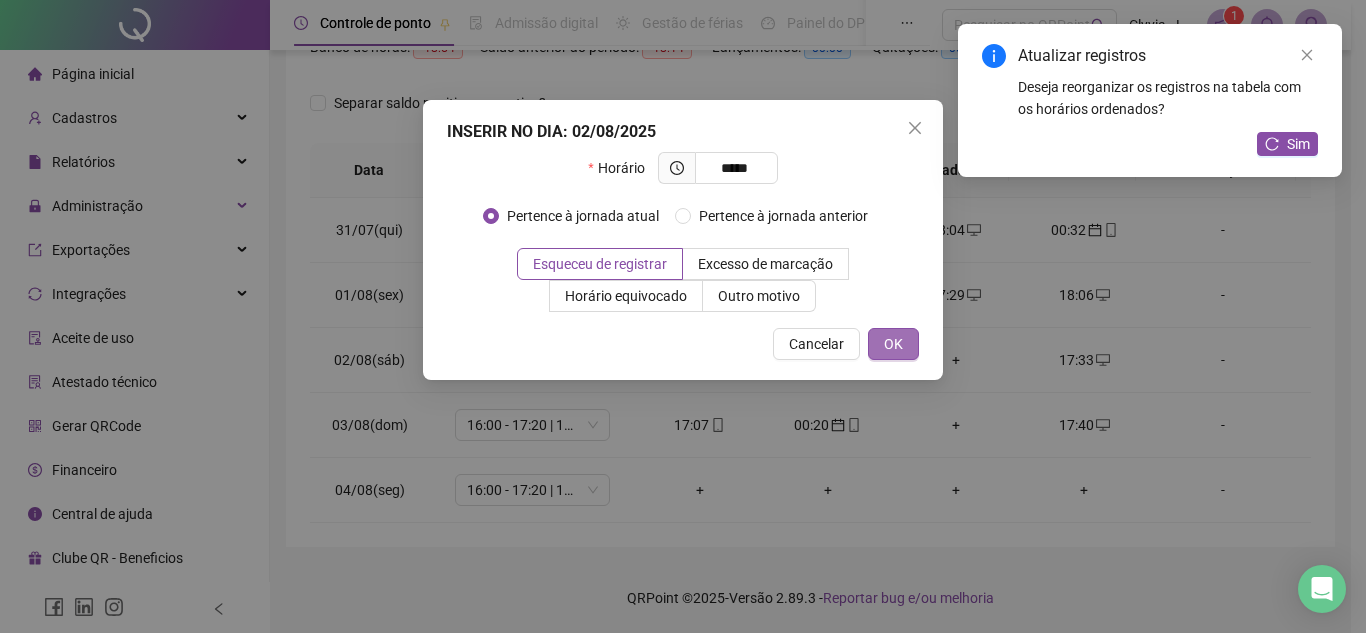 type on "*****" 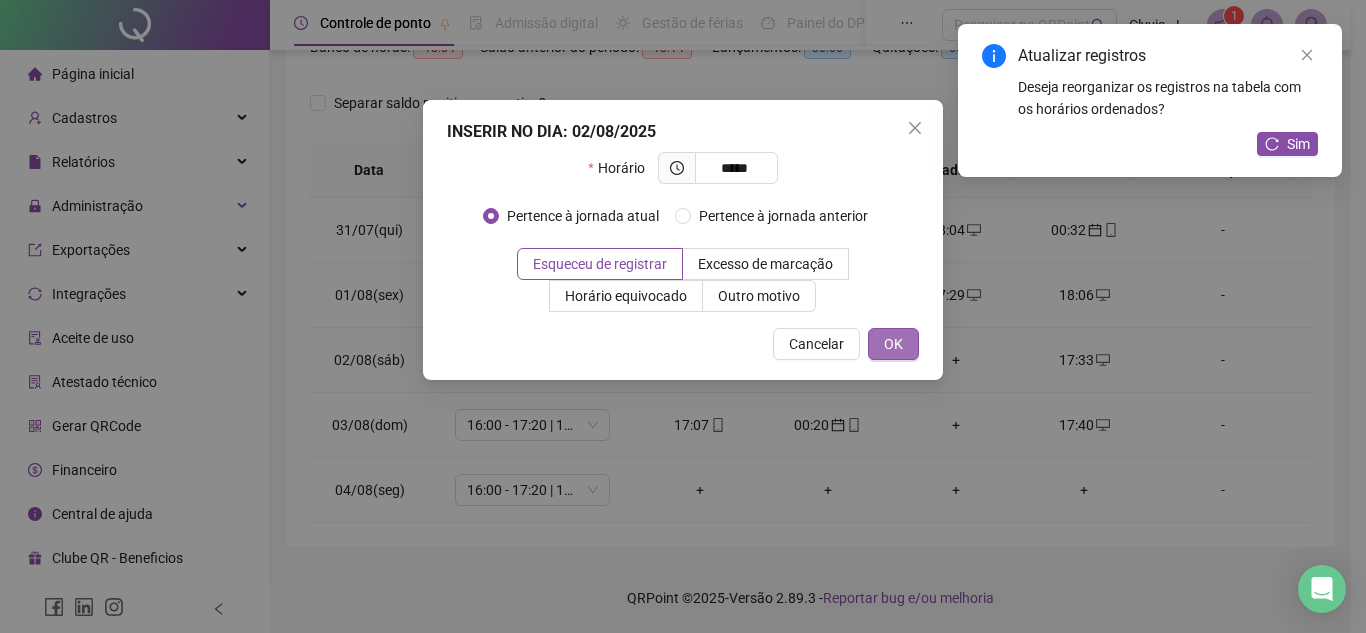 click on "OK" at bounding box center [893, 344] 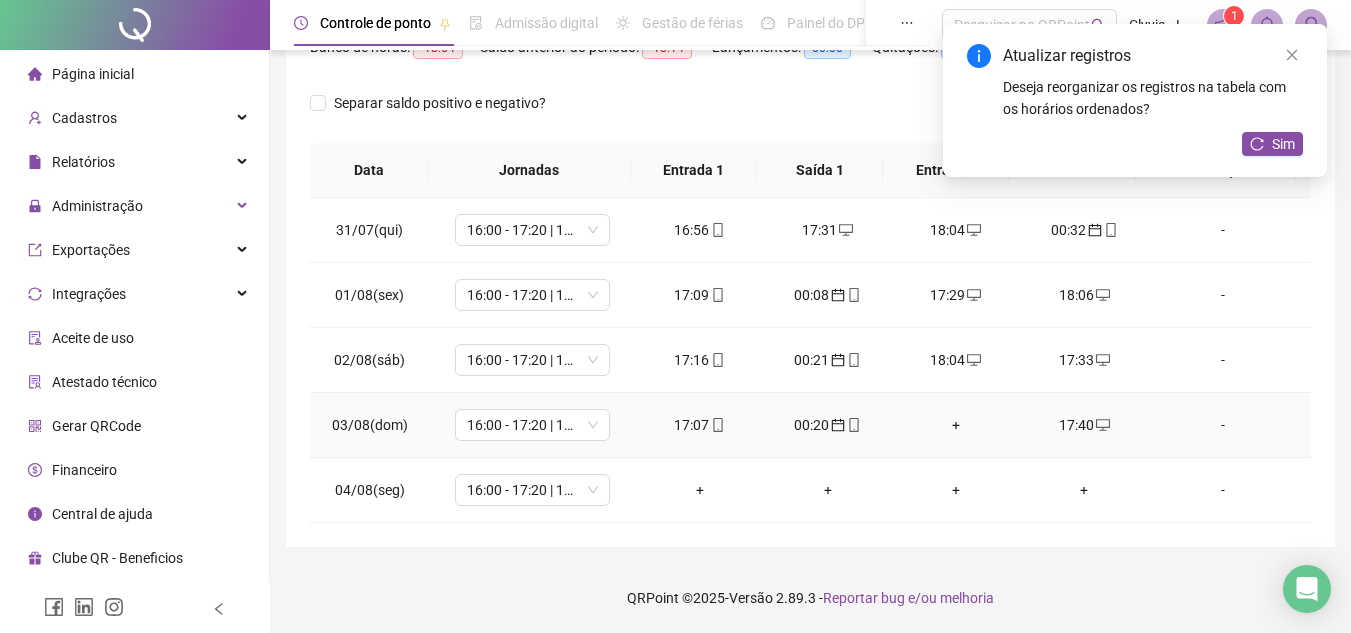 click on "+" at bounding box center [956, 425] 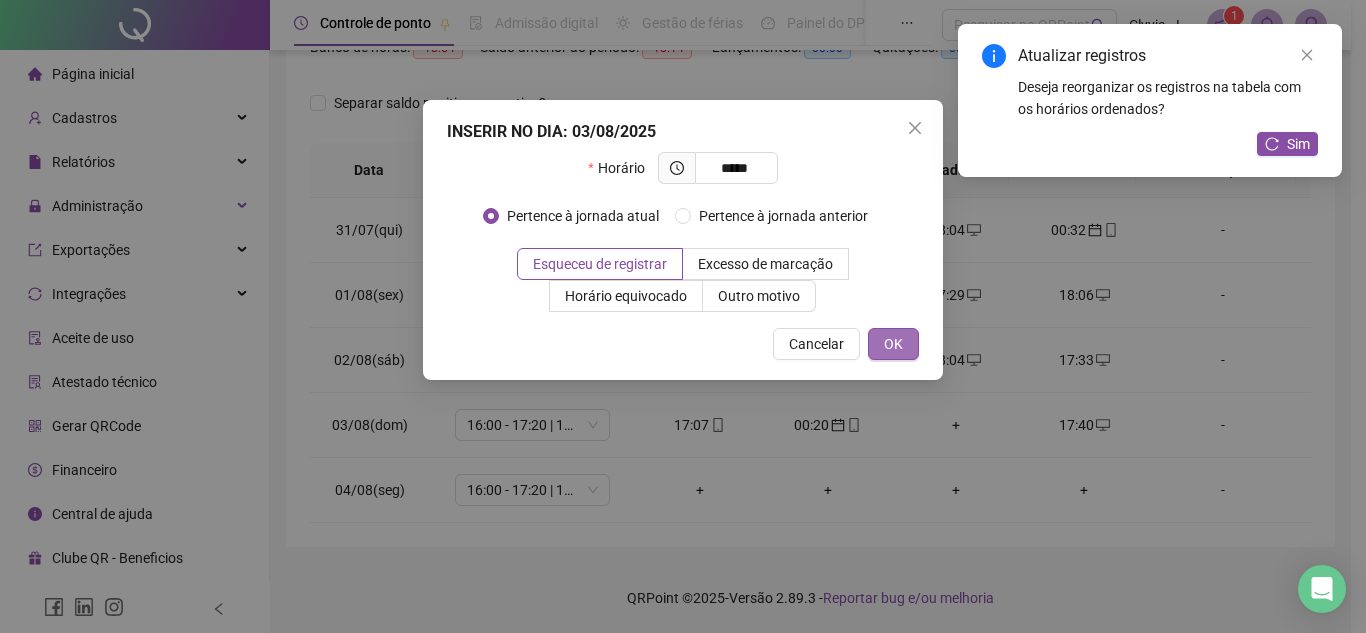 type on "*****" 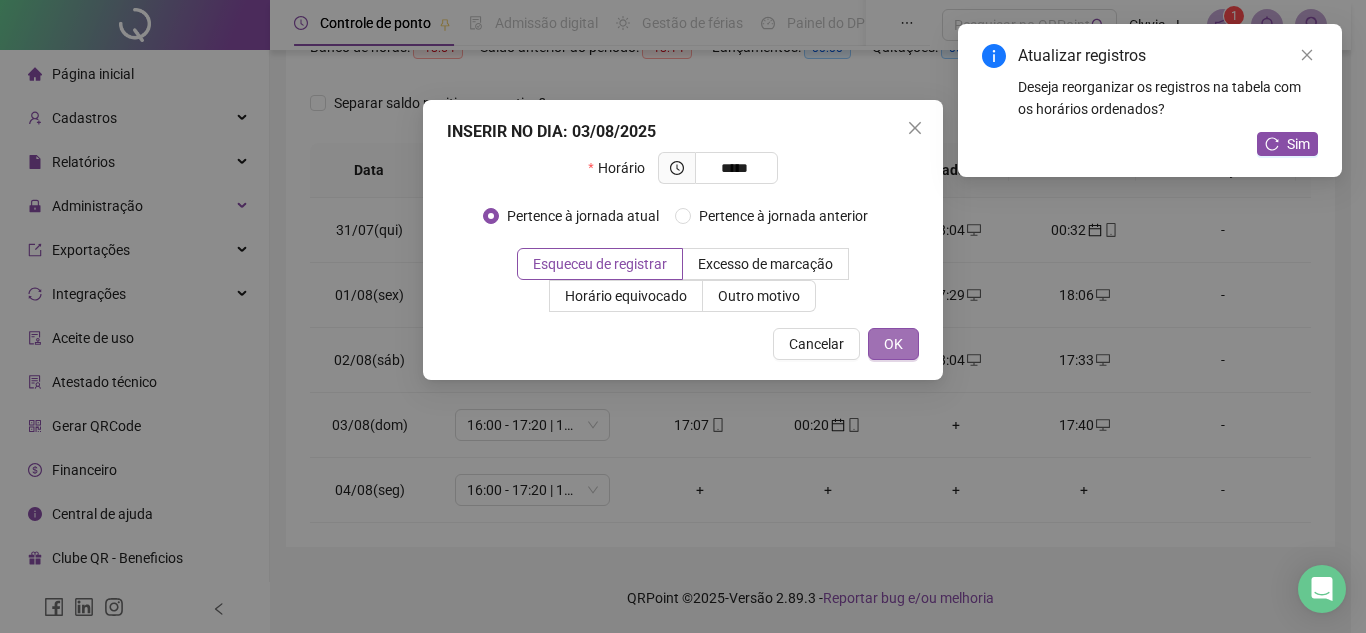 click on "OK" at bounding box center (893, 344) 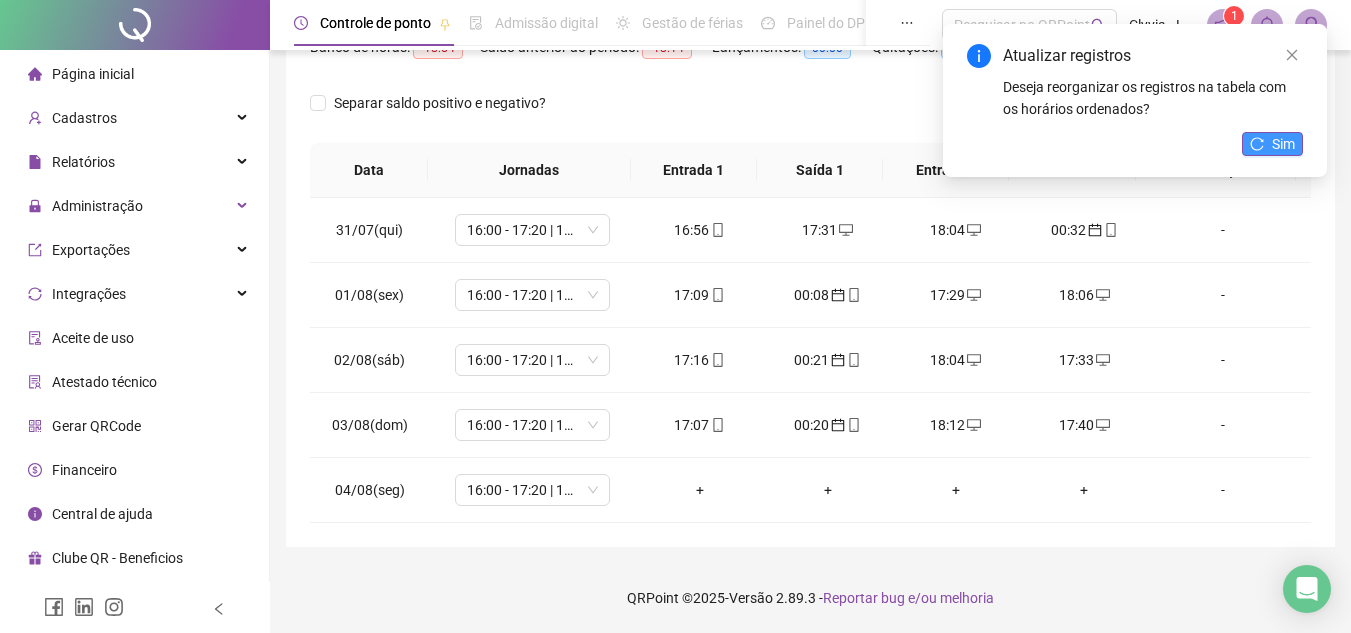 click on "Sim" at bounding box center (1272, 144) 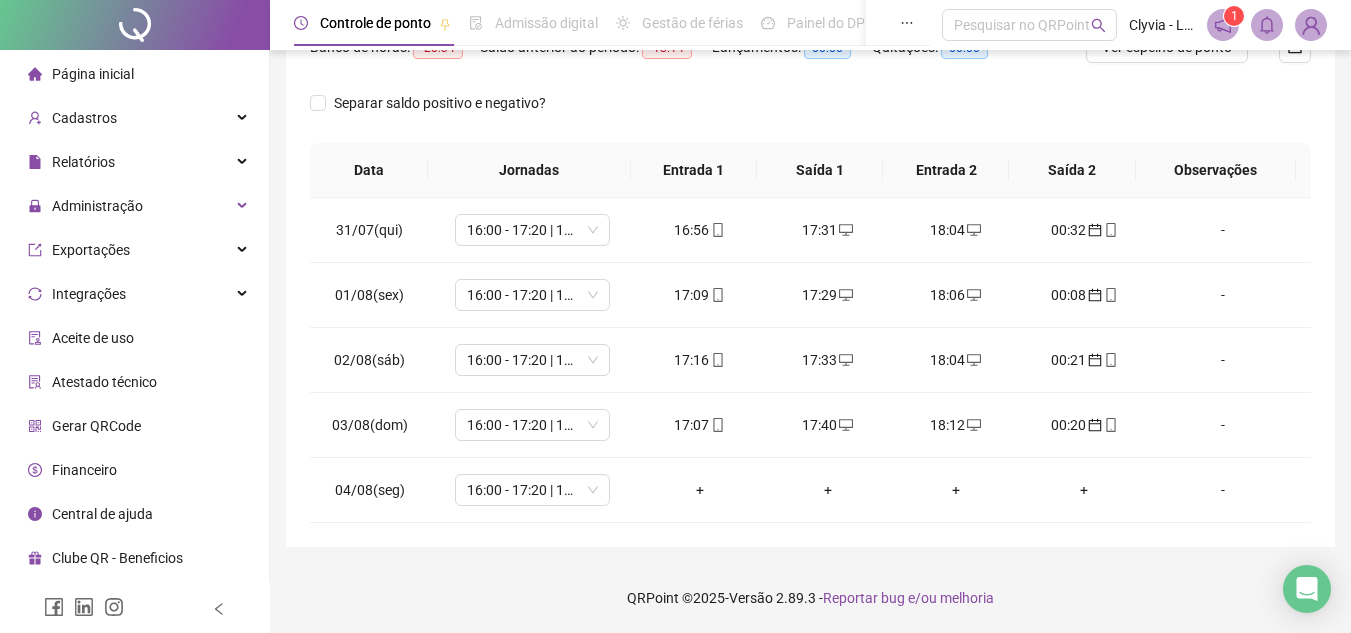 scroll, scrollTop: 0, scrollLeft: 0, axis: both 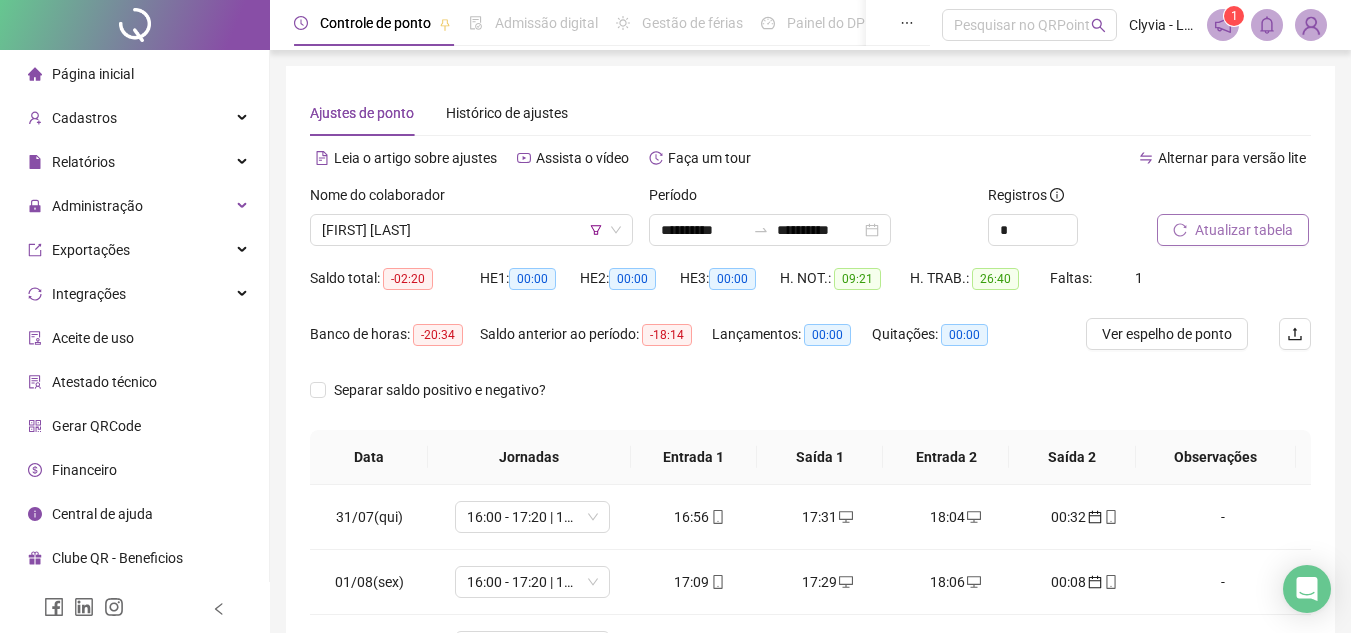 click on "Atualizar tabela" at bounding box center (1244, 230) 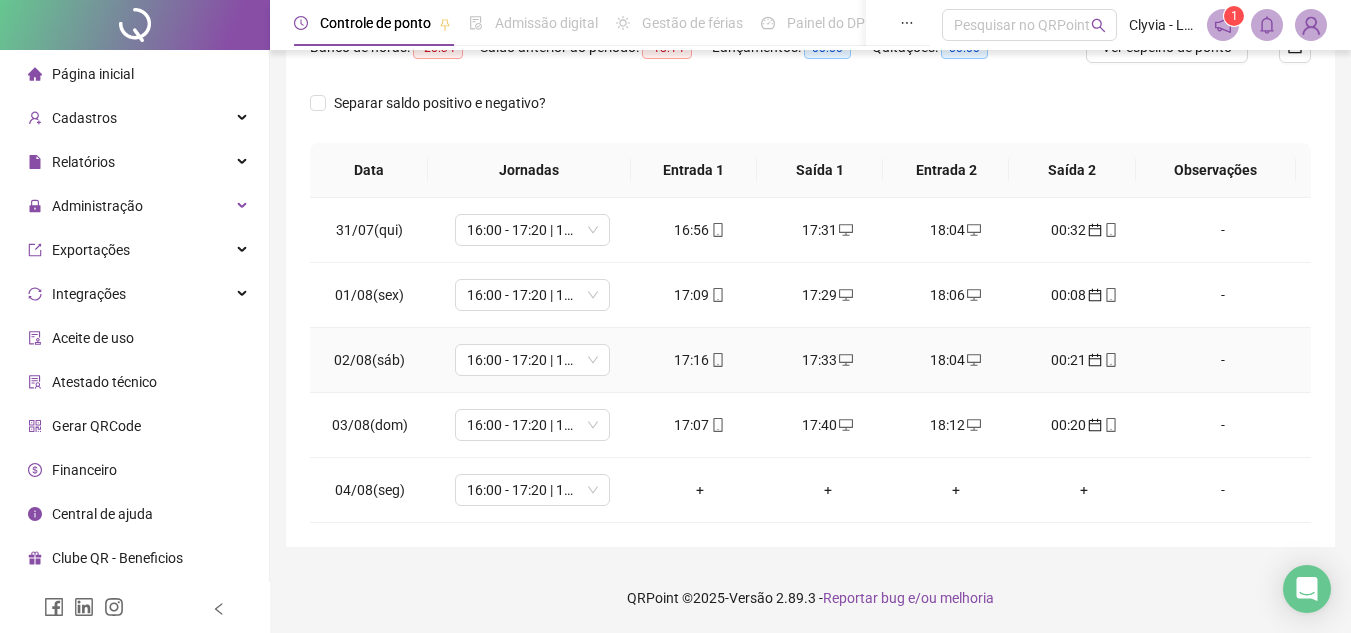 scroll, scrollTop: 0, scrollLeft: 0, axis: both 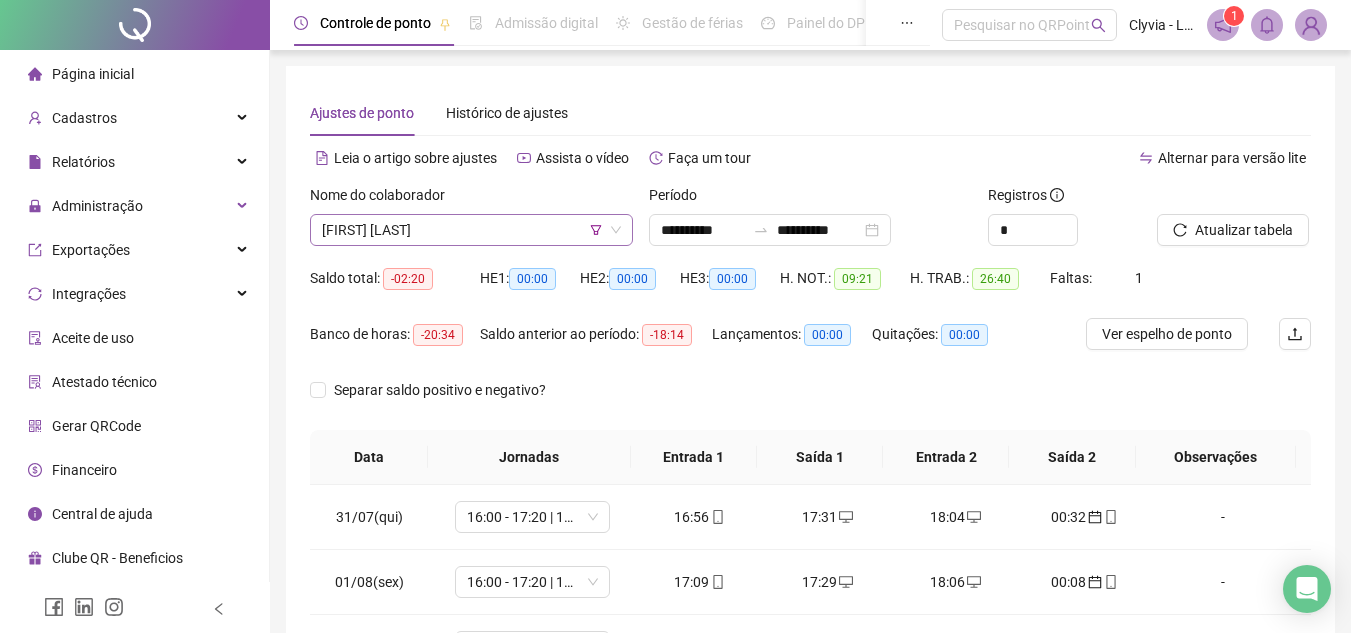 click on "[FIRST] [LAST]" at bounding box center [471, 230] 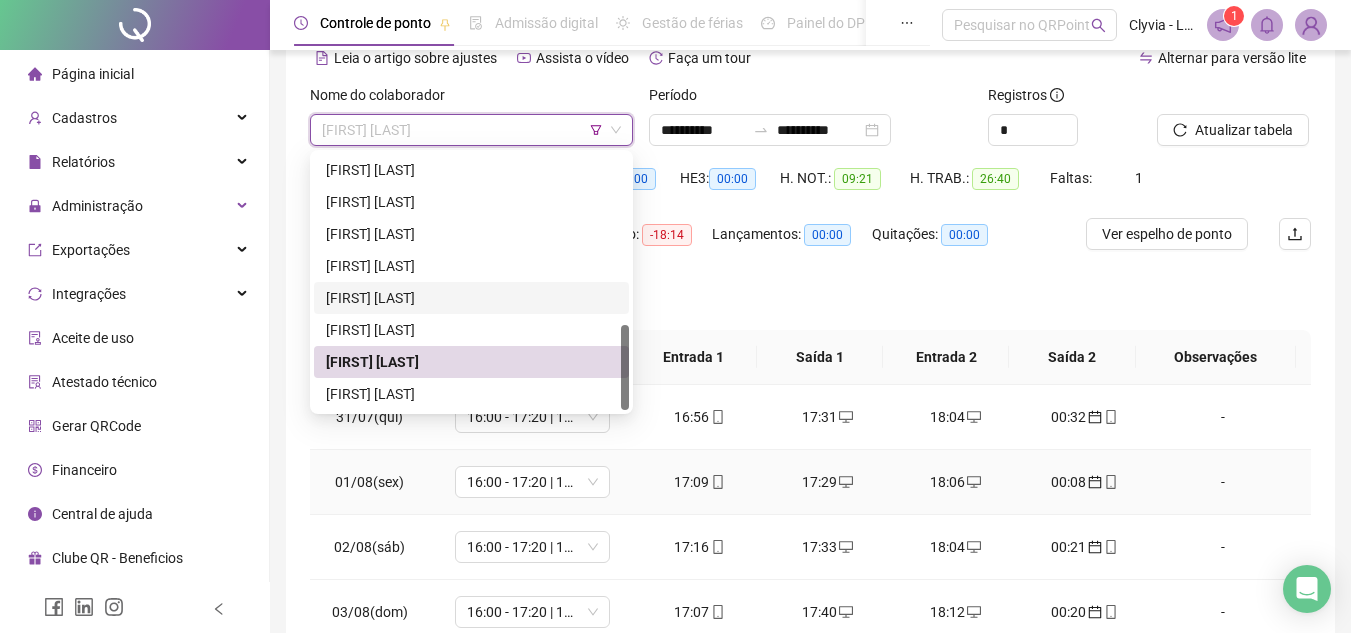 scroll, scrollTop: 200, scrollLeft: 0, axis: vertical 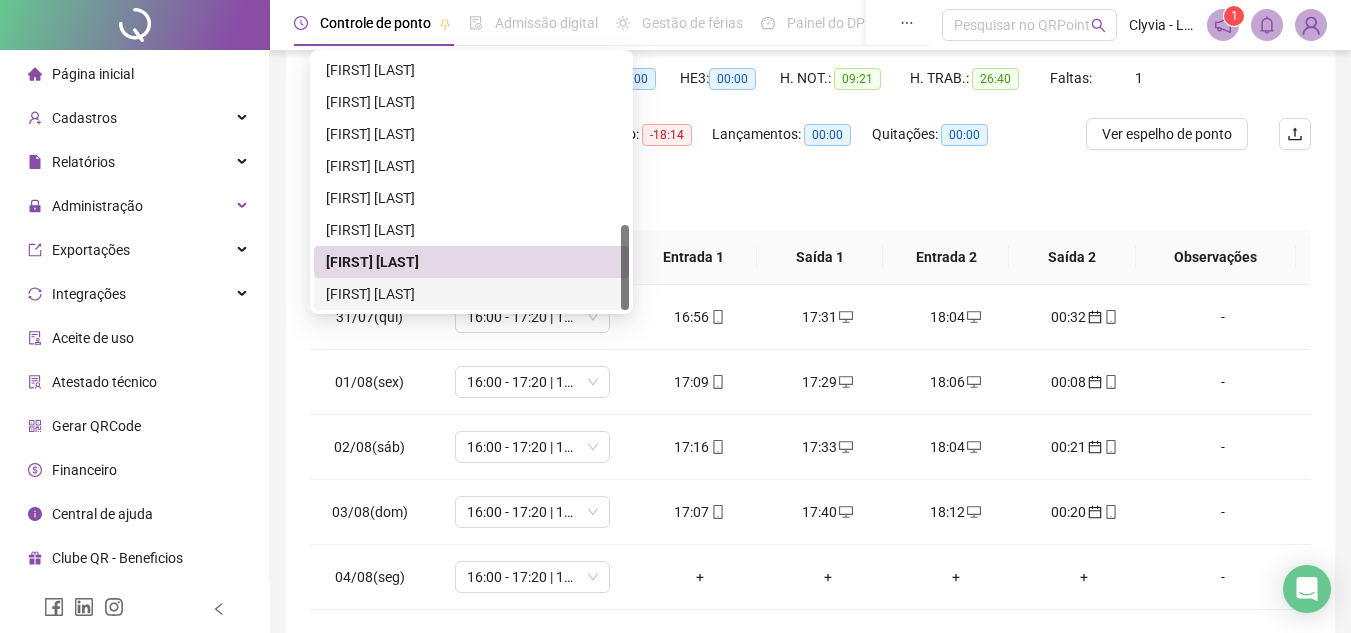 click on "[FIRST] [LAST]" at bounding box center (471, 294) 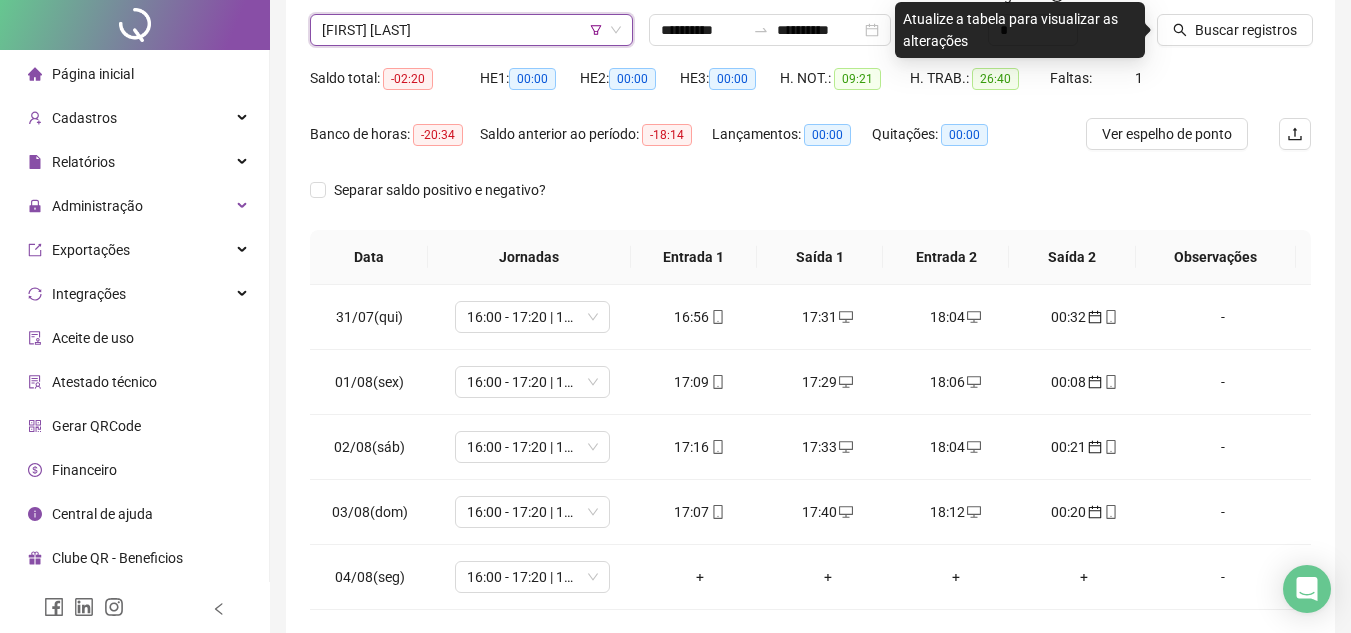 scroll, scrollTop: 0, scrollLeft: 0, axis: both 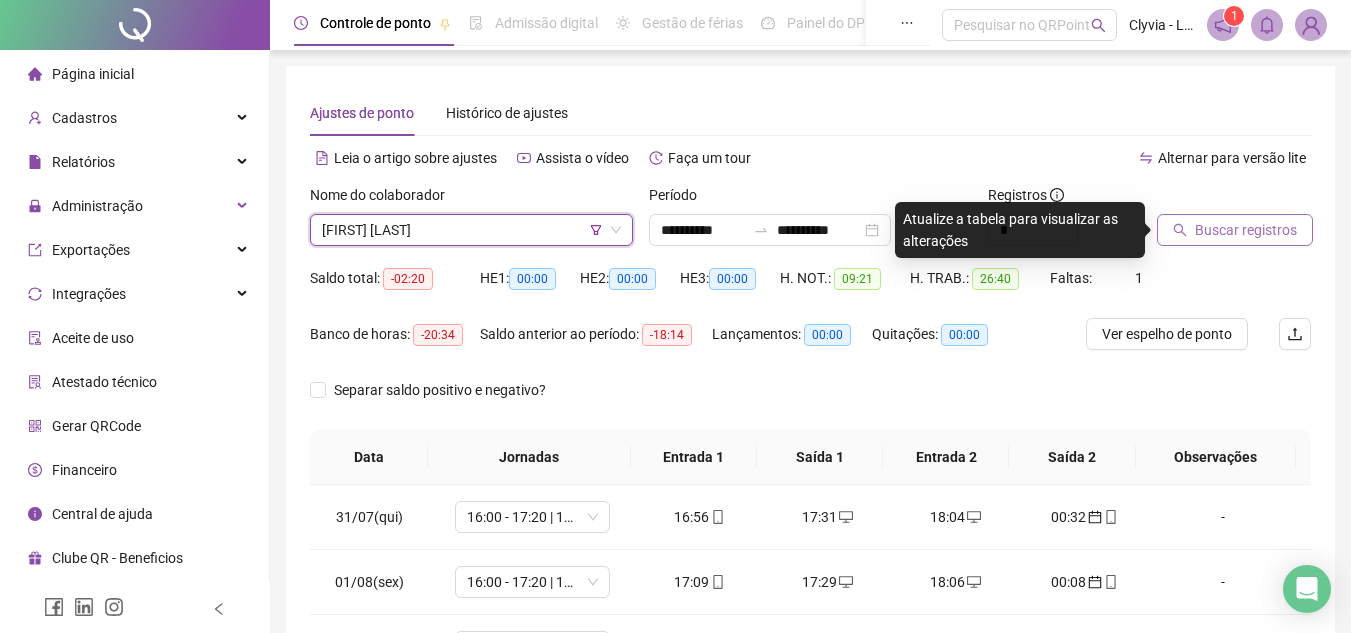 click on "Buscar registros" at bounding box center [1246, 230] 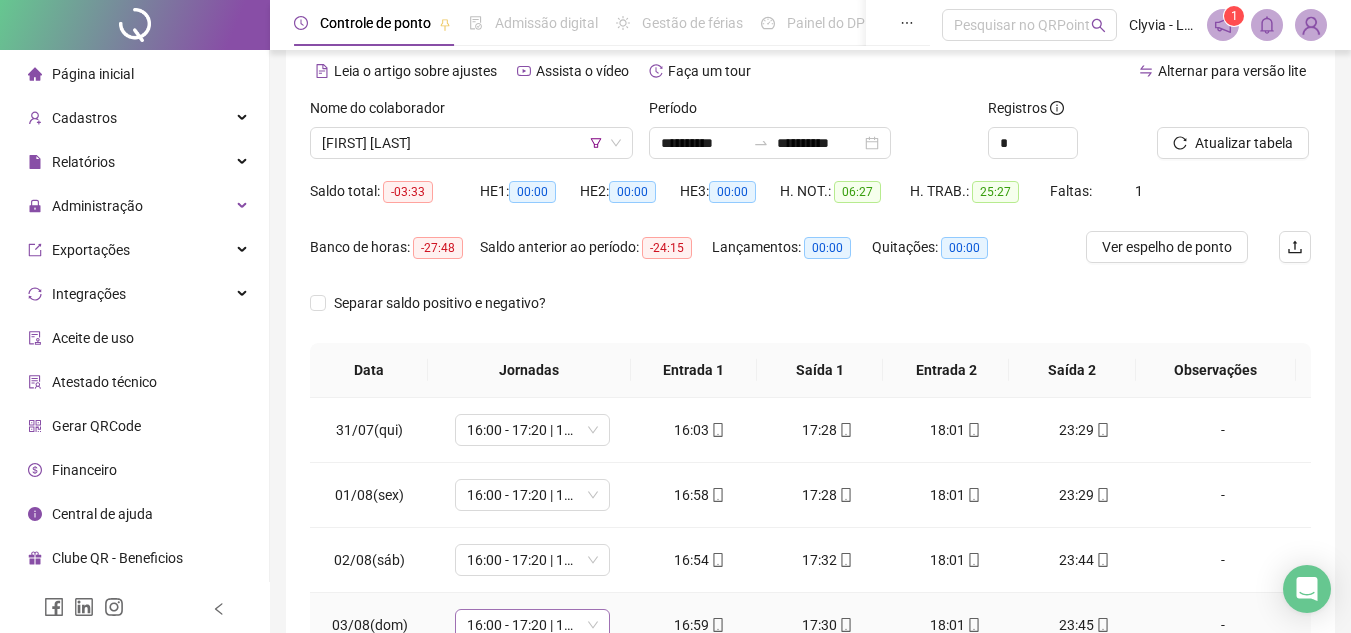 scroll, scrollTop: 0, scrollLeft: 0, axis: both 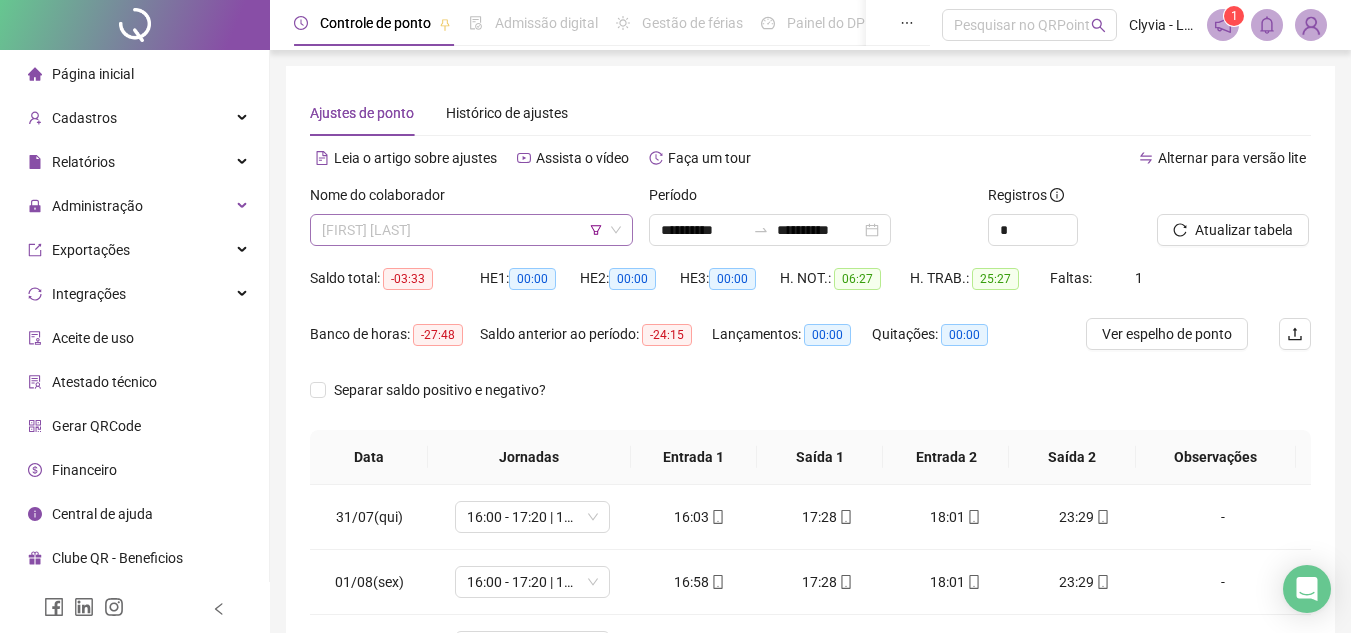 click on "[FIRST] [LAST]" at bounding box center [471, 230] 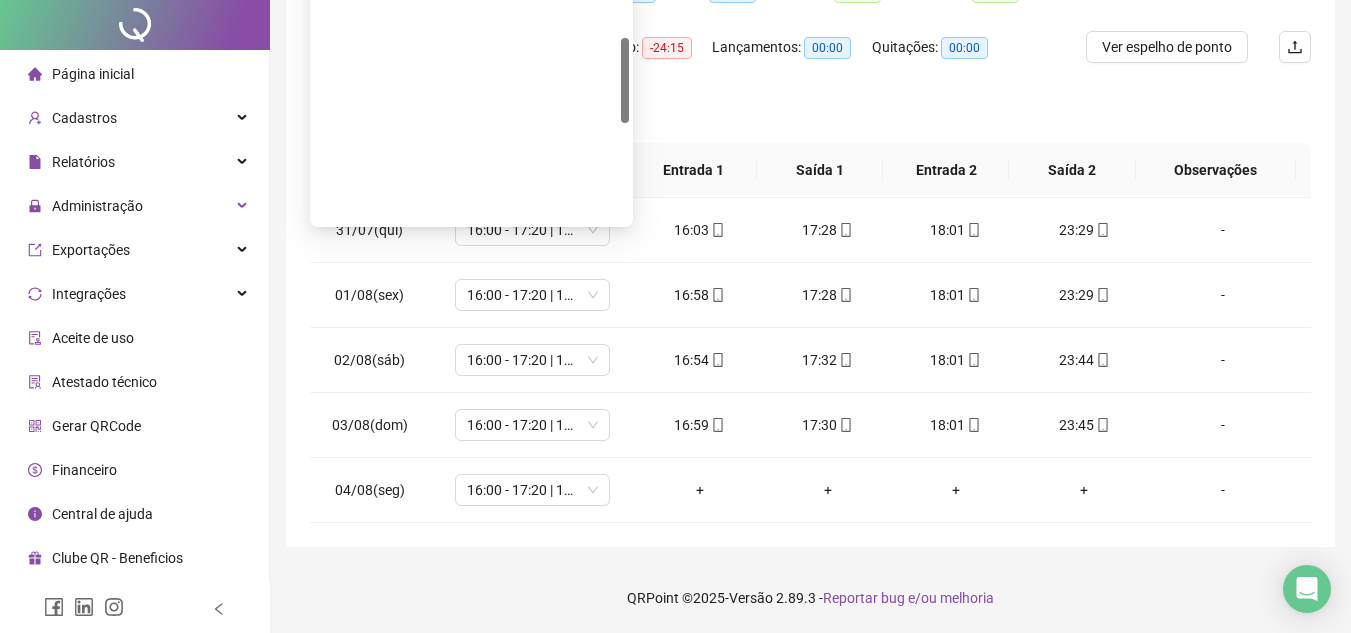 scroll, scrollTop: 0, scrollLeft: 0, axis: both 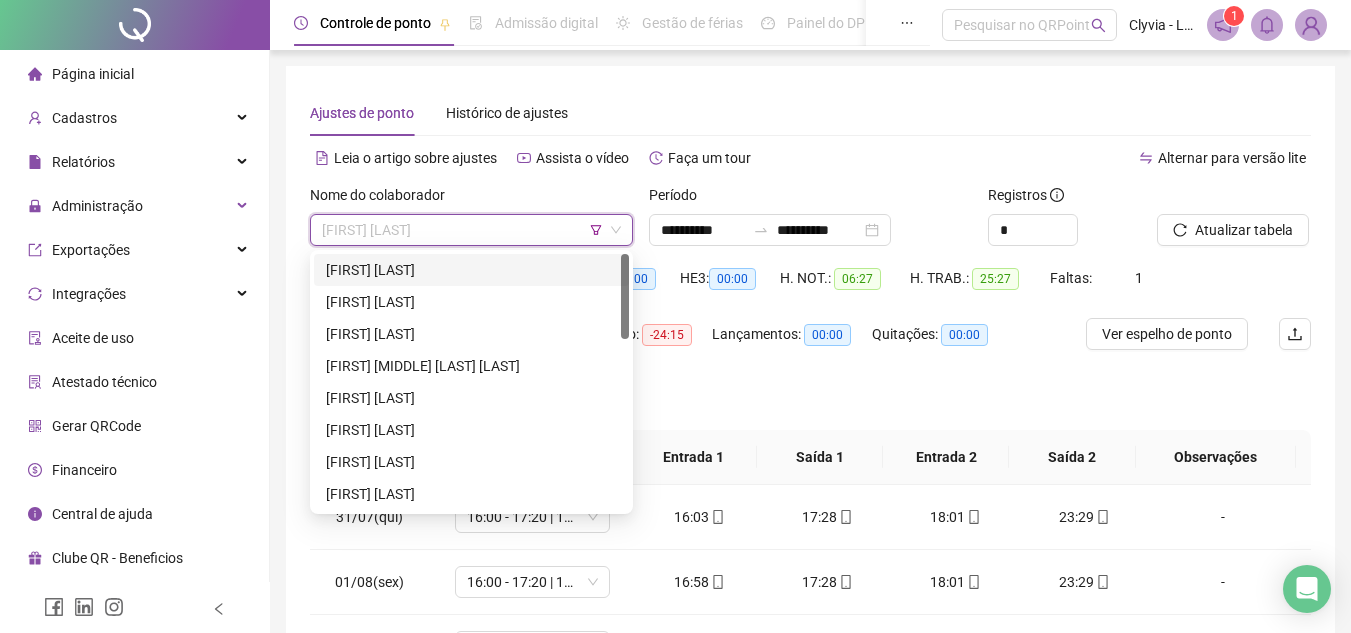 click on "Ajustes de ponto Histórico de ajustes" at bounding box center (810, 113) 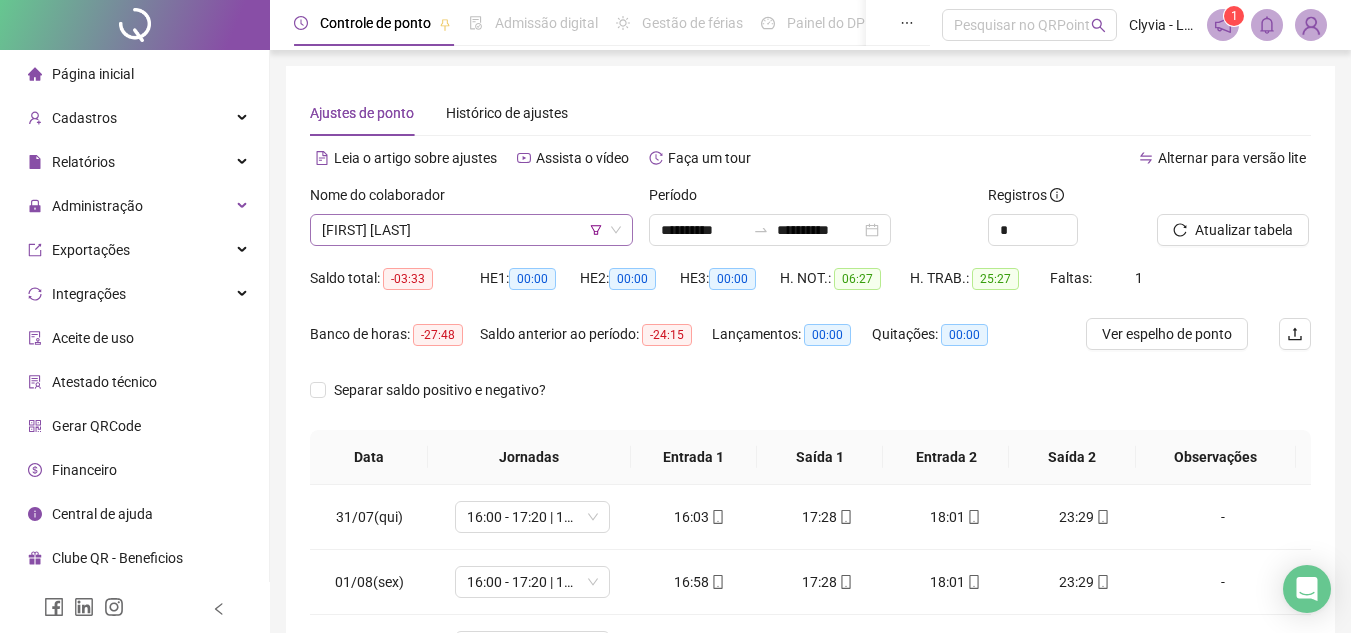 click on "[FIRST] [LAST]" at bounding box center [471, 230] 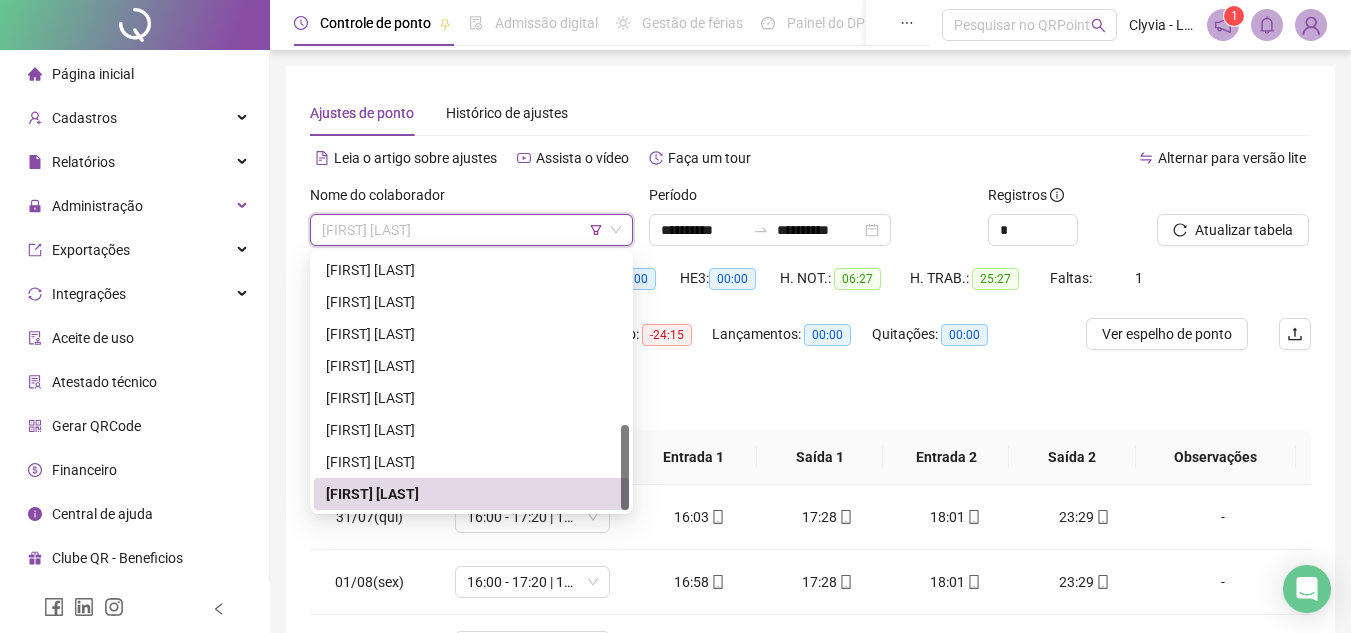 click on "[FIRST] [LAST]" at bounding box center (471, 230) 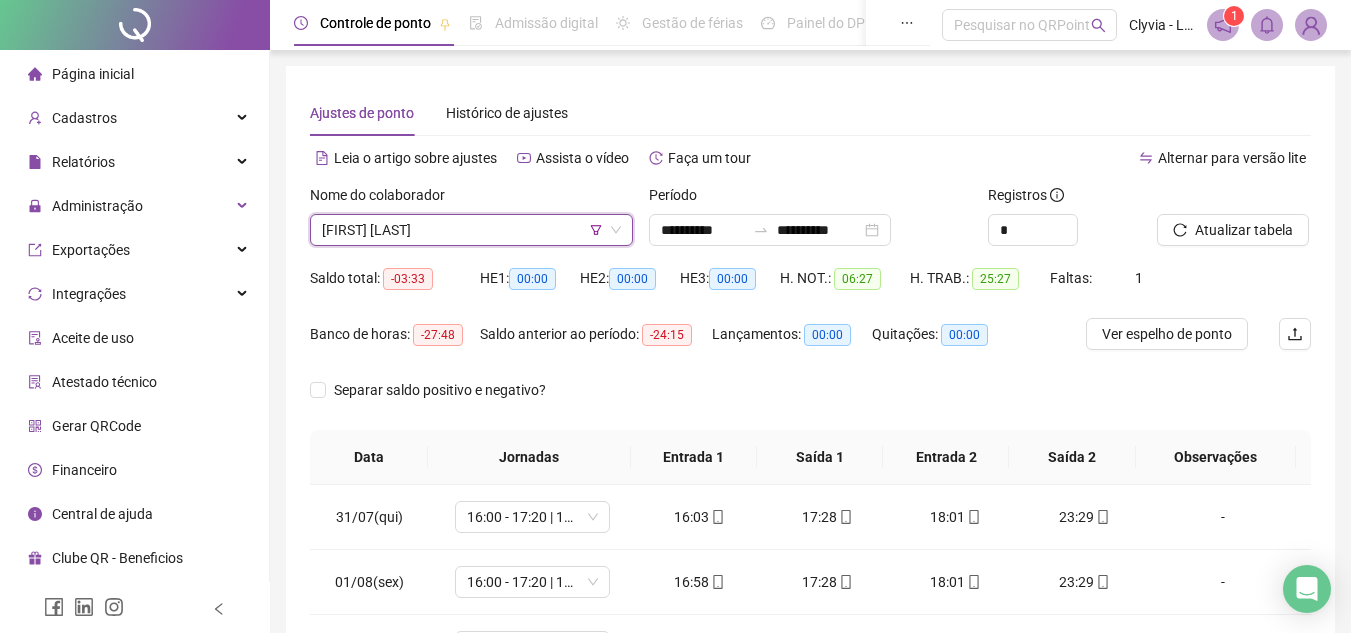 click on "[FIRST] [LAST]" at bounding box center (471, 230) 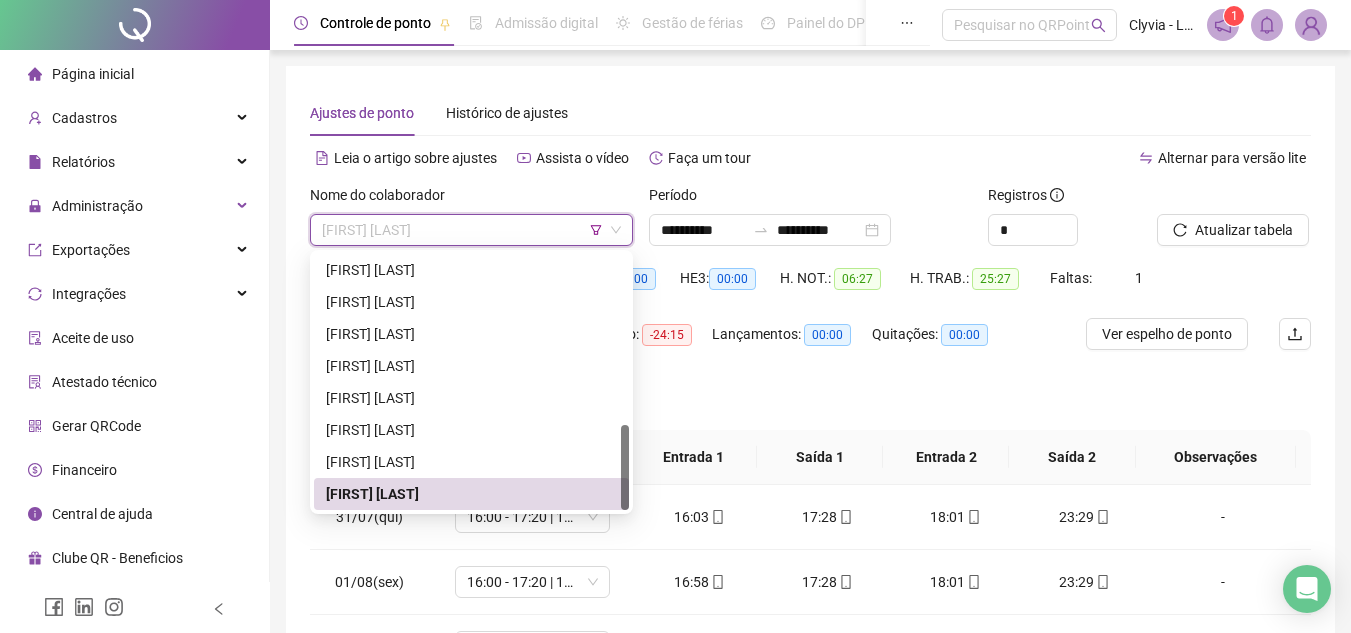 click on "[FIRST] [LAST]" at bounding box center [471, 230] 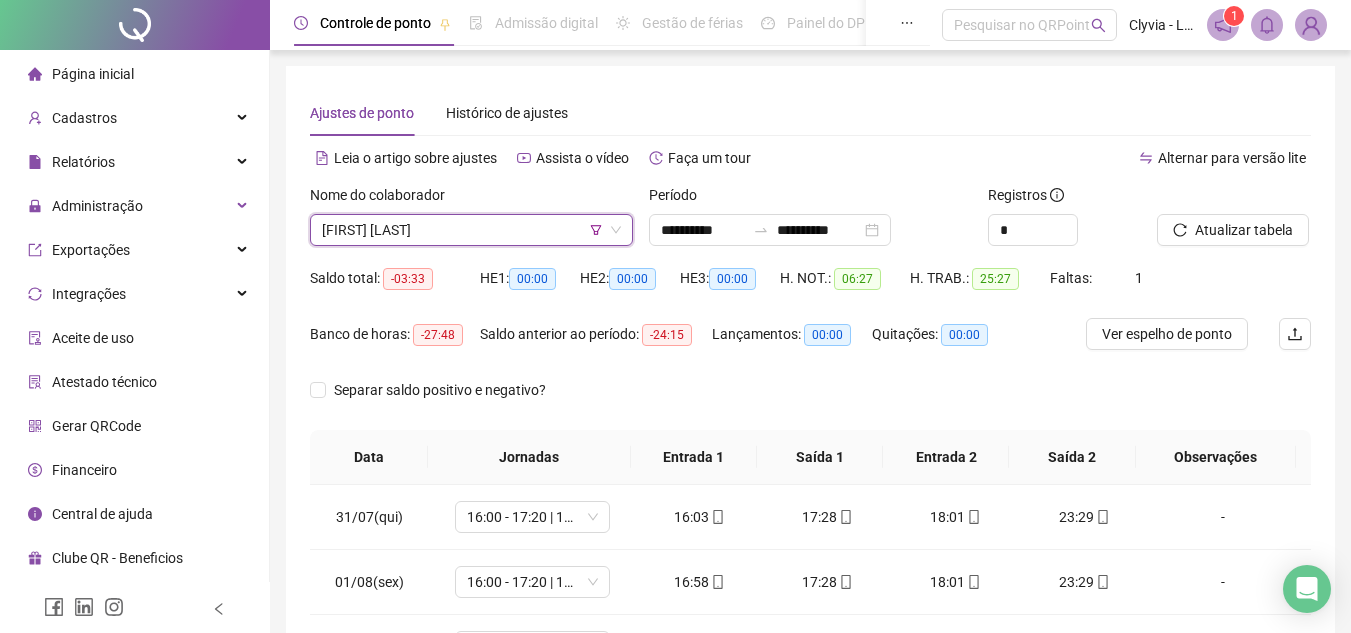 click 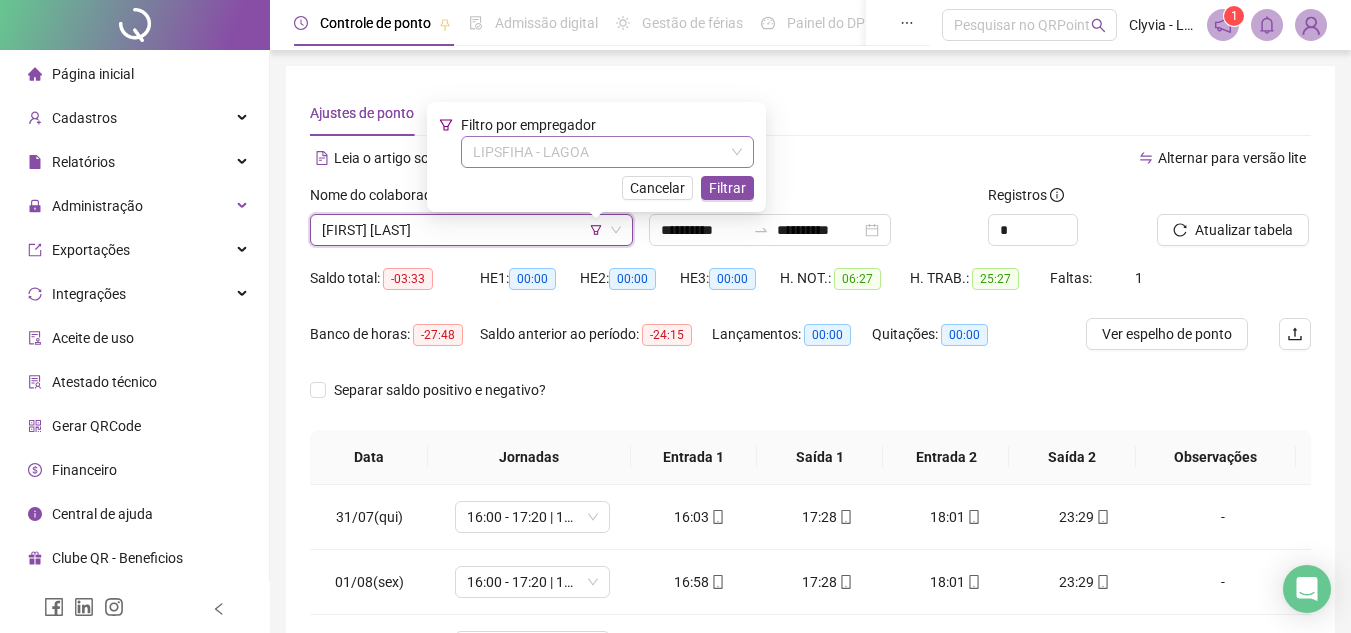 click on "LIPSFIHA - LAGOA" at bounding box center (607, 152) 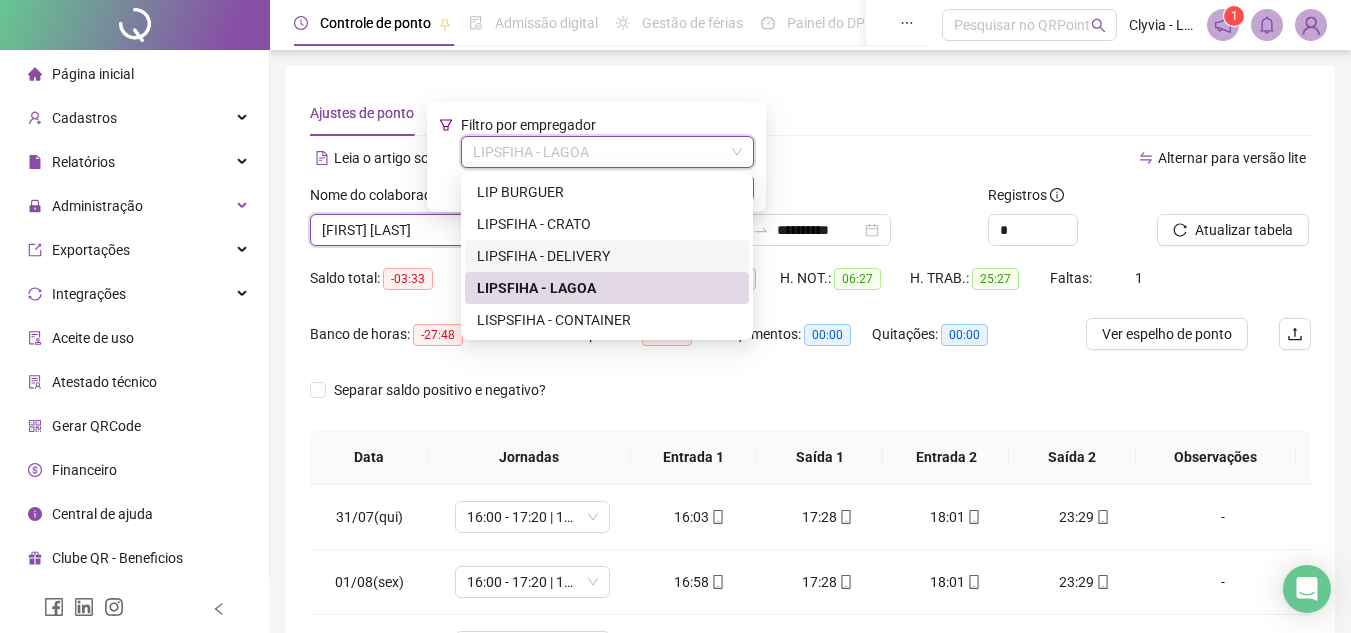 click on "LIPSFIHA - DELIVERY" at bounding box center [607, 256] 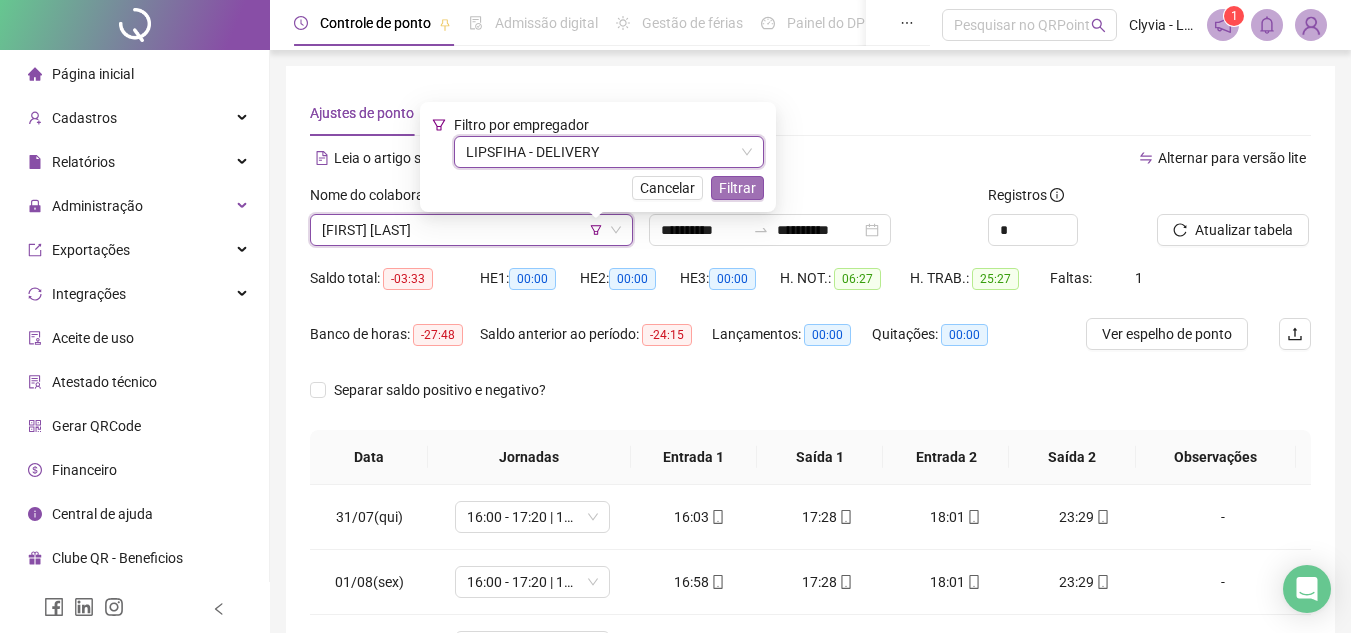 click on "Filtrar" at bounding box center [737, 188] 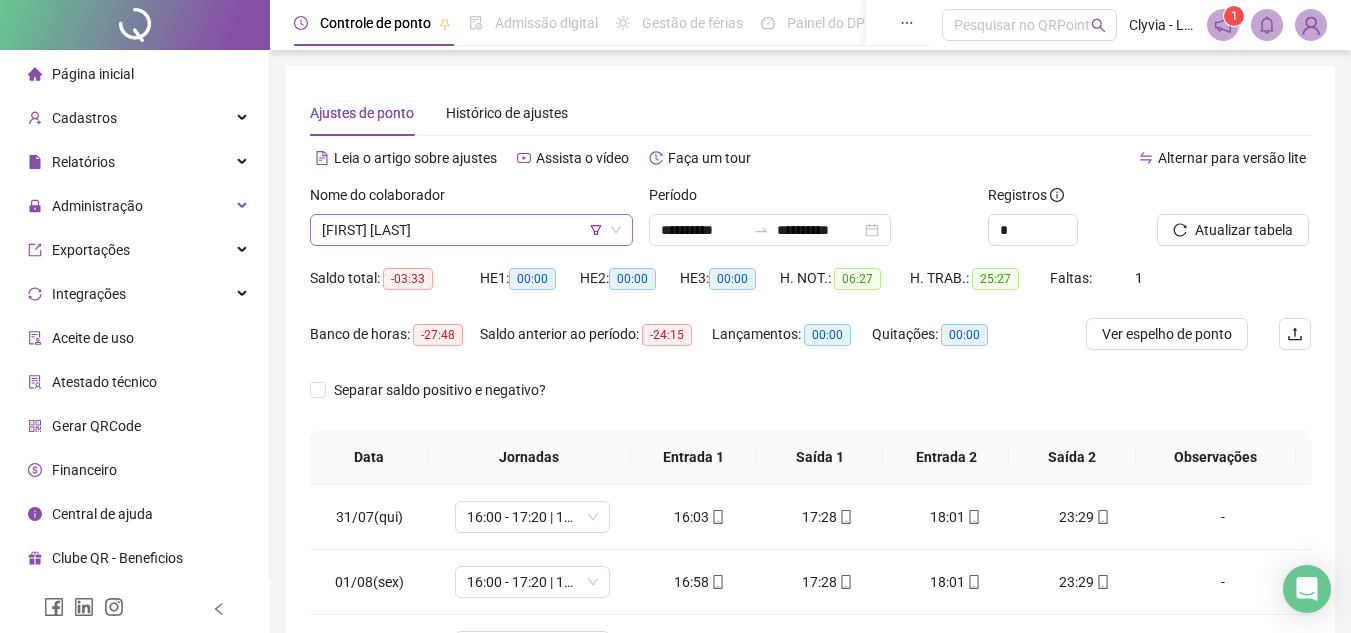 click on "[FIRST] [LAST]" at bounding box center [471, 230] 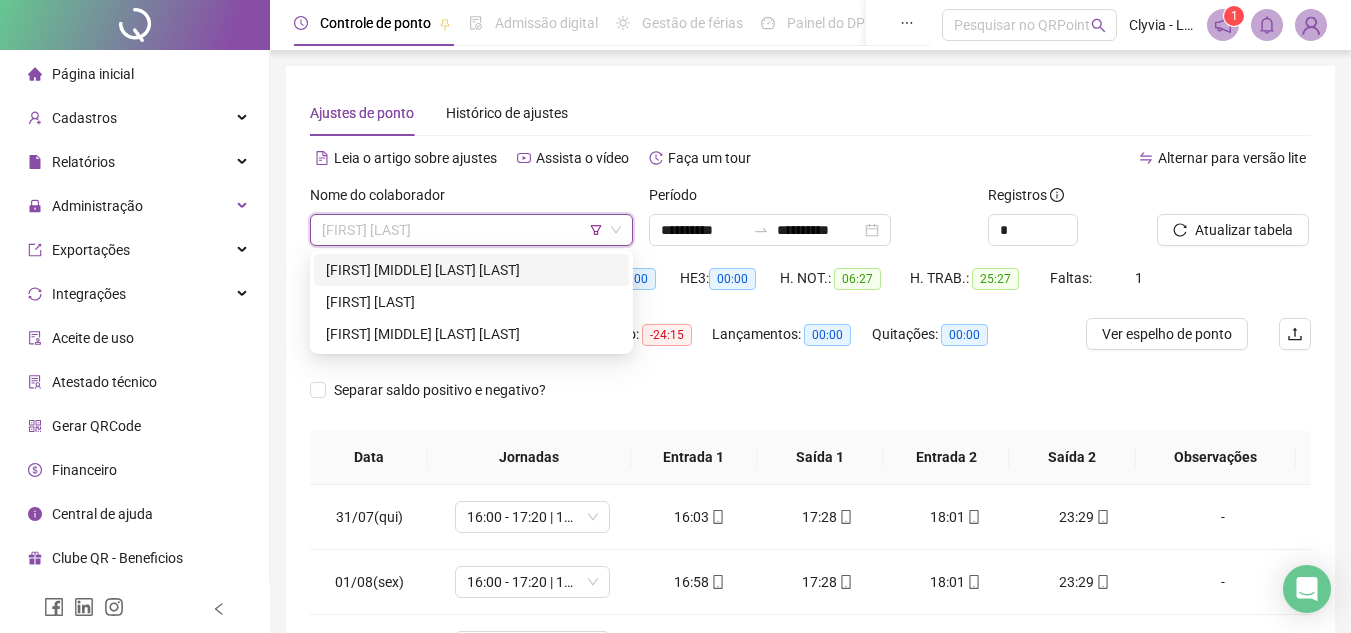 click on "[FIRST] [LAST]" at bounding box center [471, 270] 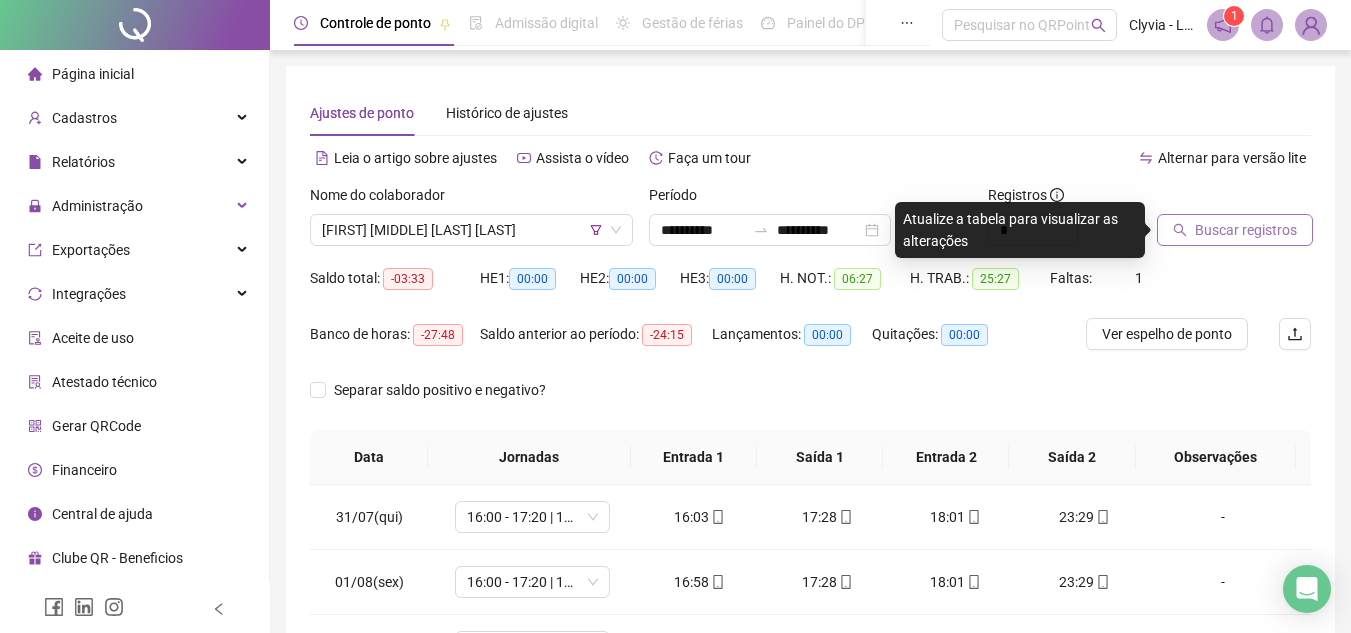 click on "Buscar registros" at bounding box center (1246, 230) 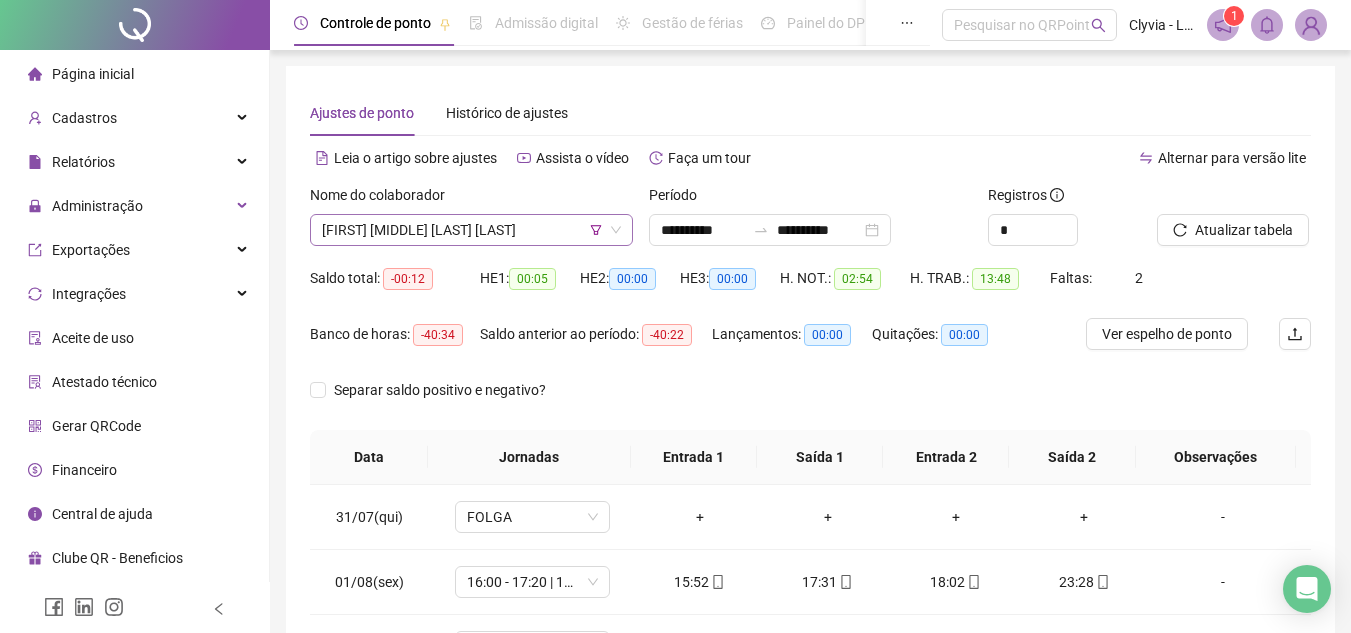click on "[FIRST] [LAST]" at bounding box center (471, 230) 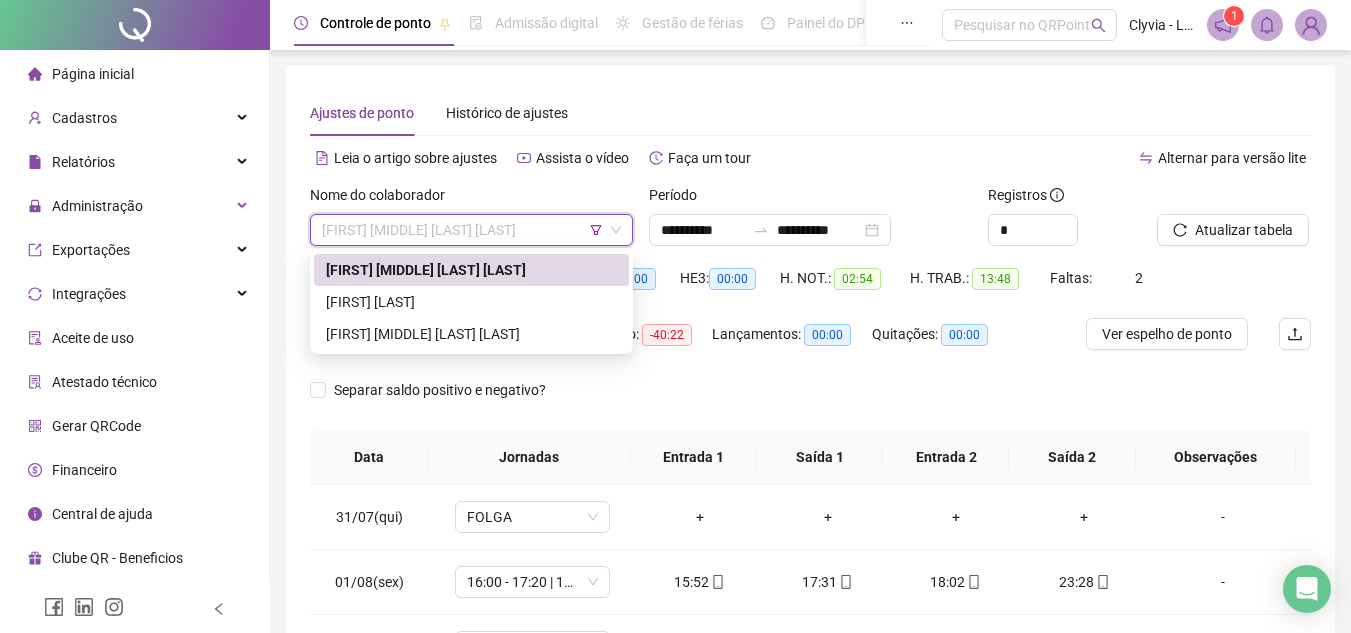 click 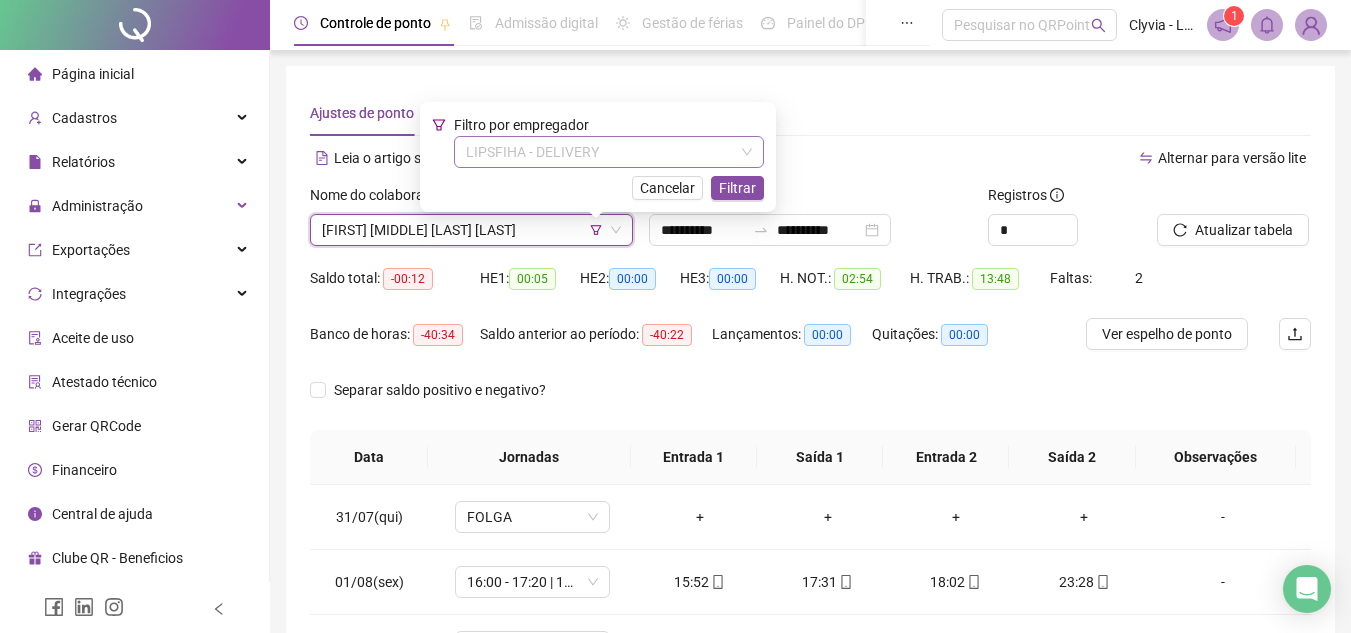click on "LIPSFIHA - DELIVERY" at bounding box center [609, 152] 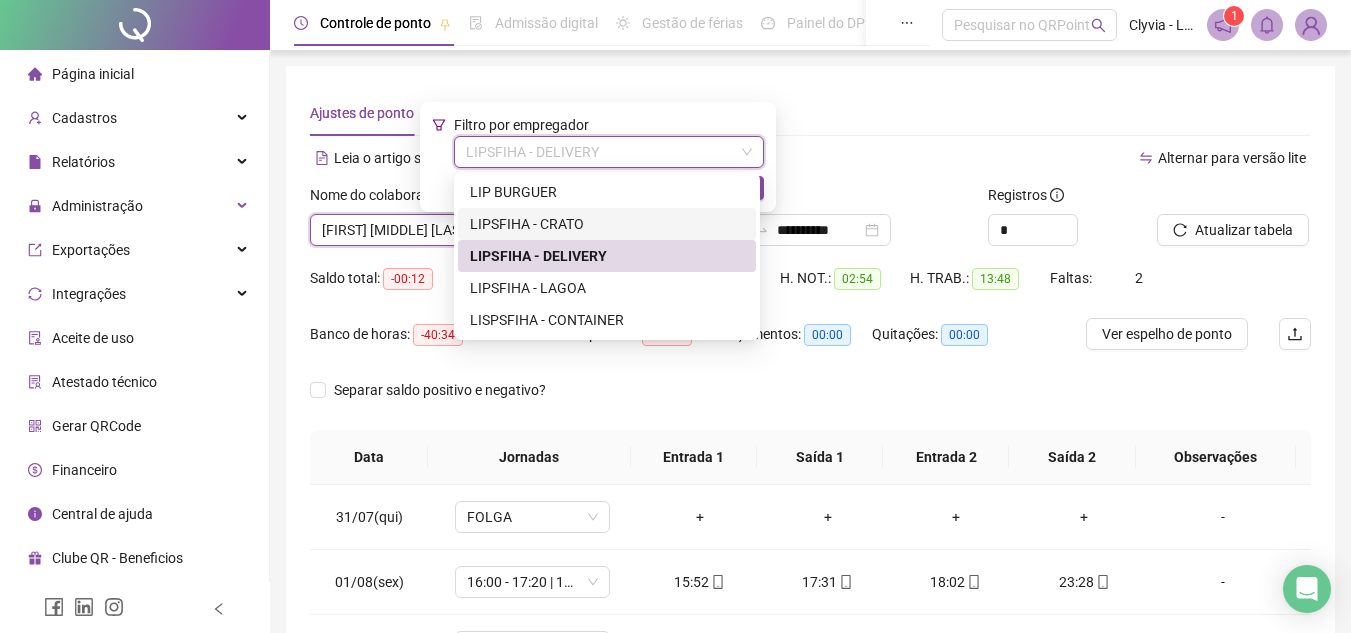 click on "LIPSFIHA - CRATO" at bounding box center [607, 224] 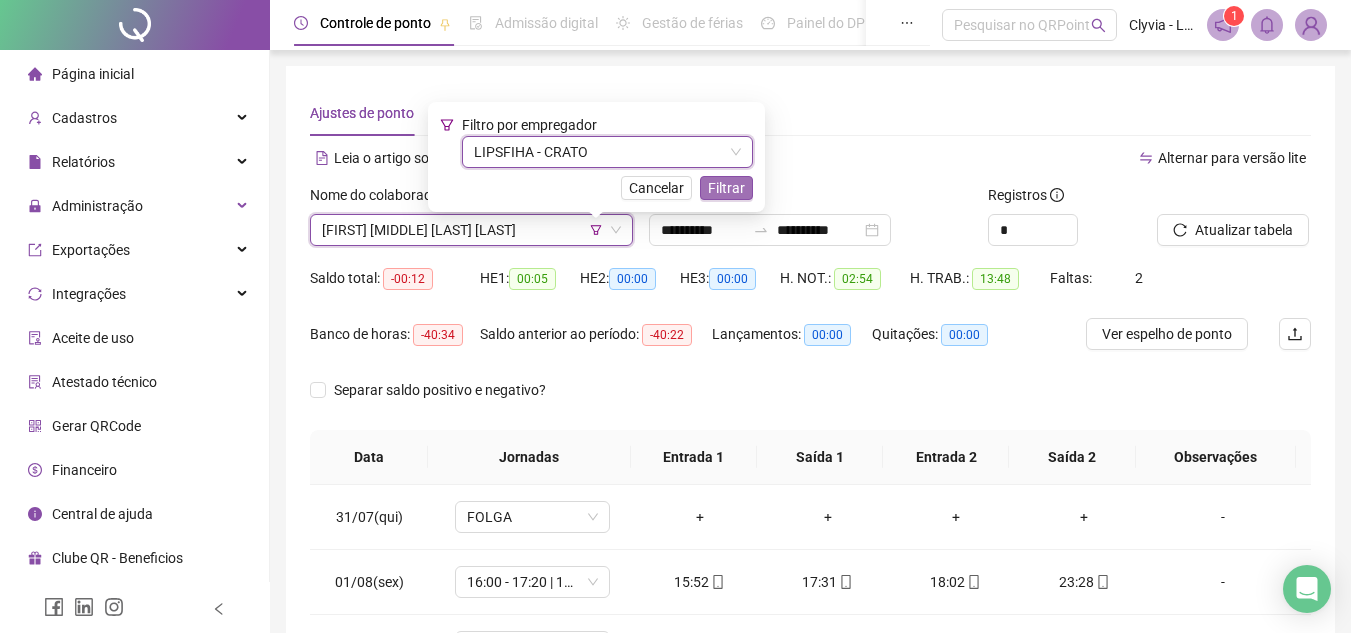 click on "Filtrar" at bounding box center [726, 188] 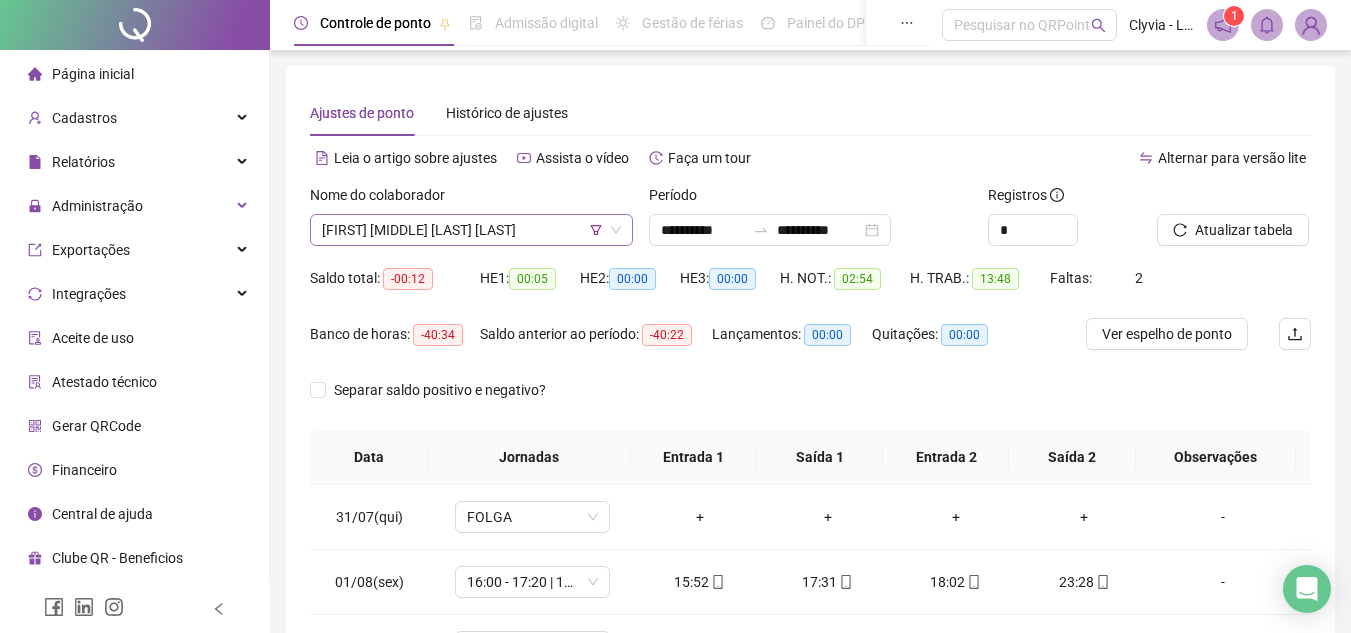 click 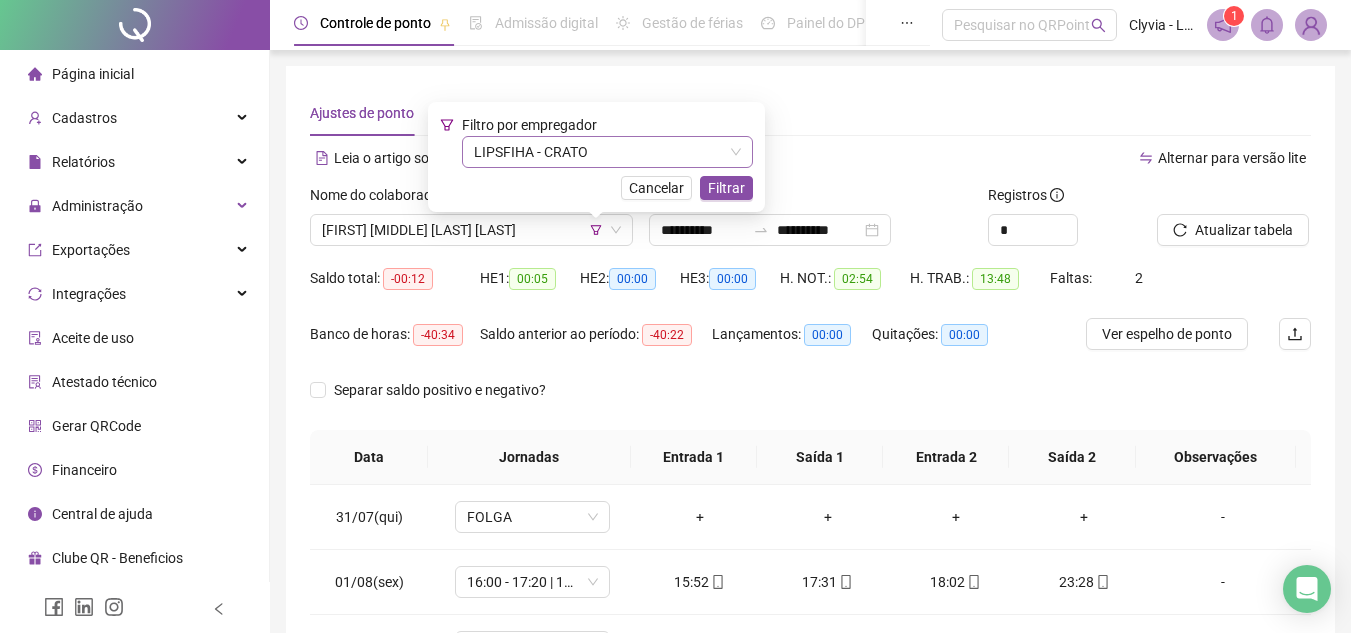 click on "LIPSFIHA - CRATO" at bounding box center (607, 152) 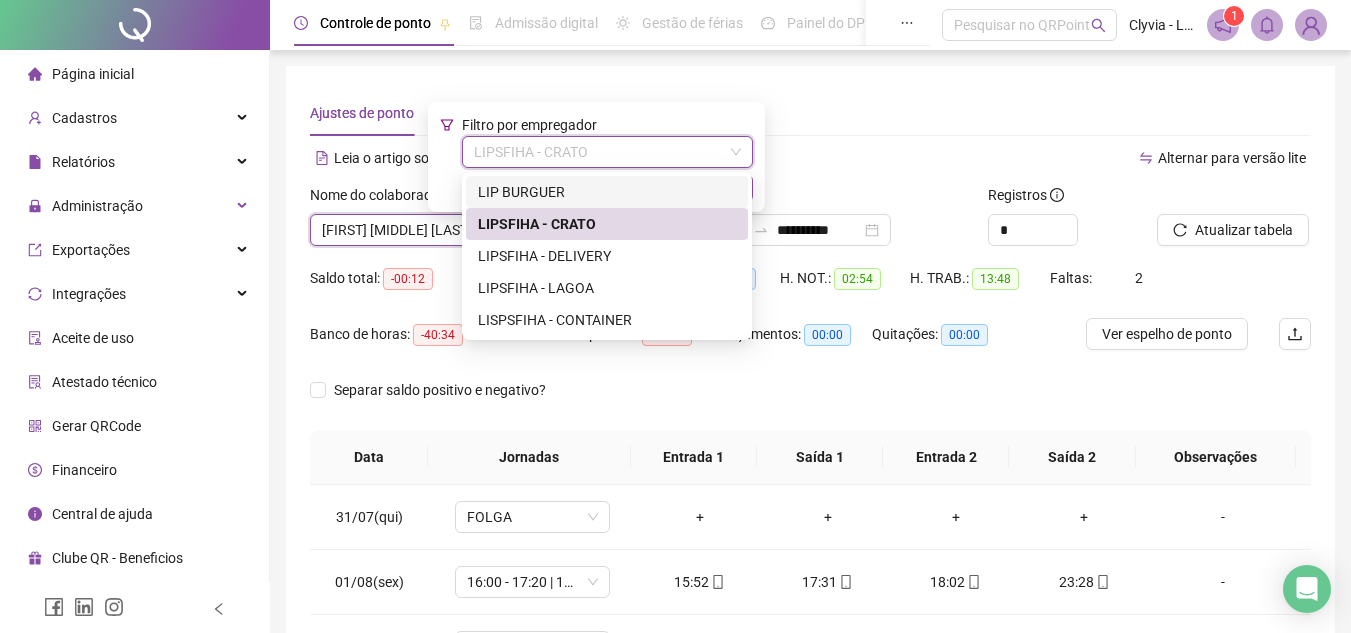 click on "LIP BURGUER" at bounding box center (607, 192) 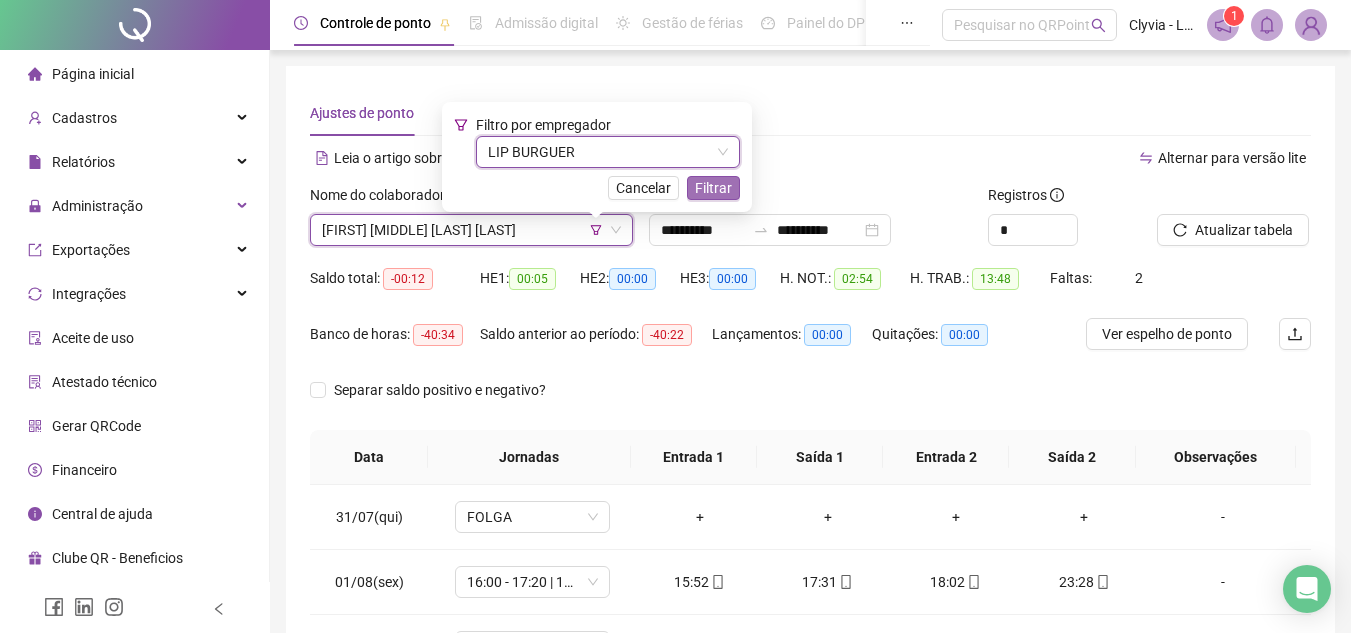 click on "Filtrar" at bounding box center (713, 188) 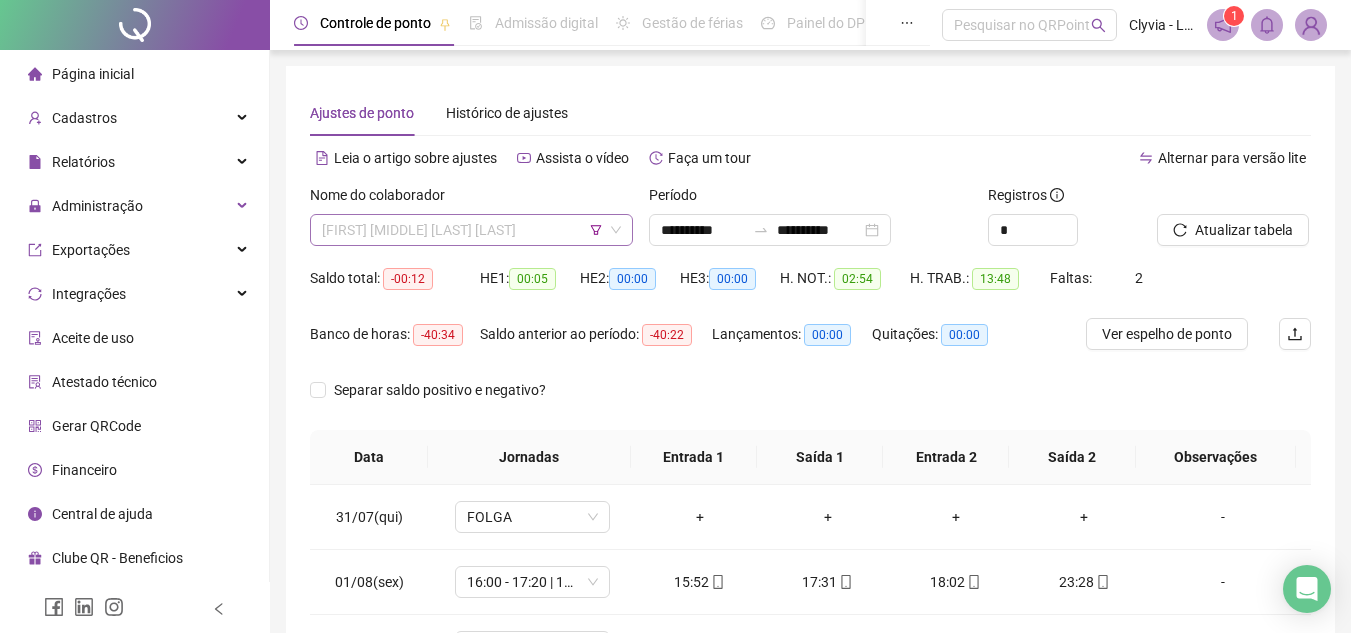 click on "[FIRST] [LAST]" at bounding box center [471, 230] 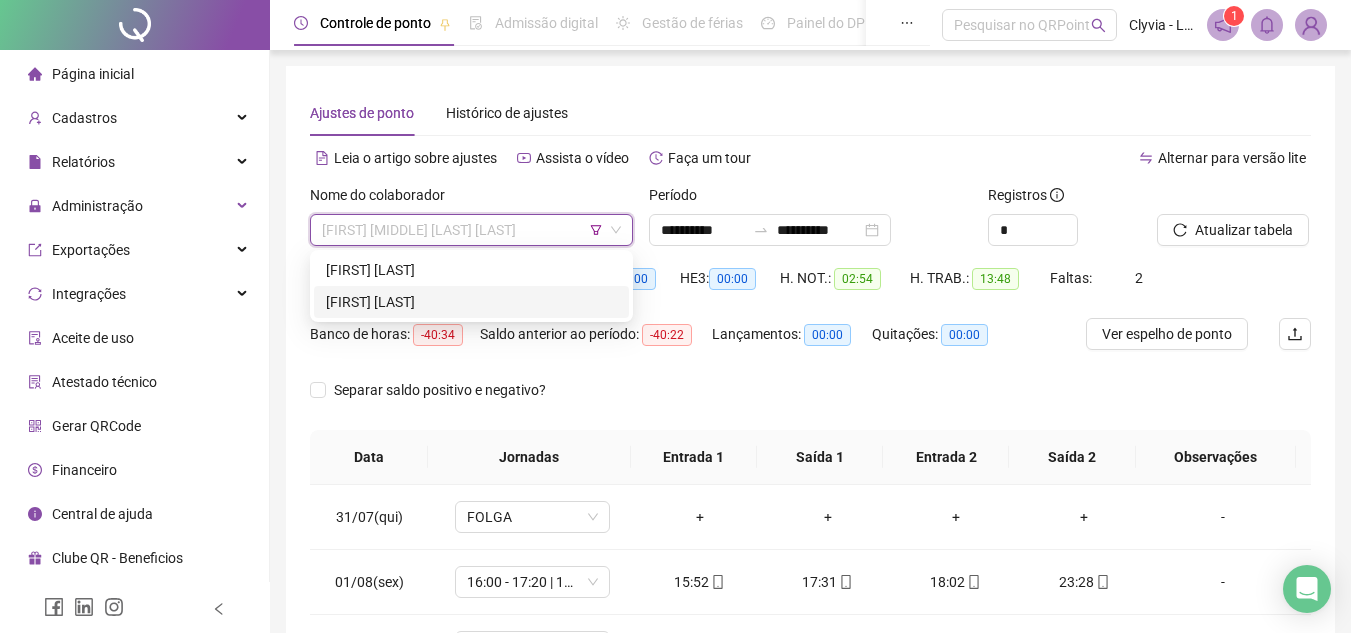 click on "[FIRST] [LAST]" at bounding box center (471, 302) 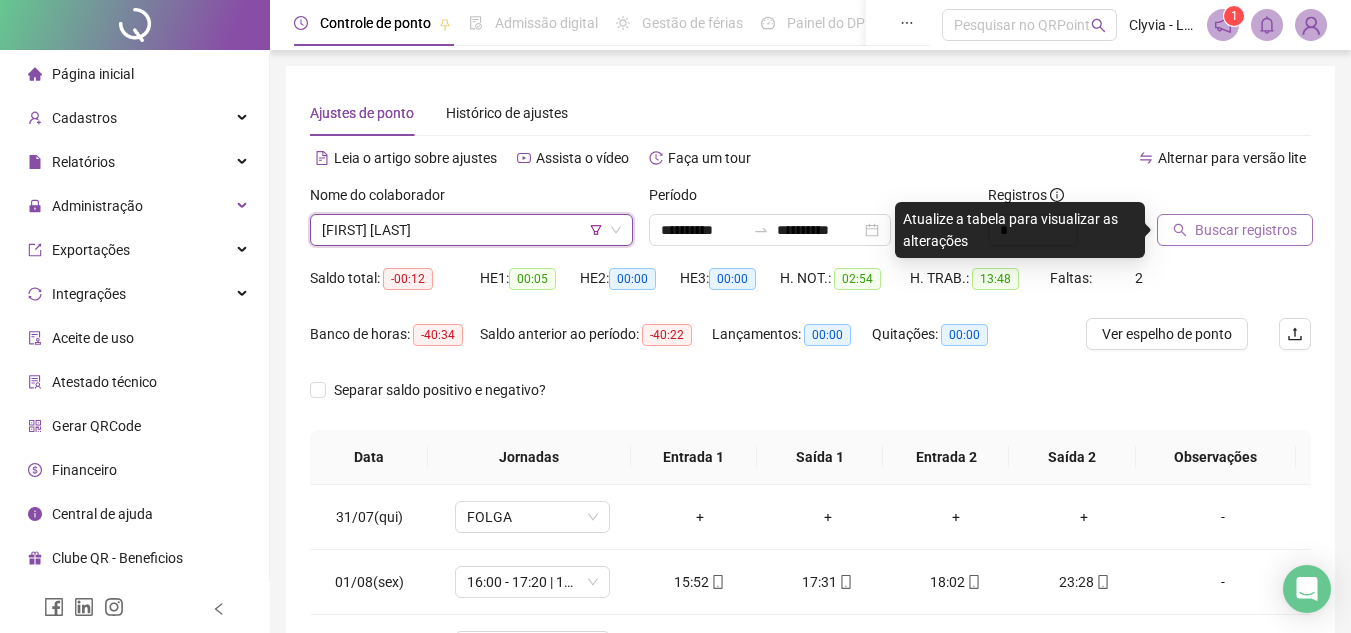 click on "Buscar registros" at bounding box center (1246, 230) 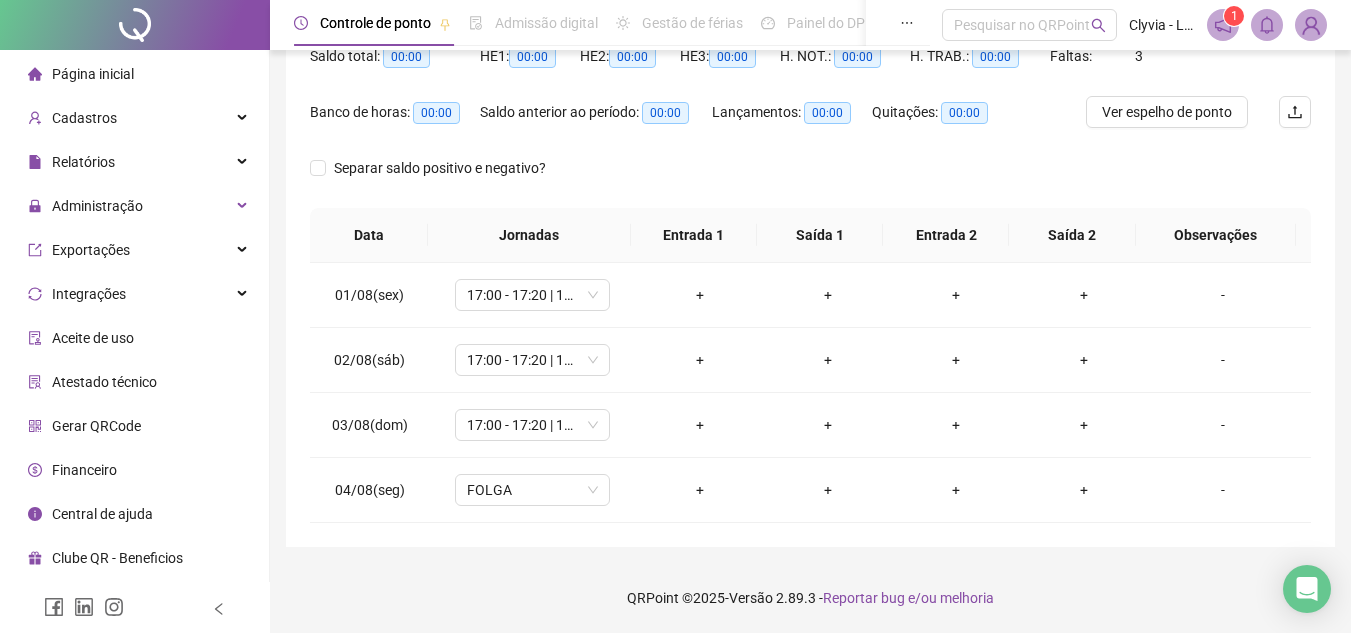 scroll, scrollTop: 22, scrollLeft: 0, axis: vertical 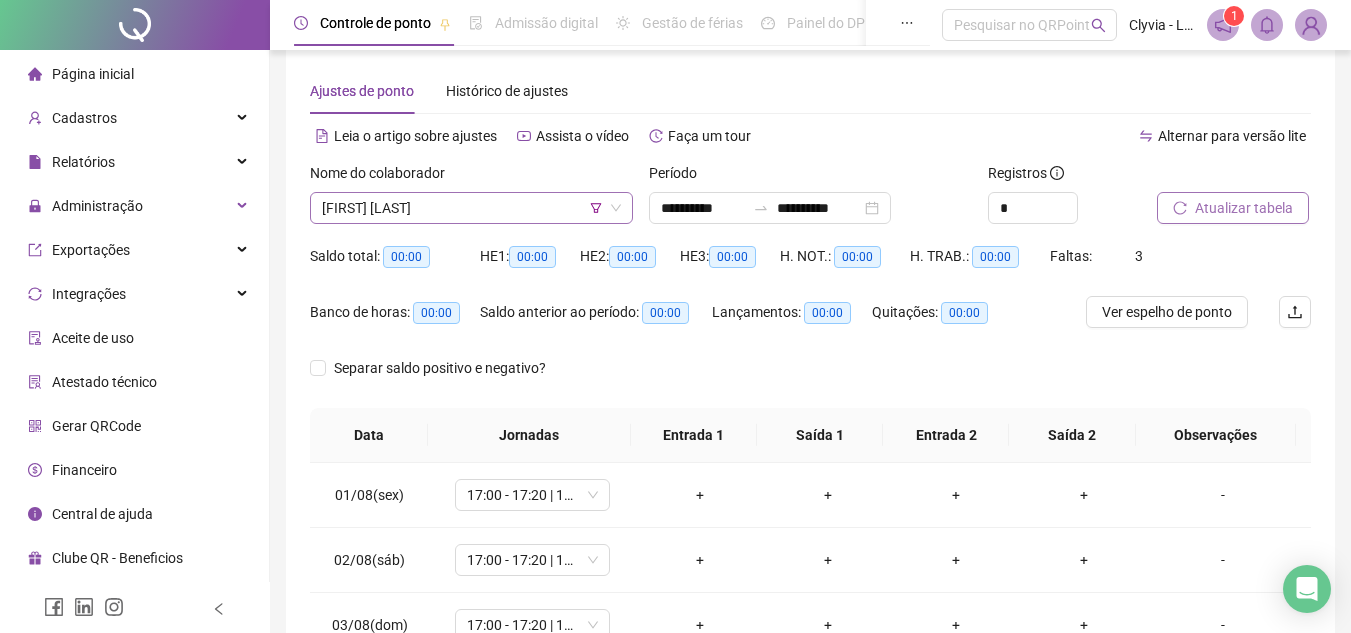 click on "[FIRST] [LAST]" at bounding box center (471, 208) 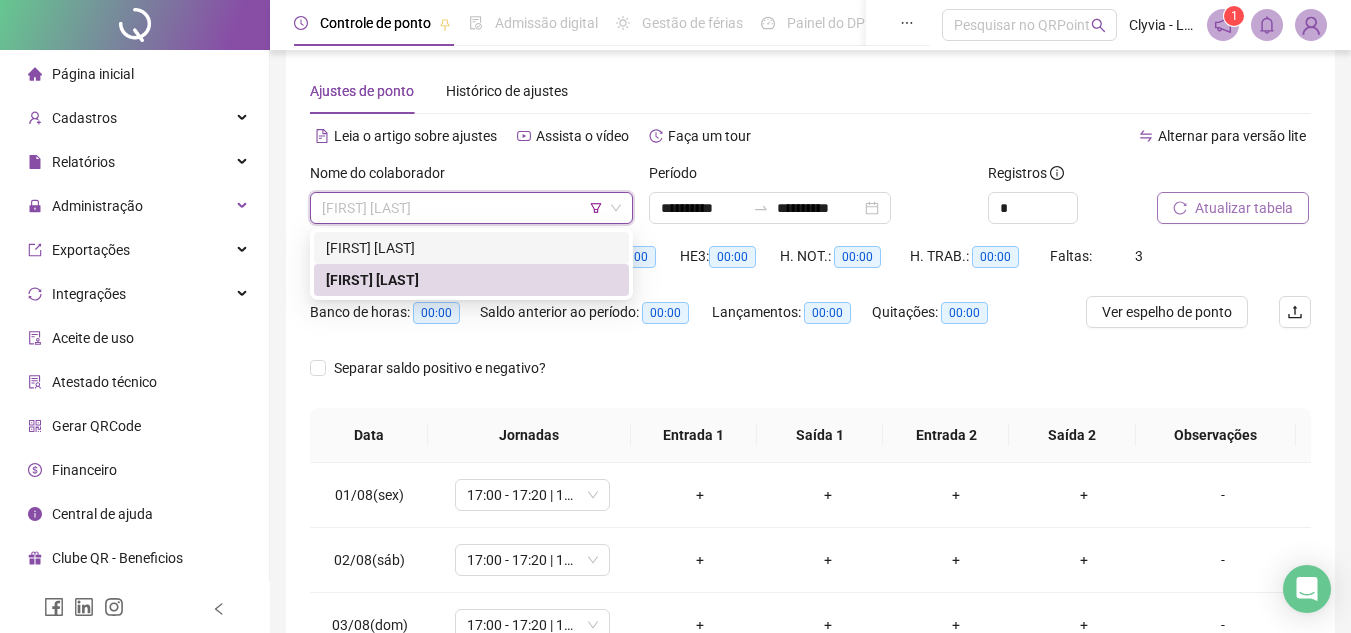 click on "[FIRST] [LAST]" at bounding box center (471, 208) 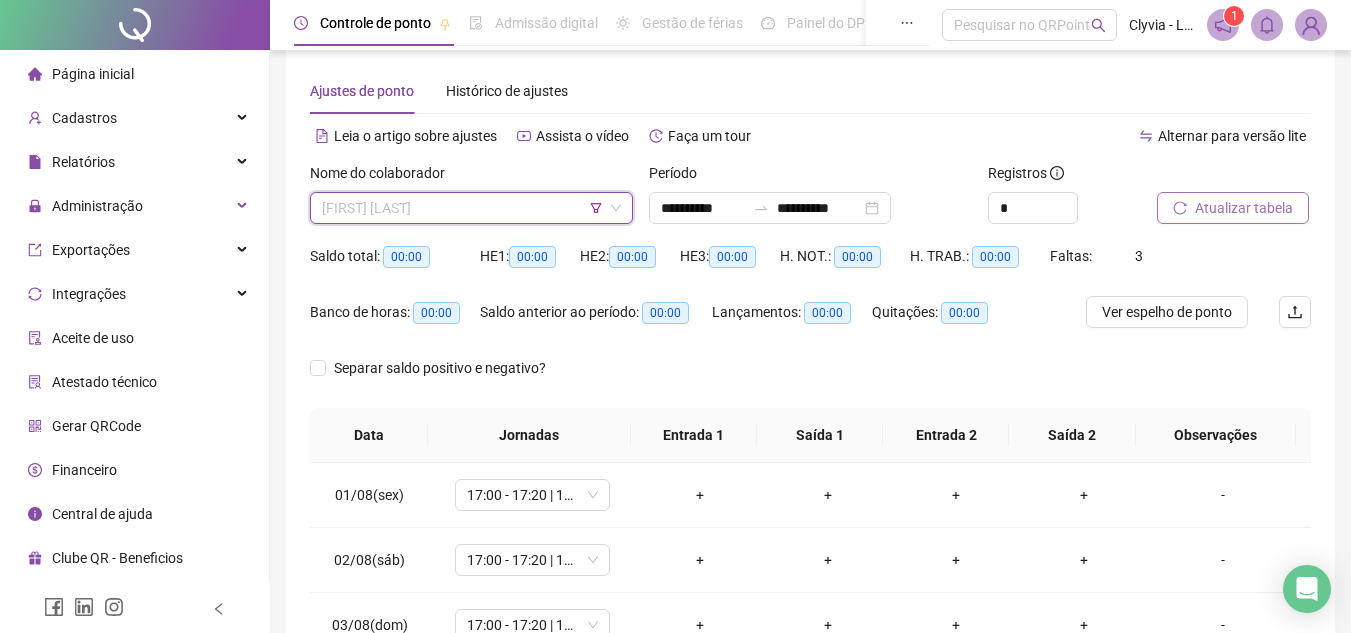 click on "[FIRST] [LAST]" at bounding box center [471, 208] 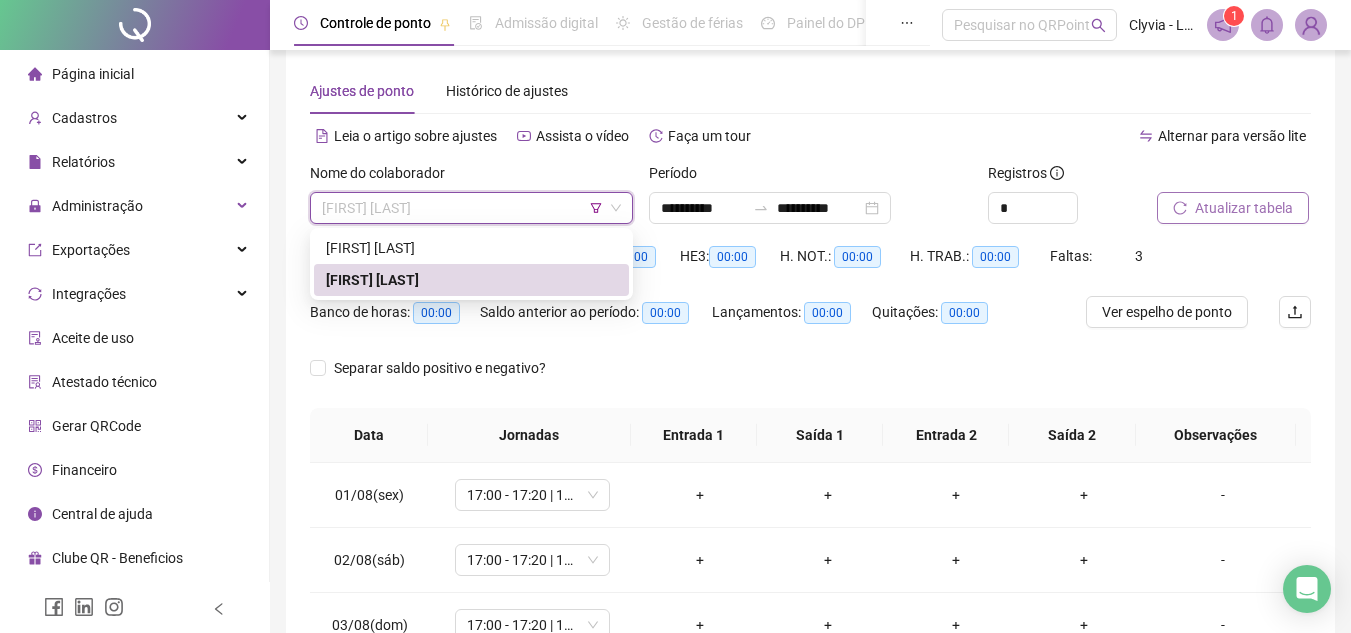 click 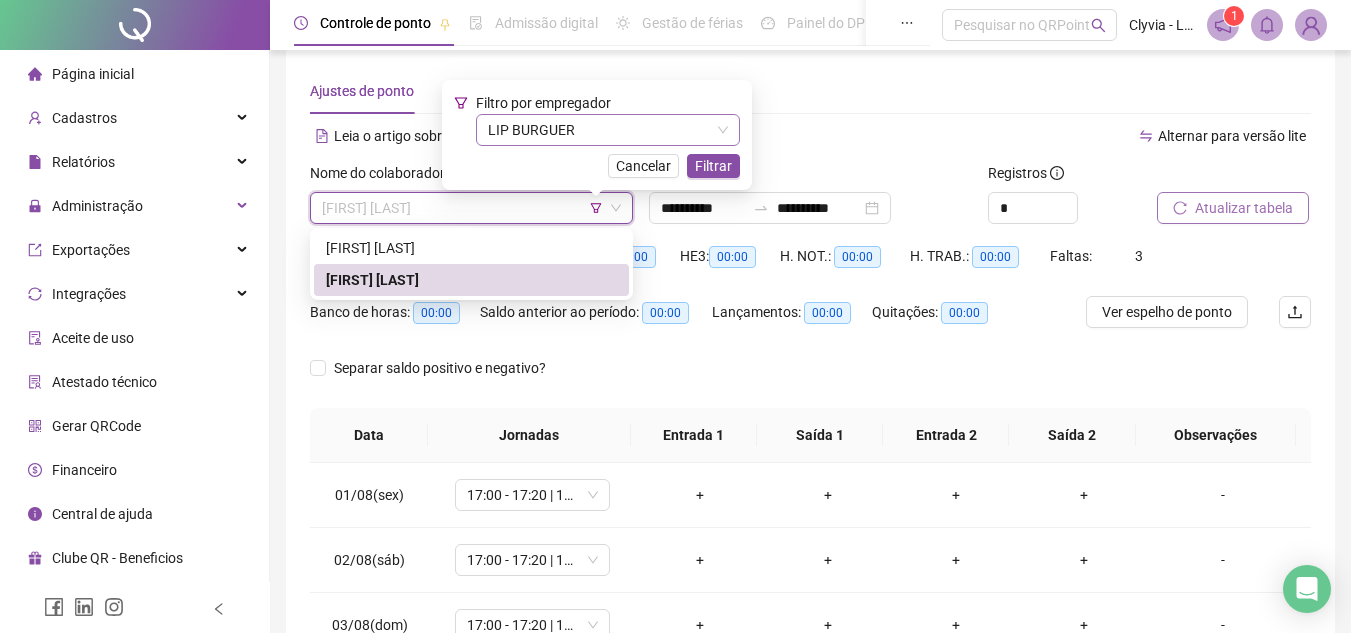 click on "LIP BURGUER" at bounding box center [608, 130] 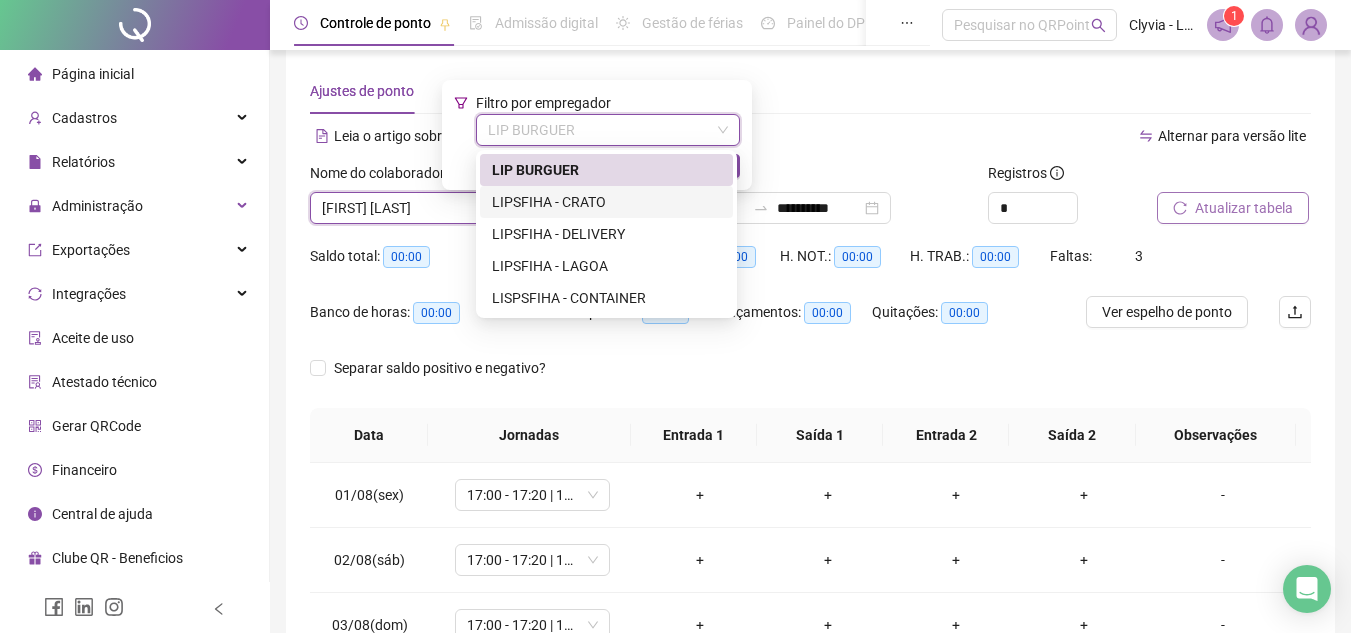 click on "LIPSFIHA - CRATO" at bounding box center (606, 202) 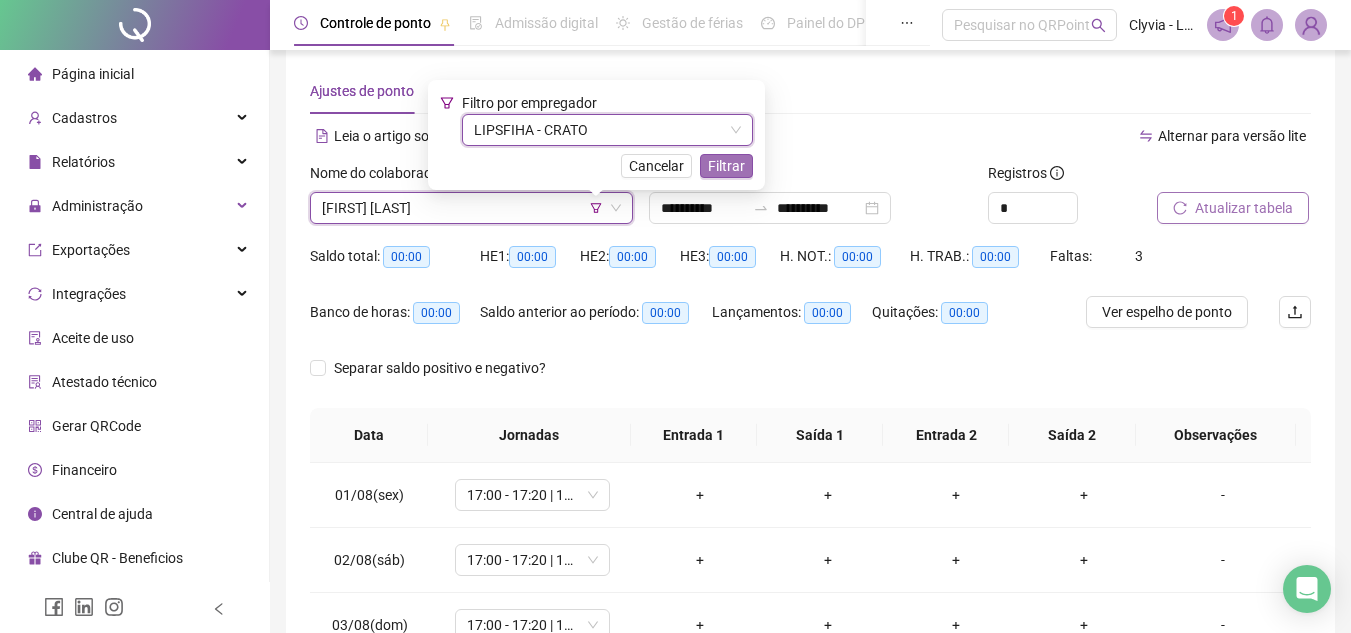 click on "Filtrar" at bounding box center [726, 166] 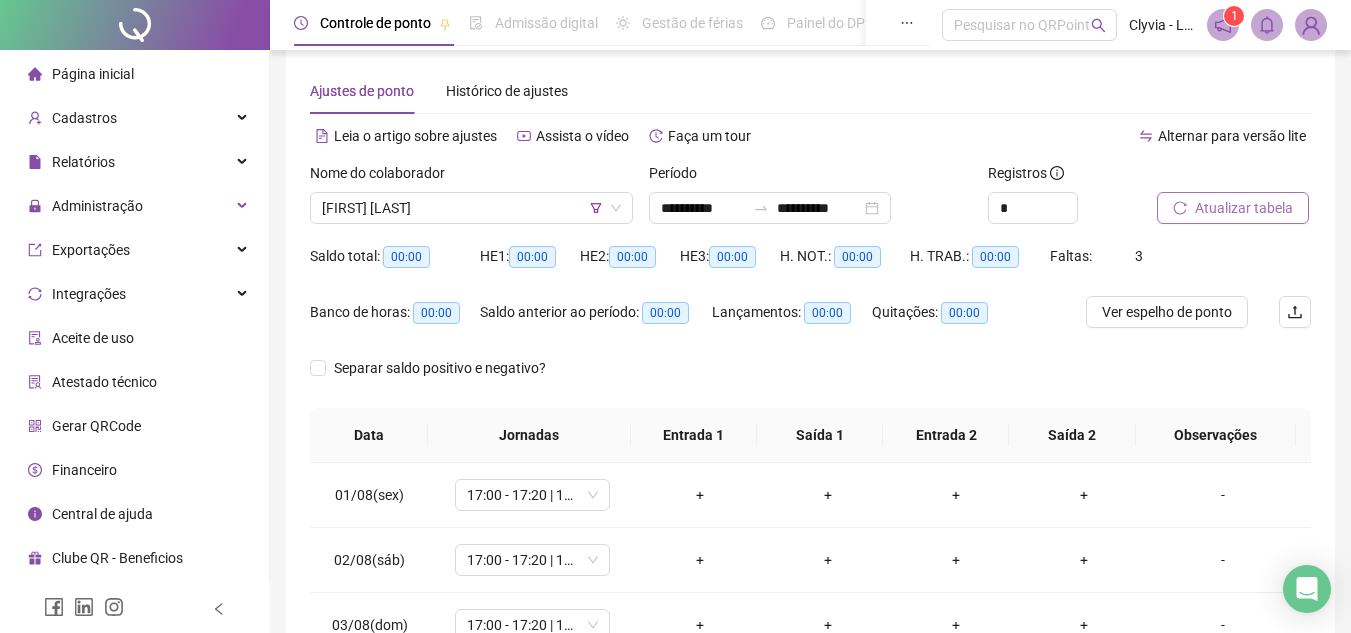 click on "Atualizar tabela" at bounding box center [1244, 208] 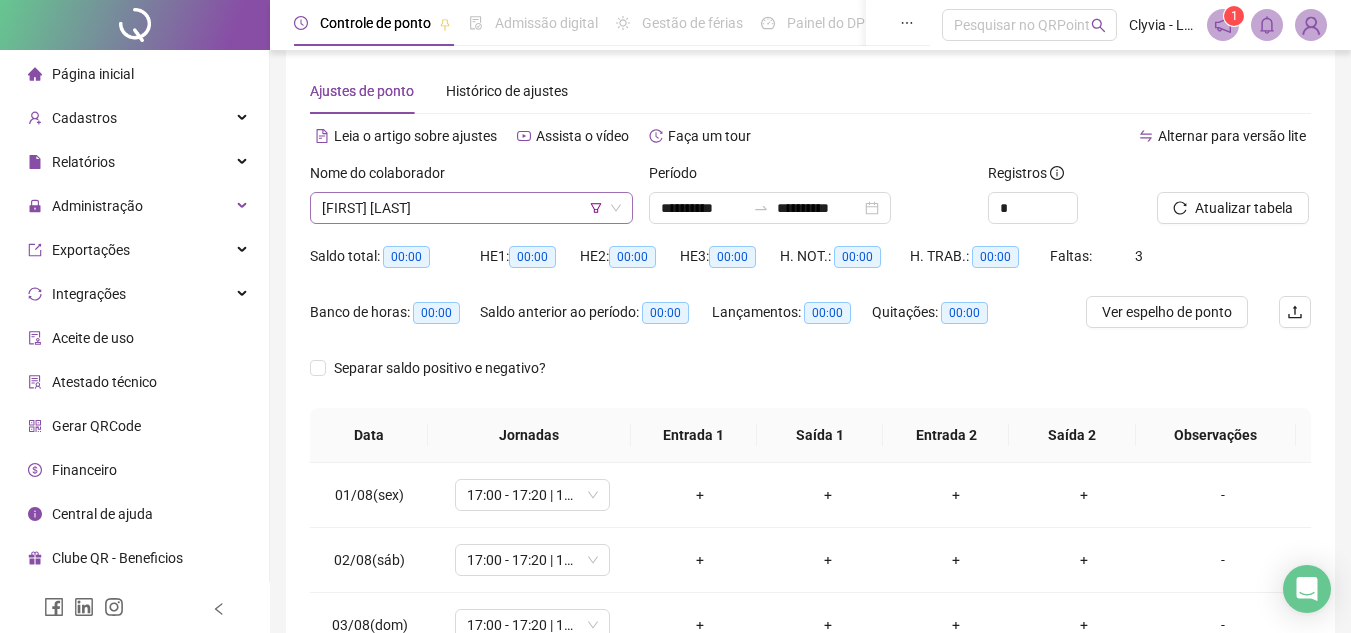 click on "[FIRST] [LAST]" at bounding box center (471, 208) 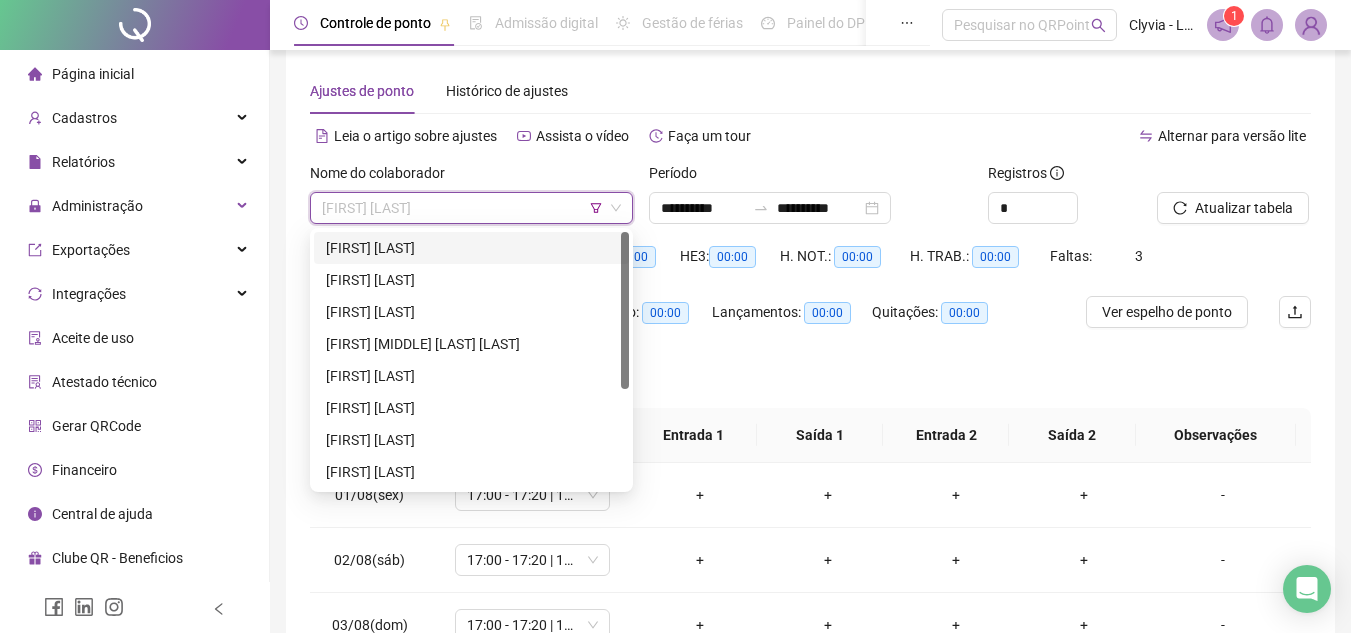 click on "[FIRST] [LAST]" at bounding box center (471, 248) 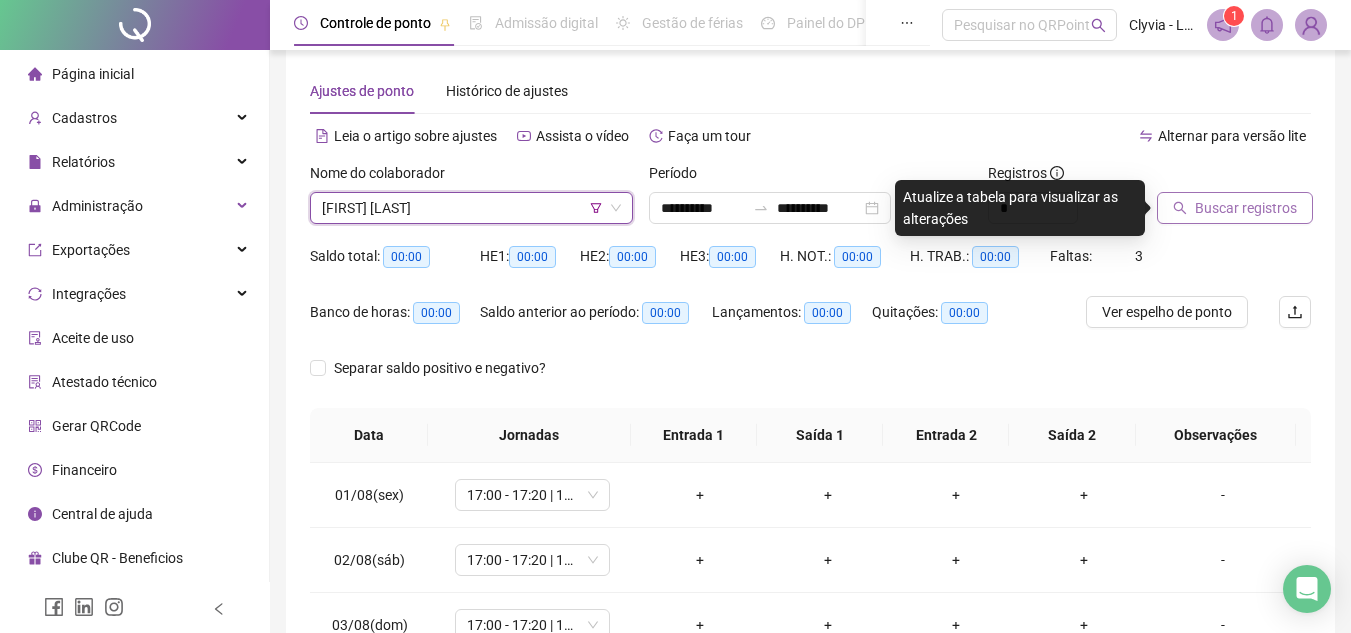click on "Buscar registros" at bounding box center (1246, 208) 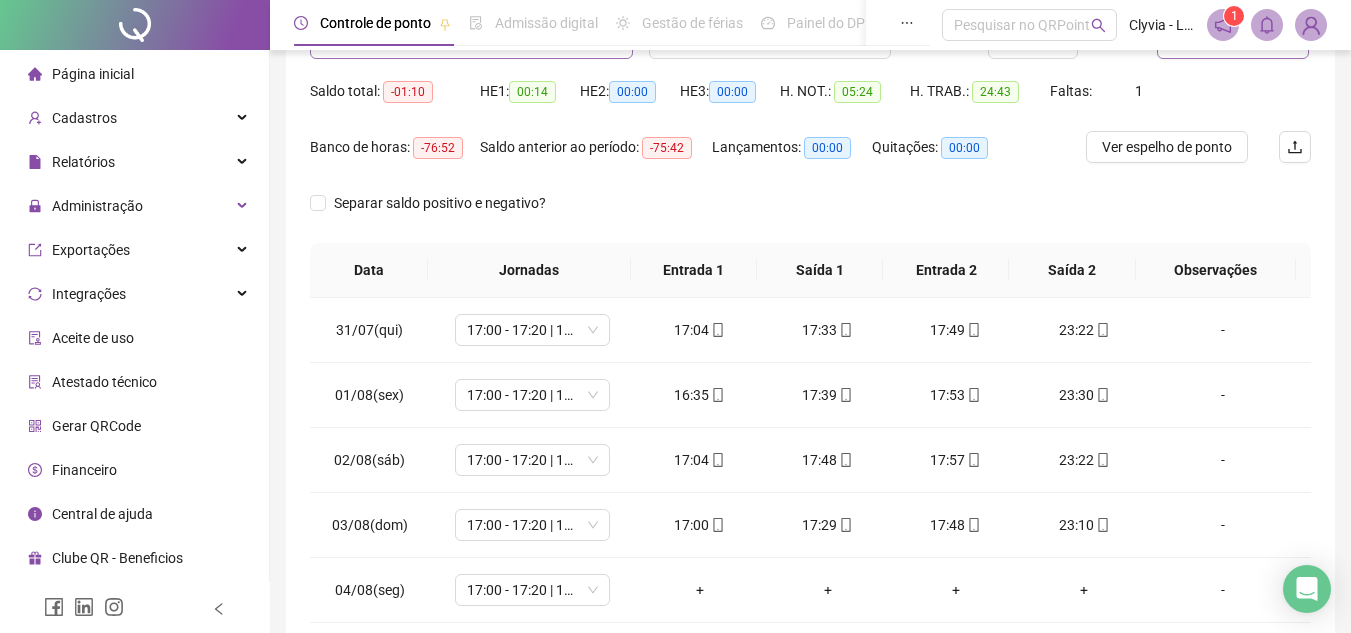 scroll, scrollTop: 87, scrollLeft: 0, axis: vertical 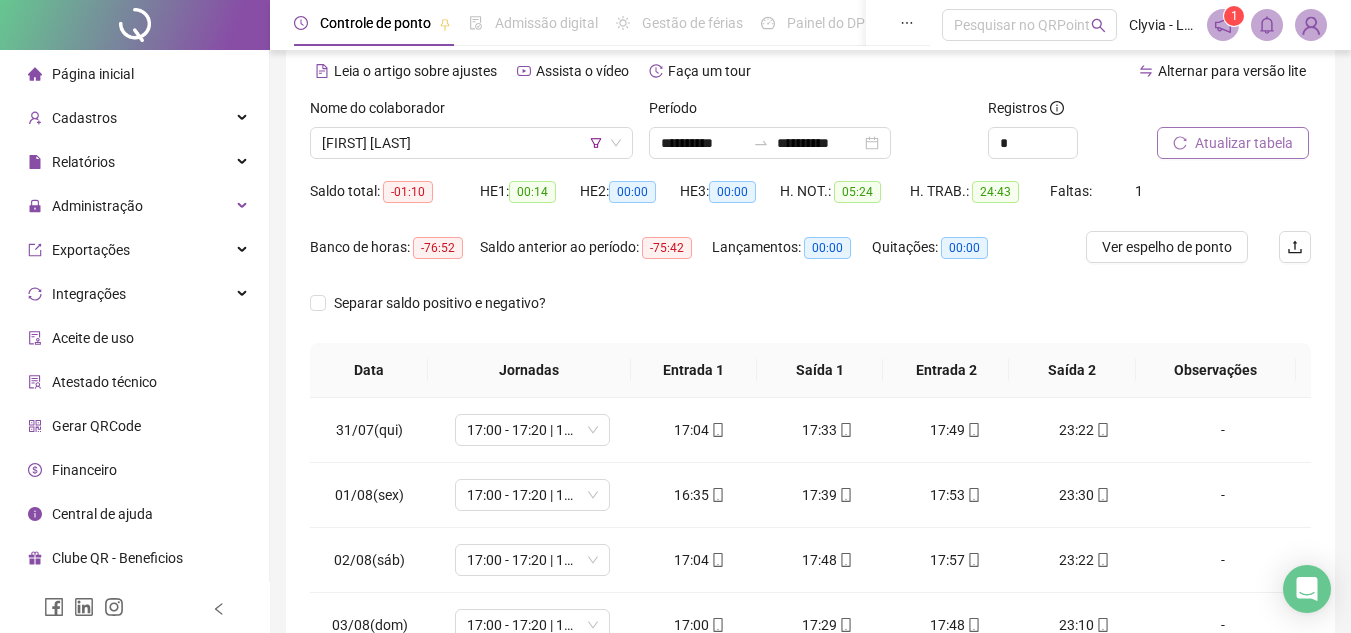 click on "Nome do colaborador" at bounding box center [471, 112] 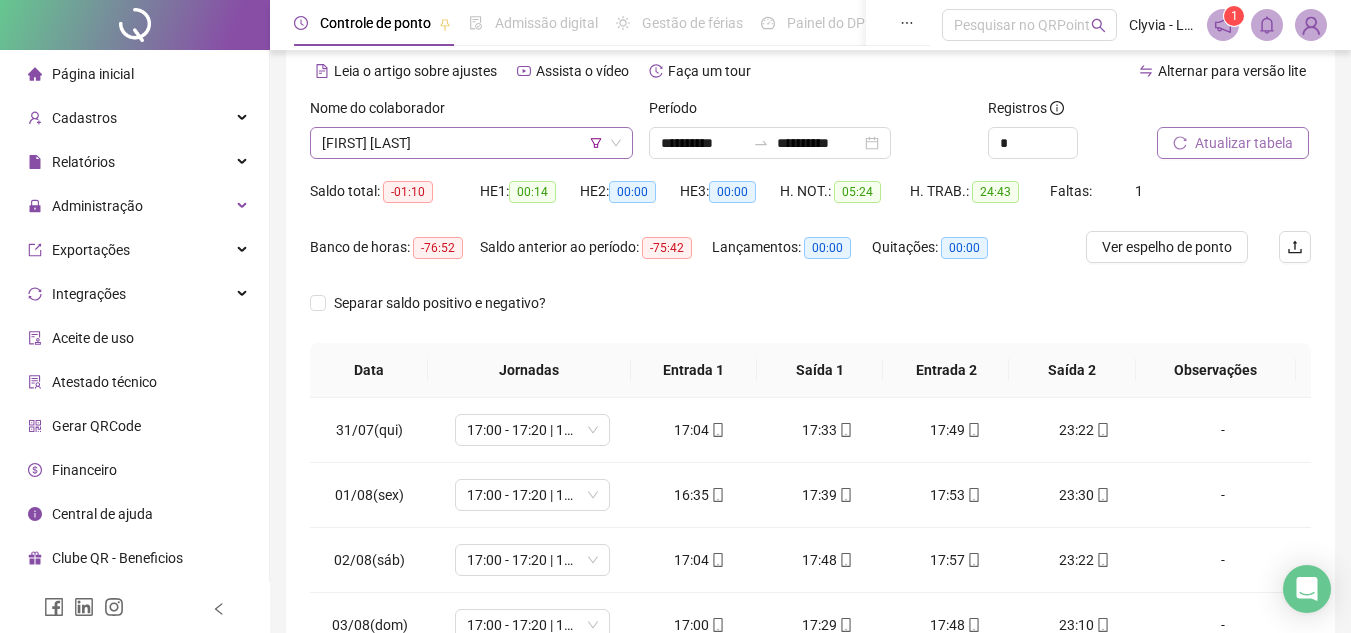 click on "[FIRST] [LAST]" at bounding box center [471, 143] 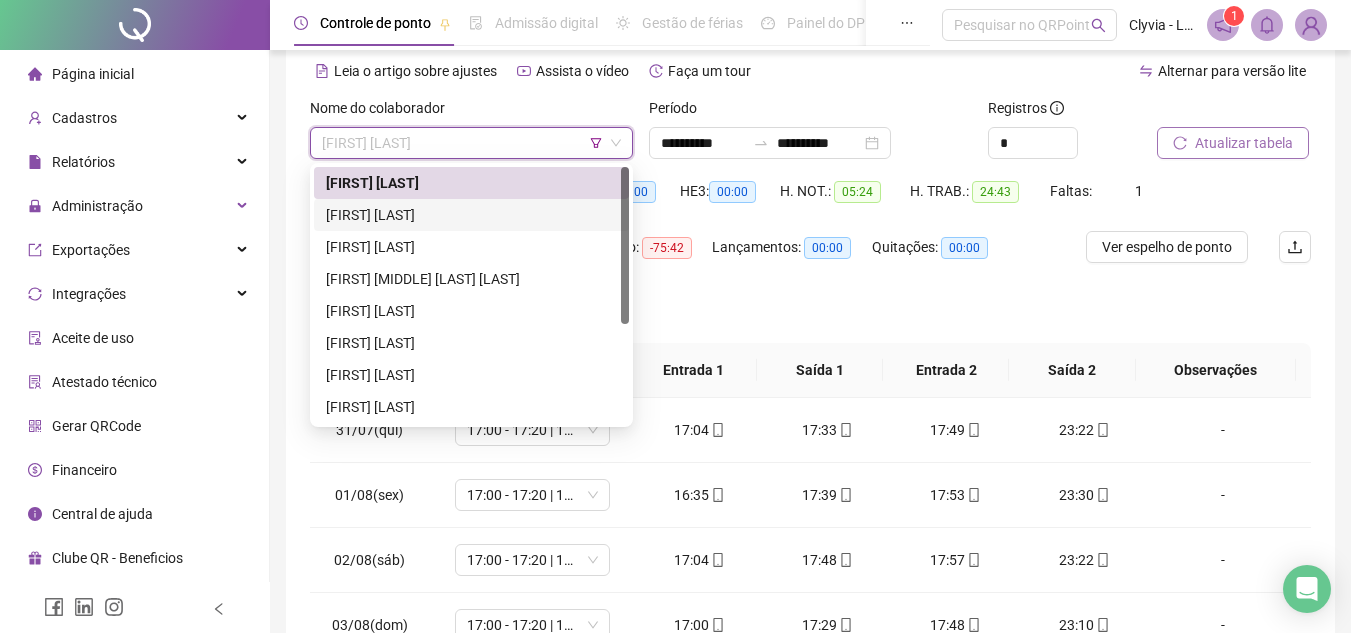 click on "[FIRST] [LAST]" at bounding box center (471, 215) 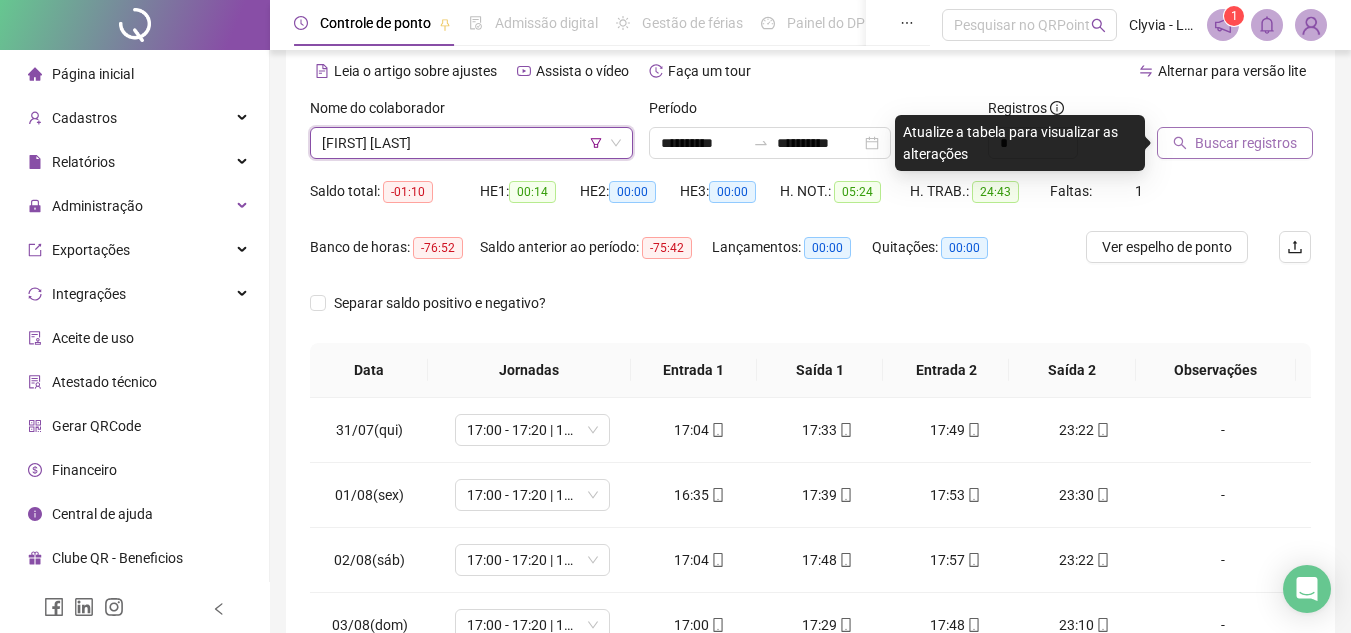 click on "Buscar registros" at bounding box center [1235, 143] 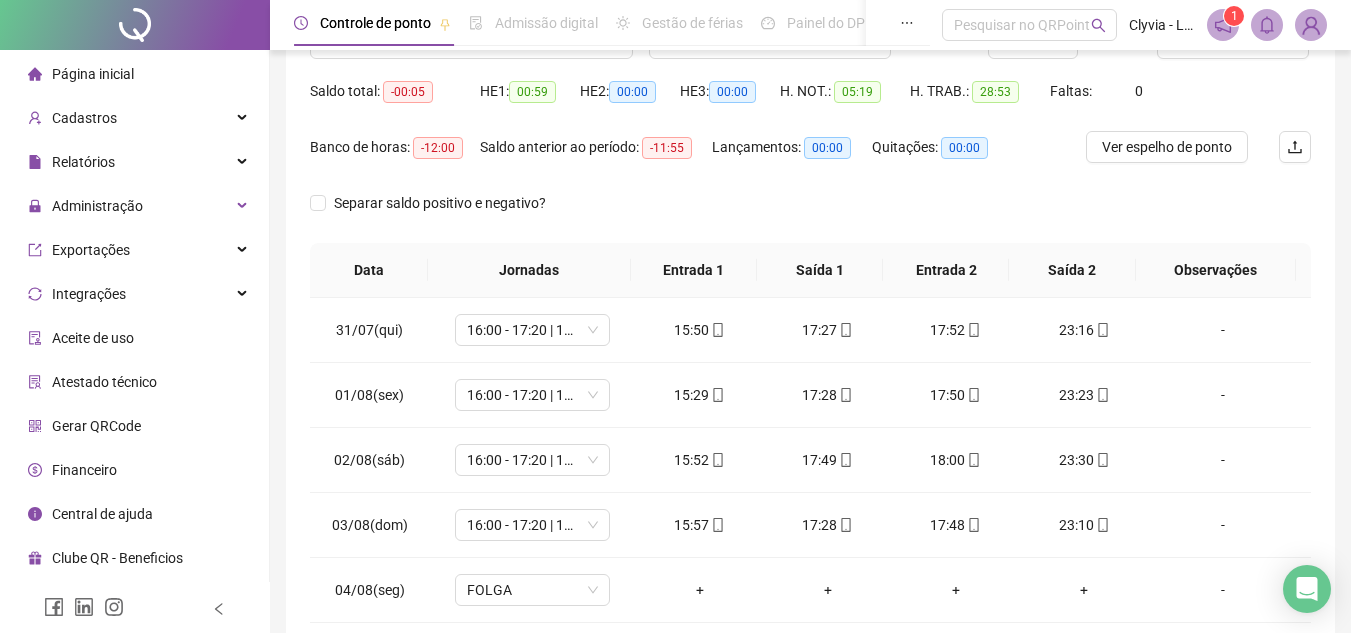 scroll, scrollTop: 87, scrollLeft: 0, axis: vertical 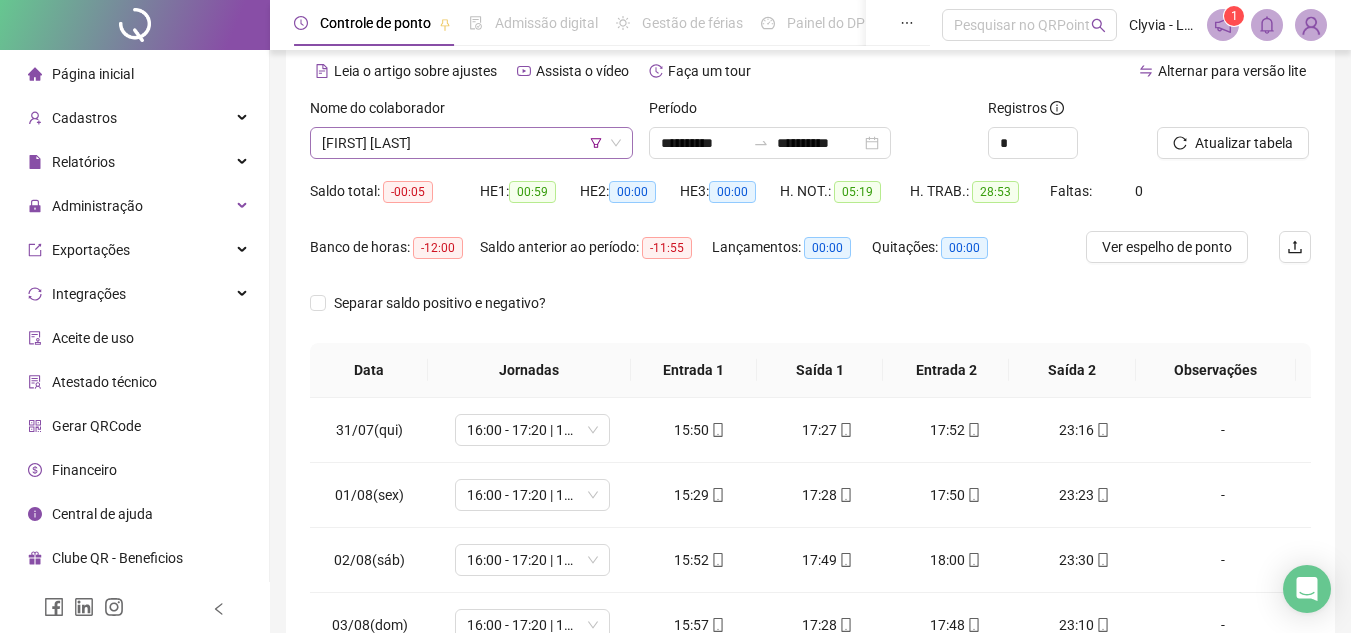 click on "[FIRST] [LAST]" at bounding box center [471, 143] 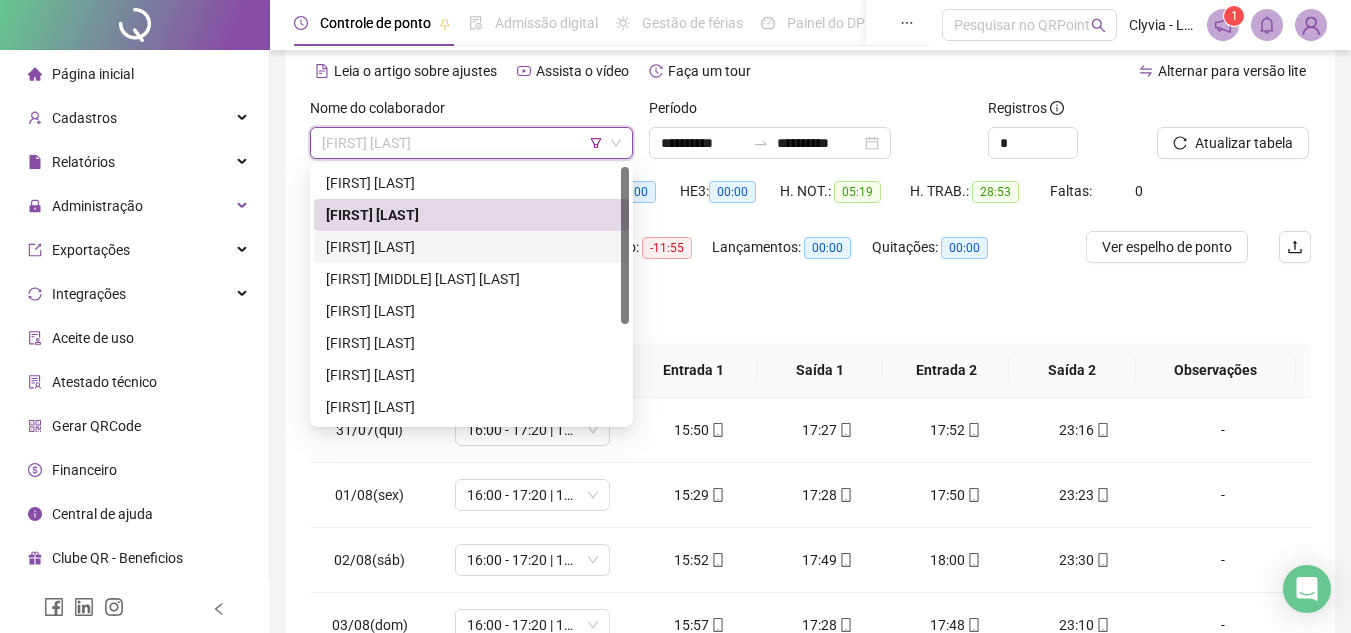 click on "[FIRST] [LAST]" at bounding box center (471, 247) 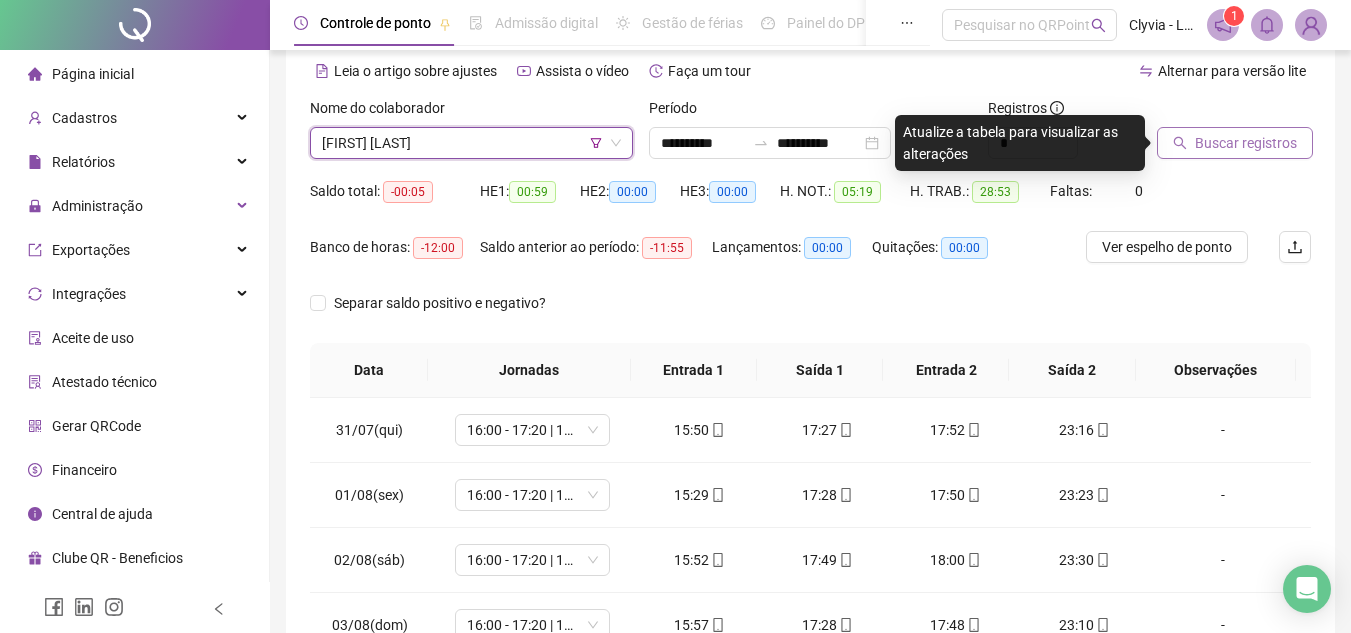 click on "Buscar registros" at bounding box center (1246, 143) 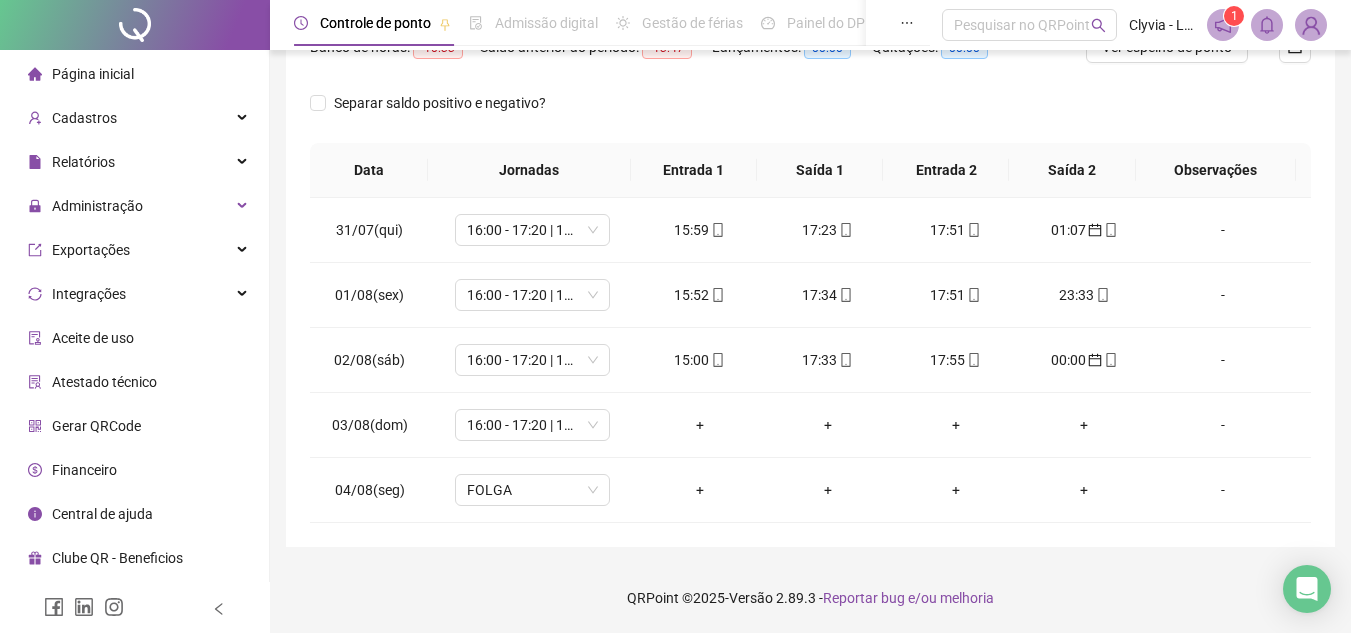 scroll, scrollTop: 87, scrollLeft: 0, axis: vertical 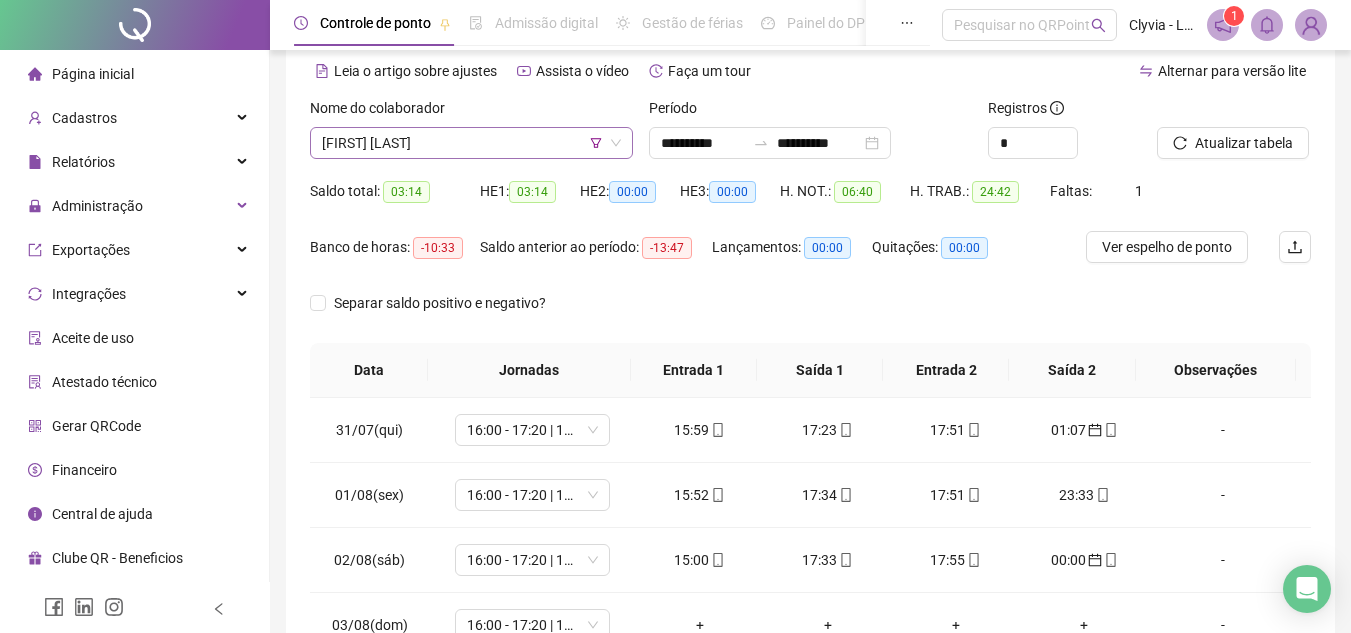click on "[FIRST] [LAST]" at bounding box center (471, 143) 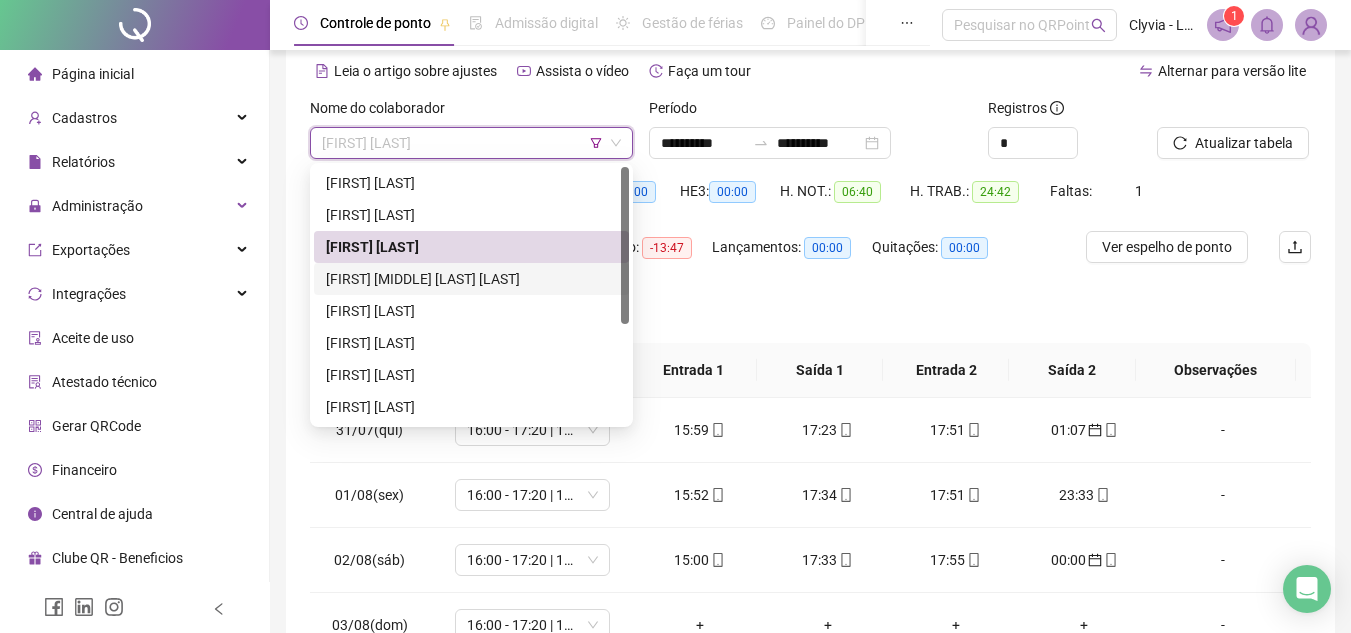 click on "EDNOLIA DE OLIVEIRA CUNHA" at bounding box center (471, 279) 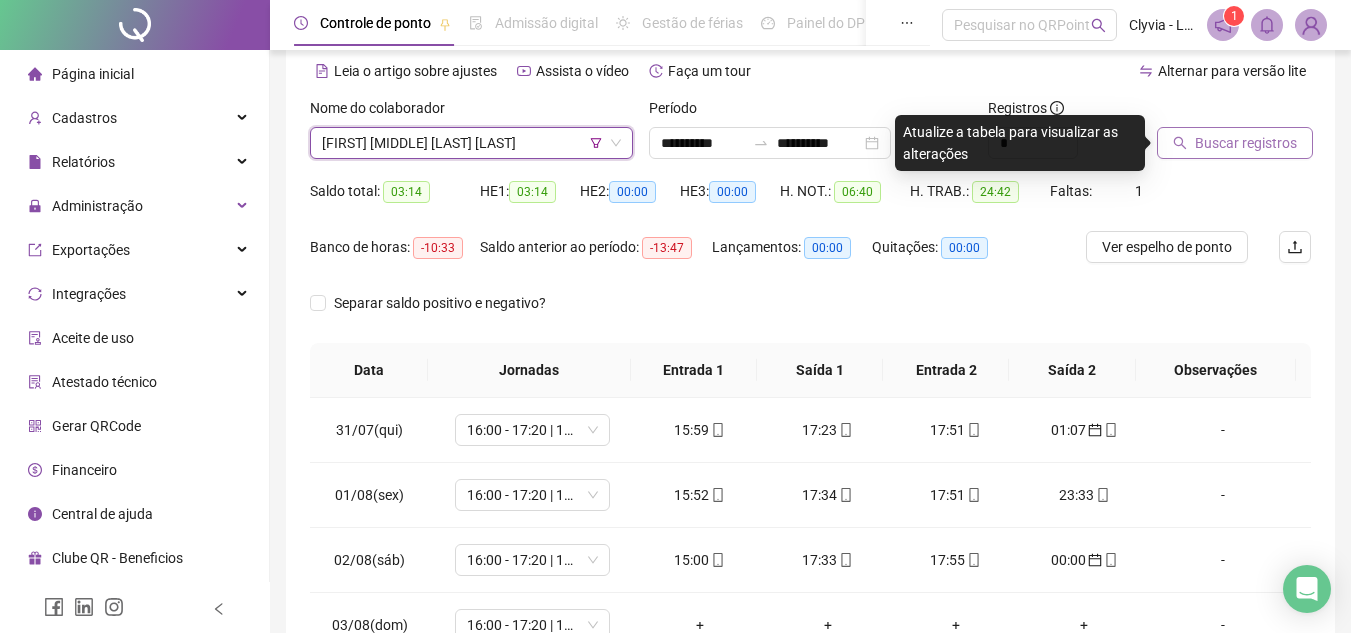 click on "Buscar registros" at bounding box center (1246, 143) 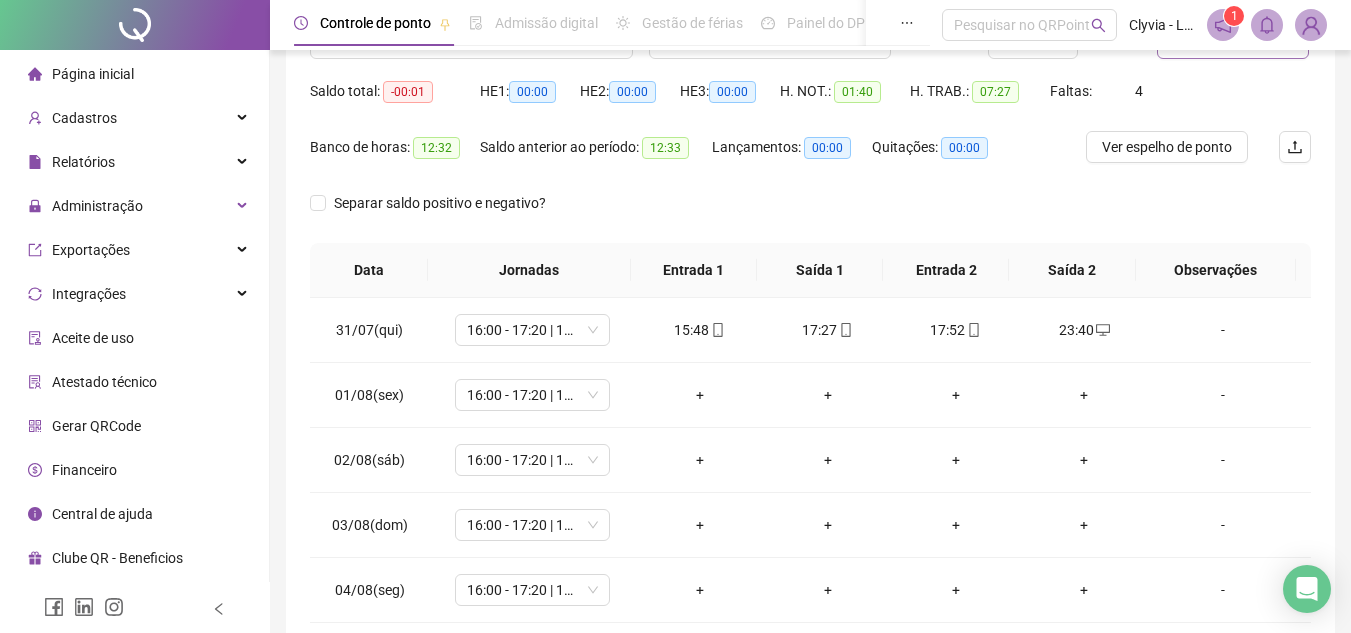 scroll, scrollTop: 287, scrollLeft: 0, axis: vertical 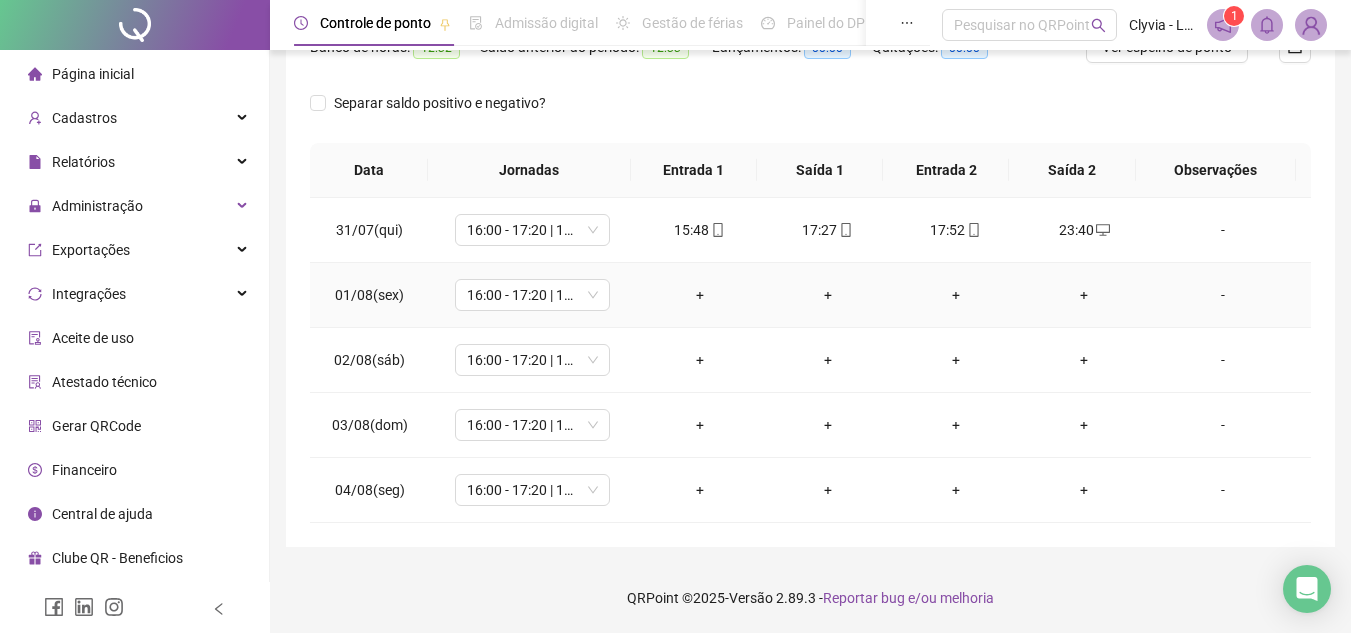 click on "-" at bounding box center [1223, 295] 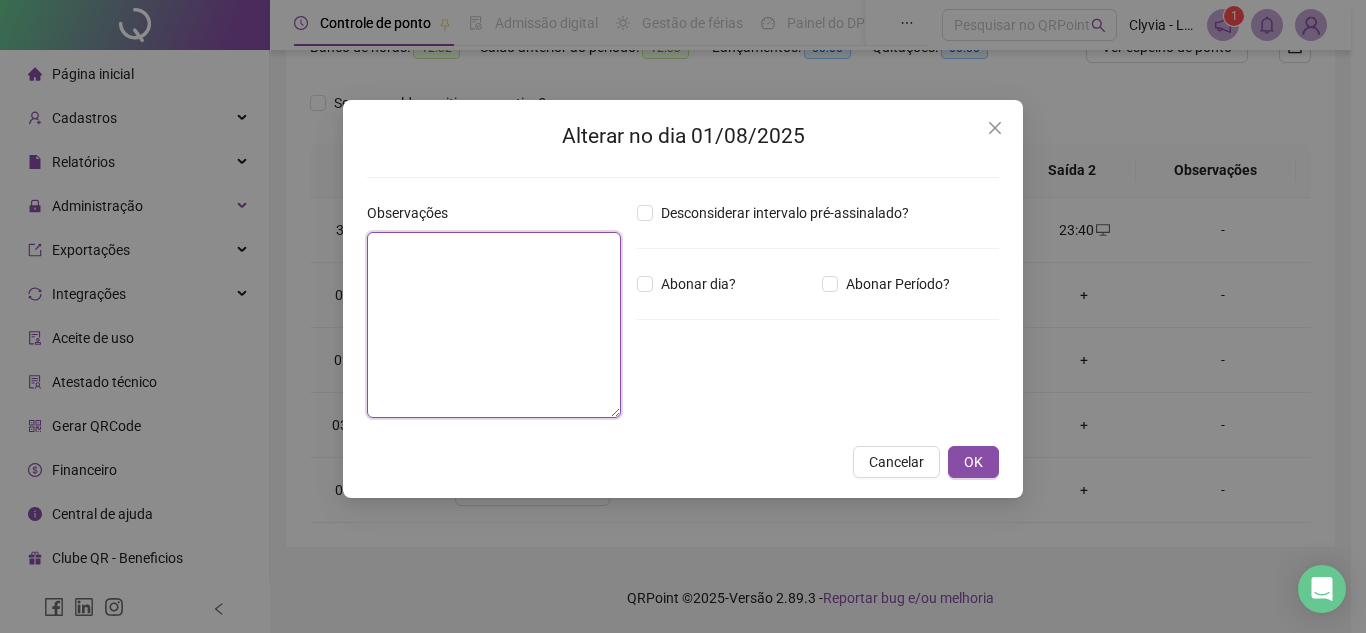 click at bounding box center (494, 325) 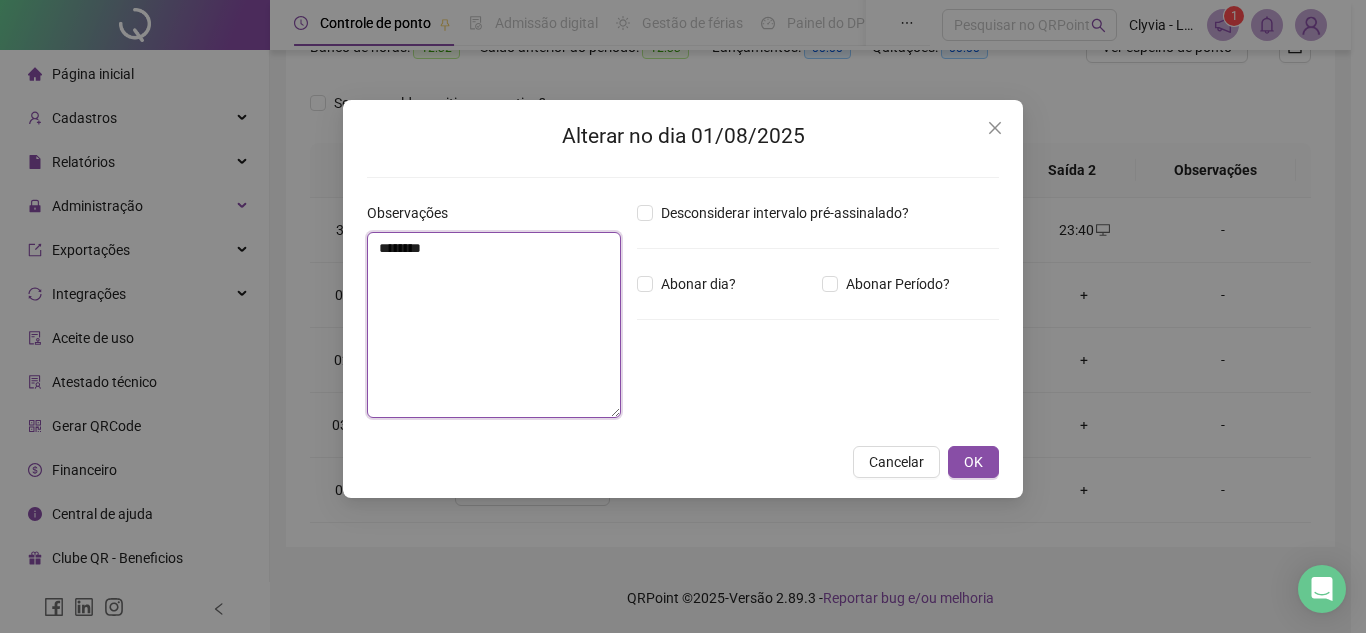 click on "********" at bounding box center [494, 325] 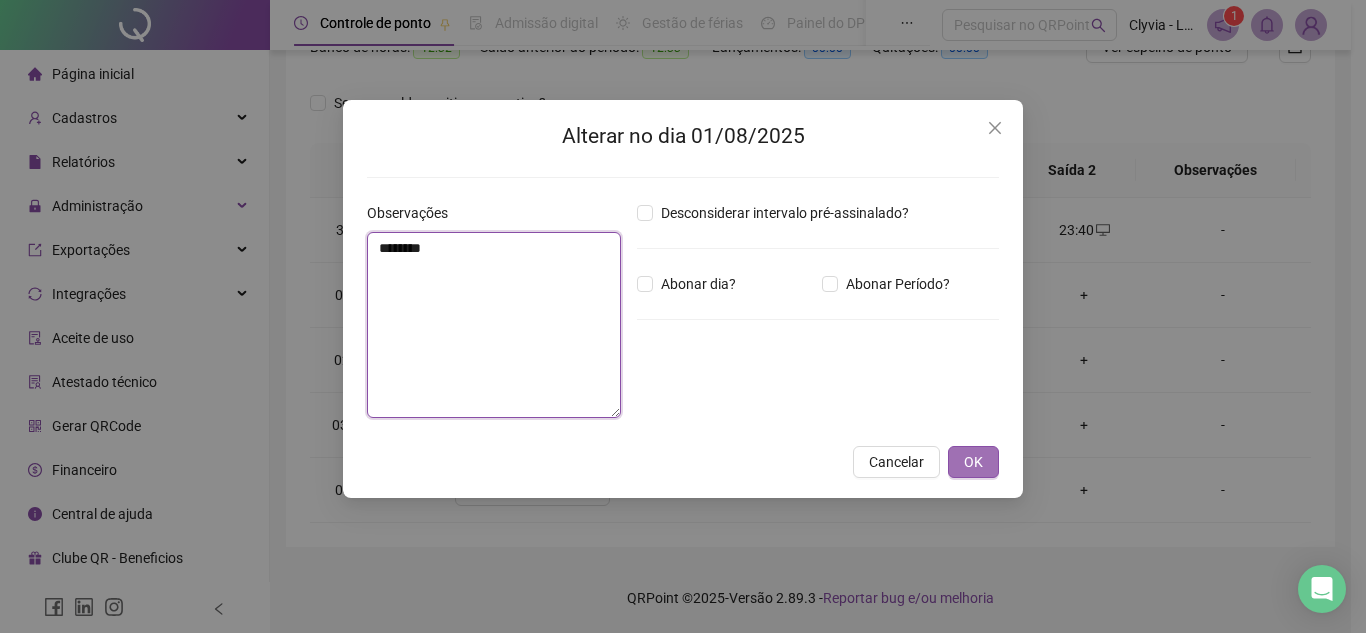 type on "********" 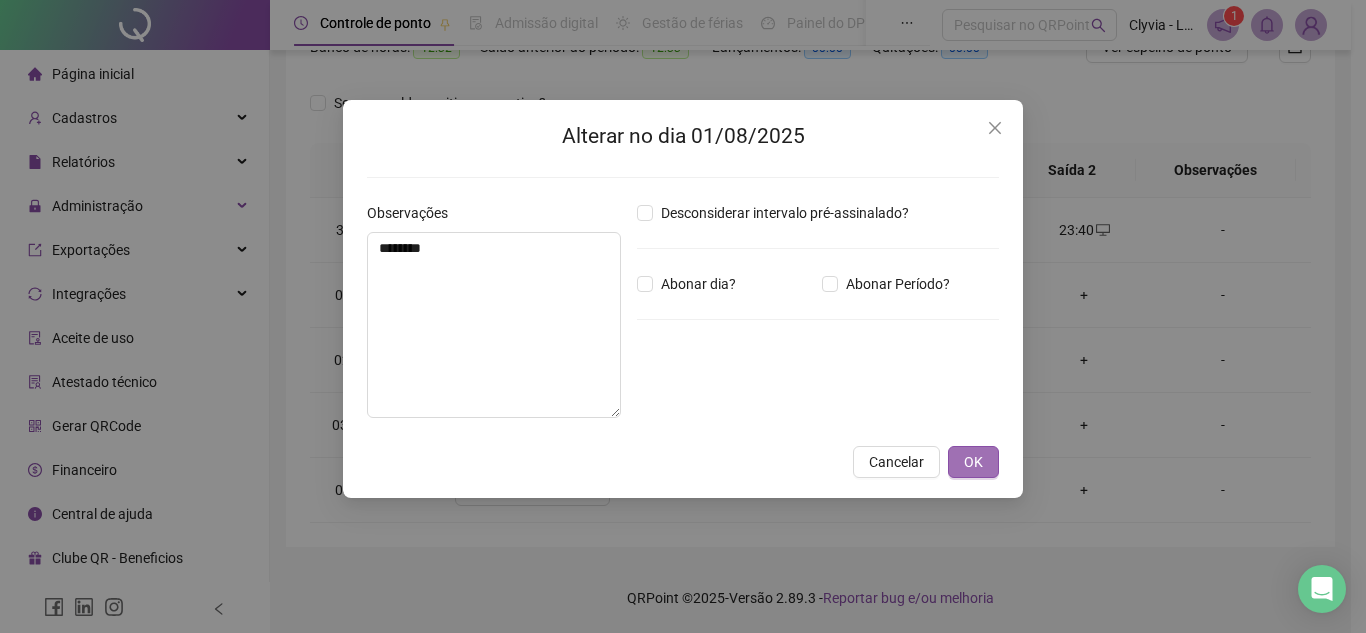 click on "OK" at bounding box center [973, 462] 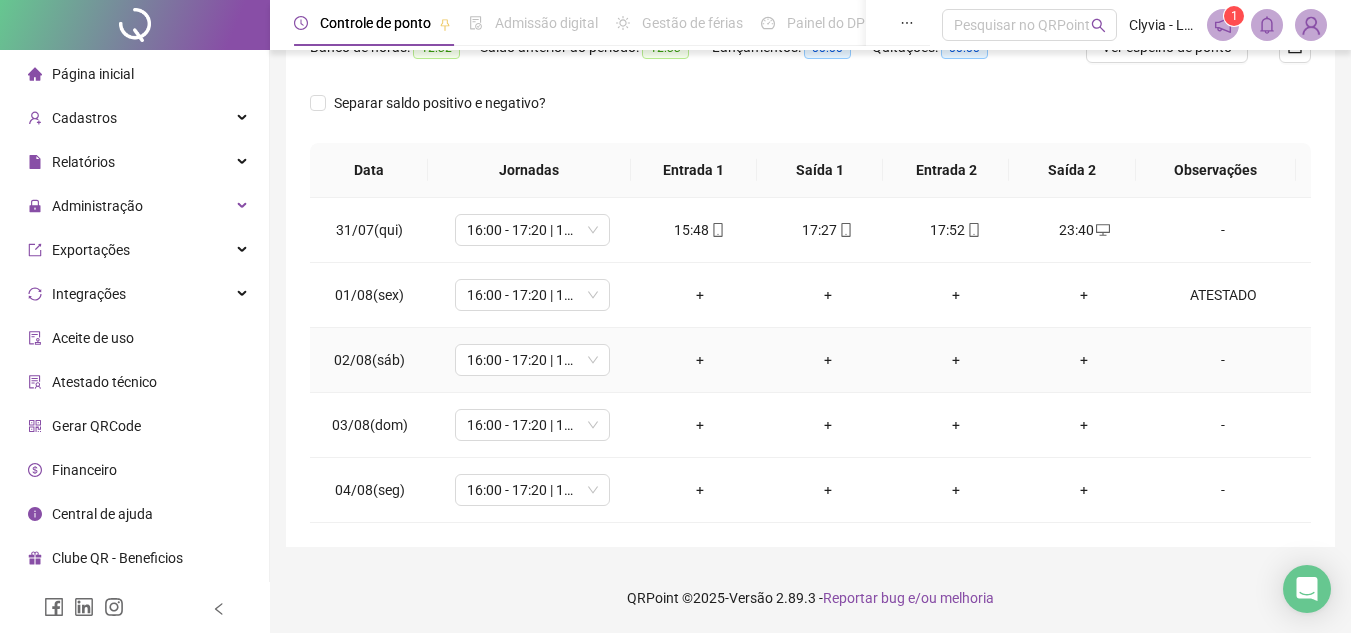 click on "-" at bounding box center (1223, 360) 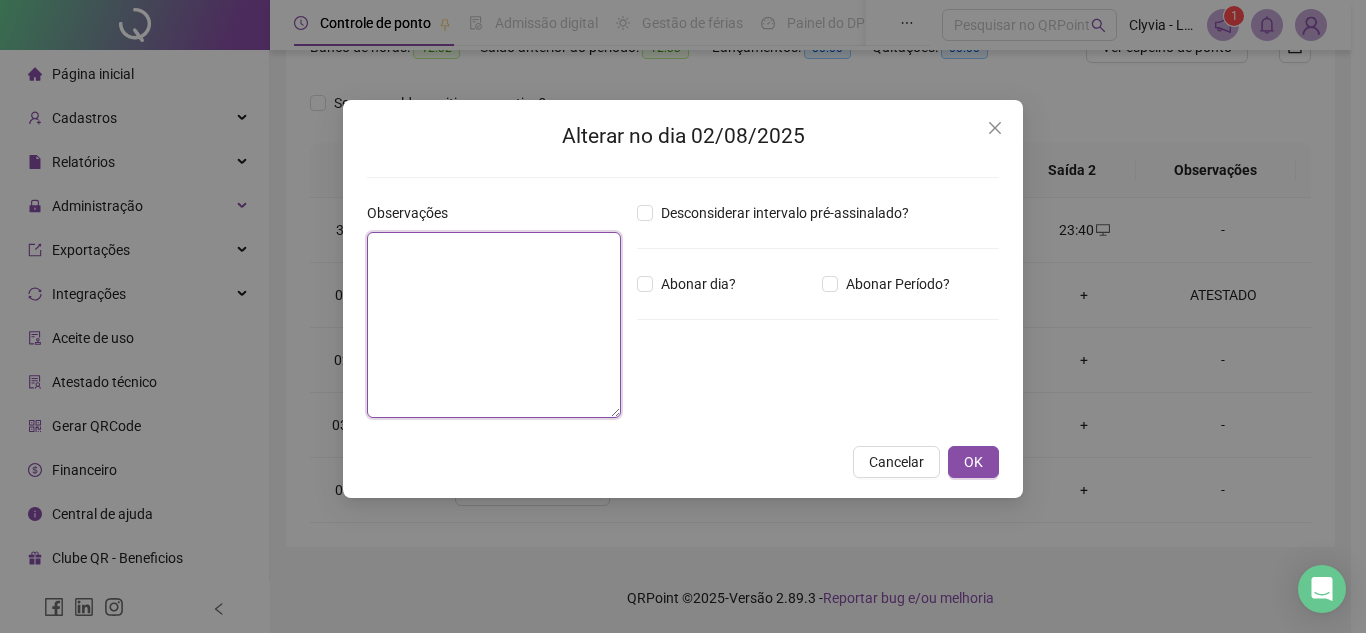 click at bounding box center [494, 325] 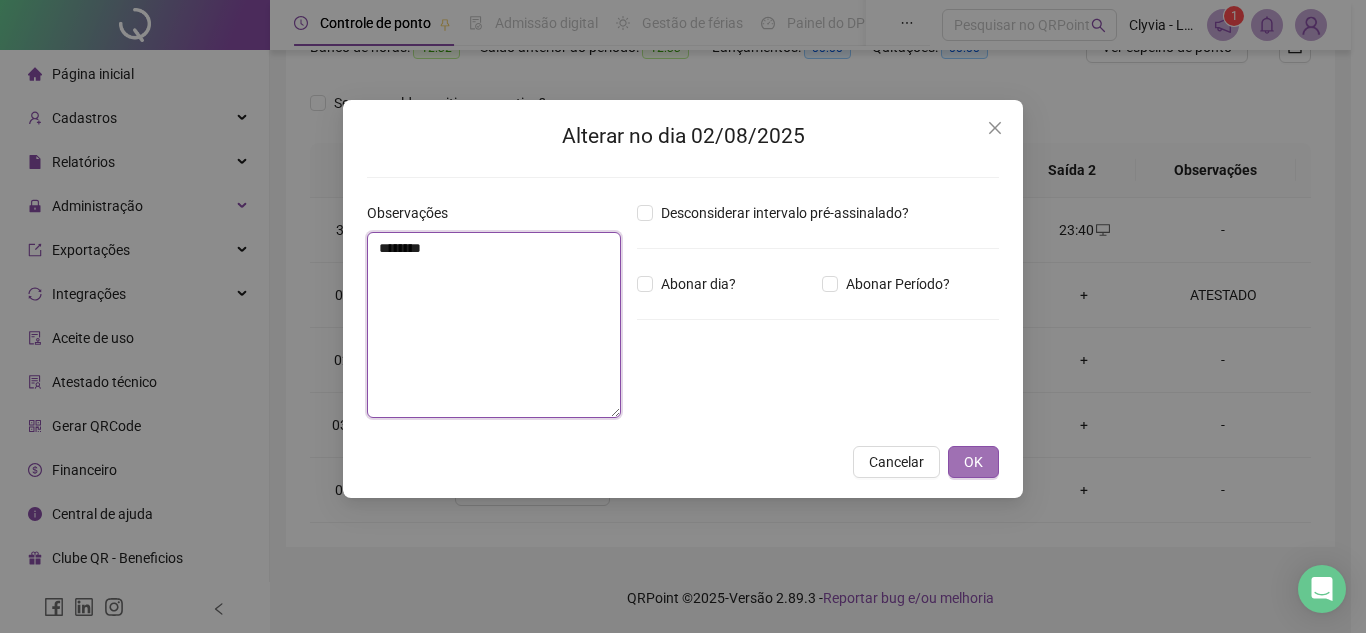 type on "********" 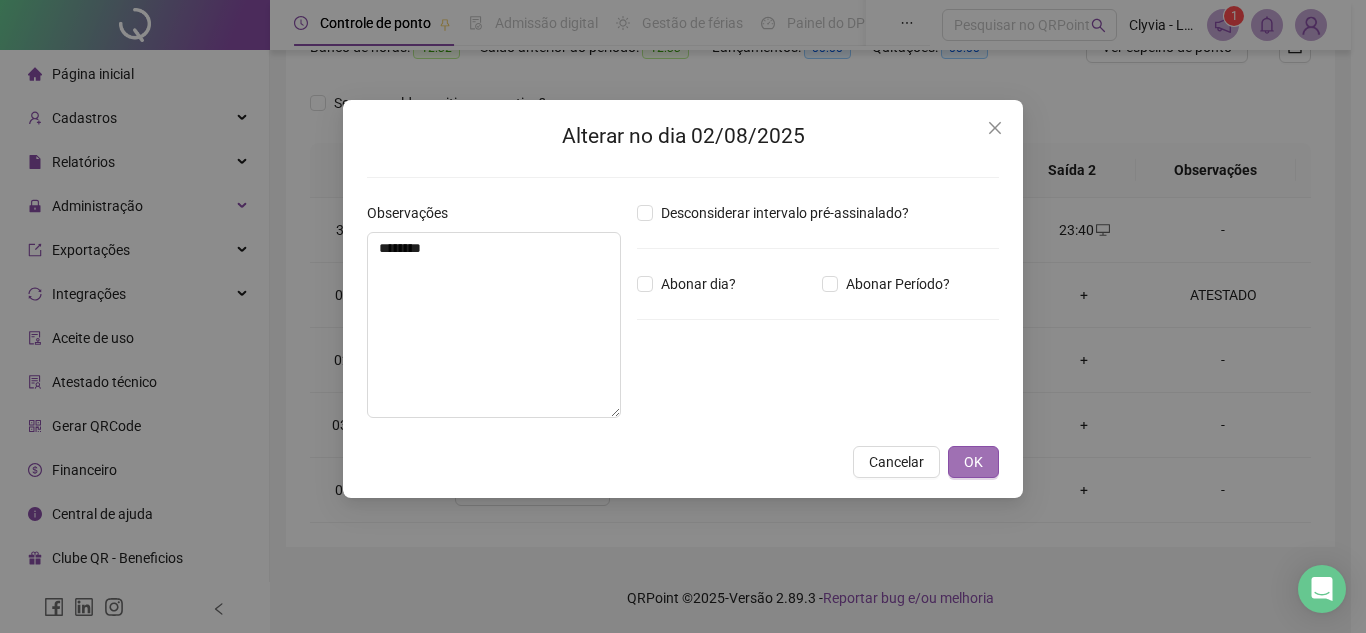 click on "OK" at bounding box center (973, 462) 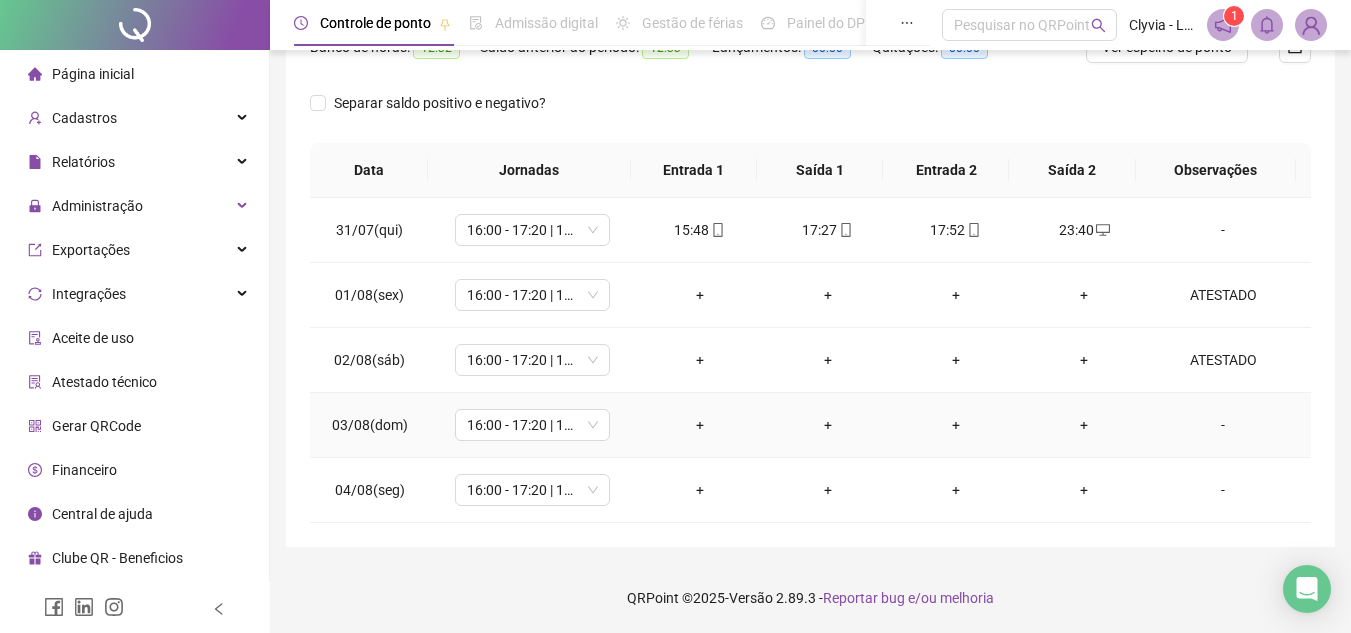 click on "-" at bounding box center (1223, 425) 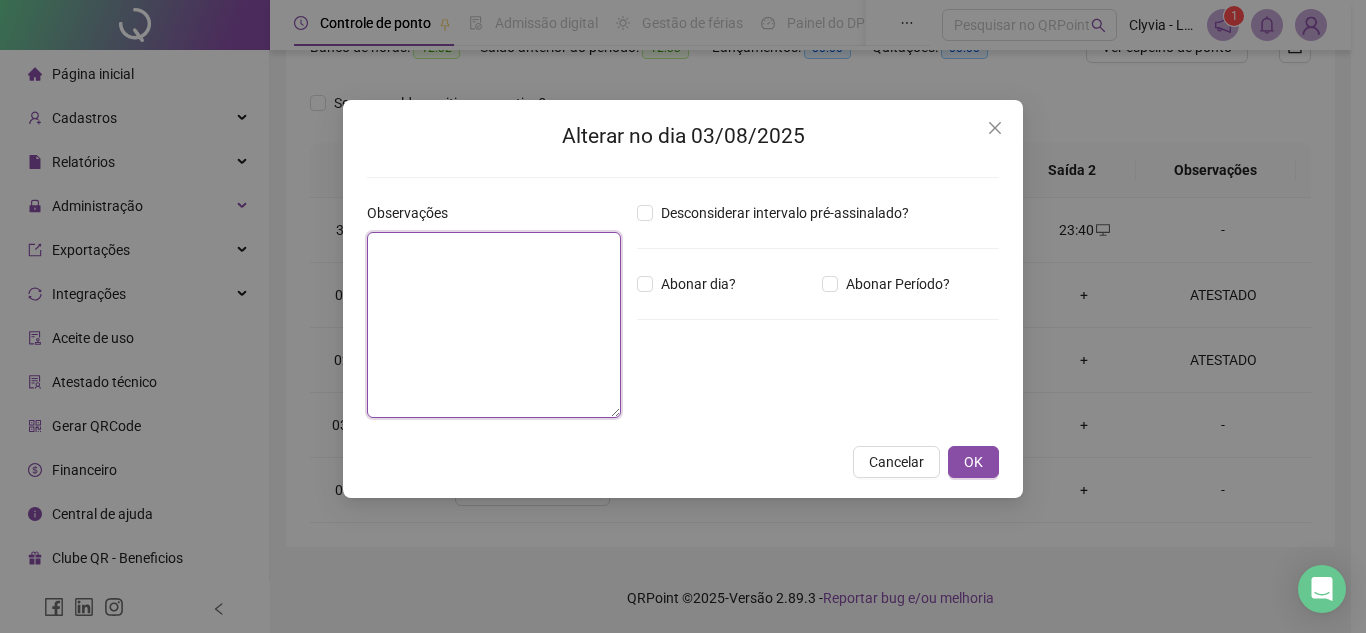 click at bounding box center (494, 325) 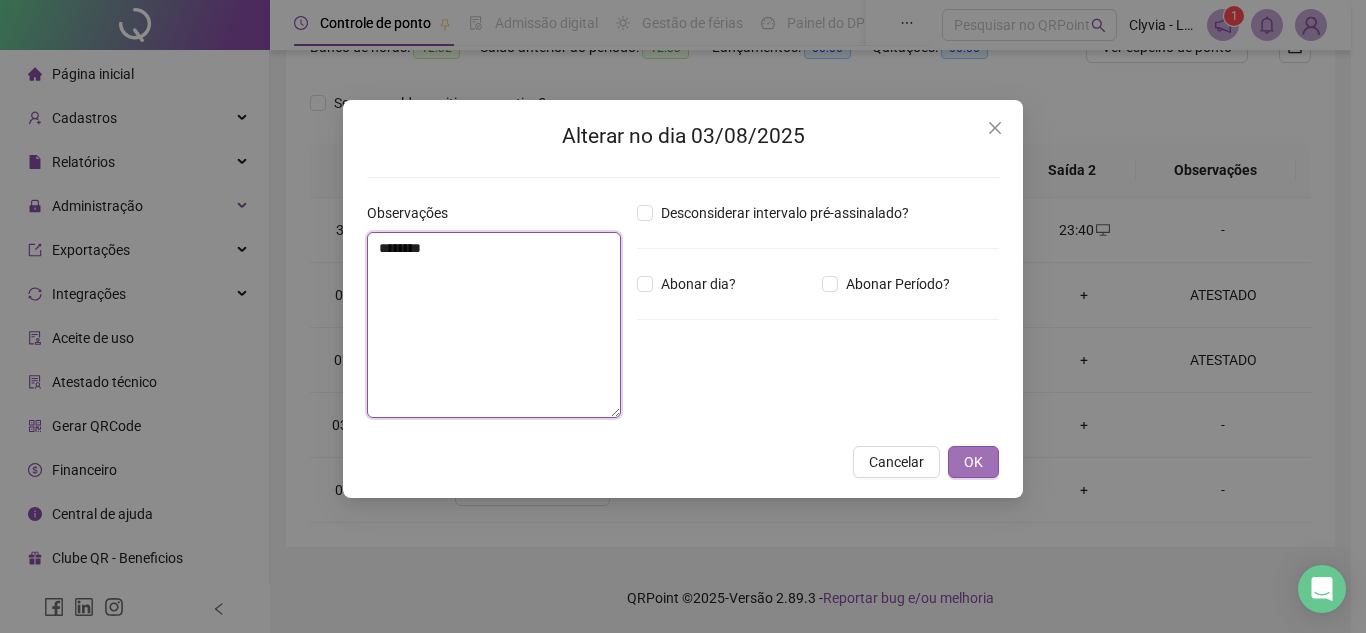 type on "********" 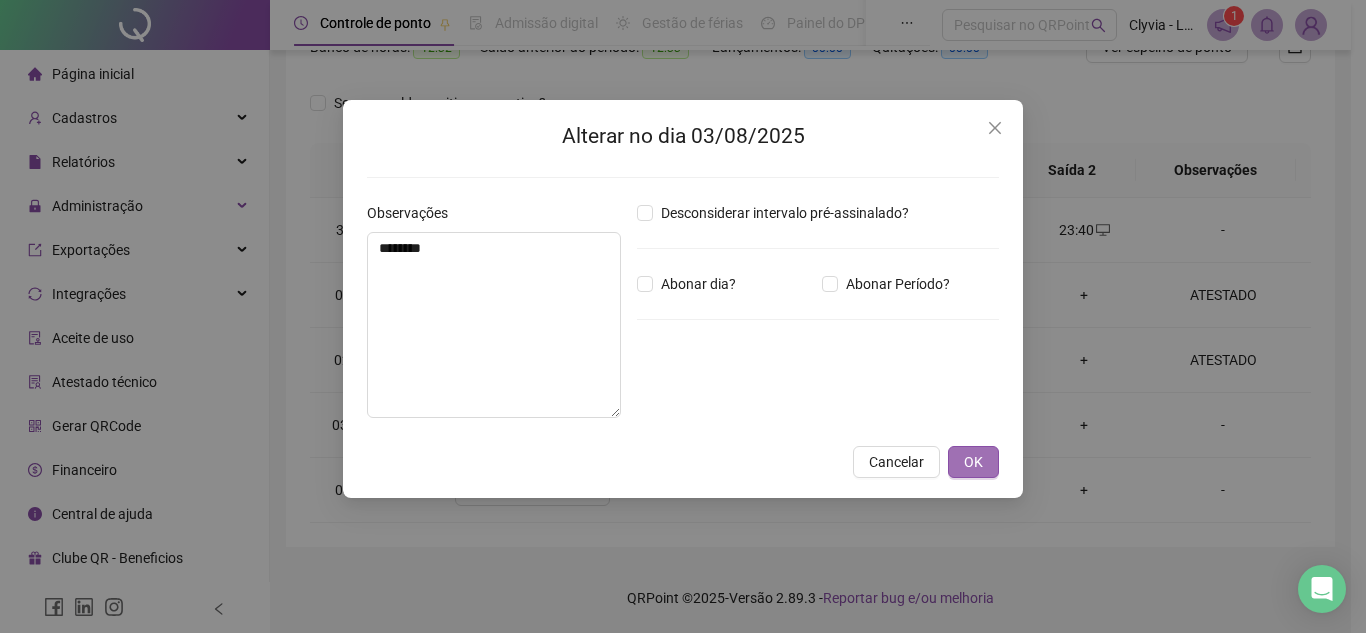 click on "OK" at bounding box center [973, 462] 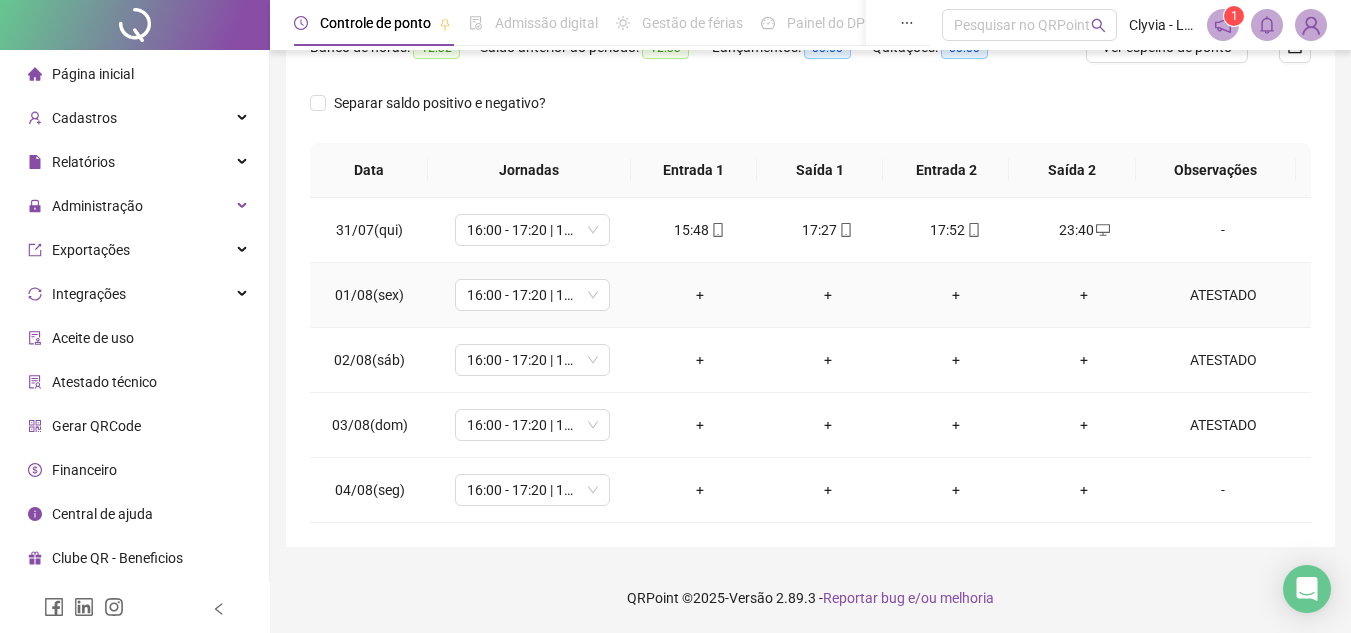 click on "ATESTADO" at bounding box center [1223, 295] 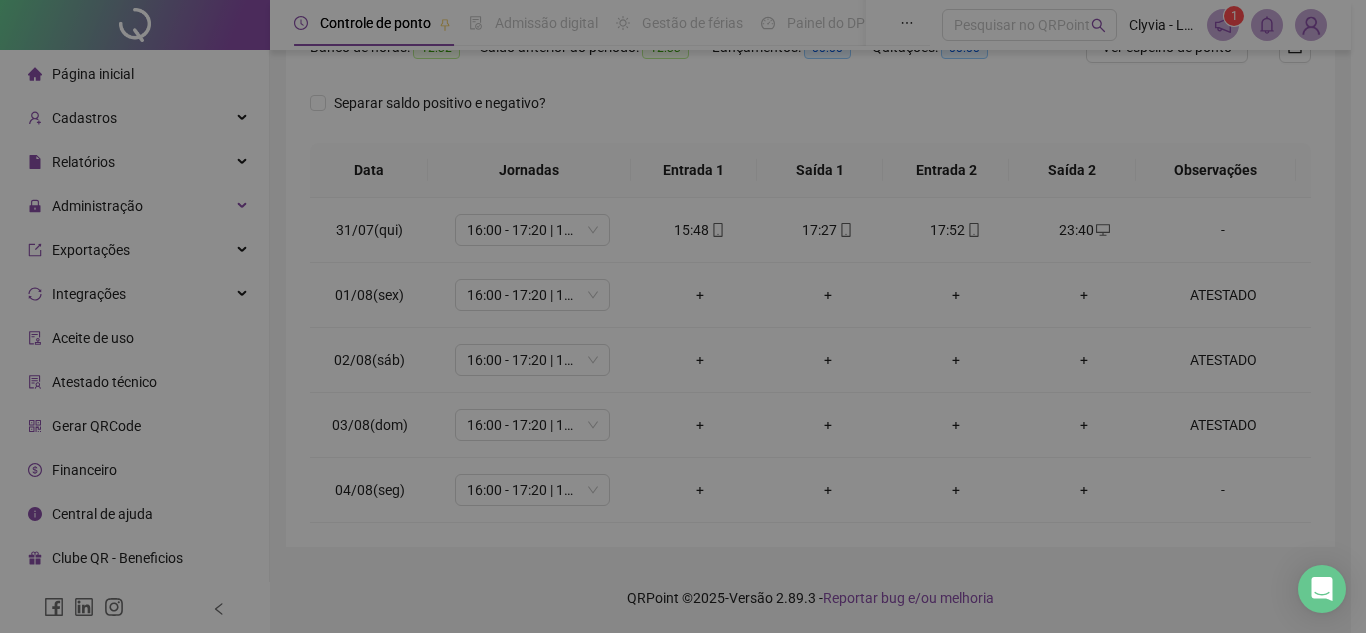type on "********" 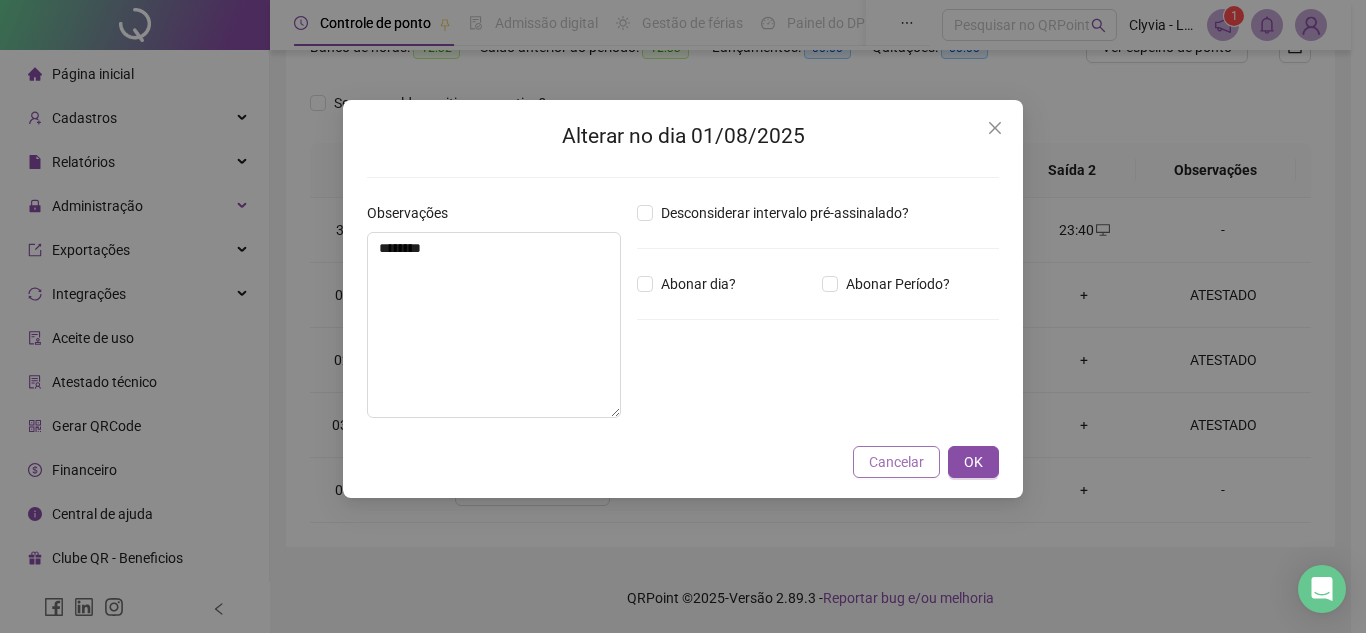 click on "Cancelar" at bounding box center [896, 462] 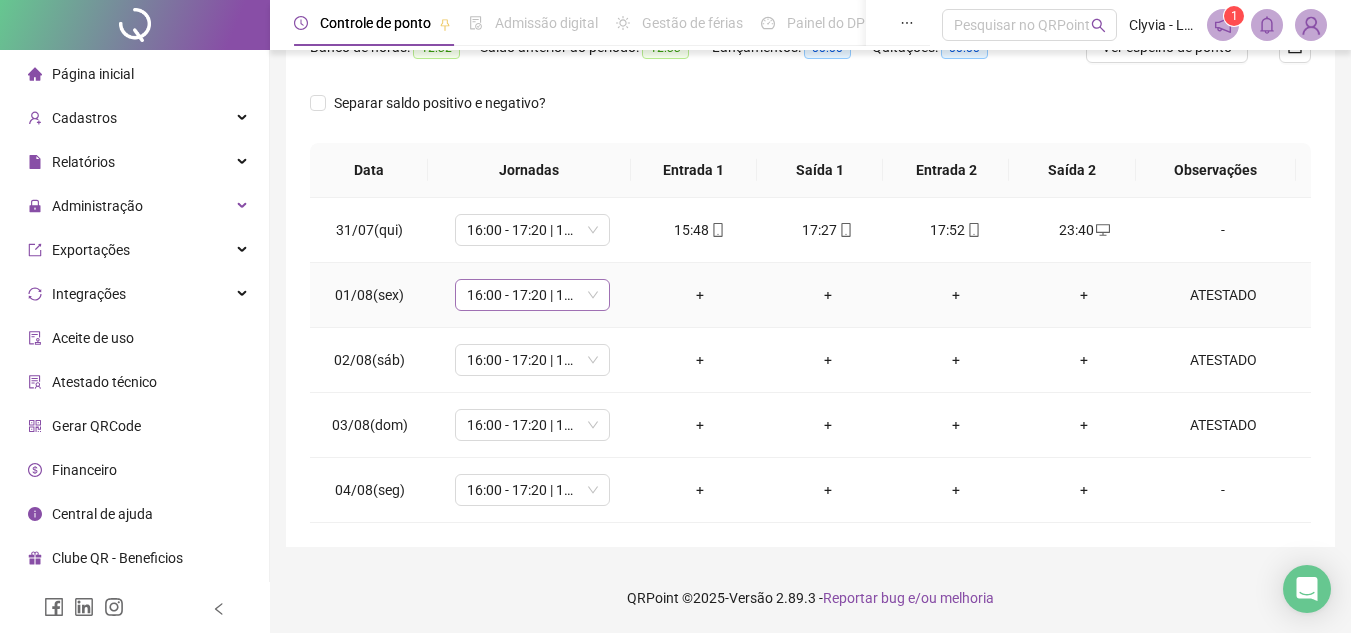 click on "16:00 - 17:20 | 17:50 - 23:30" at bounding box center [532, 295] 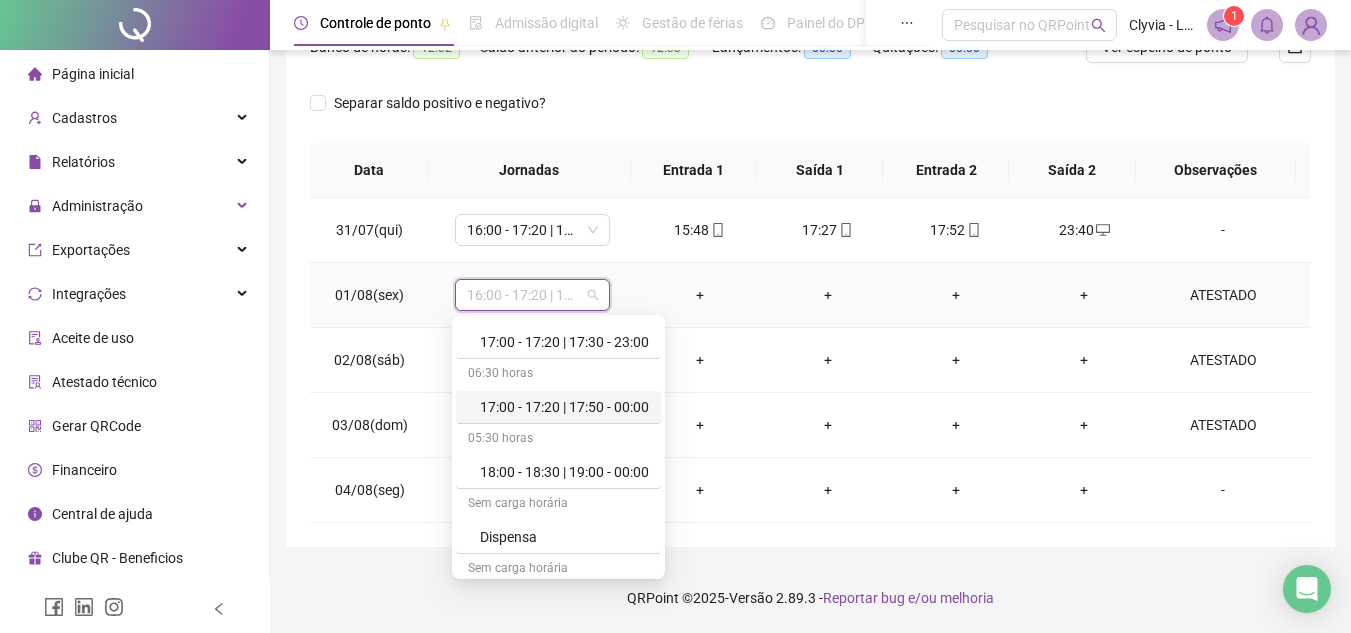 scroll, scrollTop: 1239, scrollLeft: 0, axis: vertical 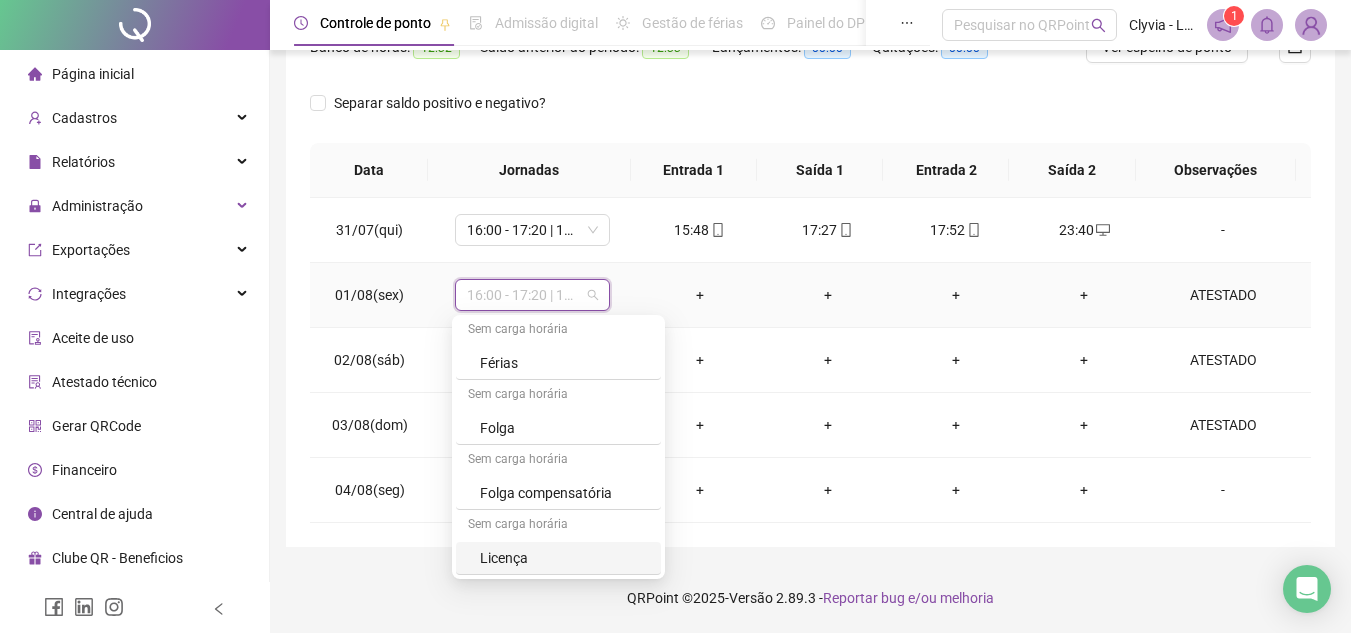 click on "Licença" at bounding box center (564, 558) 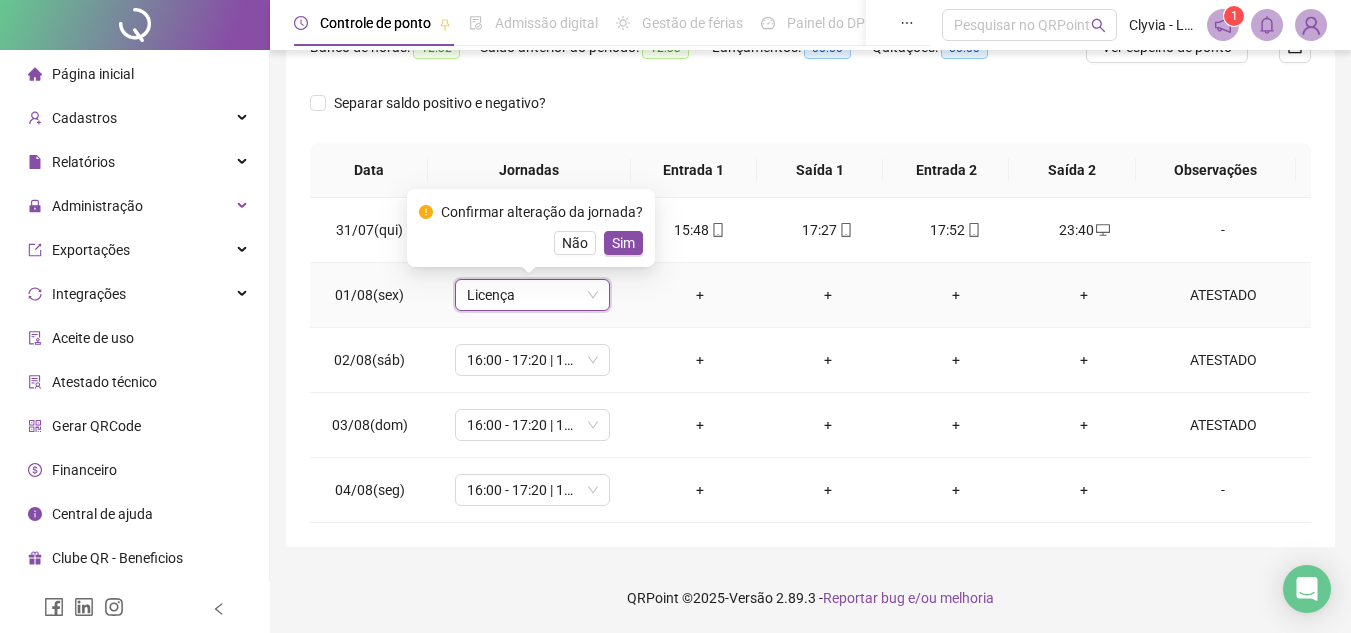 click on "Sim" at bounding box center [623, 243] 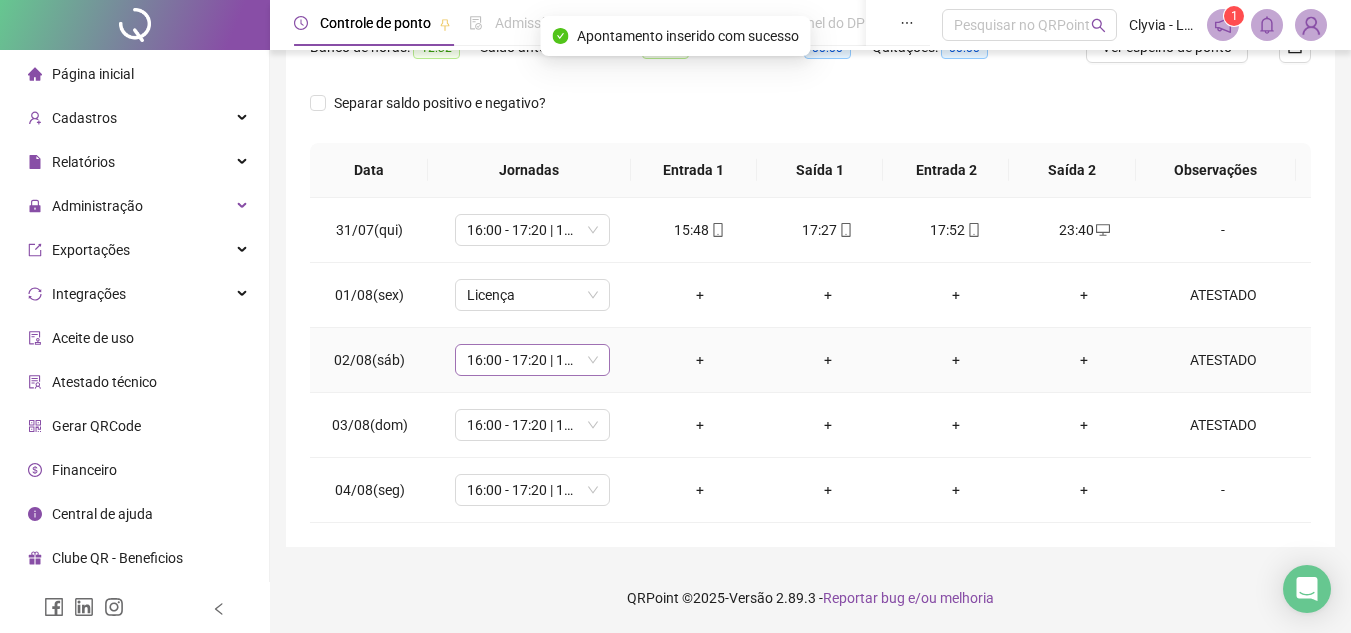 click on "16:00 - 17:20 | 17:50 - 23:30" at bounding box center [532, 360] 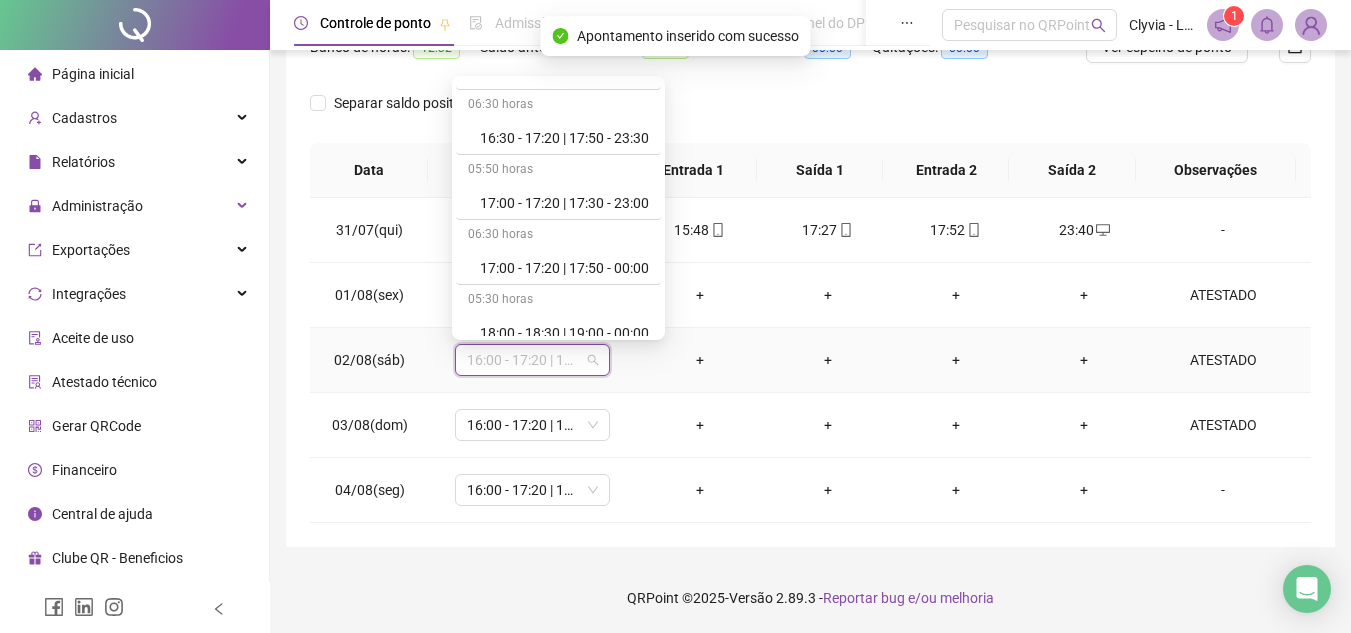 scroll, scrollTop: 1239, scrollLeft: 0, axis: vertical 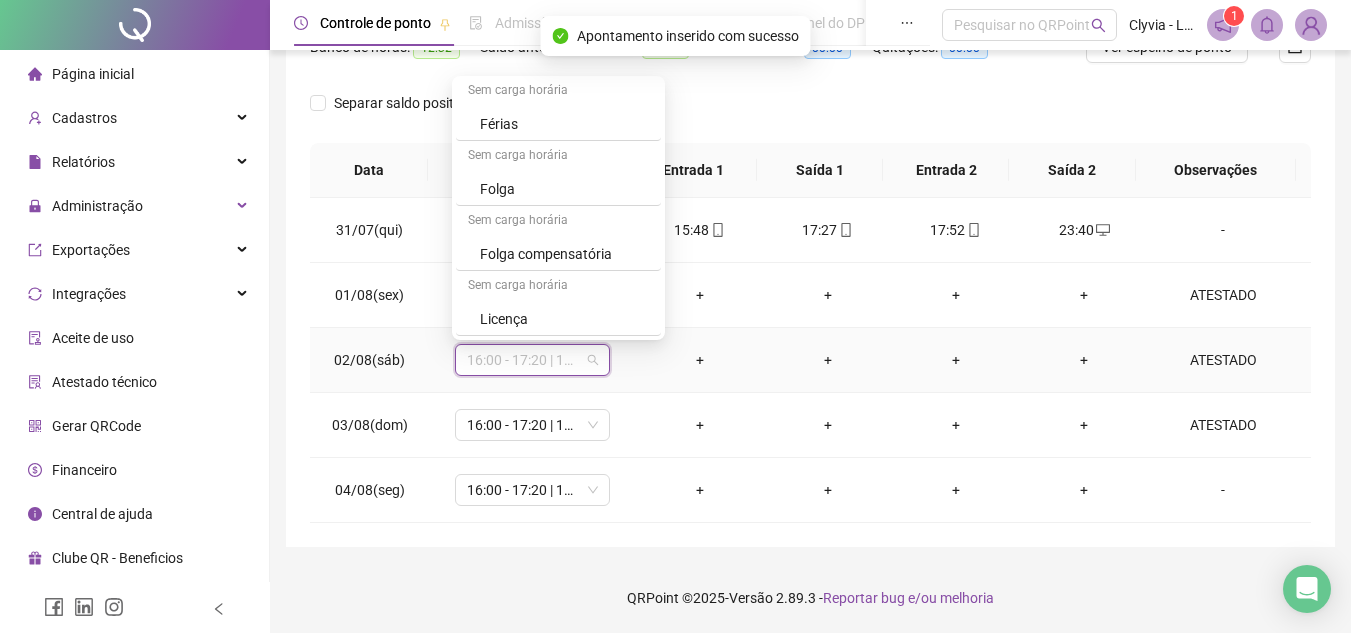 click on "Licença" at bounding box center [564, 319] 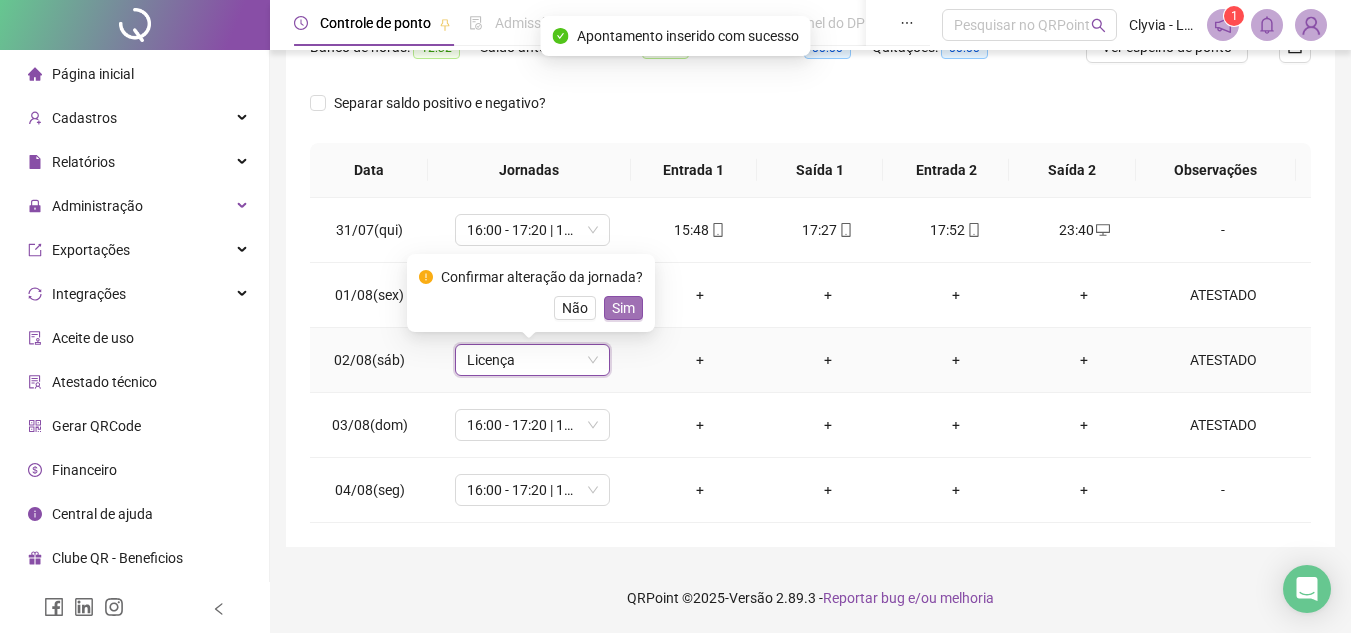 click on "Sim" at bounding box center [623, 308] 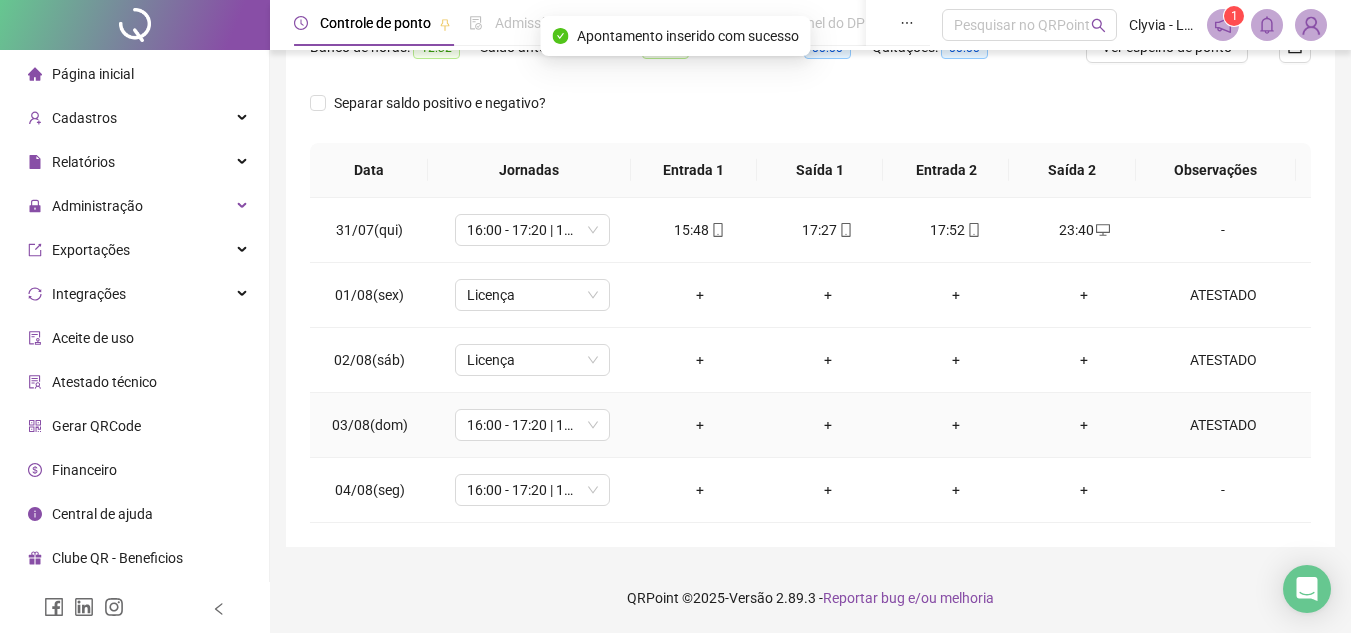 click on "16:00 - 17:20 | 17:50 - 00:00" at bounding box center (532, 425) 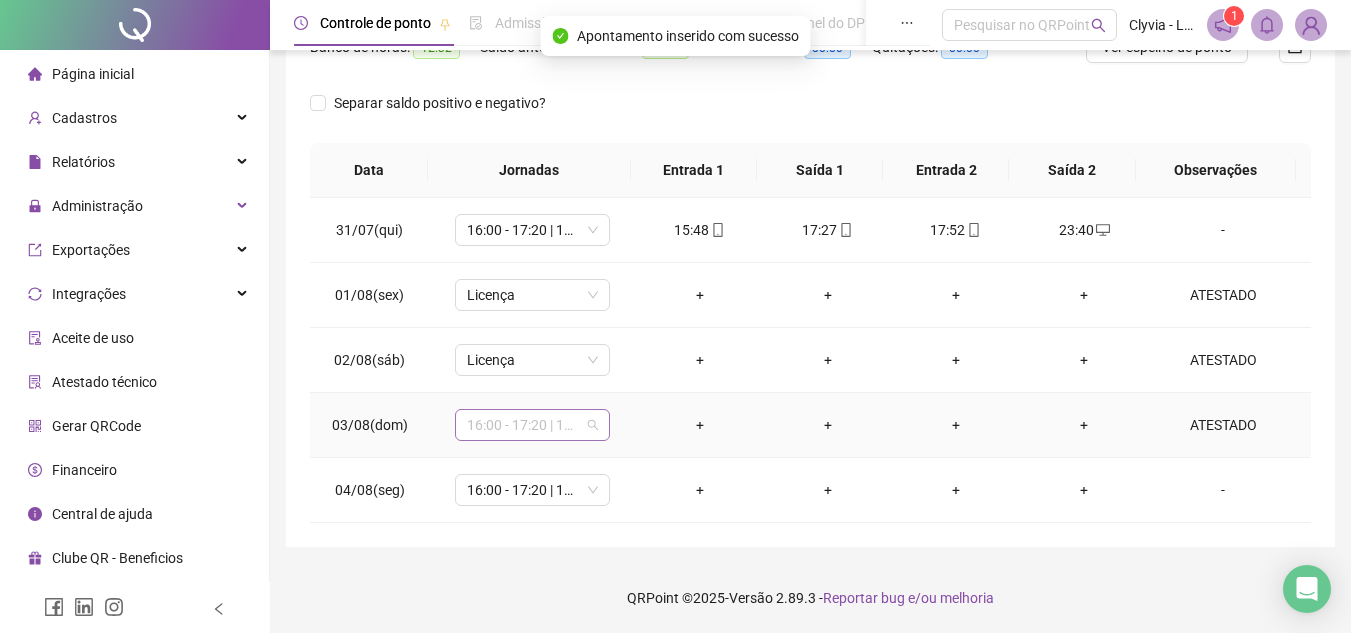 click on "16:00 - 17:20 | 17:50 - 00:00" at bounding box center [532, 425] 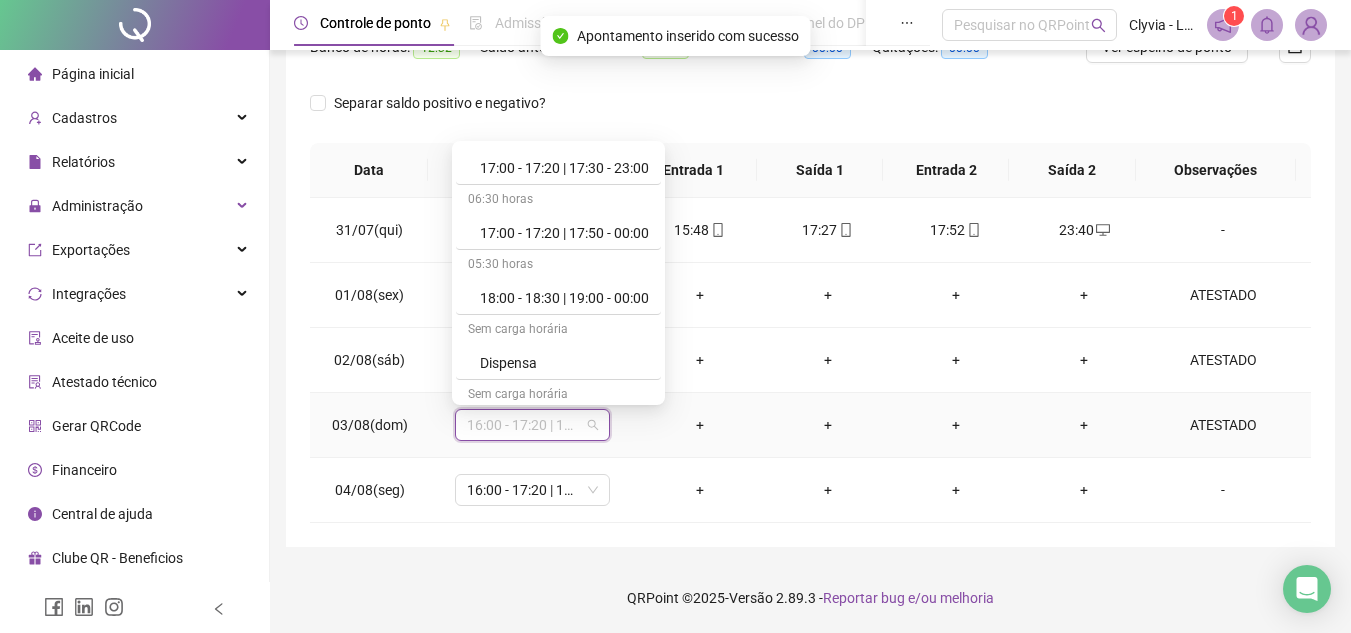 scroll, scrollTop: 1239, scrollLeft: 0, axis: vertical 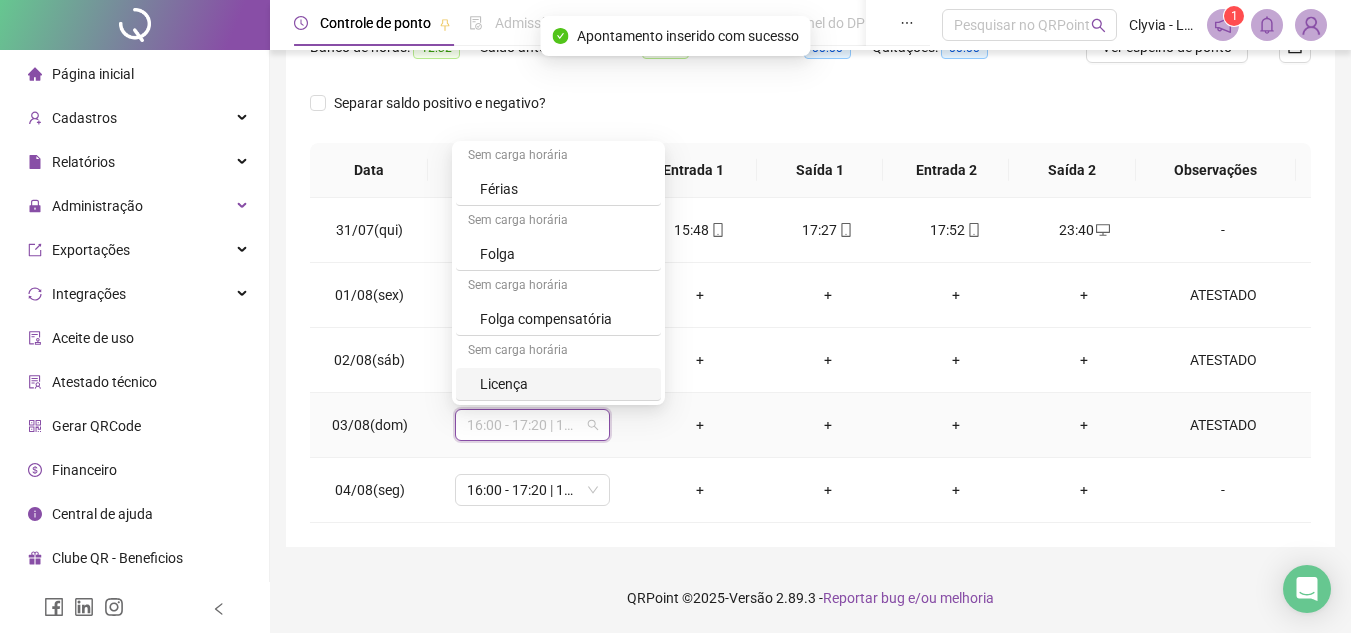 click on "07:00 horas 09:00 - 16:00 08:00 horas 09:00 - 17:00 07:00 horas 12:00 - 19:00 06:00 horas 13:00 - 19:00 06:30 horas 15:00 - 17:20 | 17:50 - 22:00 07:30 horas 15:00 - 17:20 | 17:50 - 23:00 07:00 horas 15:30 - 17:20 | 17:50 - 23:00 07:30 horas 15:30 - 17:20 | 17:50 - 23:30 07:30 horas 16:00 - 17:20 | 17:50 - 00:00 04:30 horas 16:00 - 17:20 | 17:50 - 21:00 05:30 horas 16:00 - 17:20 | 17:50 - 22:00 06:30 horas 16:00 - 17:20 | 17:50 - 23:00 07:00 horas 16:00 - 17:20 | 17:50 - 23:30 05:30 horas 16:30 - 17:20 | 17:50 - 22:30 06:30 horas 16:30 - 17:20 | 17:50 - 23:30 05:50 horas 17:00 - 17:20 | 17:30 - 23:00 06:30 horas 17:00 - 17:20 | 17:50 - 00:00 05:30 horas 18:00 - 18:30 | 19:00 - 00:00 Sem carga horária Dispensa Sem carga horária Férias Sem carga horária Folga Sem carga horária Folga compensatória Sem carga horária Licença" at bounding box center [558, 273] 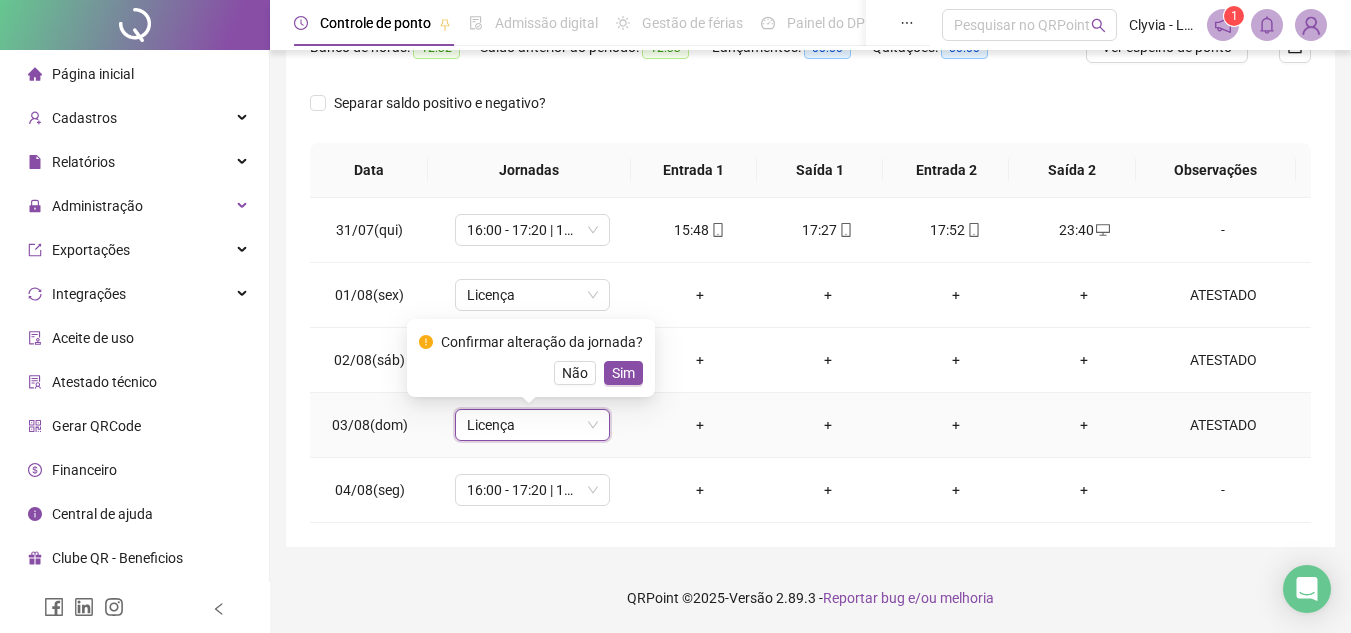 click on "Sim" at bounding box center (623, 373) 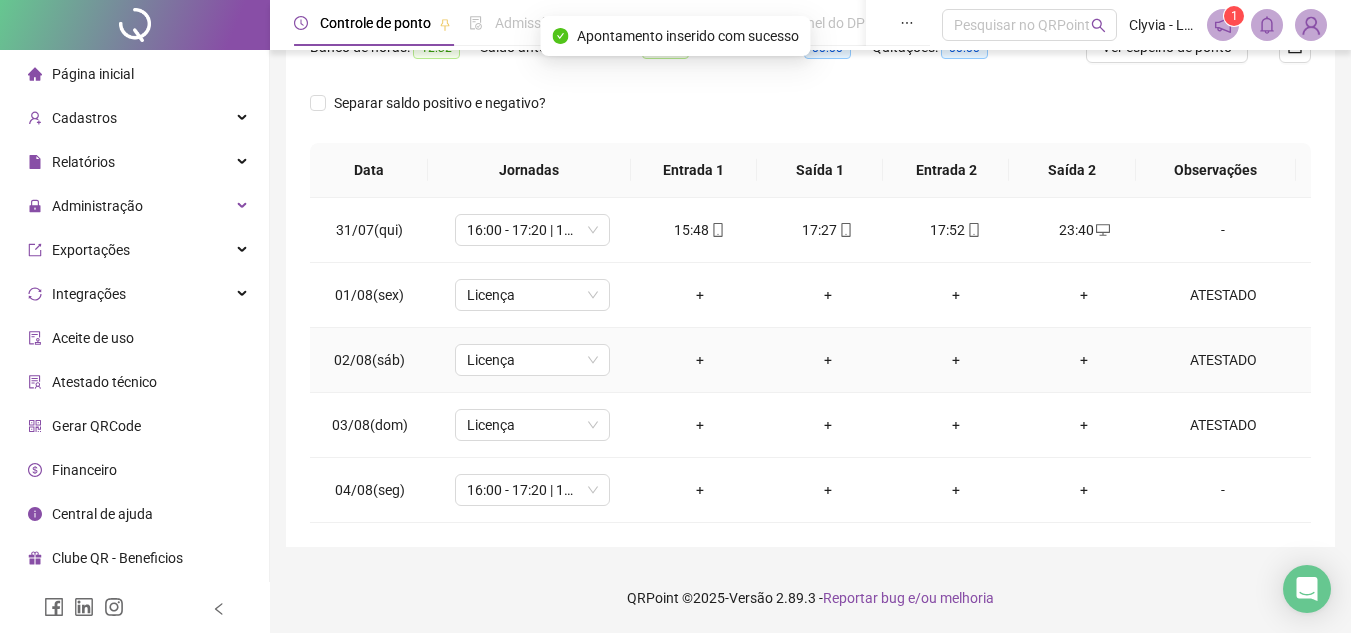 scroll, scrollTop: 0, scrollLeft: 0, axis: both 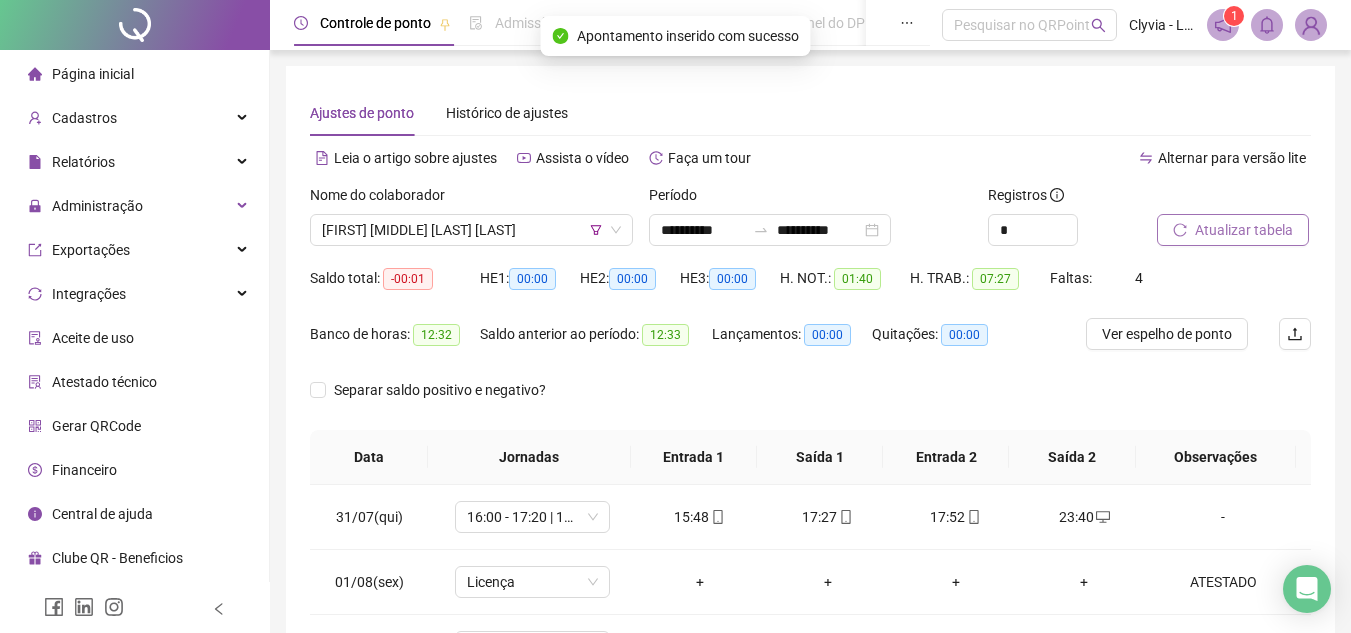 click on "Atualizar tabela" at bounding box center (1233, 230) 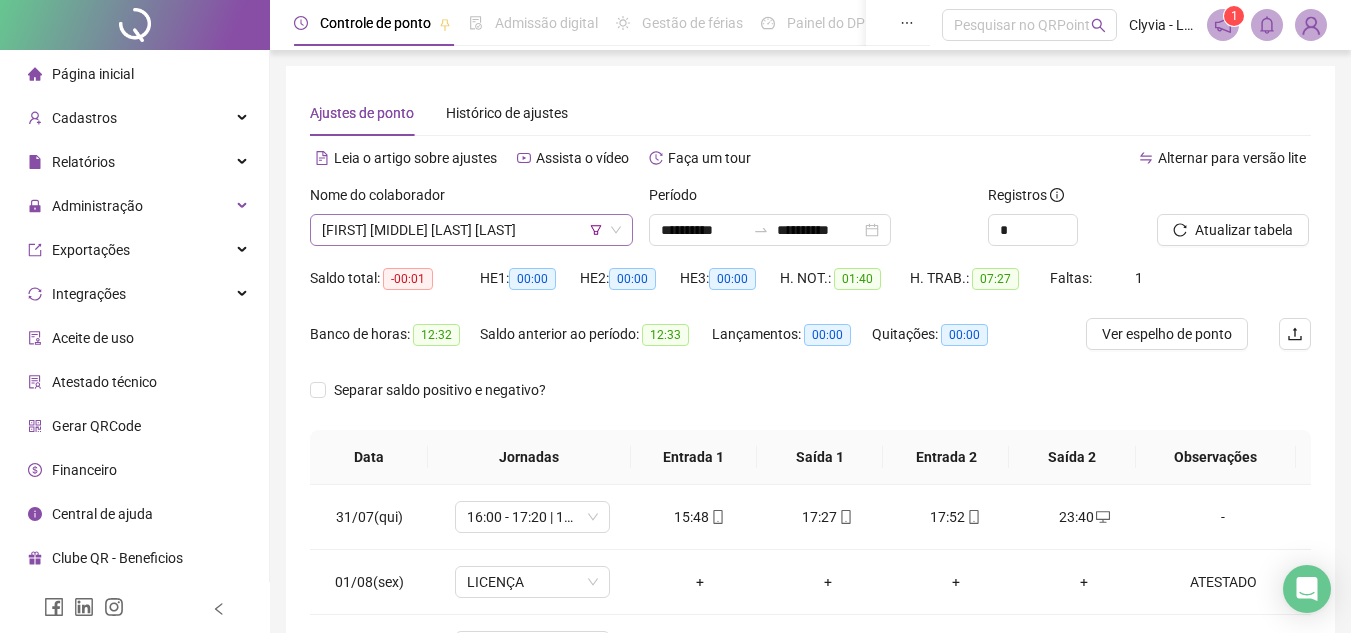 click on "EDNOLIA DE OLIVEIRA CUNHA" at bounding box center [471, 230] 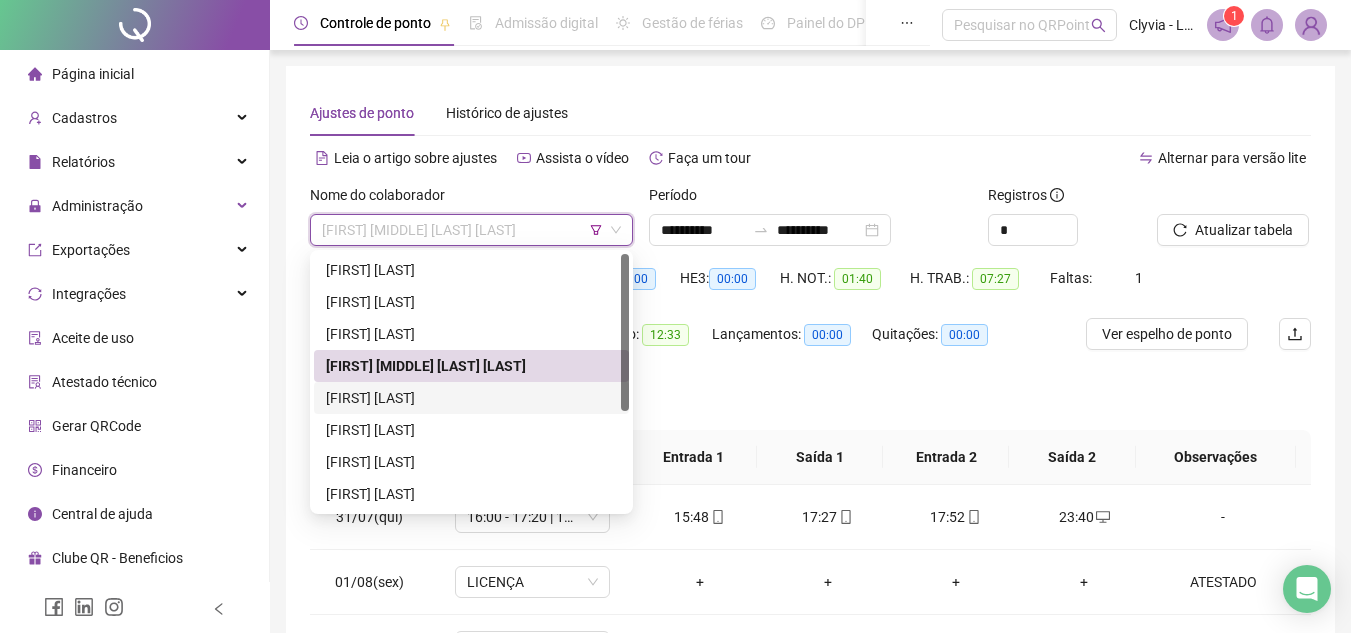 click on "EDUARDO HONÓRIO DE MENEZES" at bounding box center [471, 398] 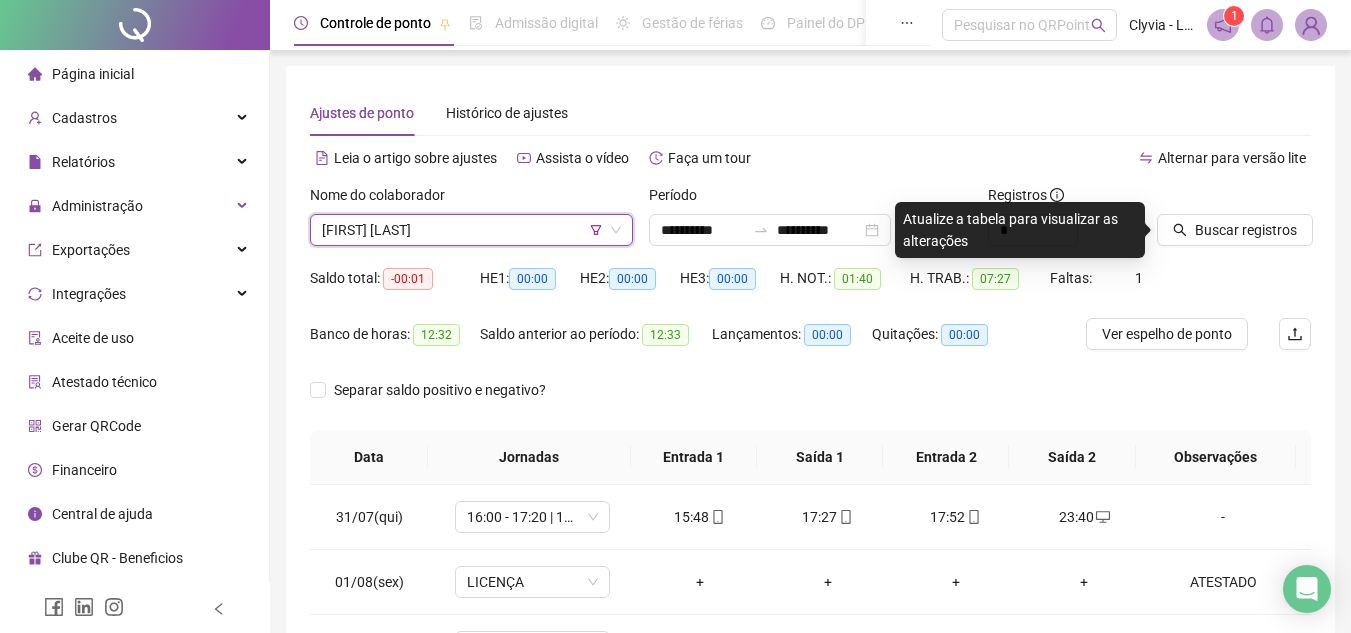 click on "Buscar registros" at bounding box center [1234, 223] 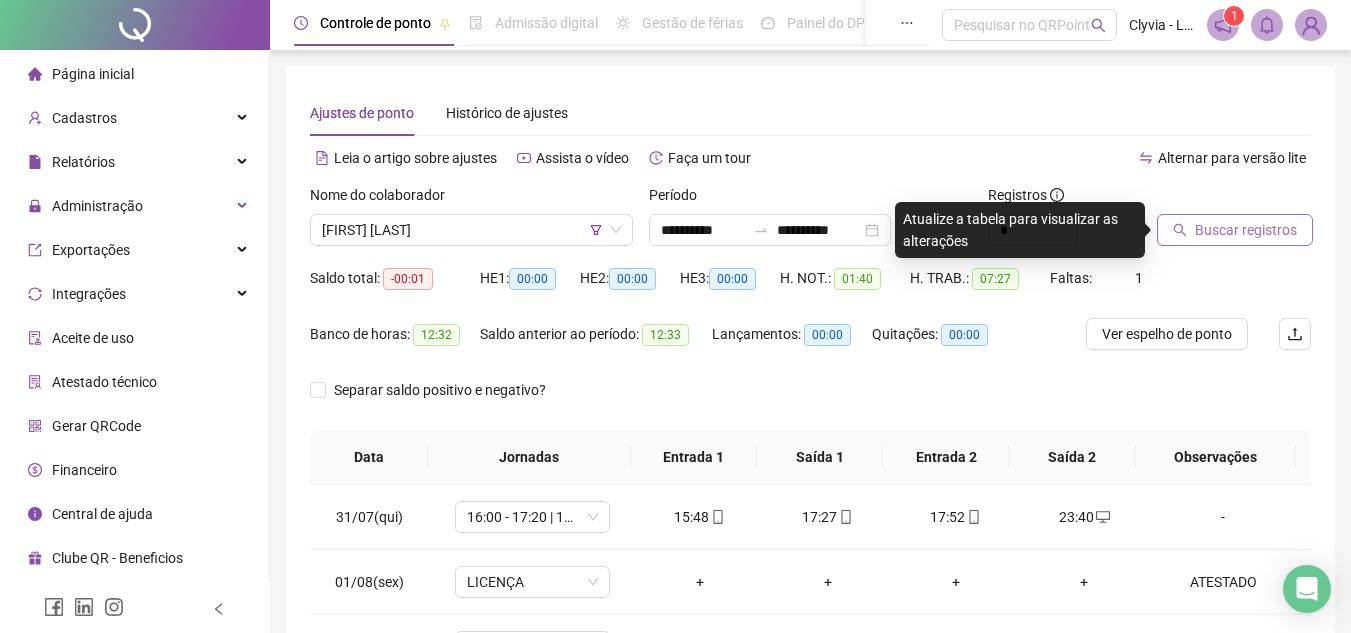 click on "Buscar registros" at bounding box center (1246, 230) 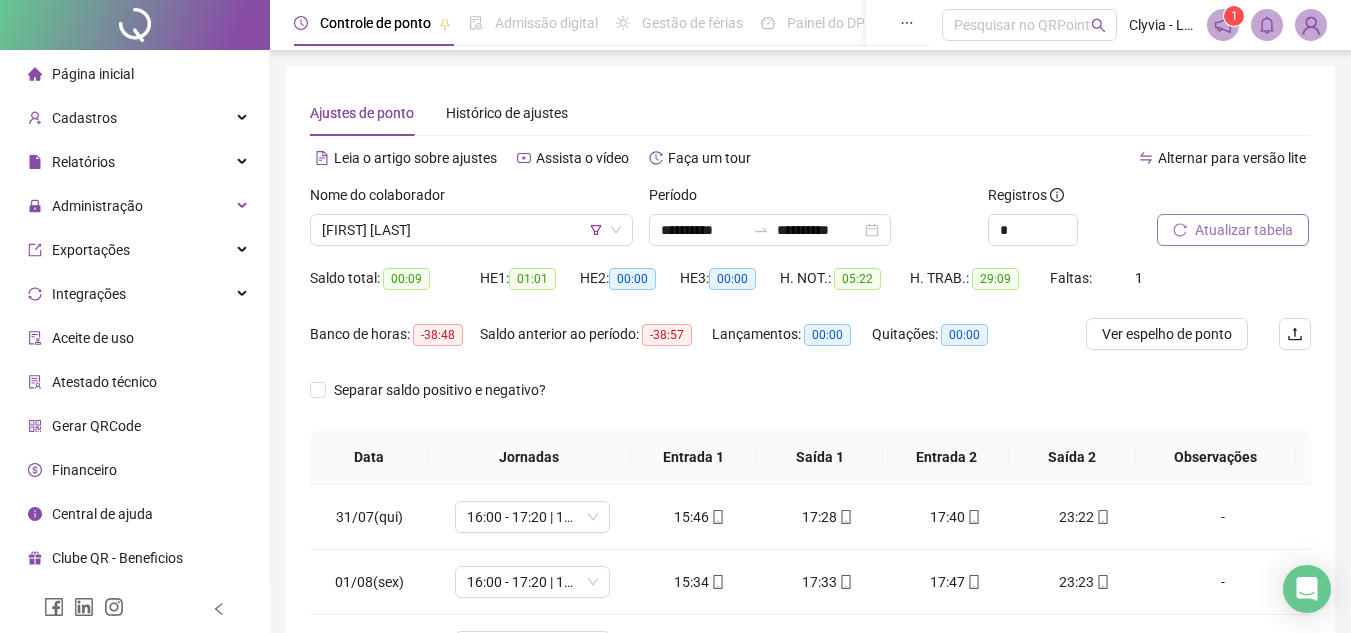 scroll, scrollTop: 287, scrollLeft: 0, axis: vertical 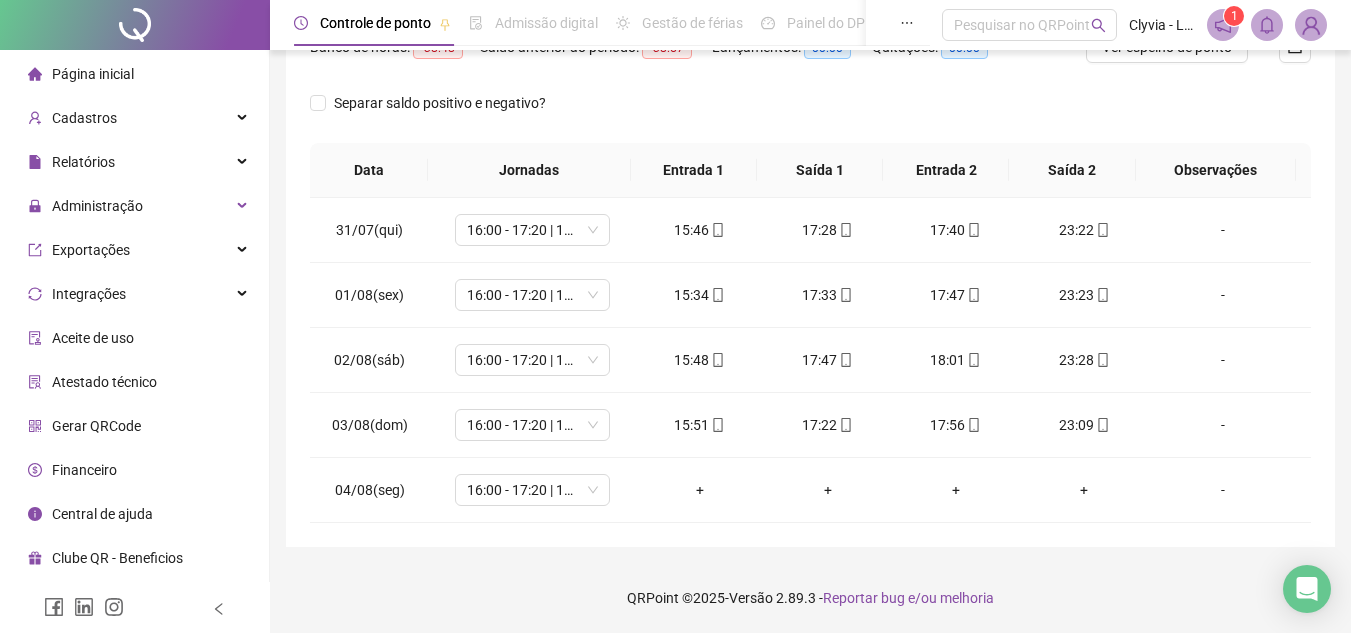 click on "**********" at bounding box center (810, 173) 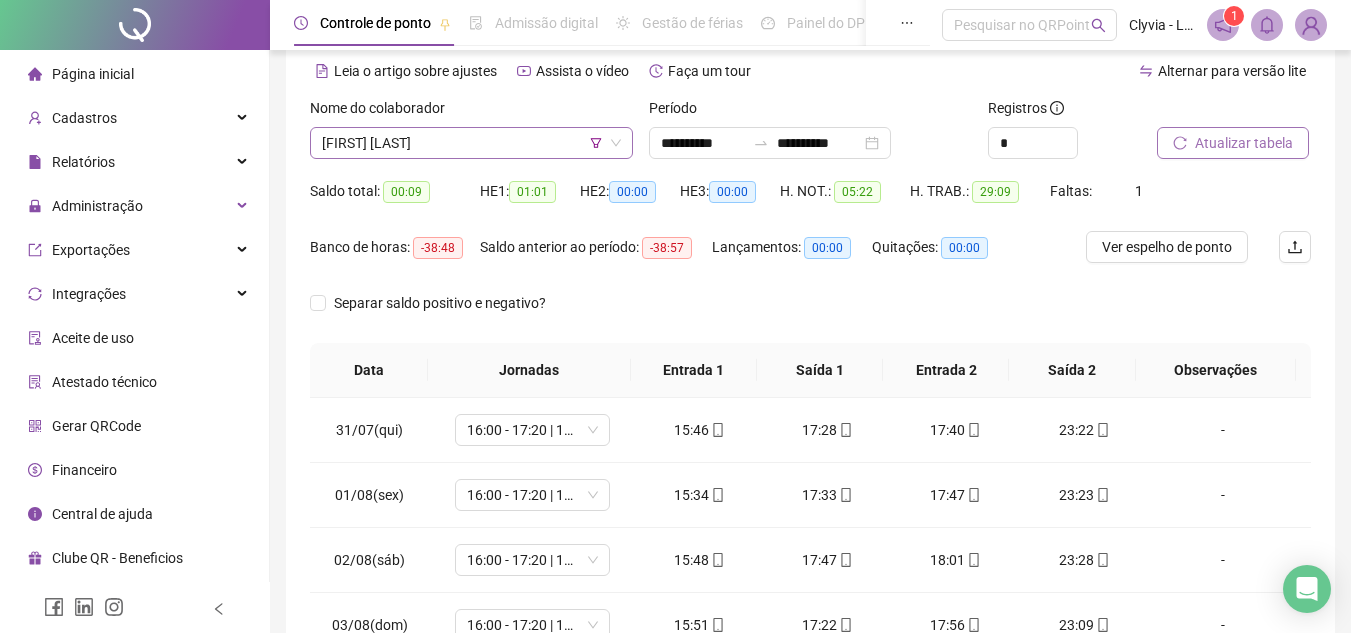 click on "EDUARDO HONÓRIO DE MENEZES" at bounding box center (471, 143) 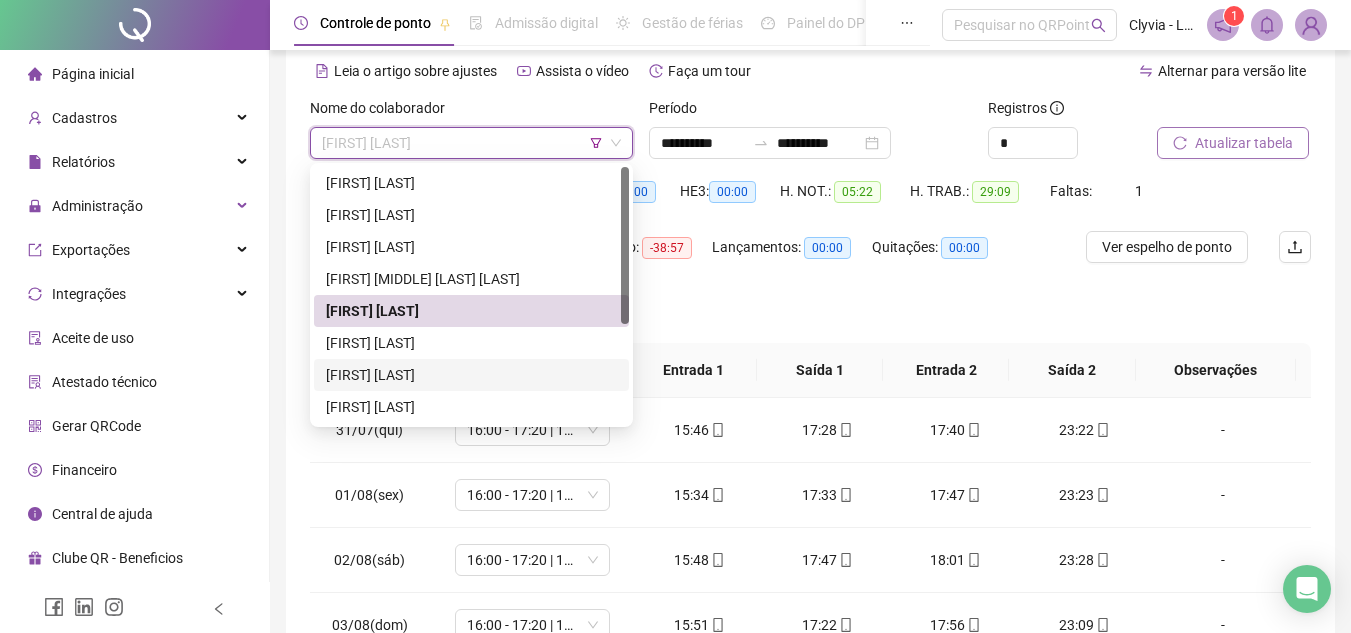 click on "FLÁVIA TORRES MUNIZ TARGINO DOS SANTOS" at bounding box center (471, 375) 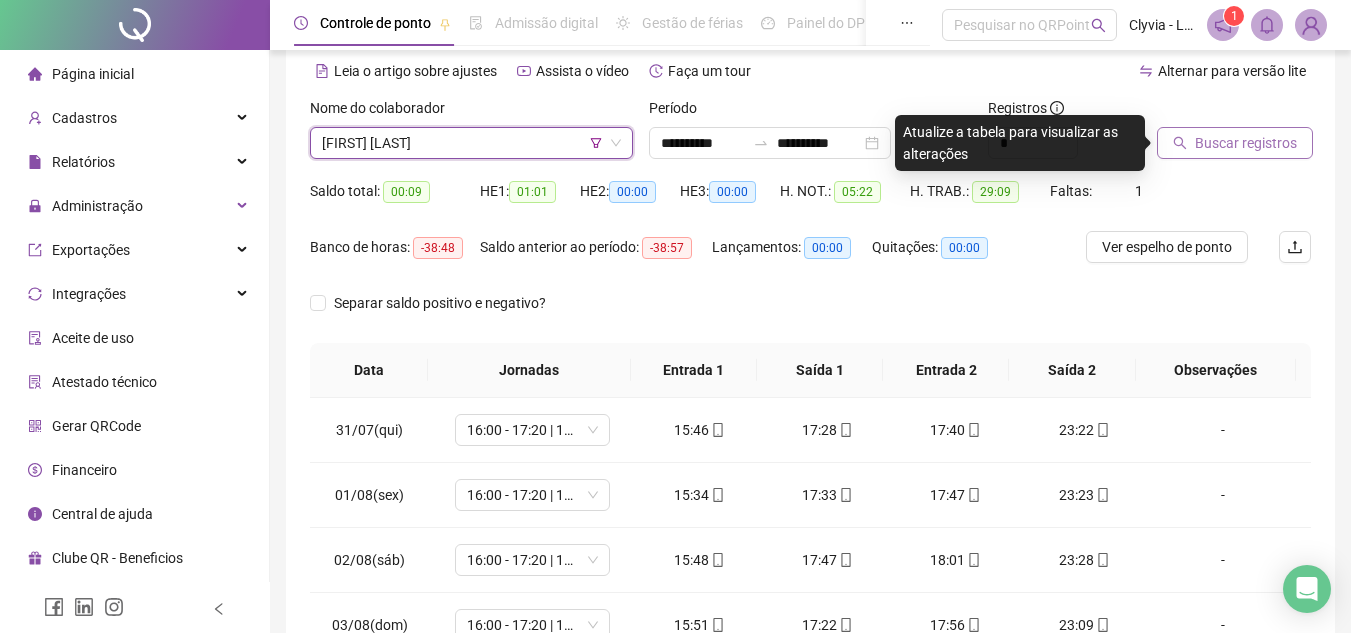 click on "Buscar registros" at bounding box center (1235, 143) 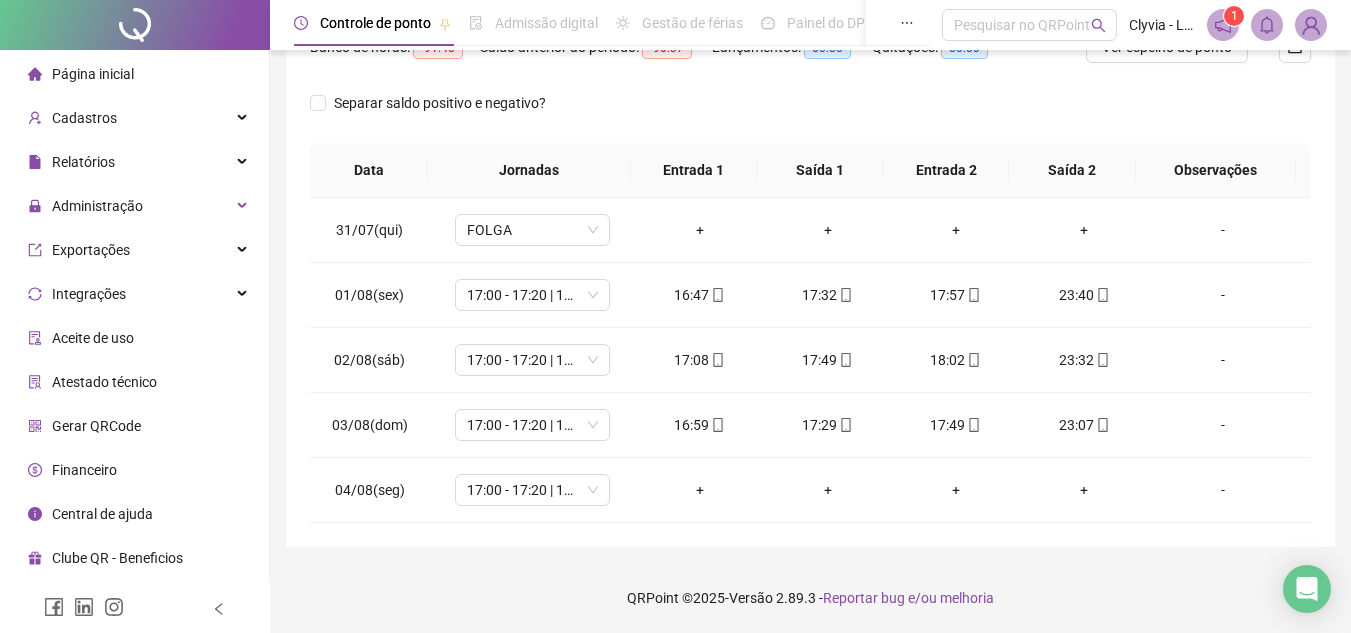 scroll, scrollTop: 87, scrollLeft: 0, axis: vertical 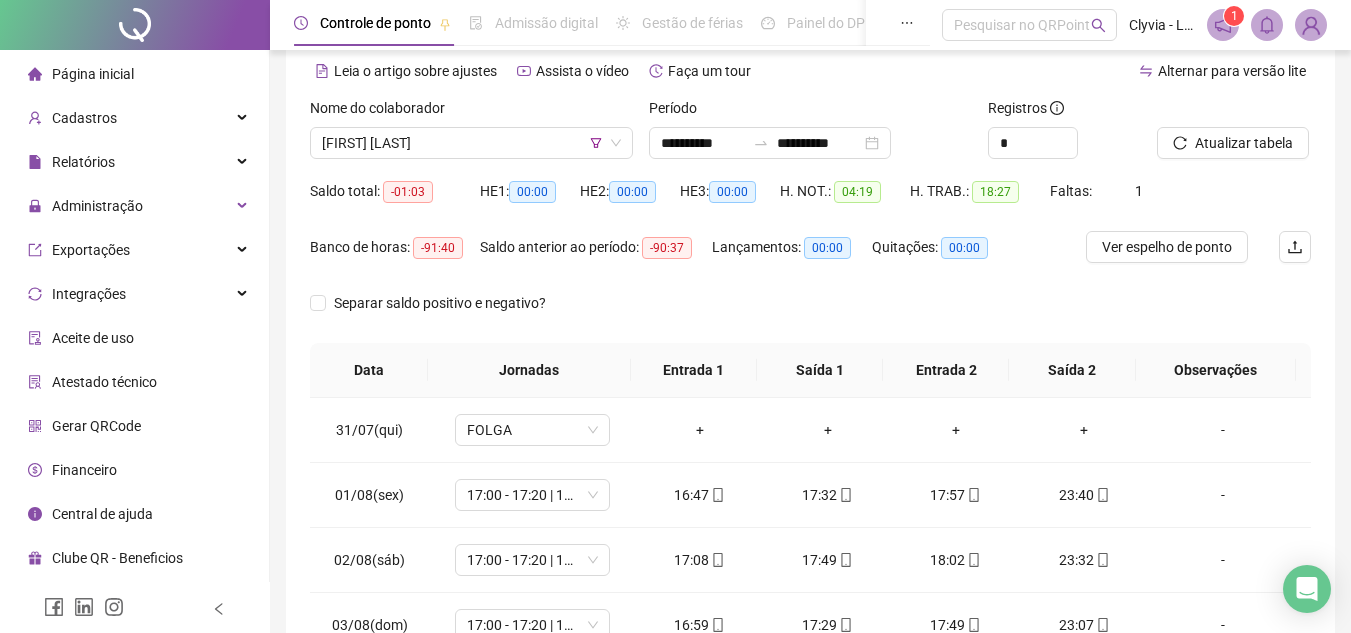 click on "Nome do colaborador FLÁVIA TORRES MUNIZ TARGINO DOS SANTOS" at bounding box center (471, 136) 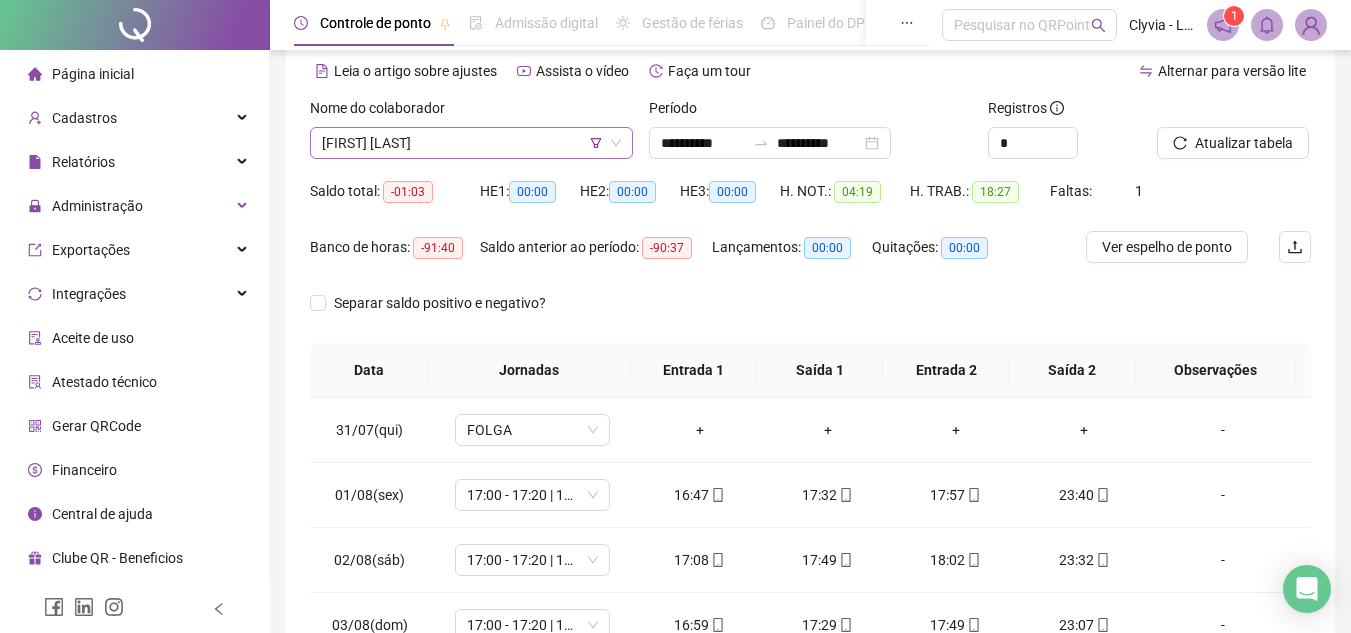 click on "FLÁVIA TORRES MUNIZ TARGINO DOS SANTOS" at bounding box center [471, 143] 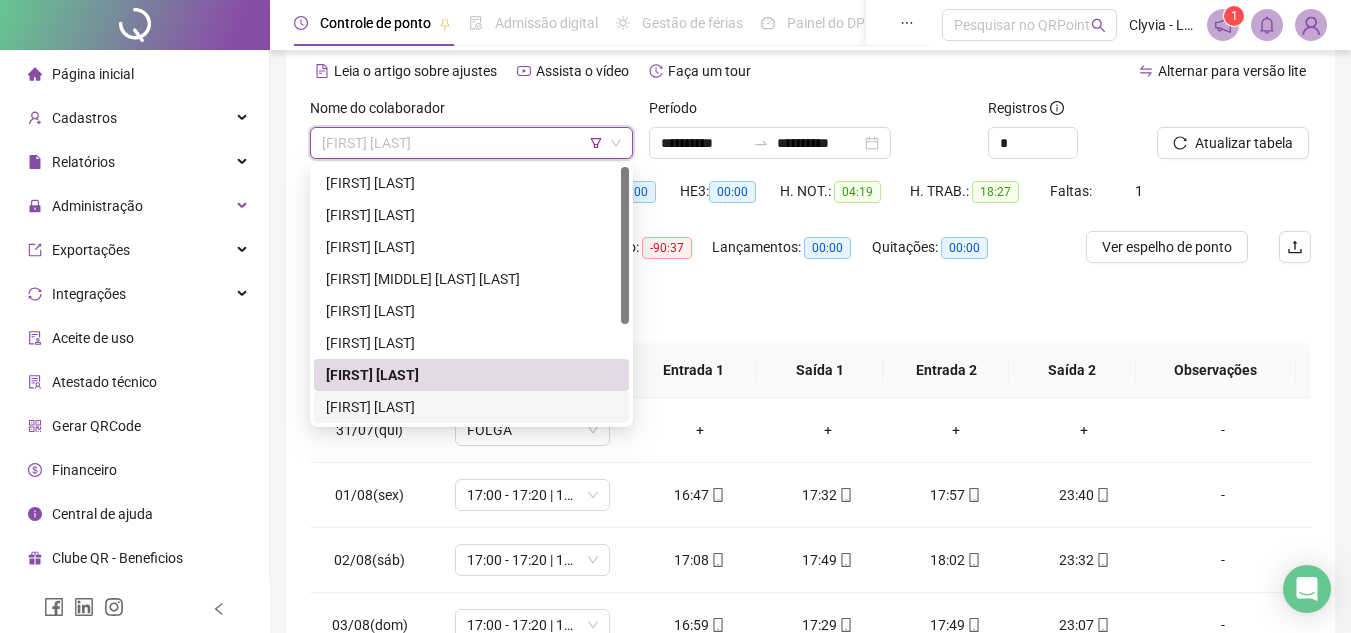 click on "FRANCISCO GABRIEL DA SILVA SOUSA" at bounding box center [471, 407] 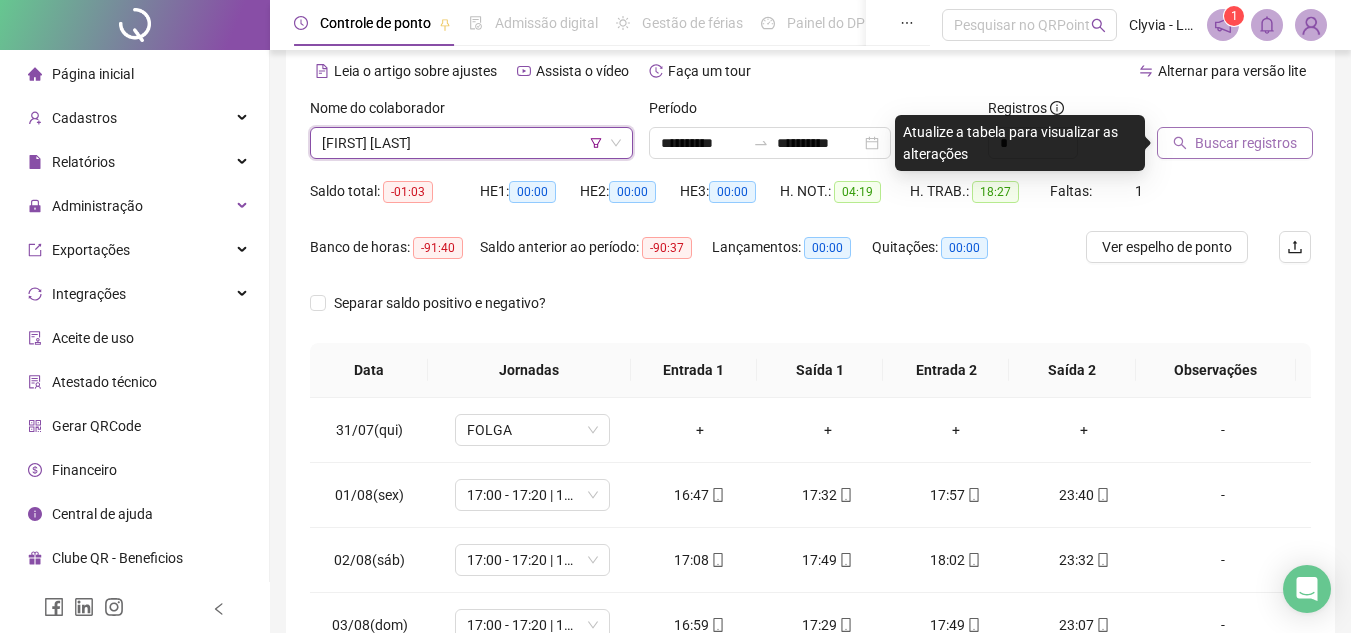 click on "Buscar registros" at bounding box center [1235, 143] 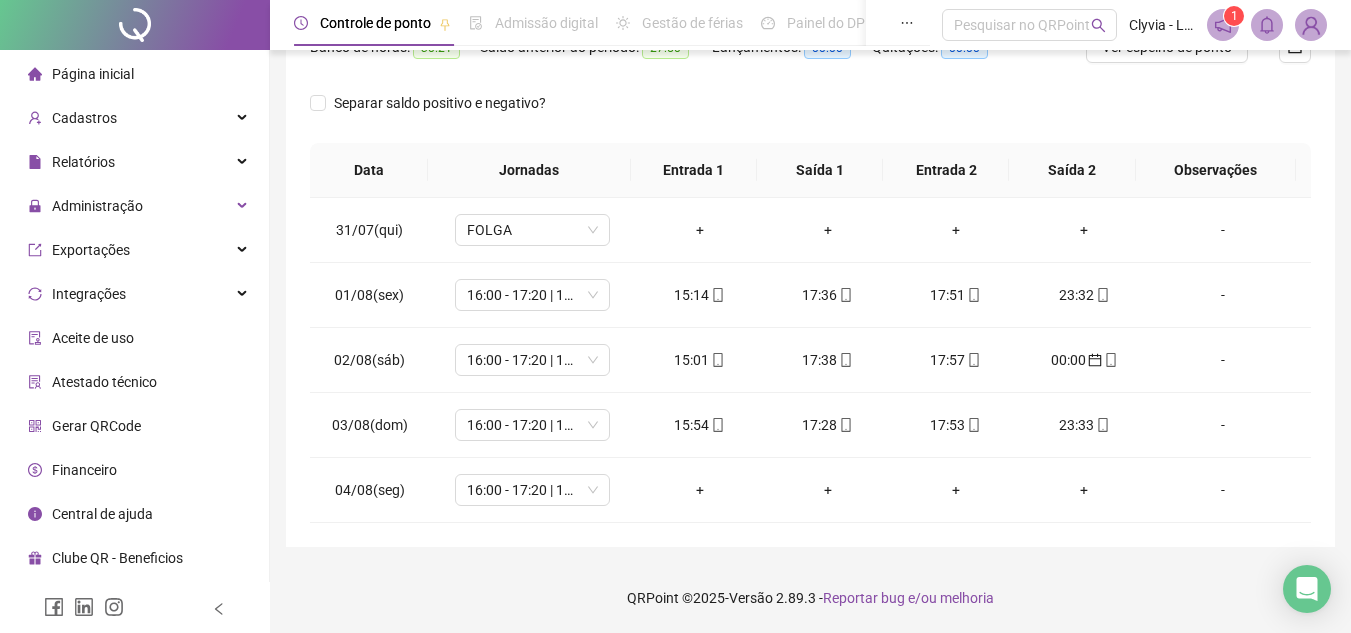 scroll, scrollTop: 87, scrollLeft: 0, axis: vertical 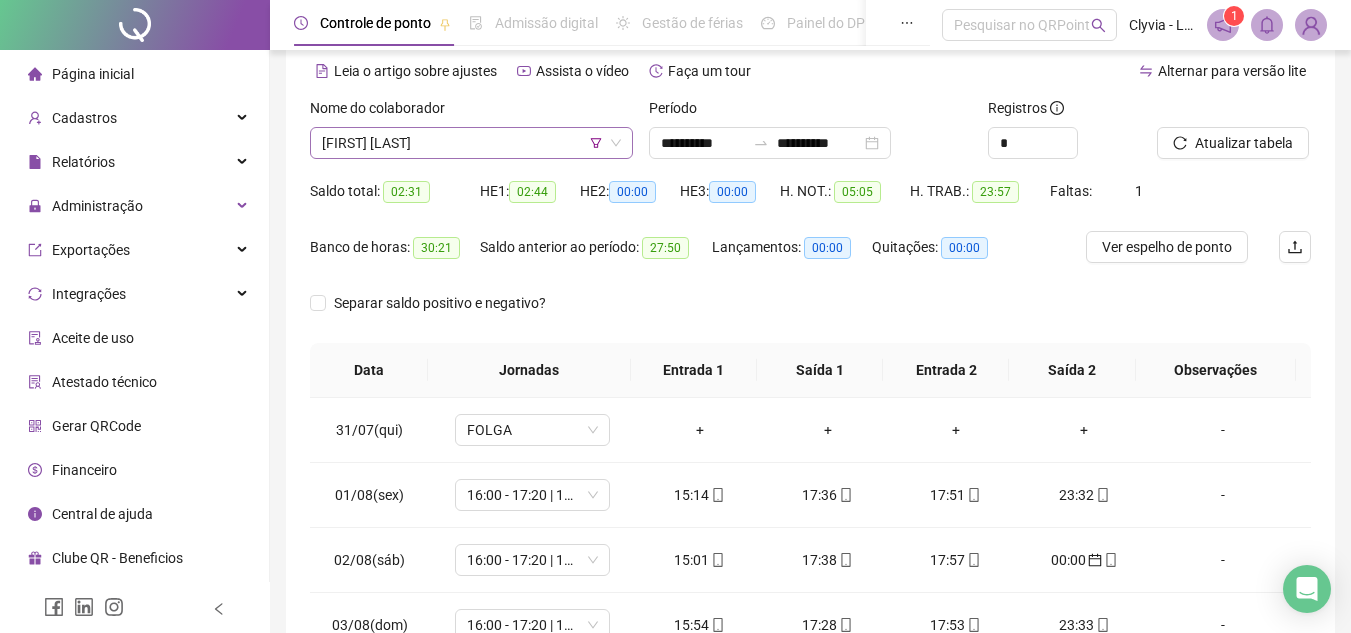 click on "FRANCISCO GABRIEL DA SILVA SOUSA" at bounding box center [471, 143] 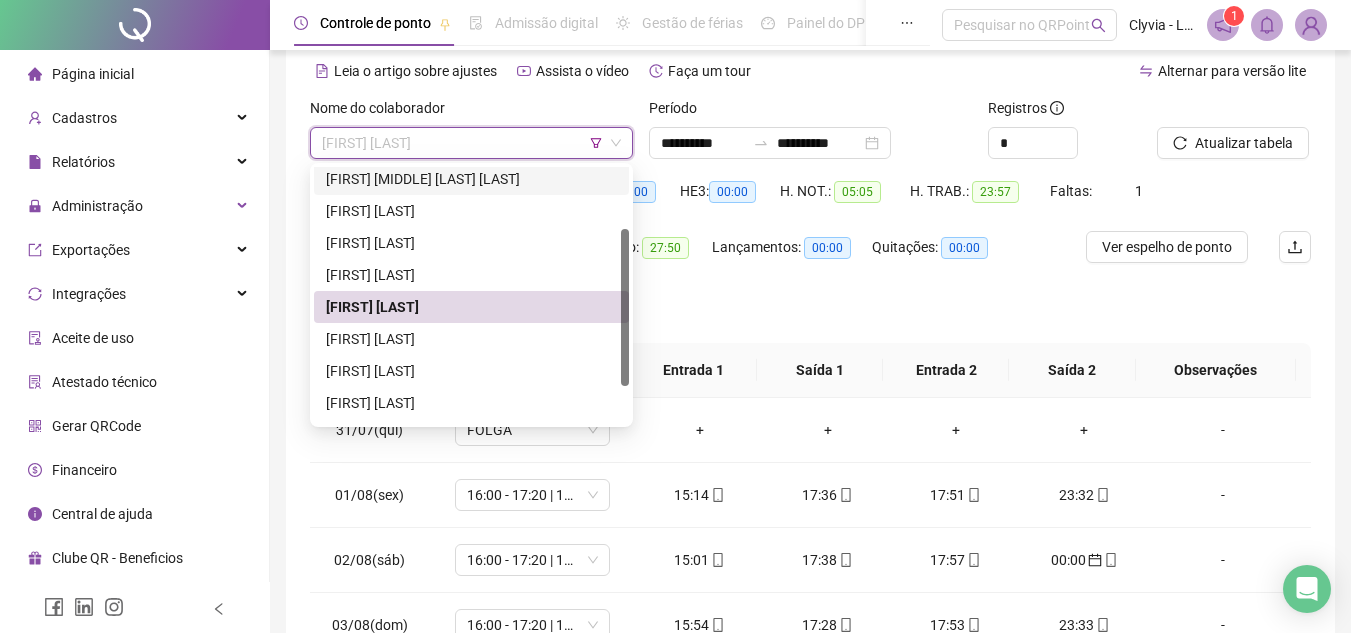 scroll, scrollTop: 160, scrollLeft: 0, axis: vertical 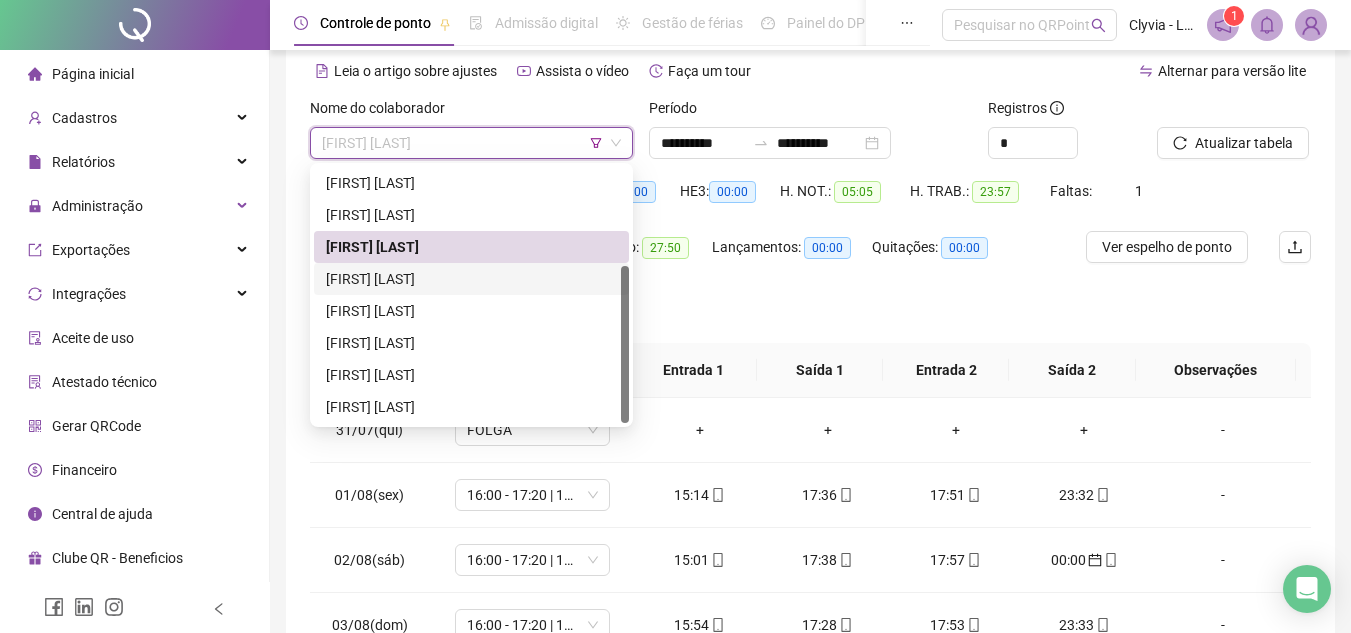 click on "MARIA LUCIANA HONÓRIO EVANGELISTA" at bounding box center [471, 279] 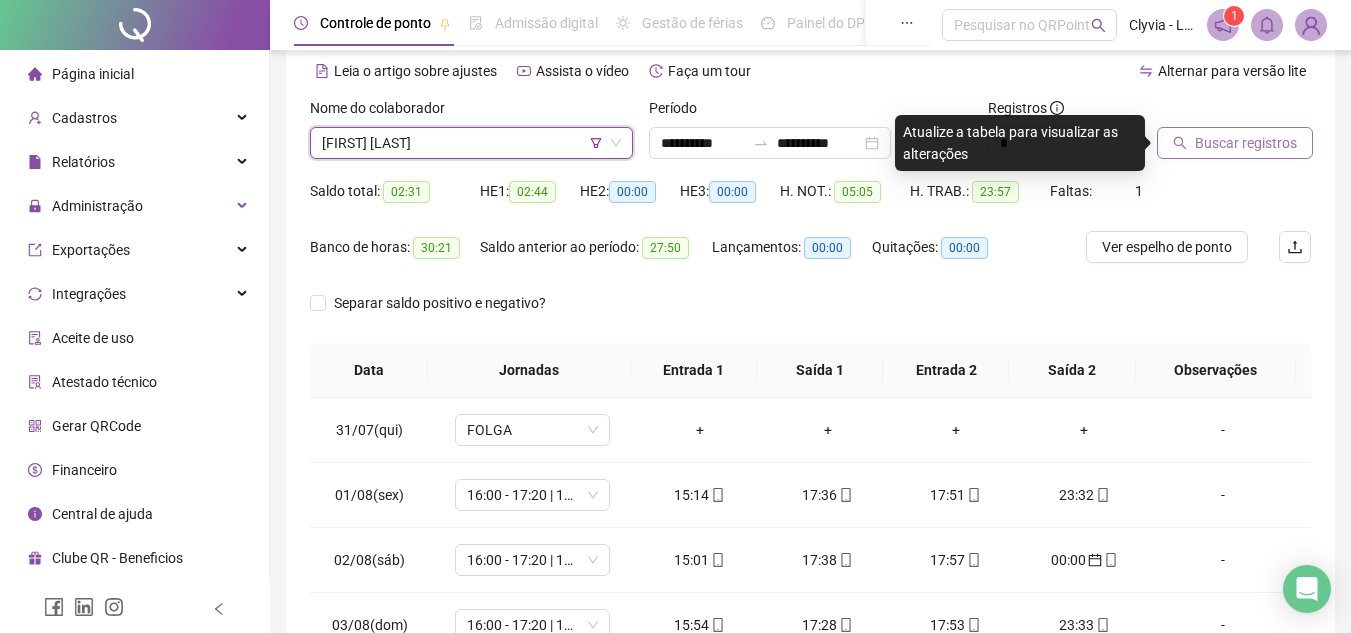 click 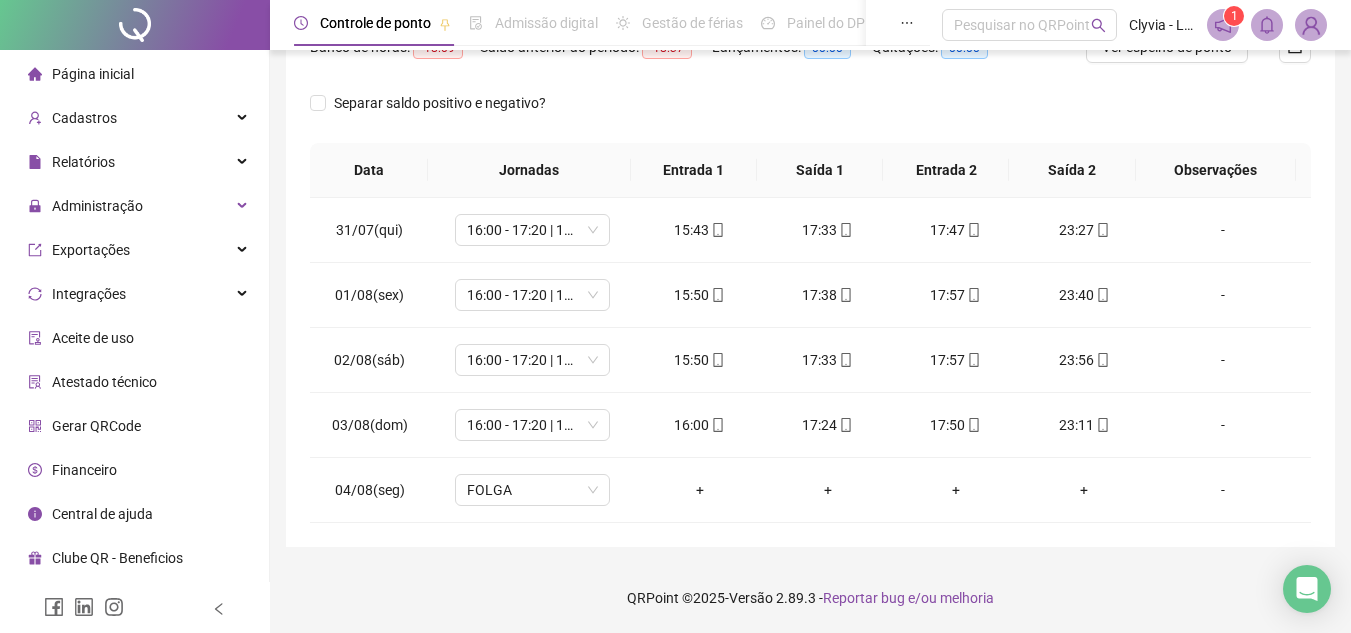 scroll, scrollTop: 87, scrollLeft: 0, axis: vertical 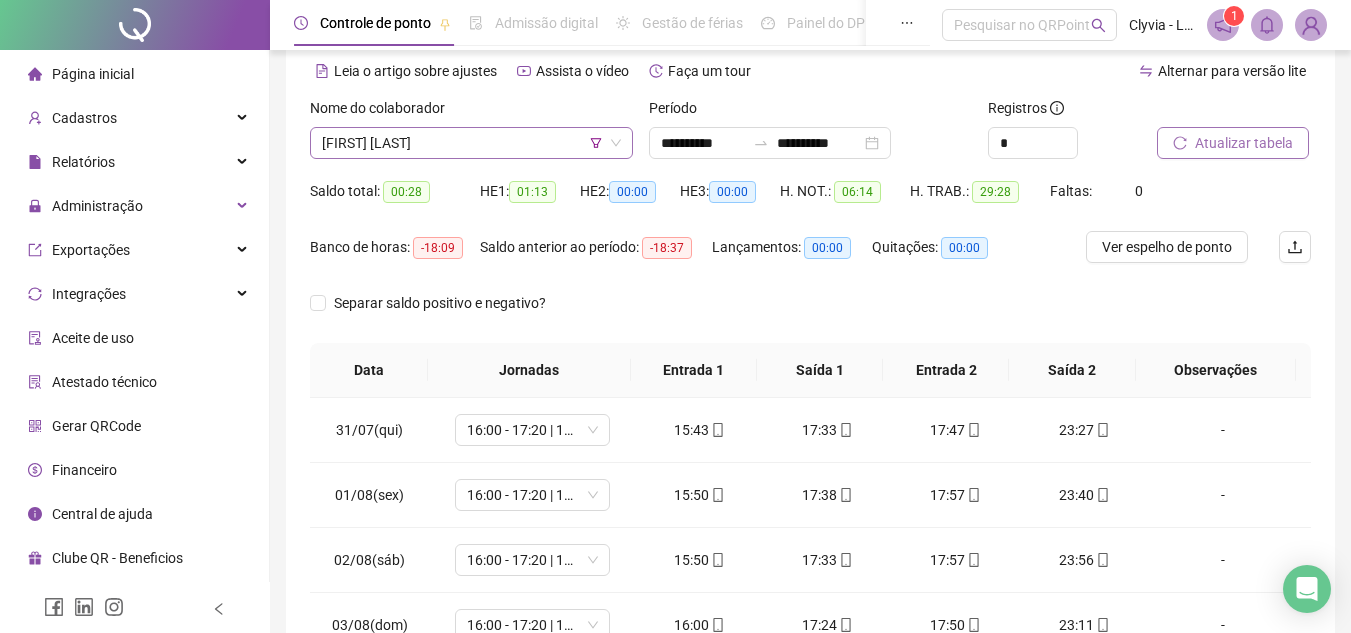 click on "MARIA LUCIANA HONÓRIO EVANGELISTA" at bounding box center (471, 143) 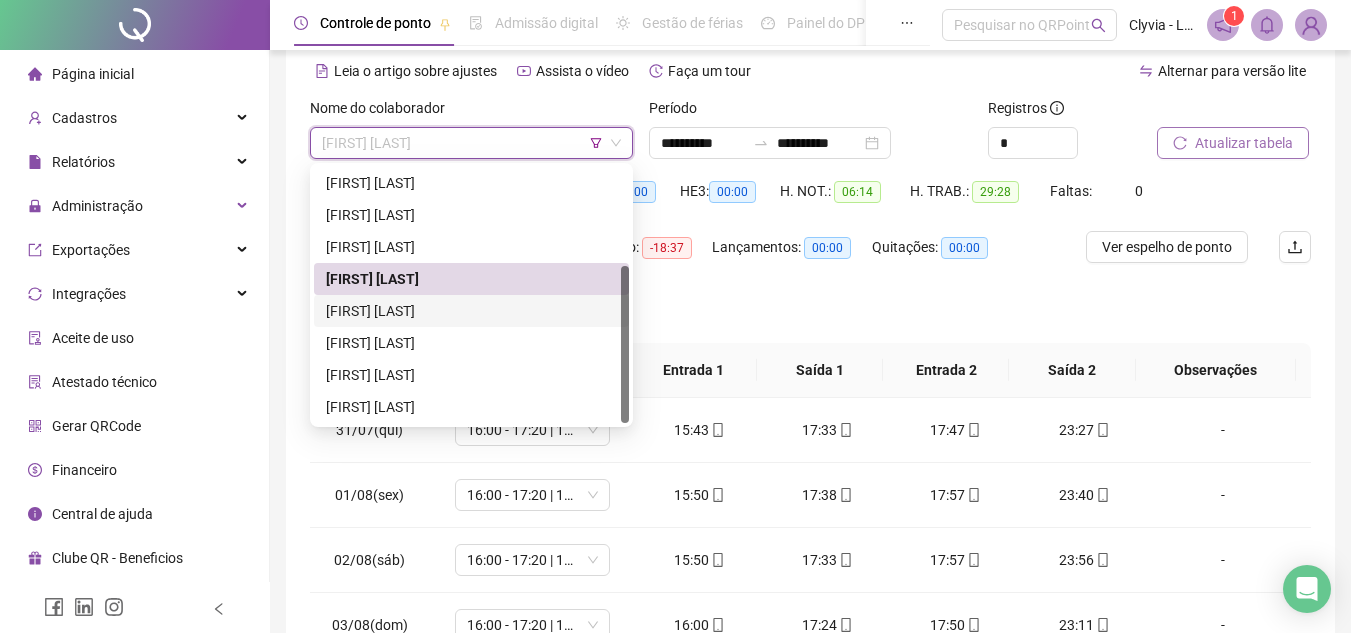 click on "NAYARA DOS SANTOS LIMA" at bounding box center [471, 311] 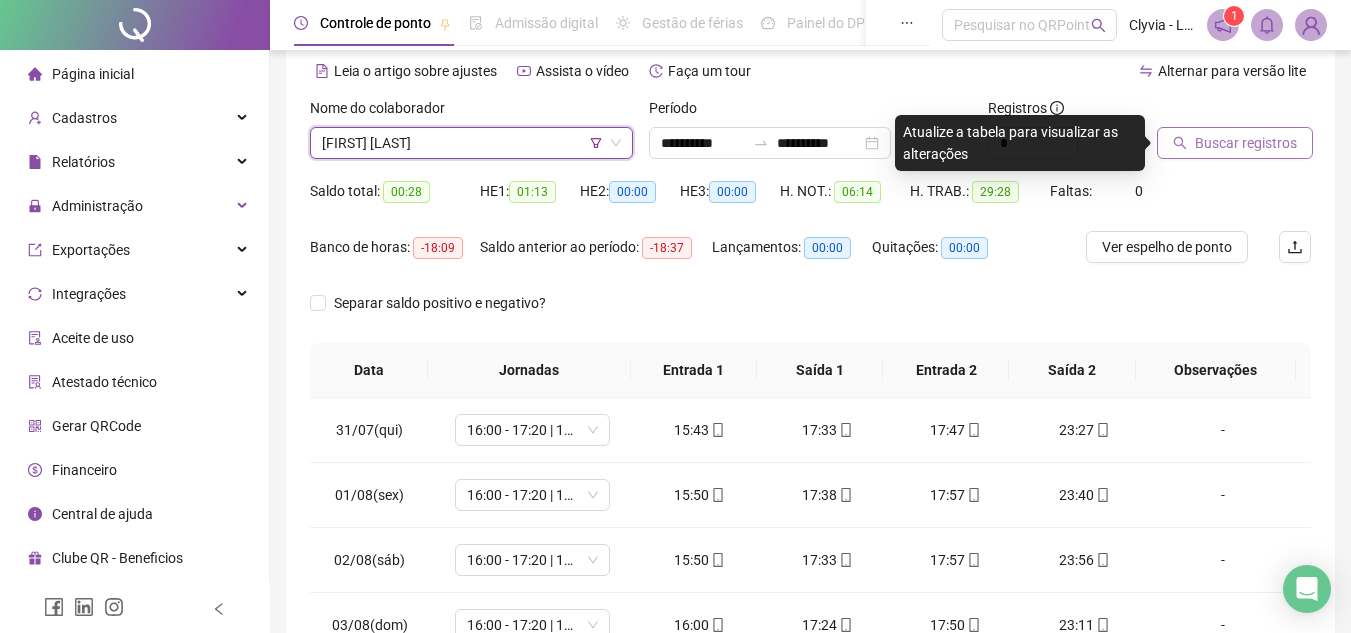 click on "Buscar registros" at bounding box center (1235, 143) 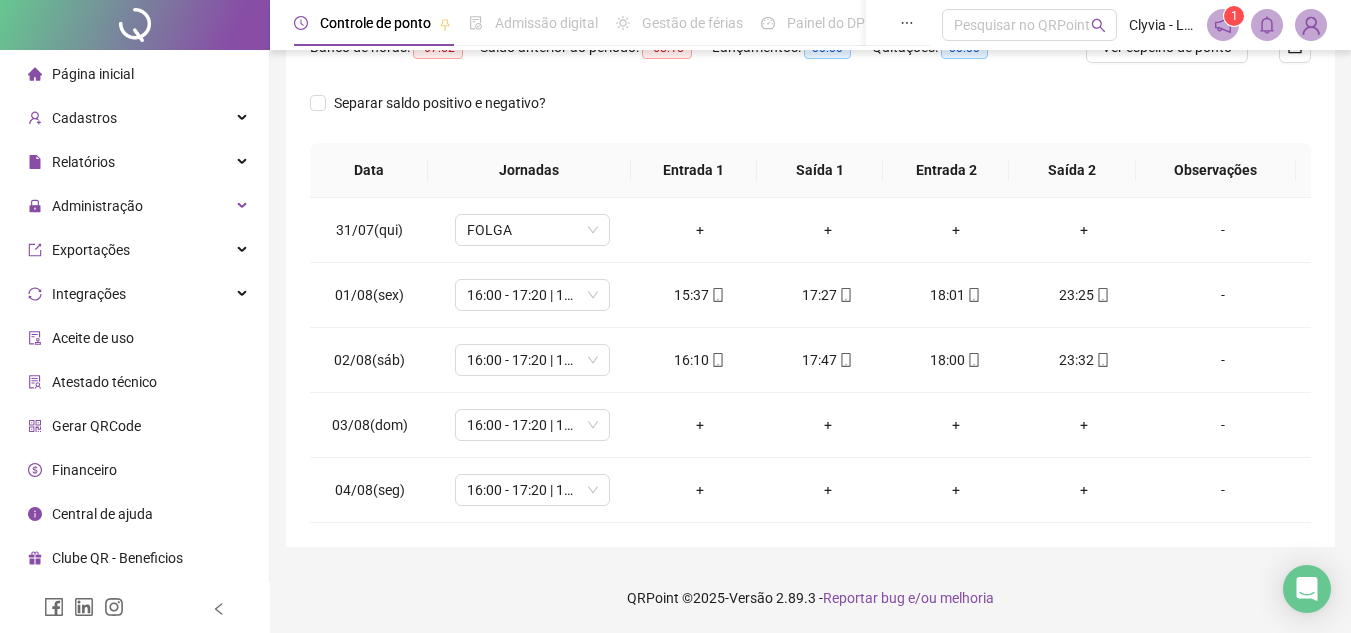 scroll, scrollTop: 87, scrollLeft: 0, axis: vertical 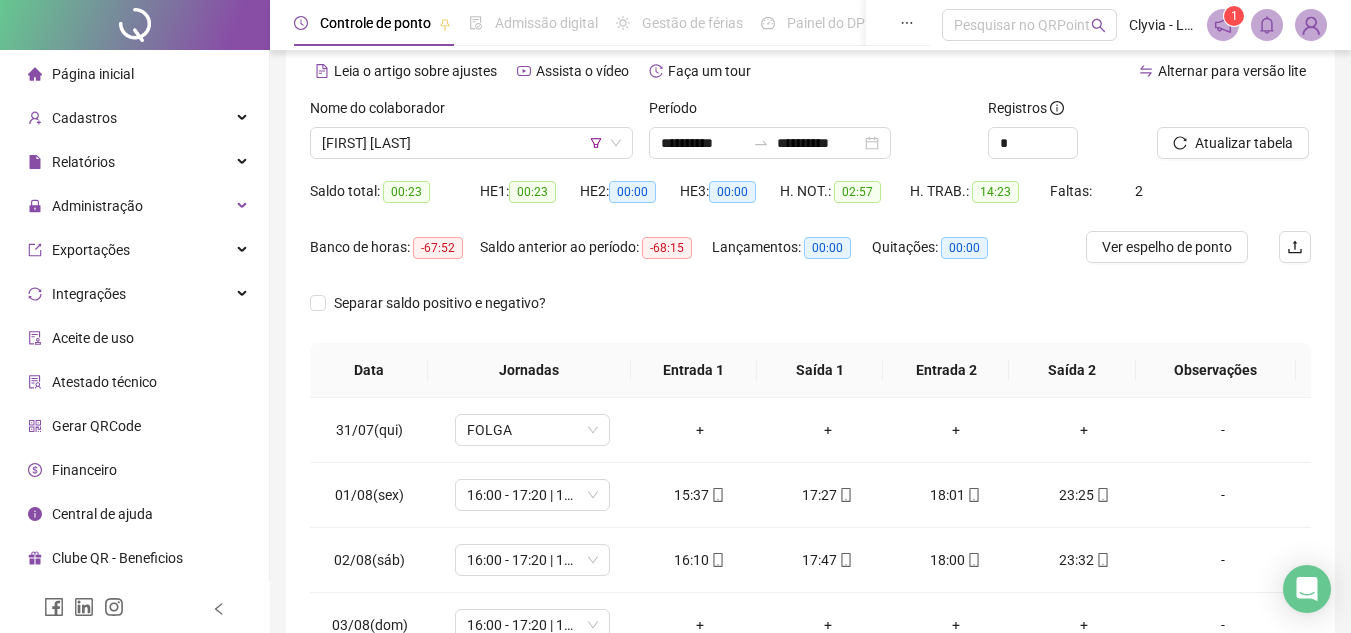 click on "Nome do colaborador" at bounding box center [471, 112] 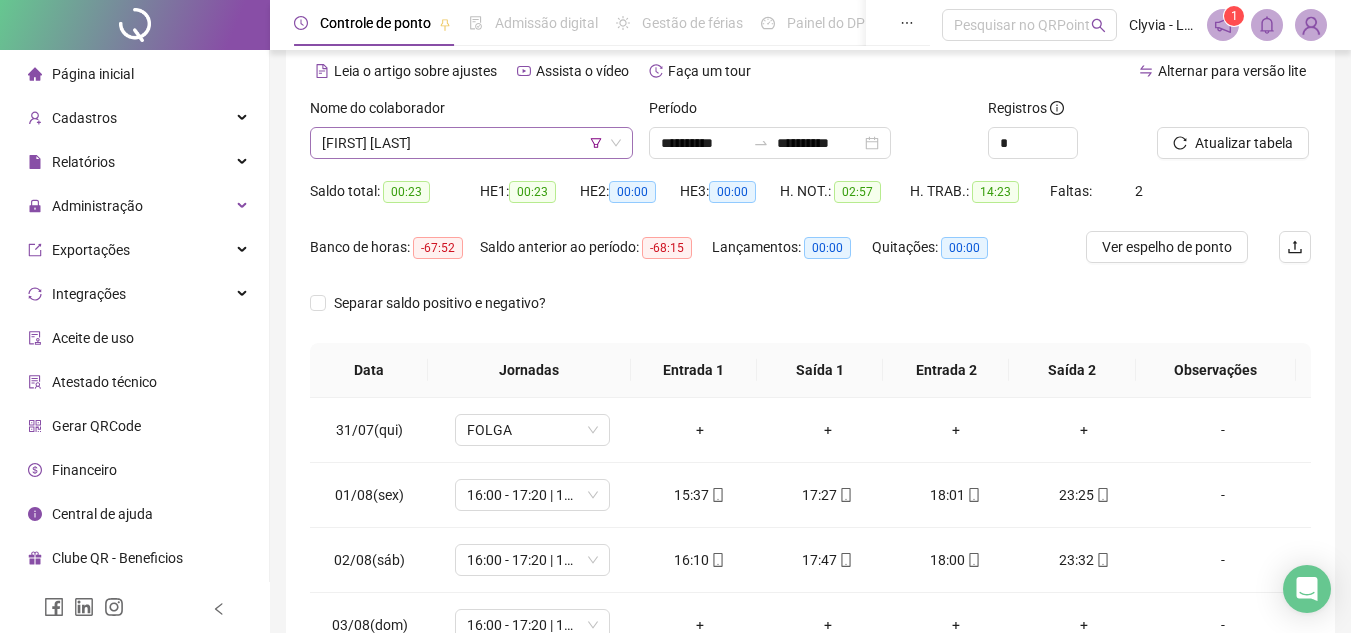 click on "NAYARA DOS SANTOS LIMA" at bounding box center (471, 143) 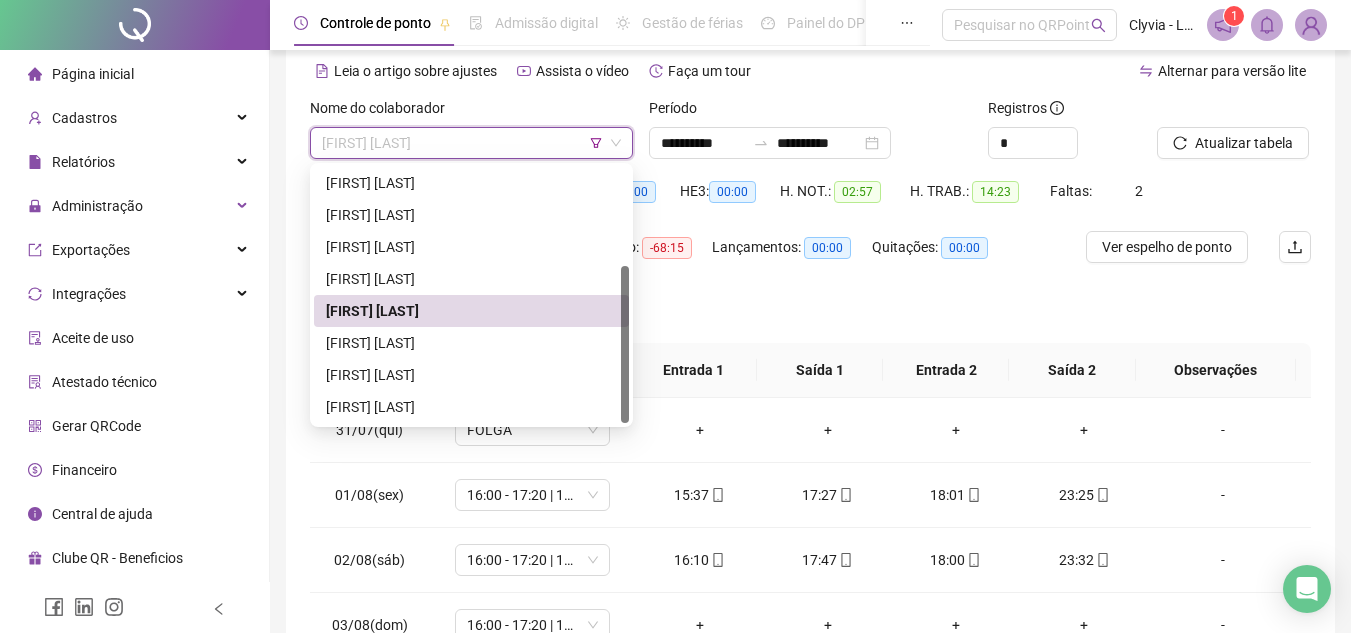 click on "NAYARA DOS SANTOS LIMA" at bounding box center [471, 311] 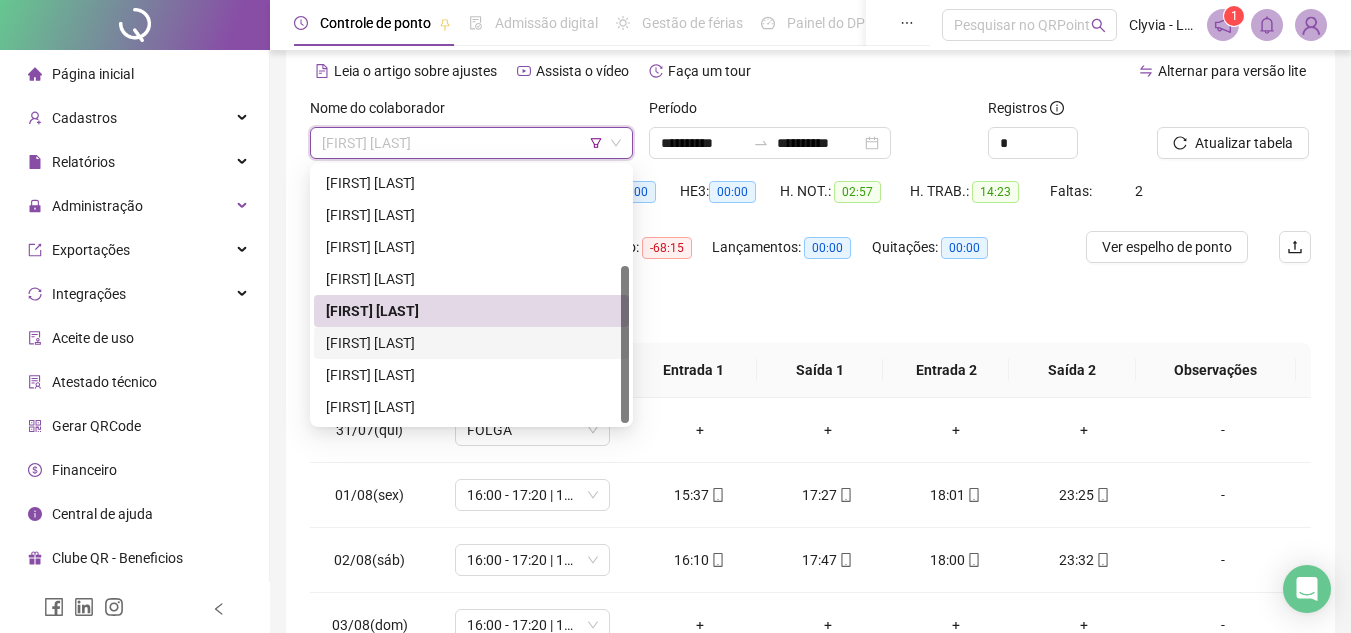 click on "PEDRO YAN RIBEIRO DE CARVALHO DA SILVA" at bounding box center [471, 343] 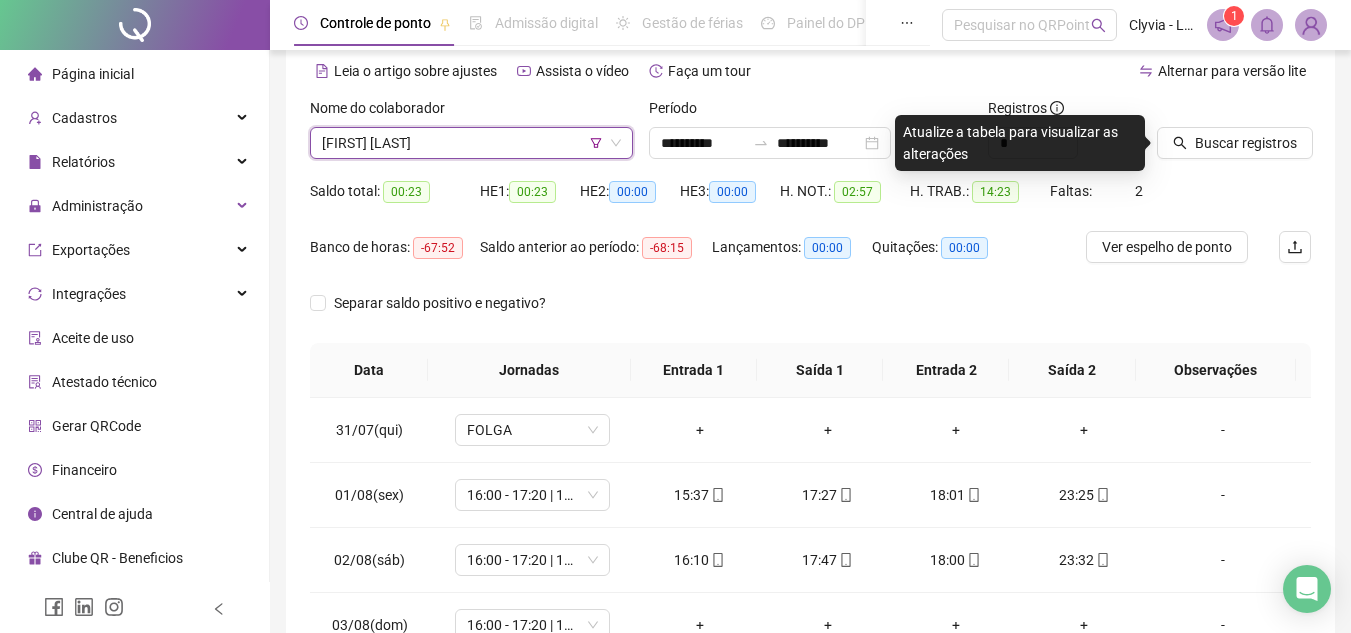 click at bounding box center (1209, 112) 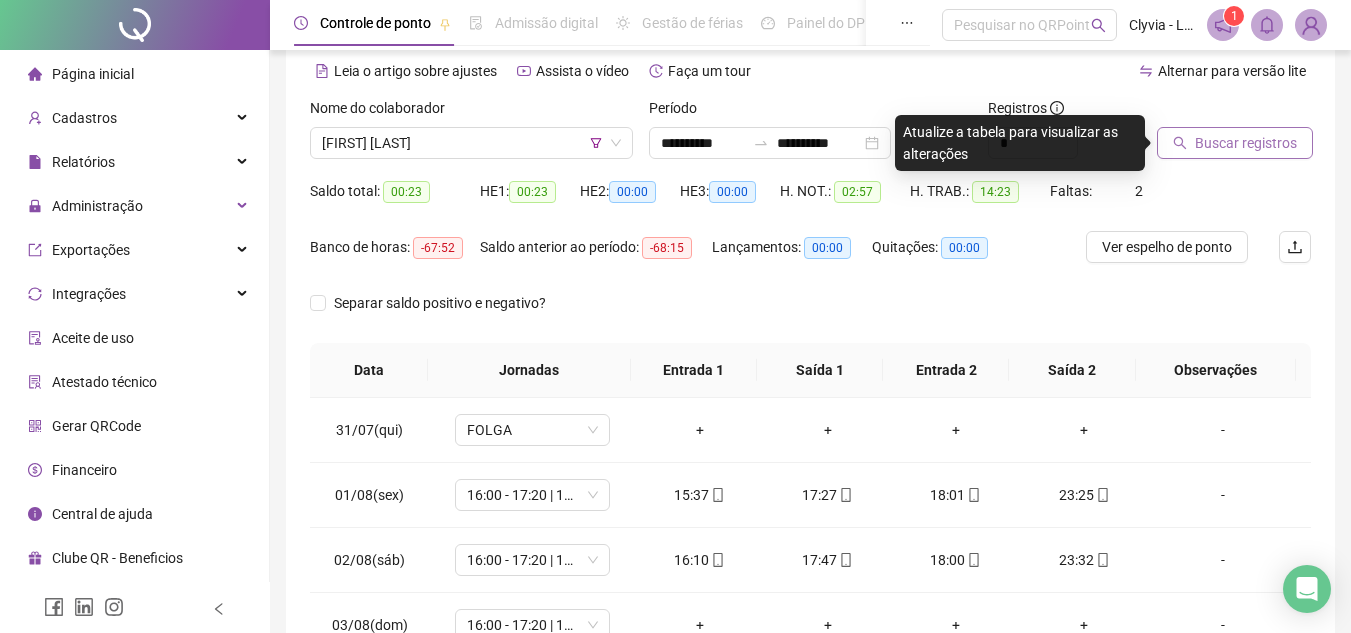 click on "Buscar registros" at bounding box center [1246, 143] 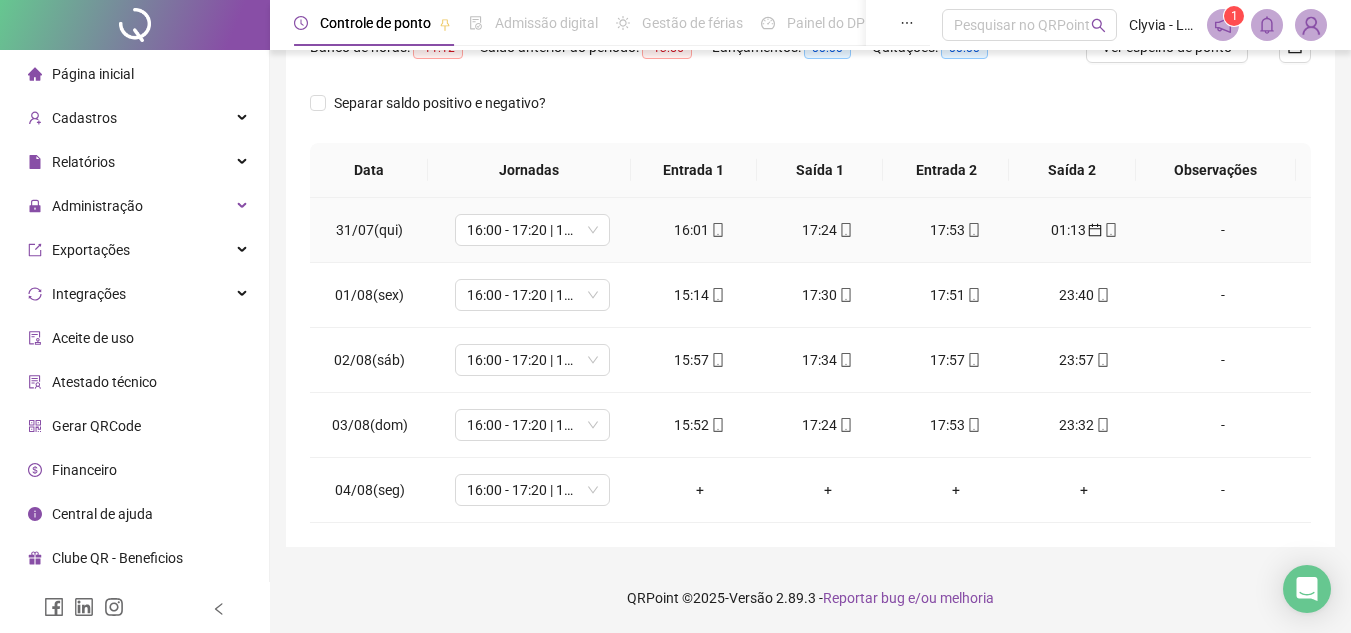 scroll, scrollTop: 87, scrollLeft: 0, axis: vertical 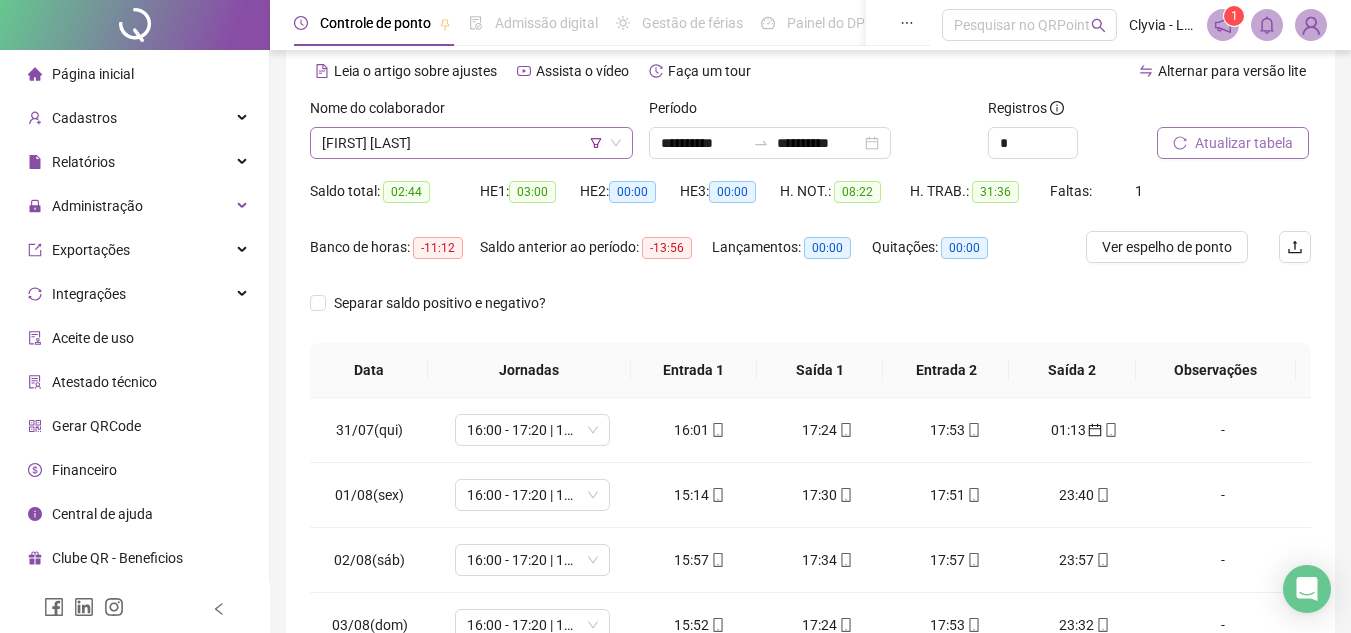 click on "PEDRO YAN RIBEIRO DE CARVALHO DA SILVA" at bounding box center [471, 143] 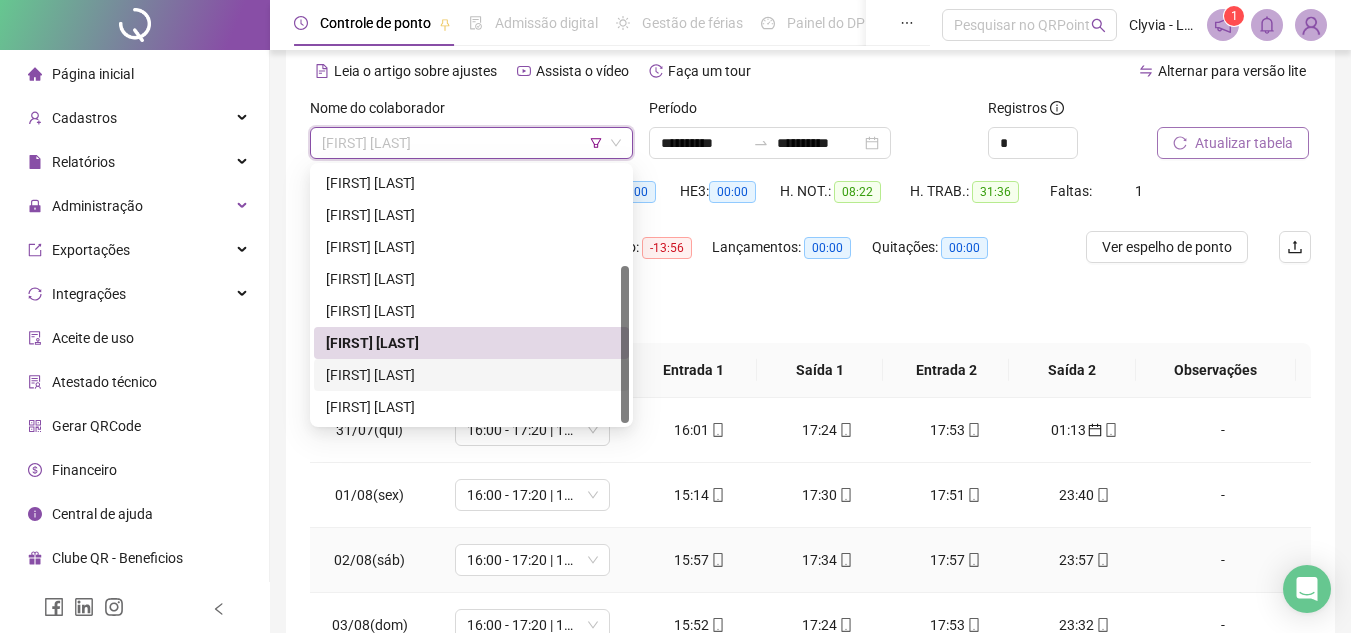 scroll, scrollTop: 287, scrollLeft: 0, axis: vertical 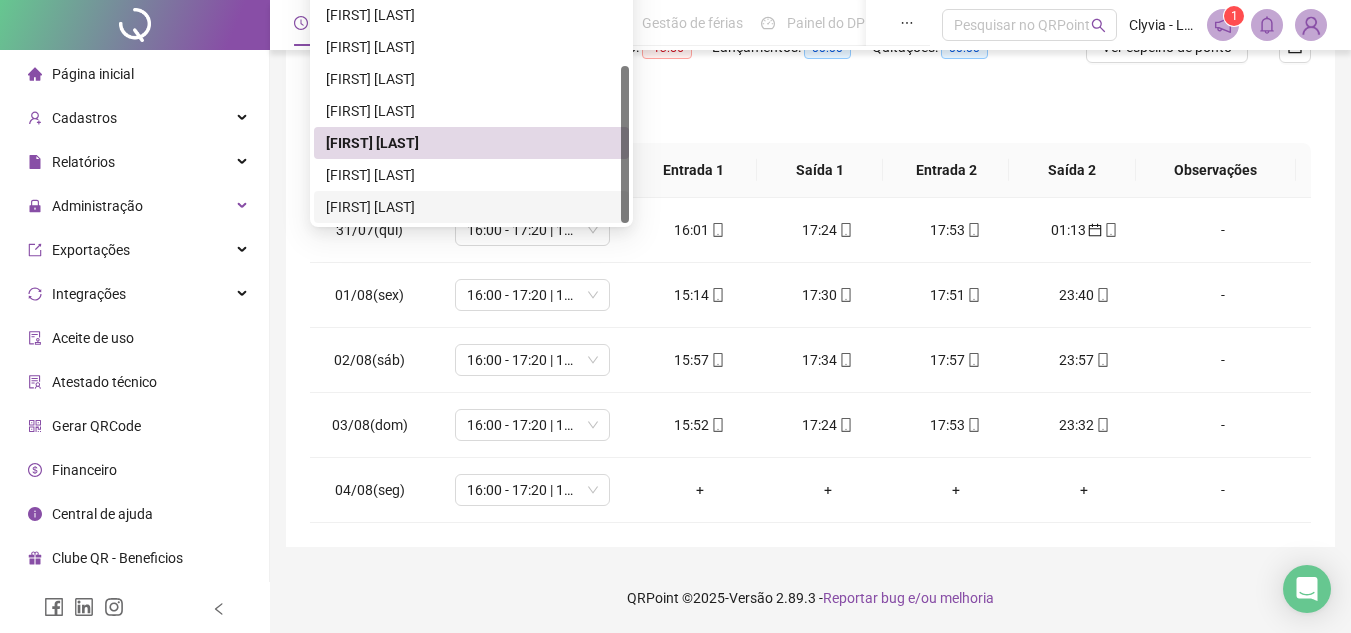click on "VALDIR MACÁRIO SOARES" at bounding box center (471, 207) 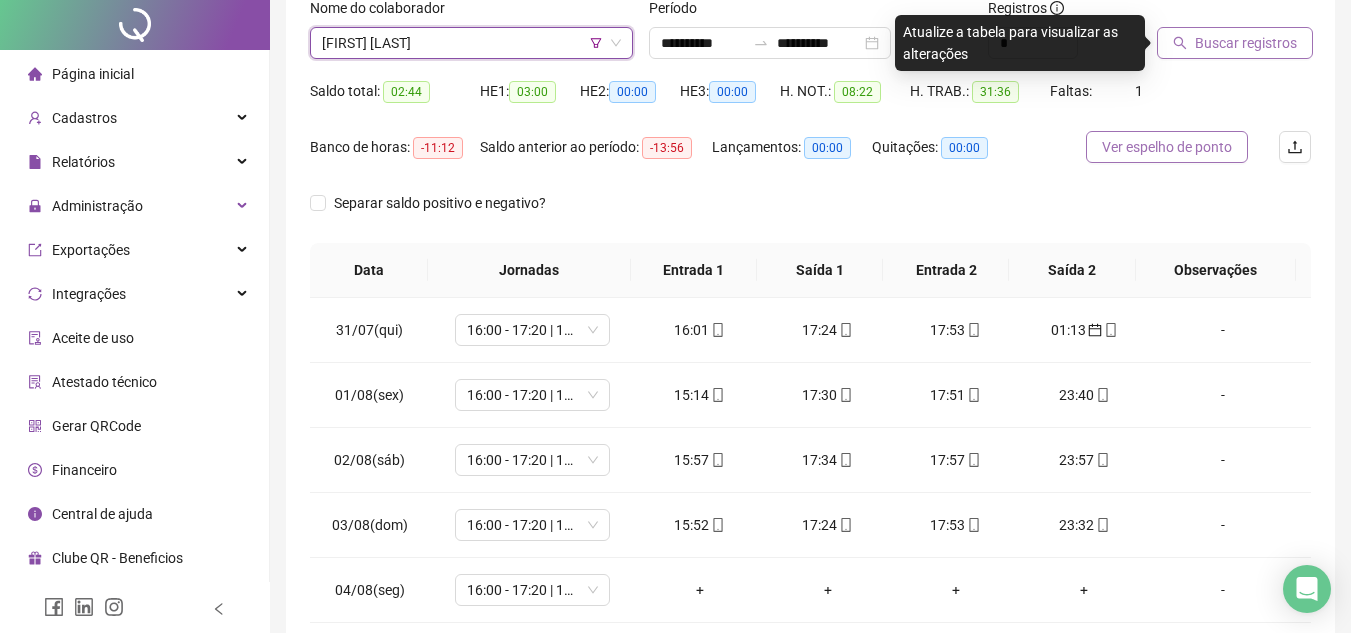 scroll, scrollTop: 0, scrollLeft: 0, axis: both 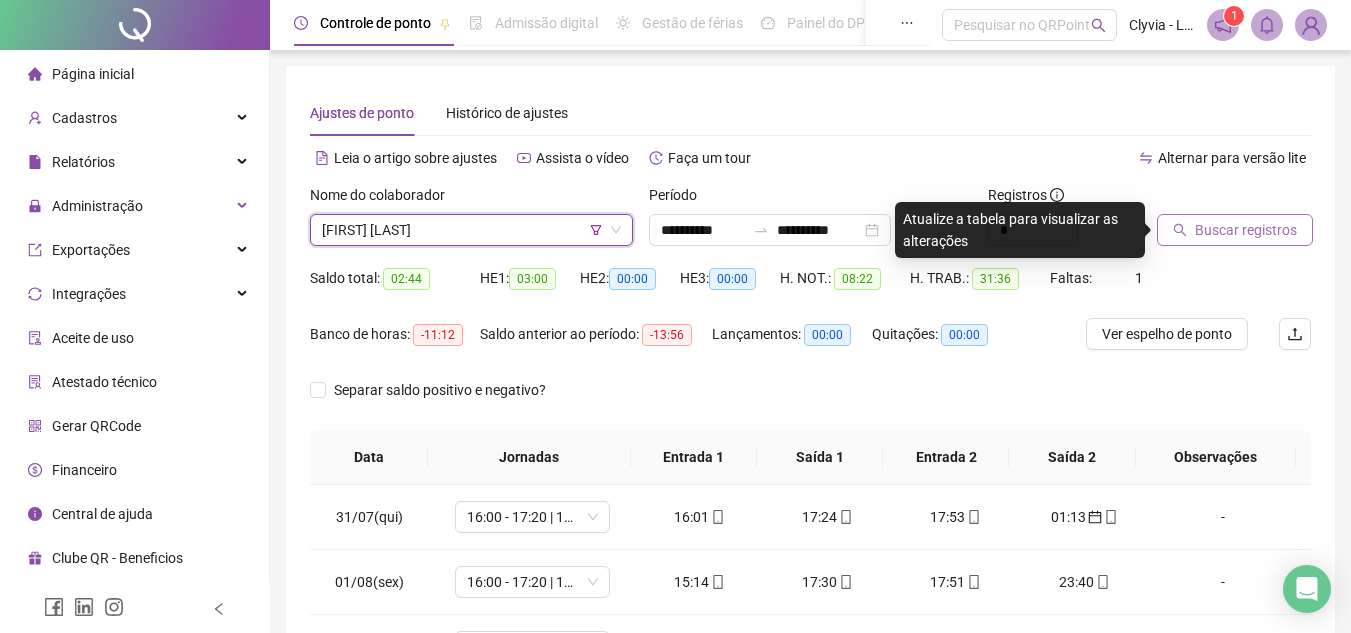 click on "Buscar registros" at bounding box center [1246, 230] 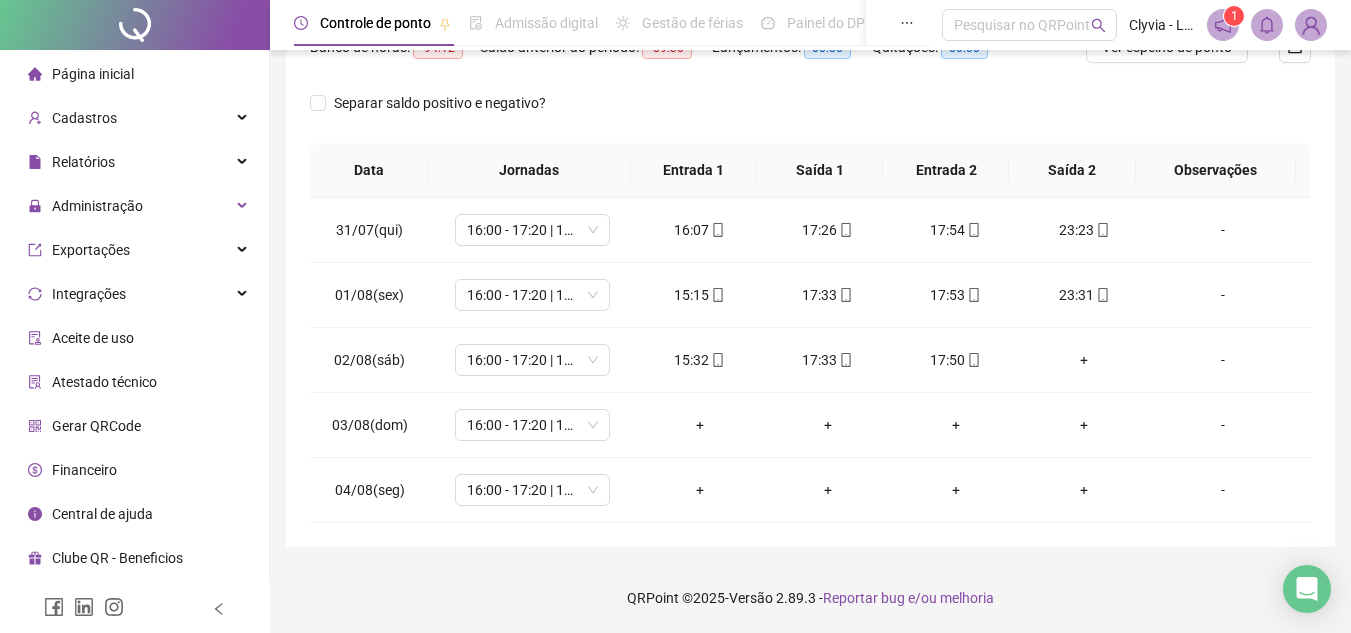 scroll, scrollTop: 87, scrollLeft: 0, axis: vertical 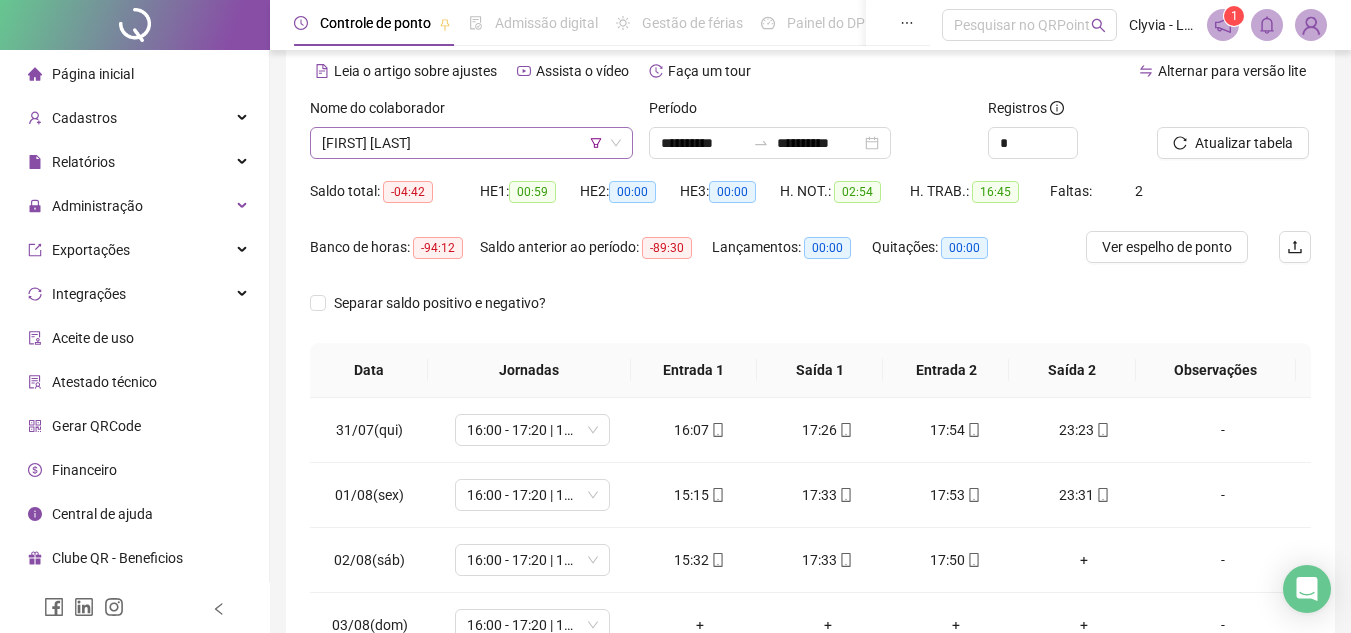 click on "VALDIR MACÁRIO SOARES" at bounding box center [471, 143] 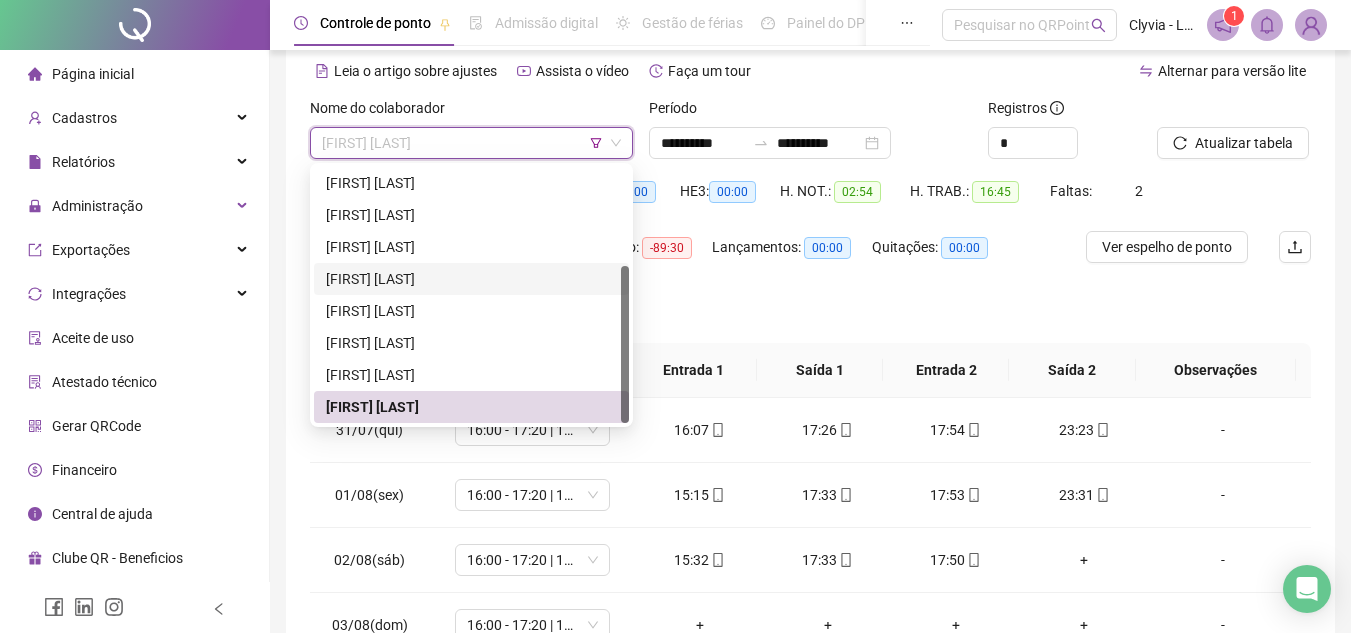 click on "MARIA LUCIANA HONÓRIO EVANGELISTA" at bounding box center (471, 279) 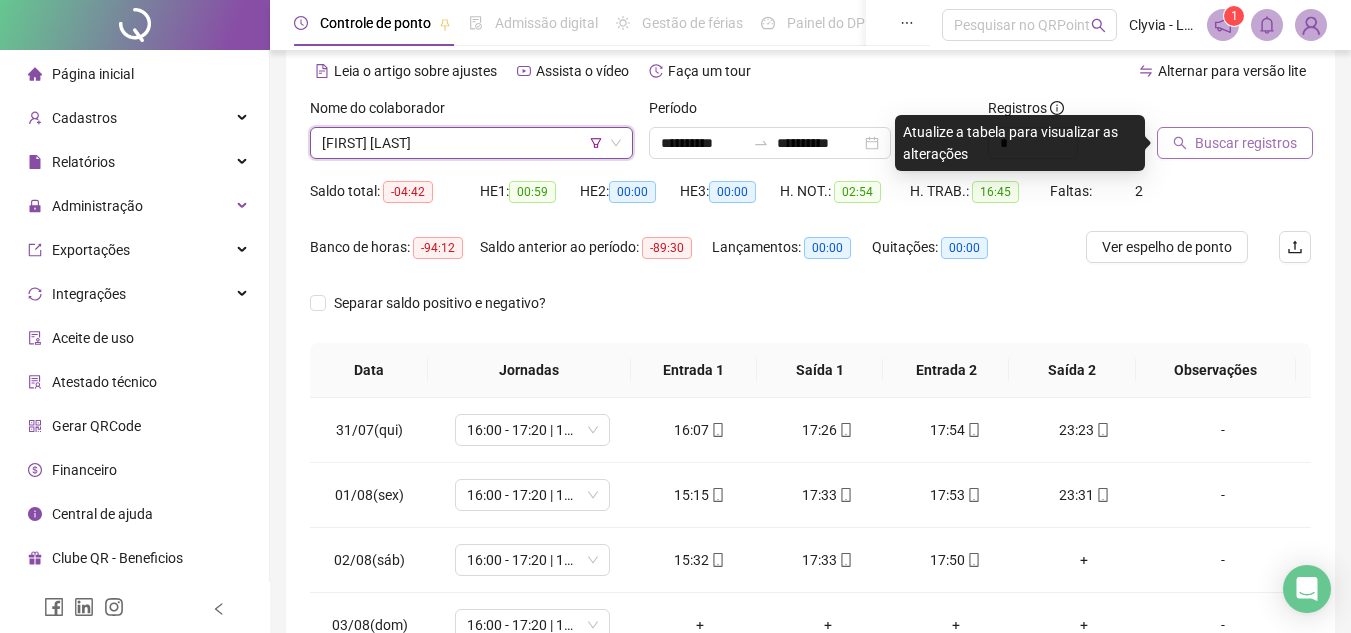 click on "Buscar registros" at bounding box center [1235, 143] 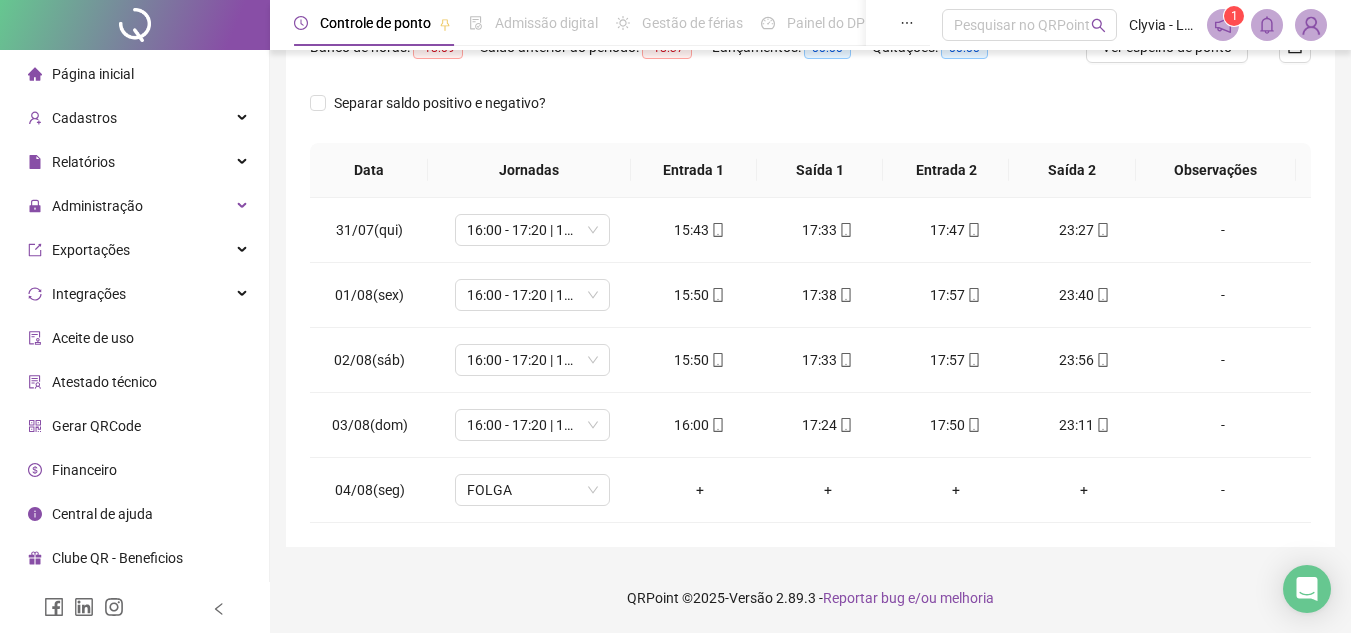 scroll, scrollTop: 0, scrollLeft: 0, axis: both 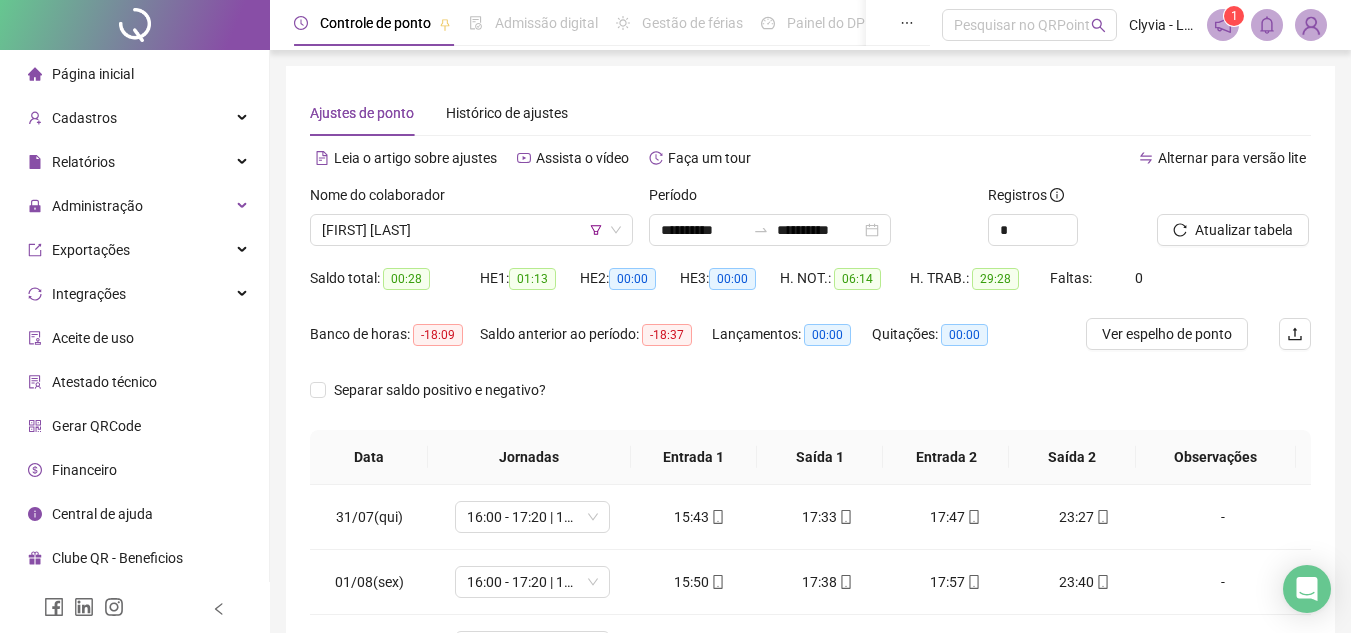 click on "Página inicial" at bounding box center [93, 74] 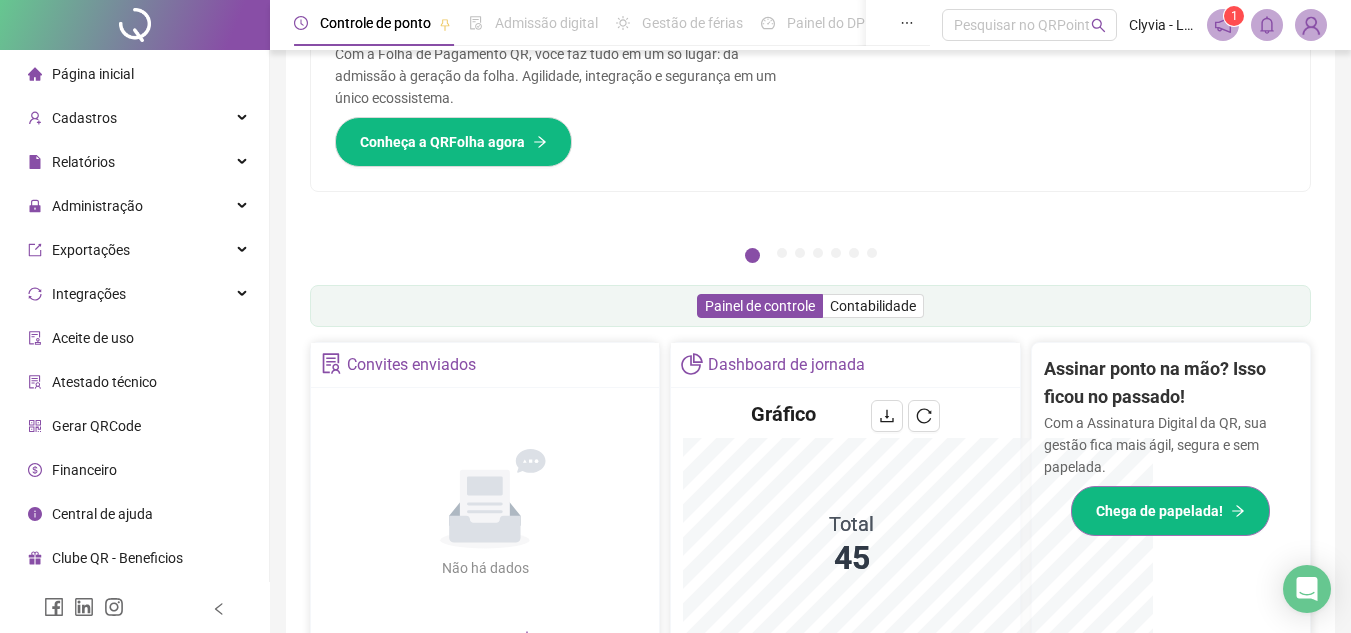 scroll, scrollTop: 395, scrollLeft: 0, axis: vertical 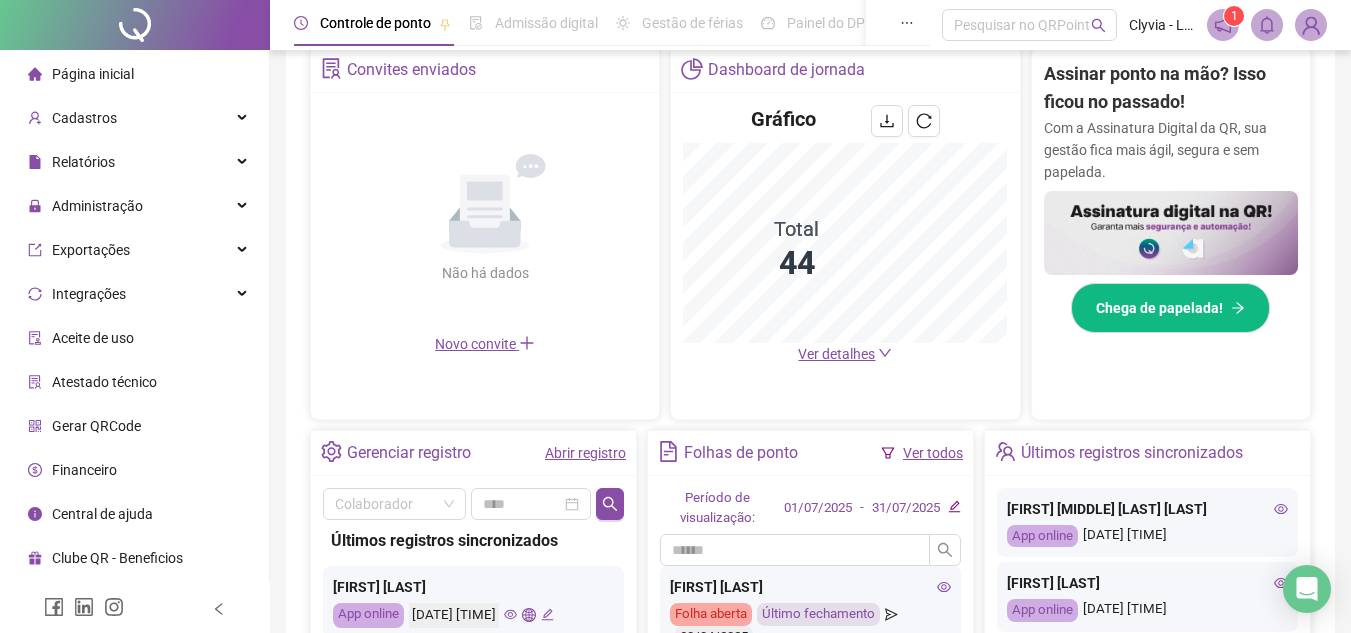 click on "Ver detalhes" at bounding box center (836, 354) 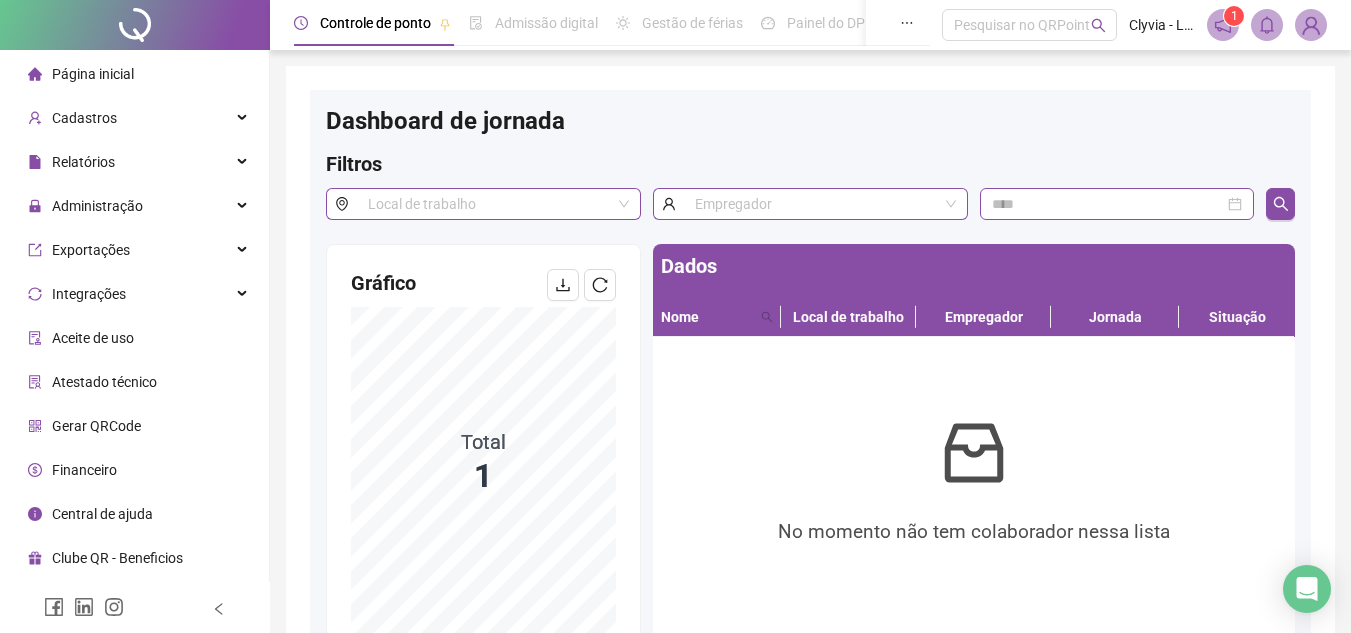 scroll, scrollTop: 200, scrollLeft: 0, axis: vertical 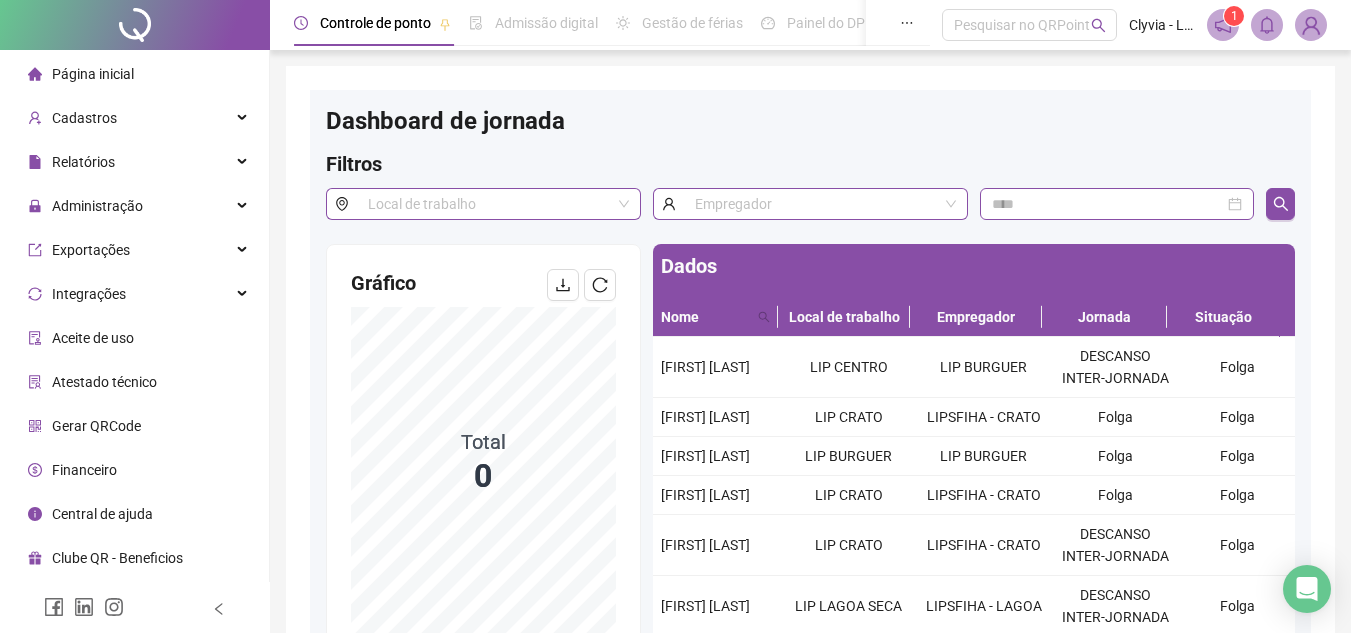 click on "Página inicial" at bounding box center [93, 74] 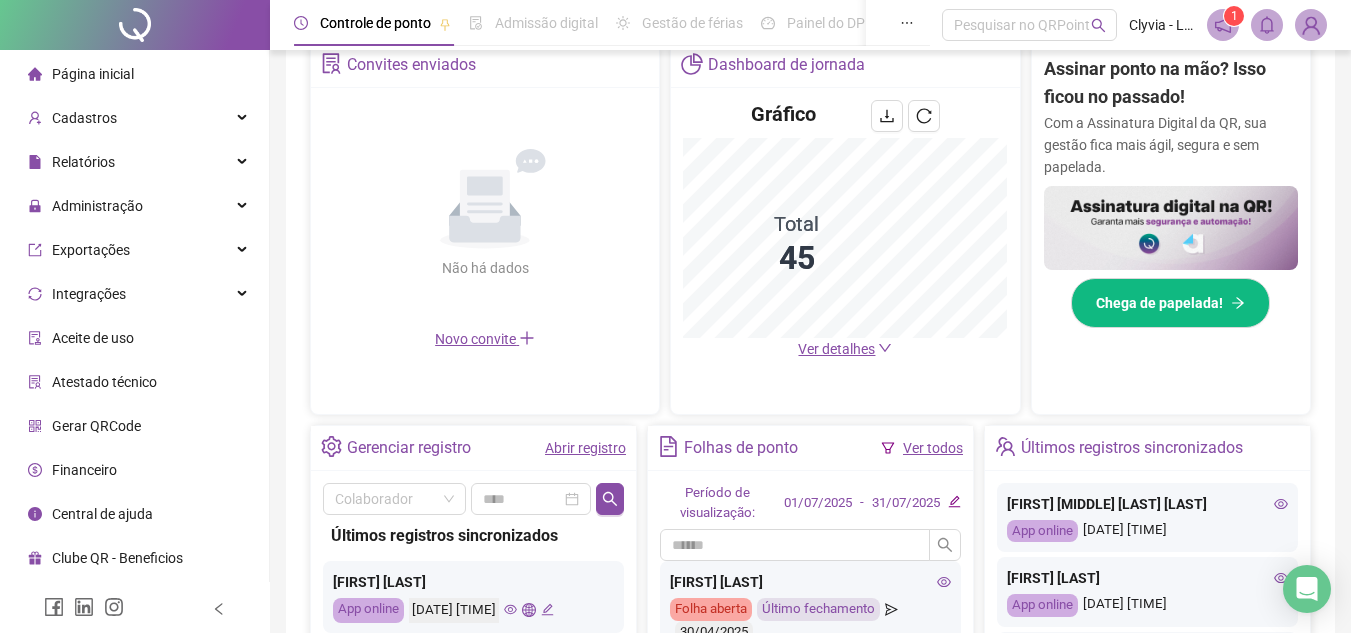scroll, scrollTop: 0, scrollLeft: 0, axis: both 